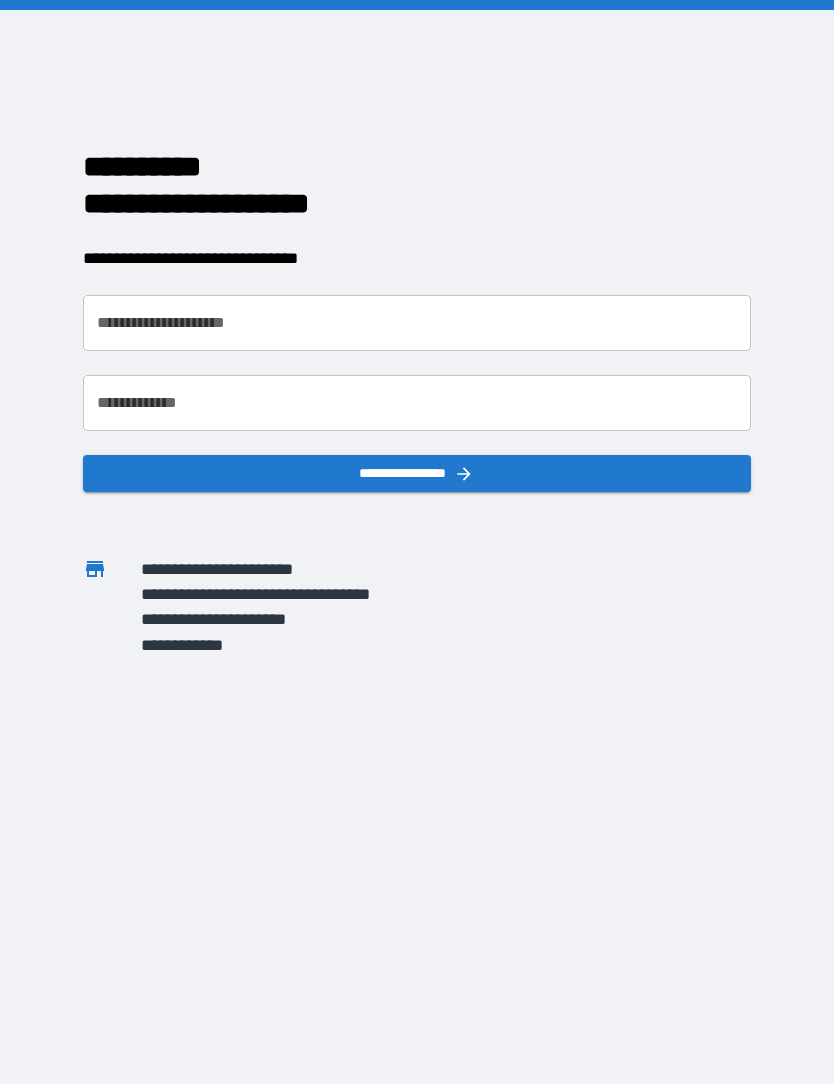 scroll, scrollTop: 0, scrollLeft: 0, axis: both 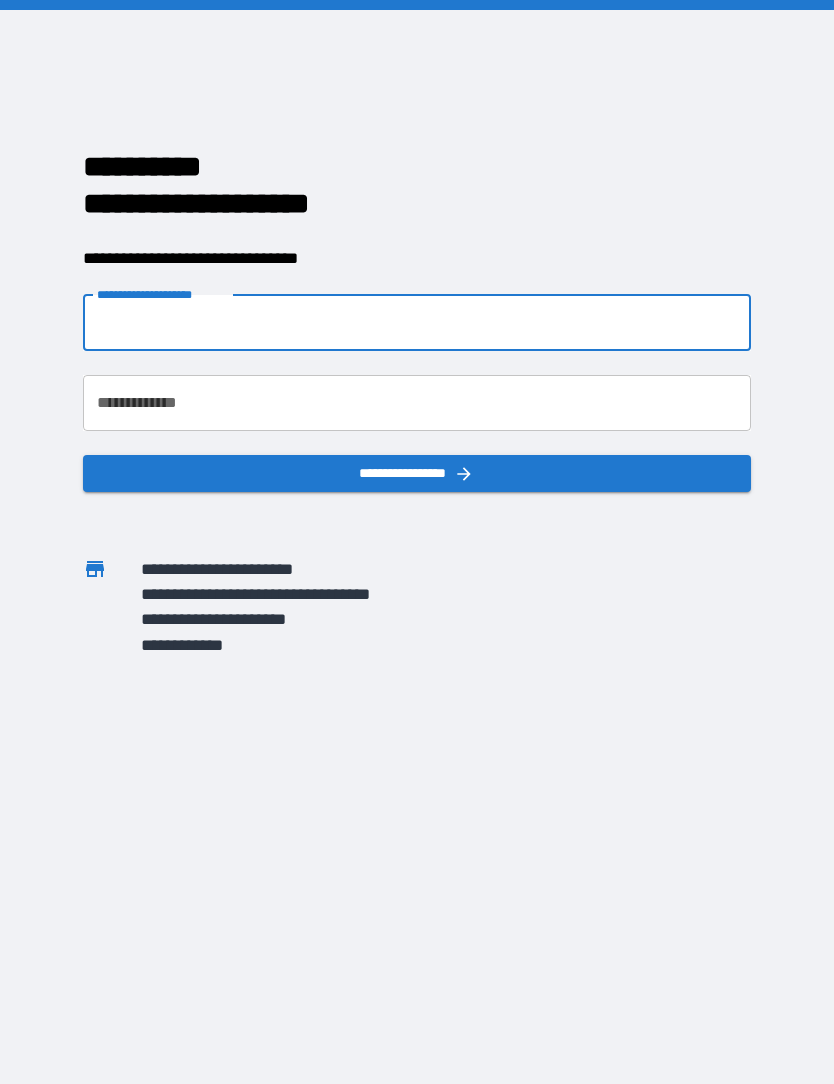 type on "**********" 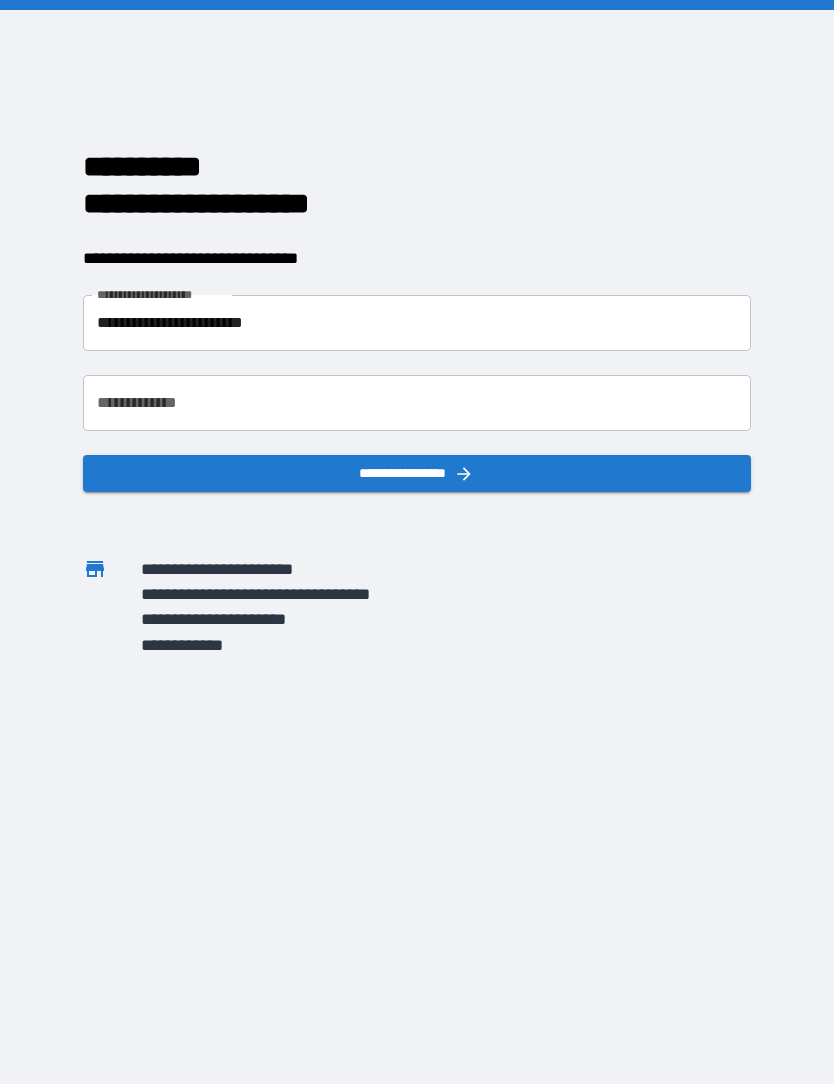 click on "**********" at bounding box center [416, 403] 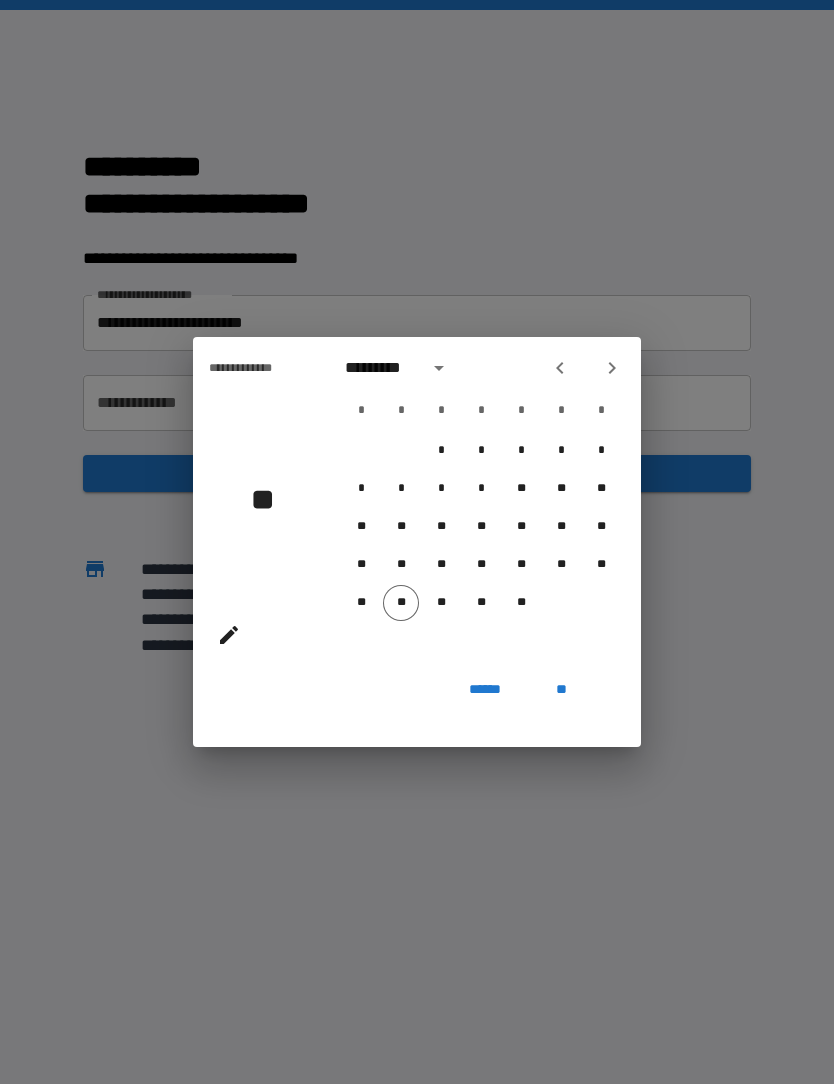 click 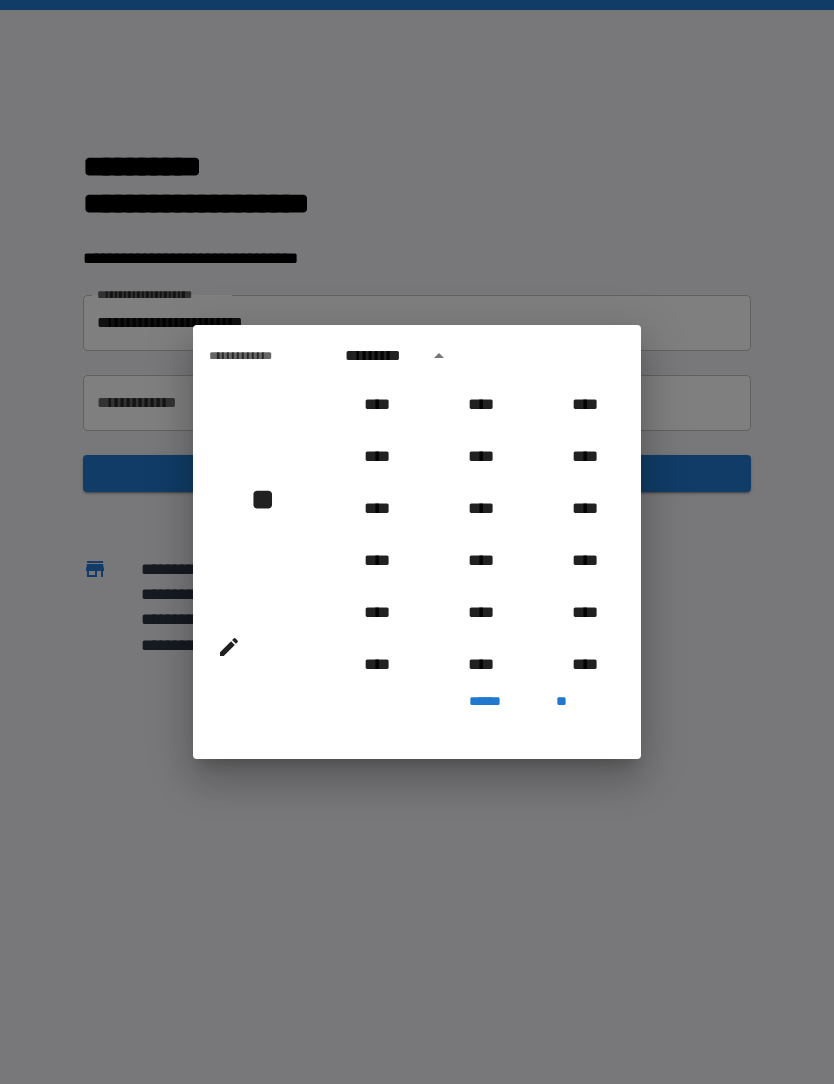 scroll, scrollTop: 2006, scrollLeft: 0, axis: vertical 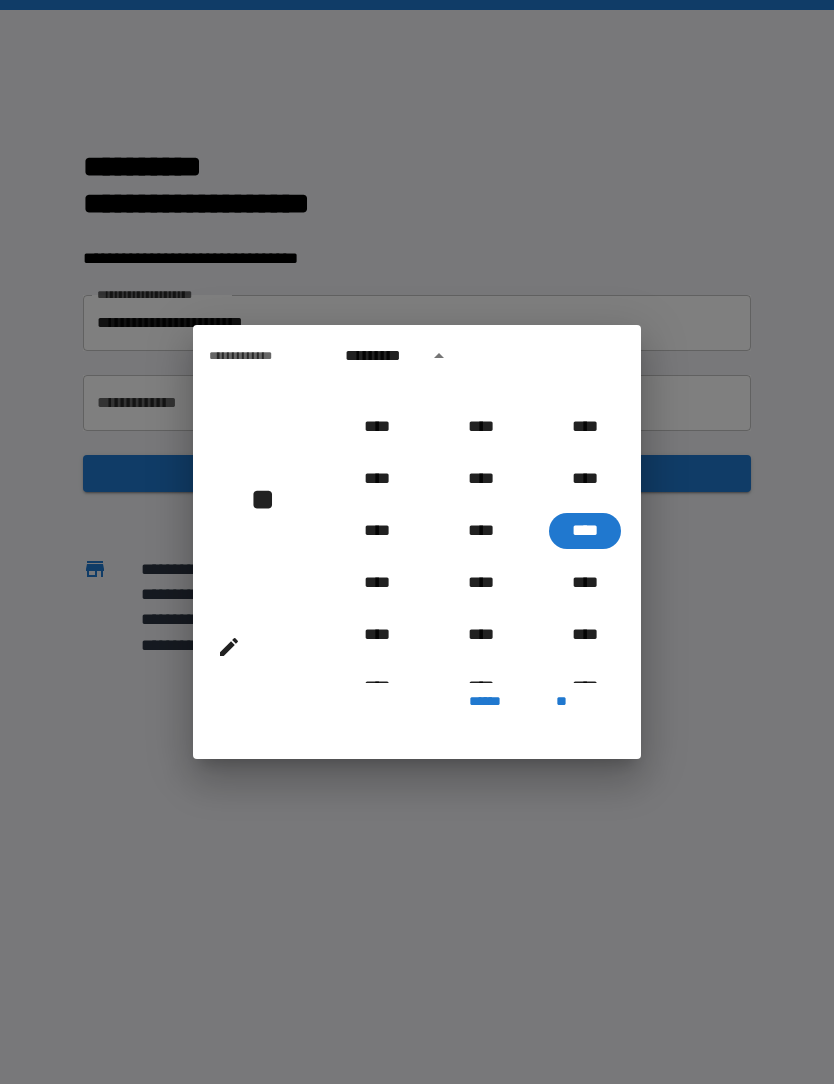 click on "*********" at bounding box center [380, 356] 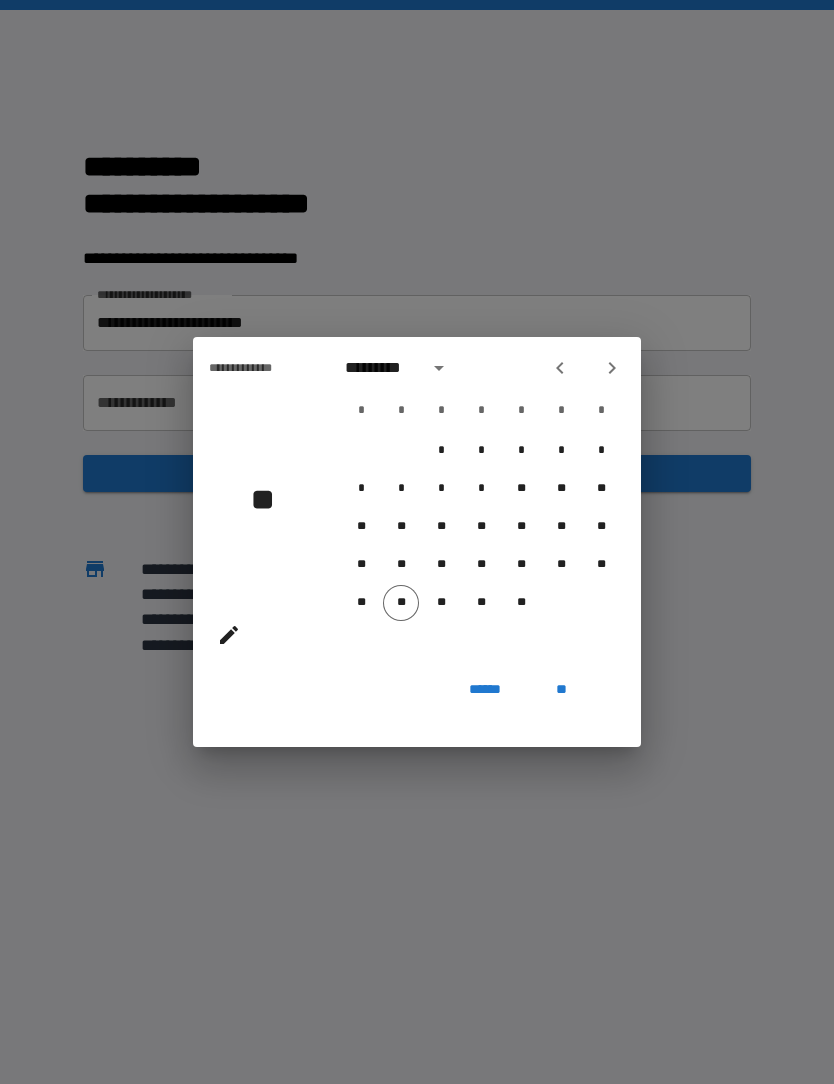 click at bounding box center (560, 368) 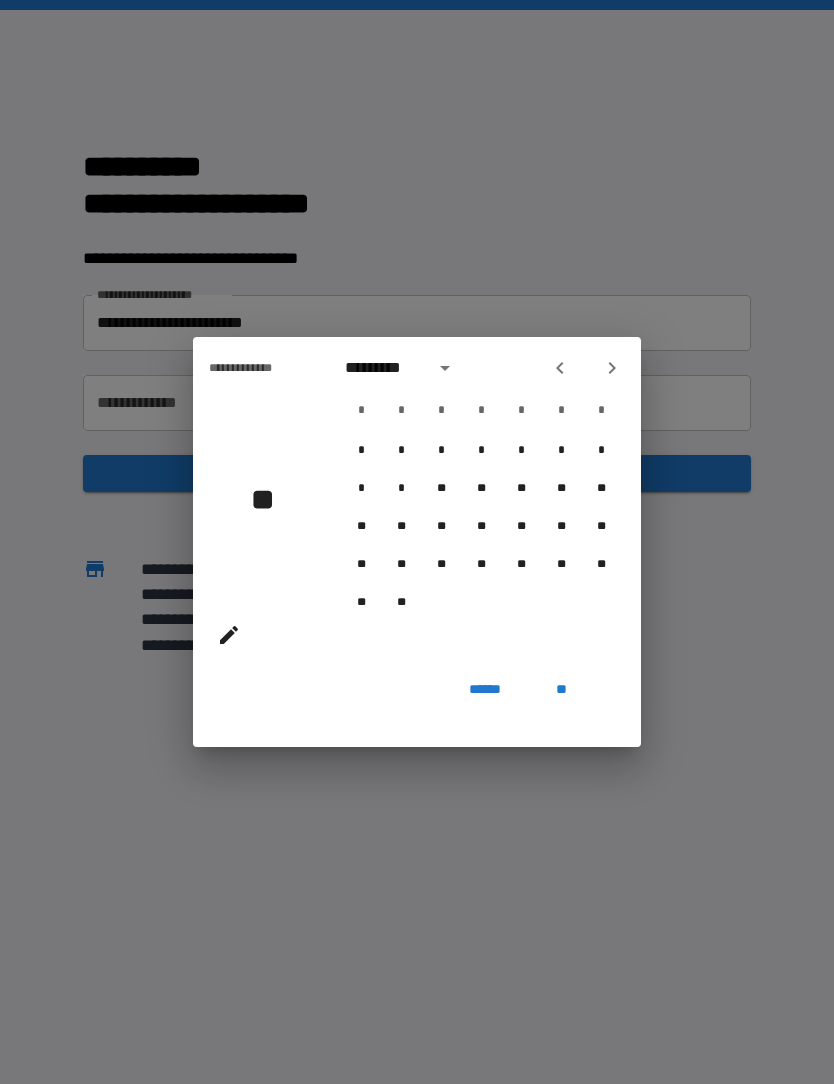 click 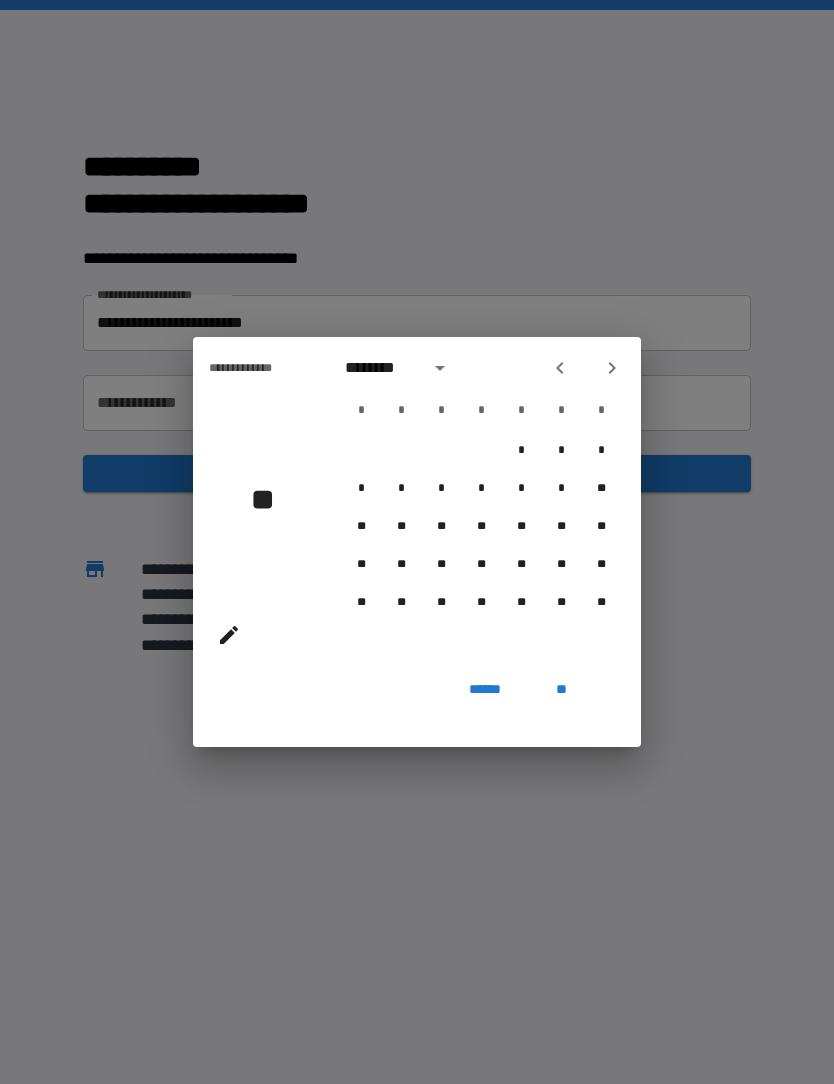 click 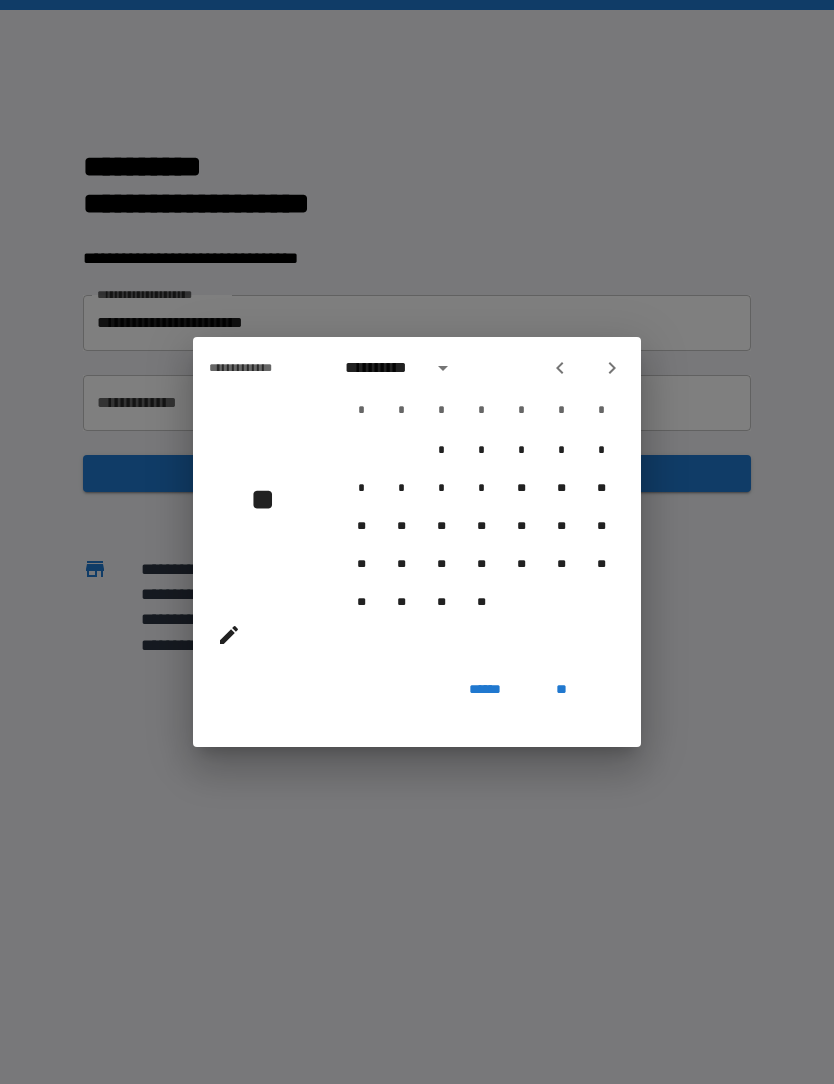 click 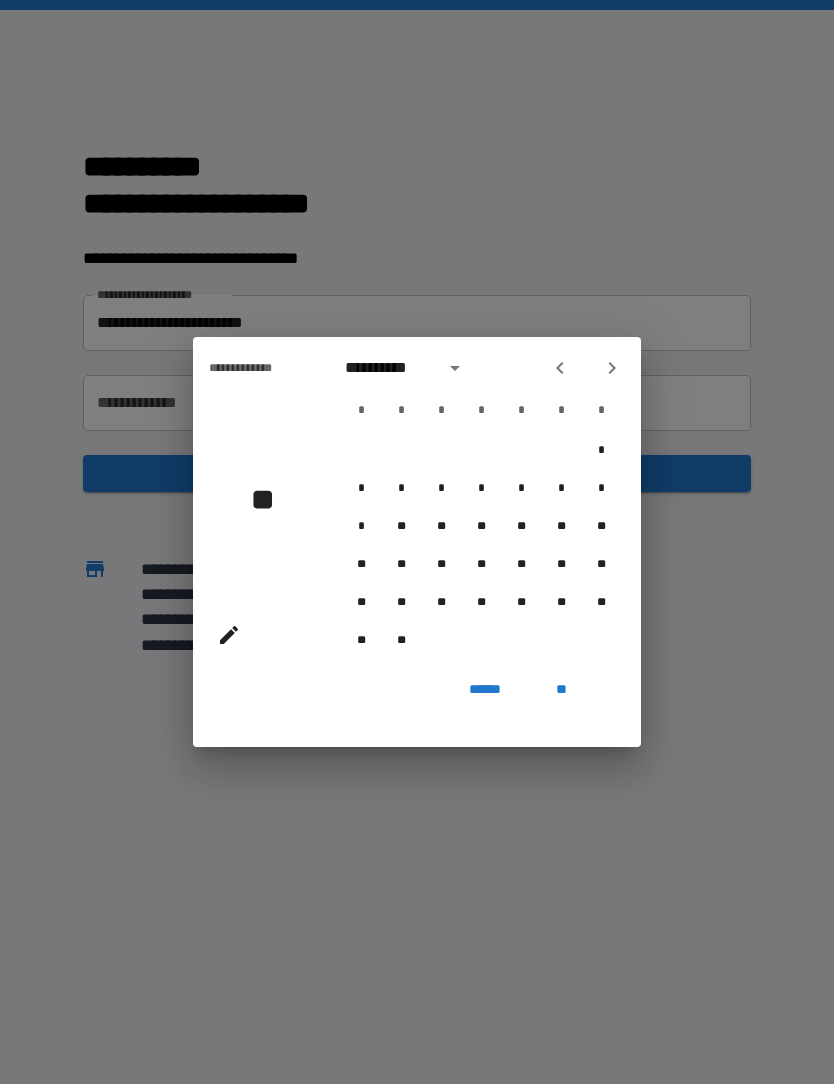 click 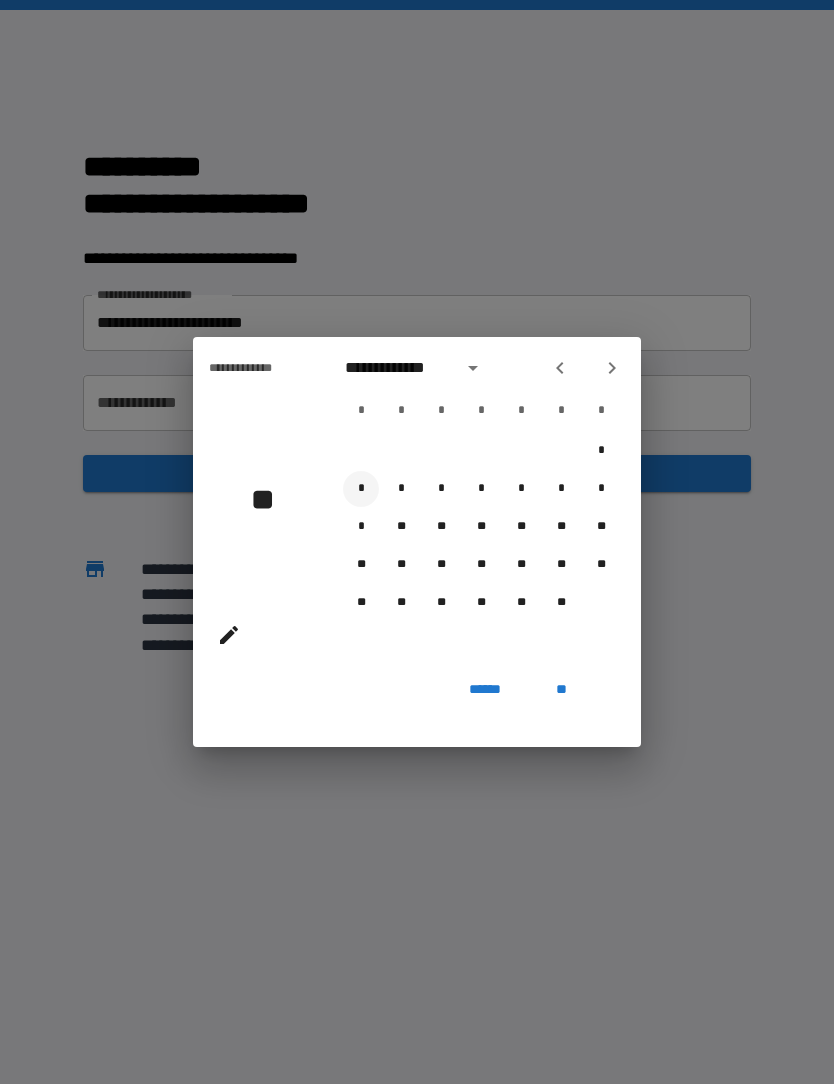 click on "*" at bounding box center [361, 489] 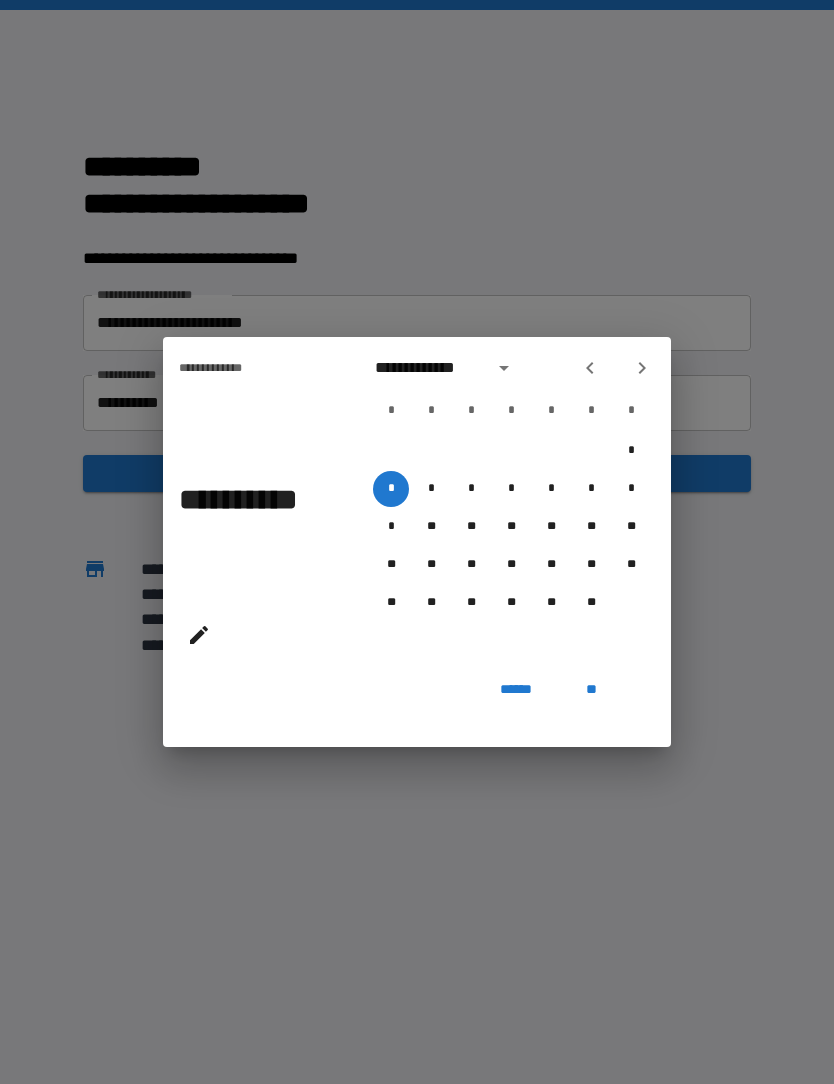 click 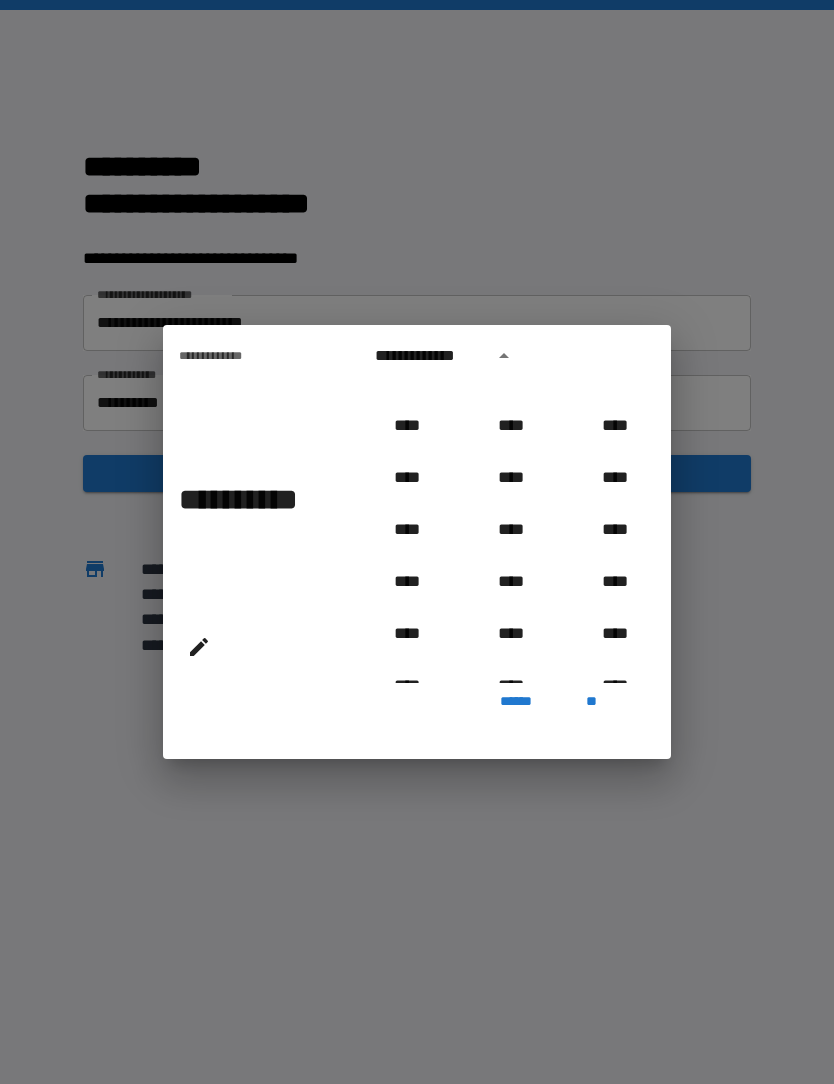scroll, scrollTop: 899, scrollLeft: 0, axis: vertical 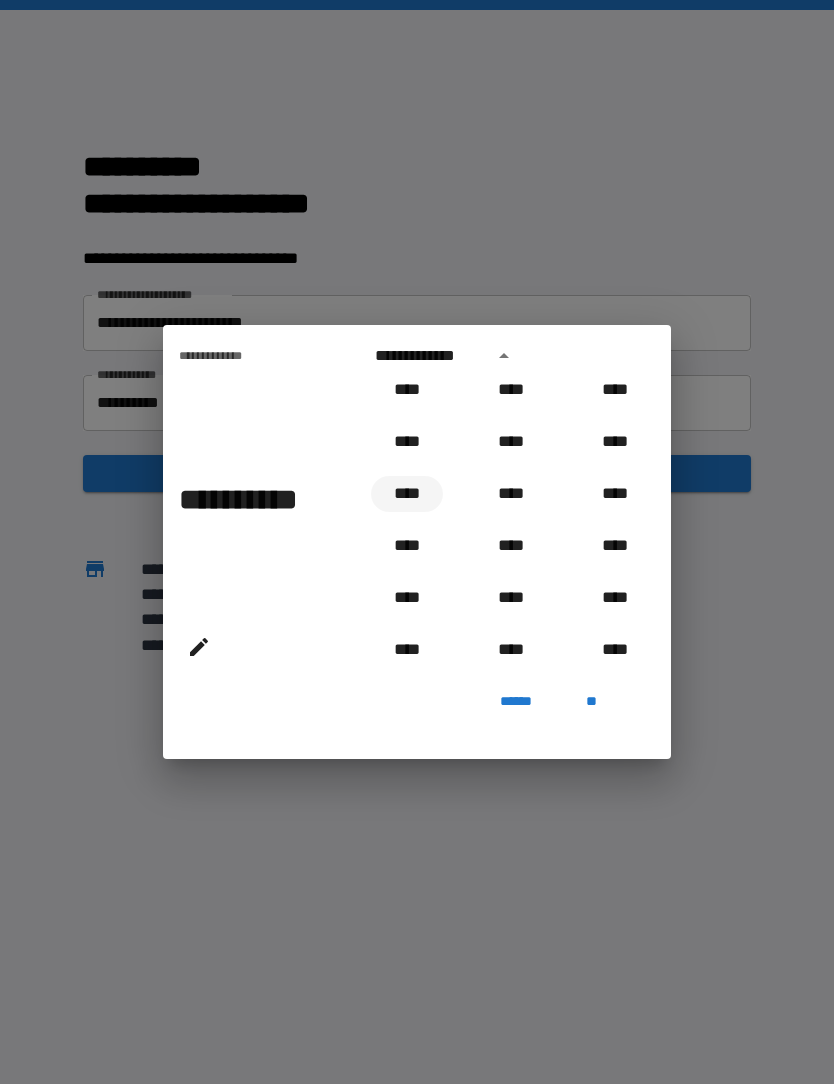 click on "****" at bounding box center [407, 494] 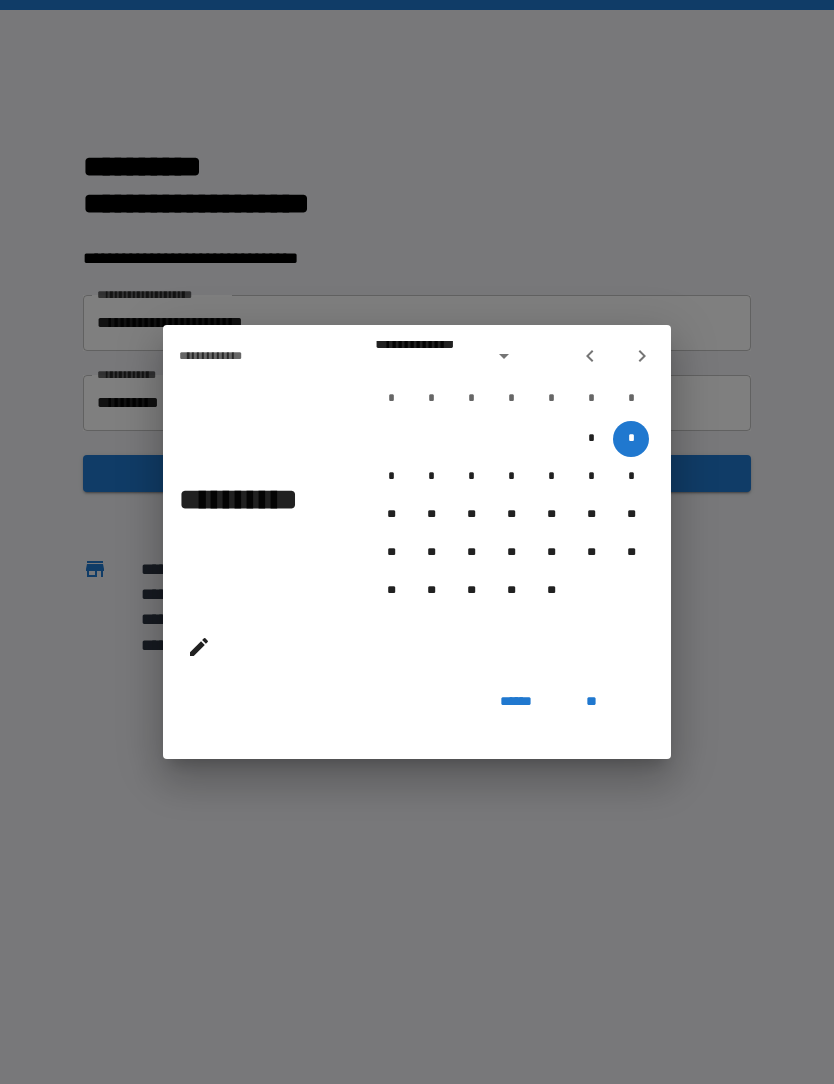 type on "**********" 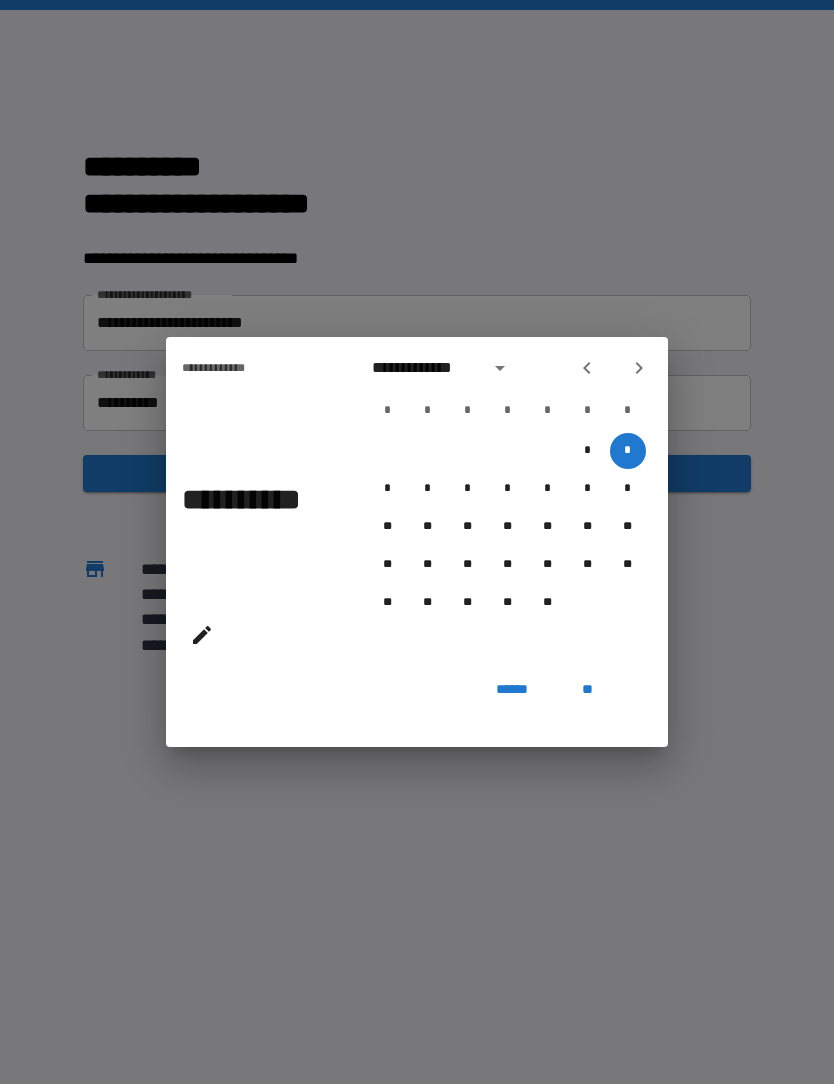 click on "**" at bounding box center [588, 689] 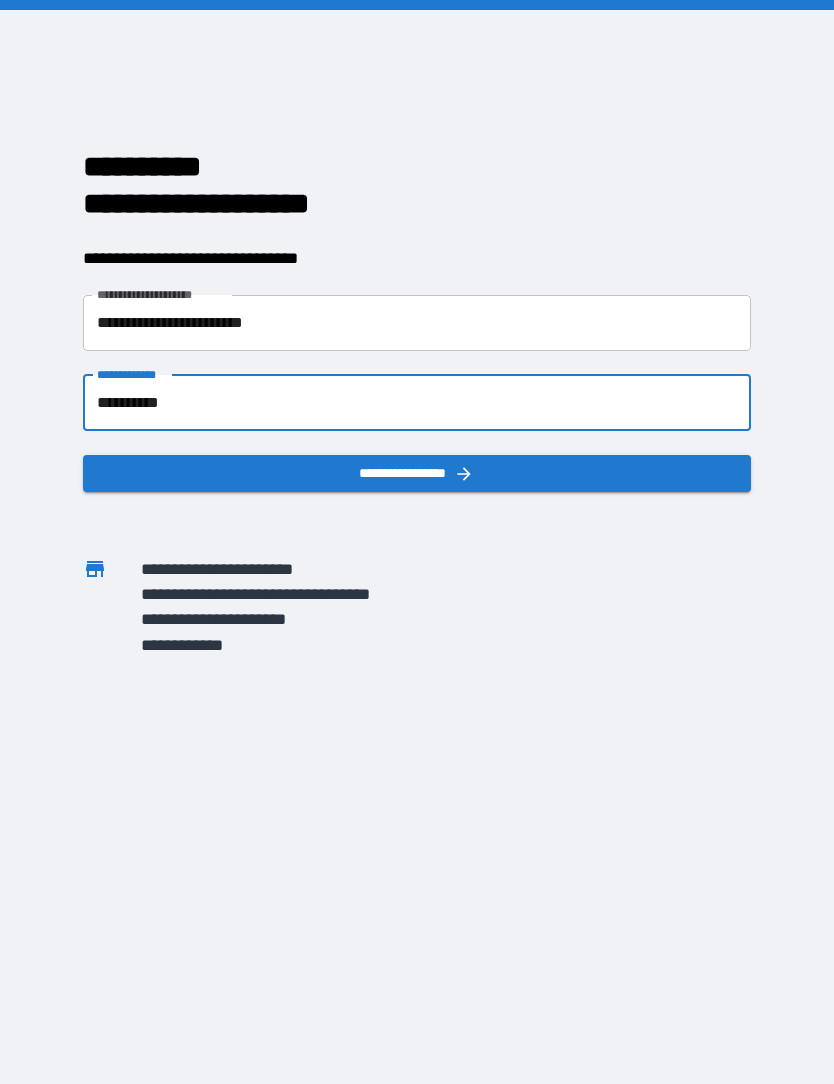 click on "**********" at bounding box center [416, 473] 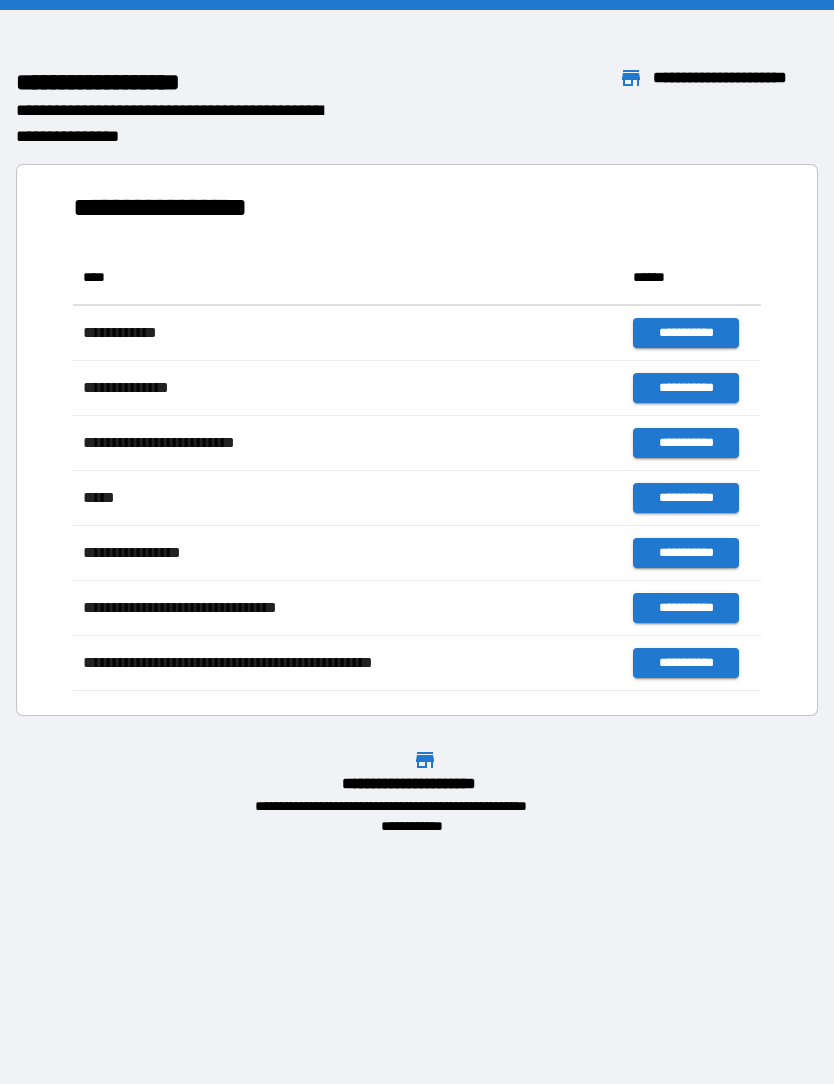 scroll, scrollTop: 1, scrollLeft: 1, axis: both 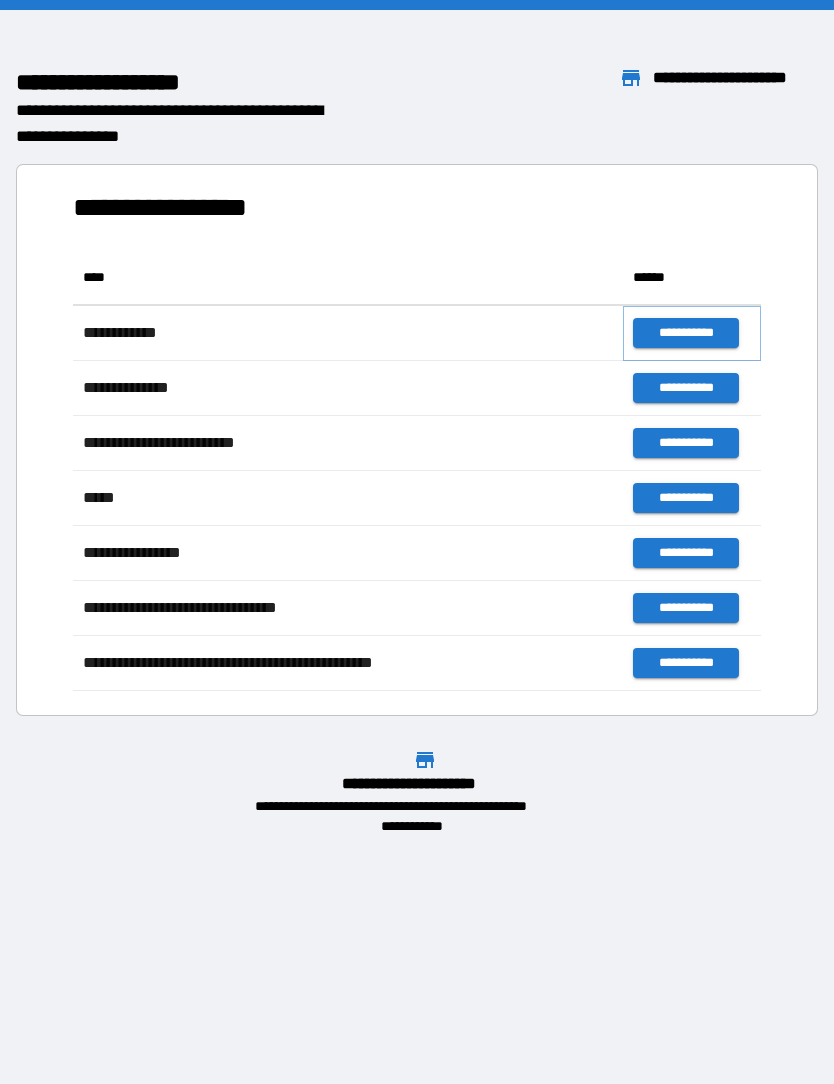 click on "**********" at bounding box center [685, 333] 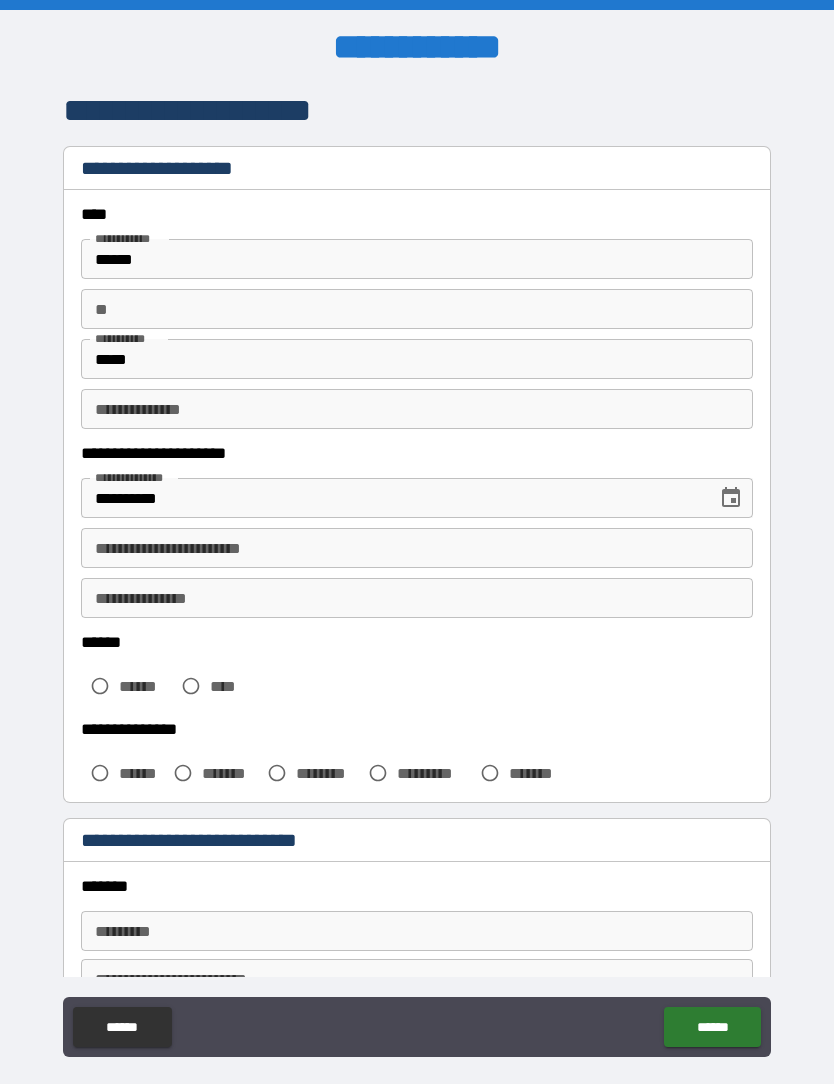 click on "**********" at bounding box center [417, 548] 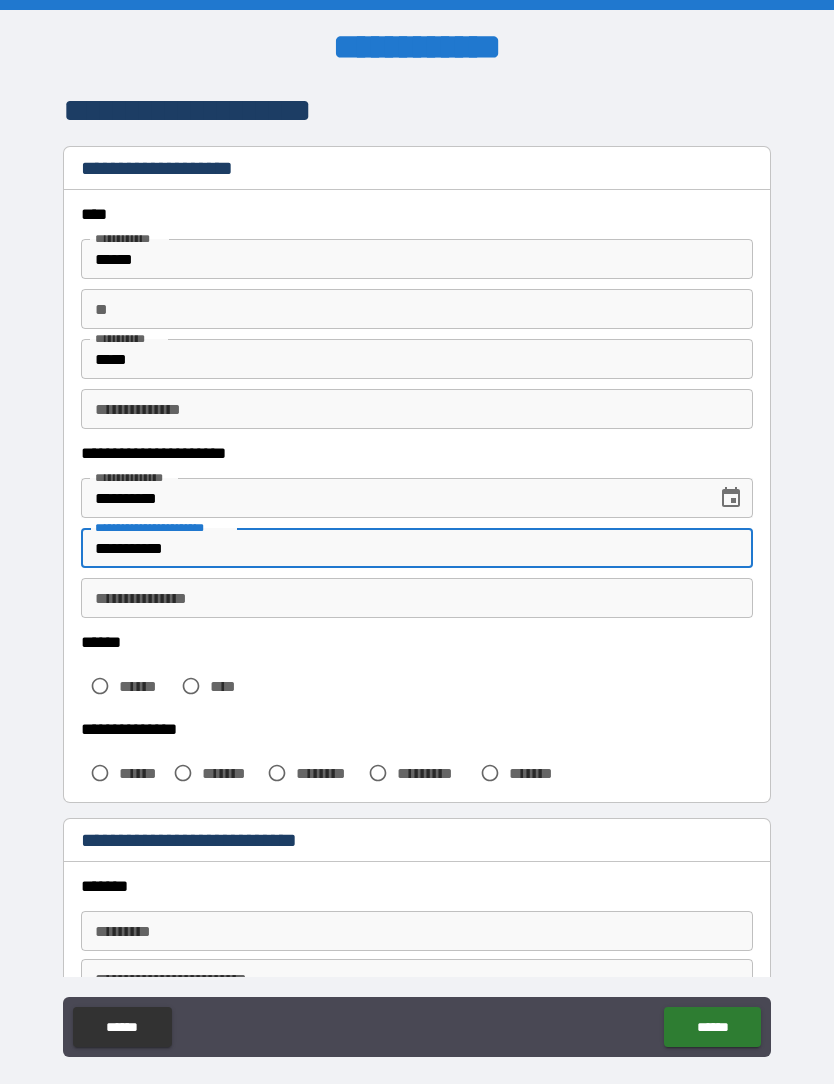type on "**********" 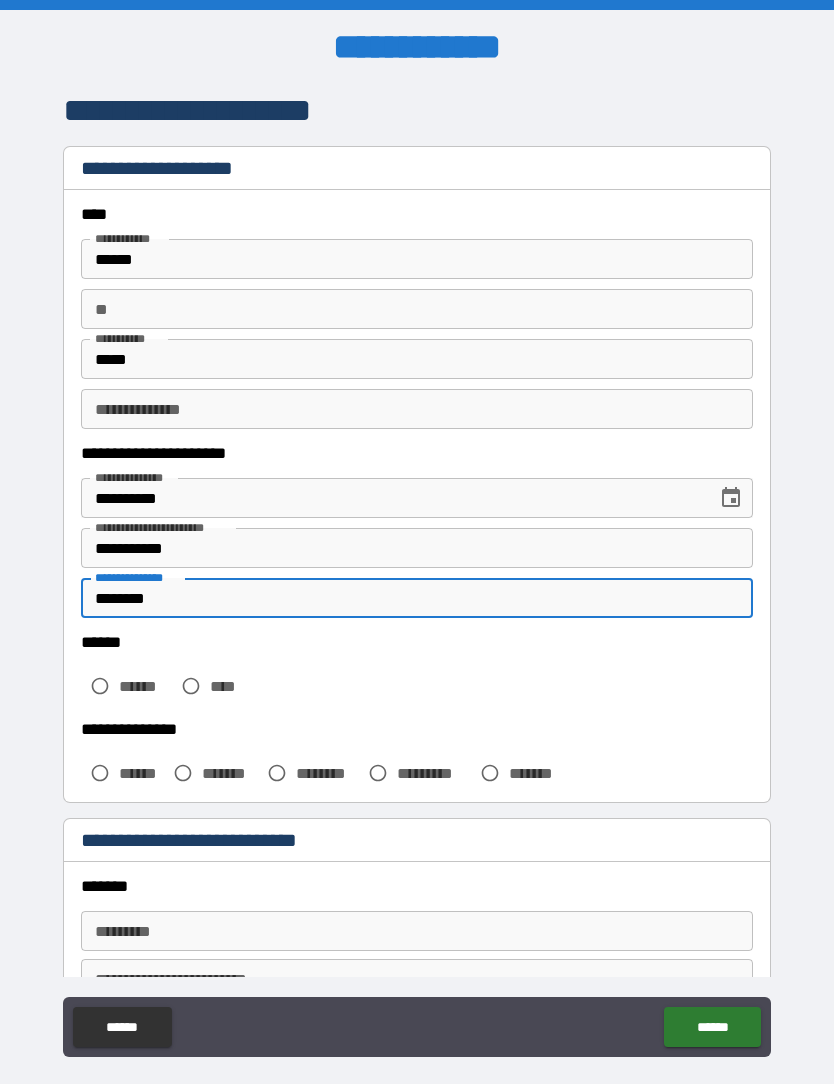 type on "********" 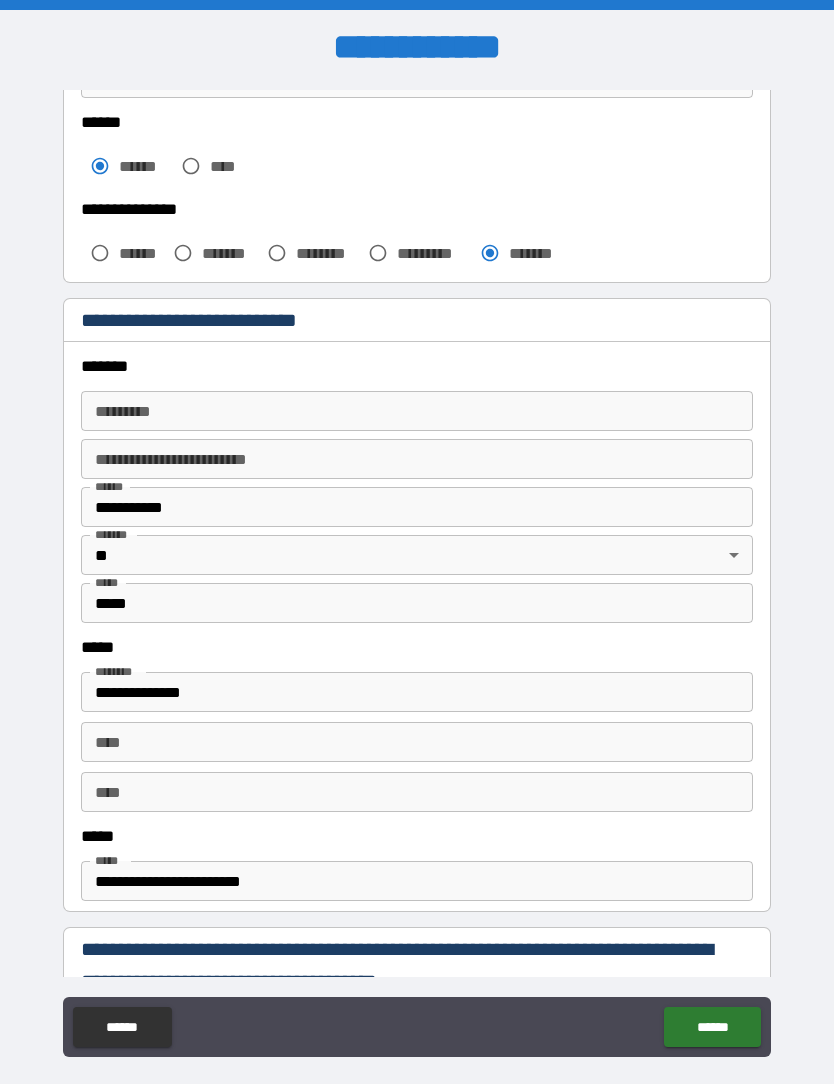 scroll, scrollTop: 531, scrollLeft: 0, axis: vertical 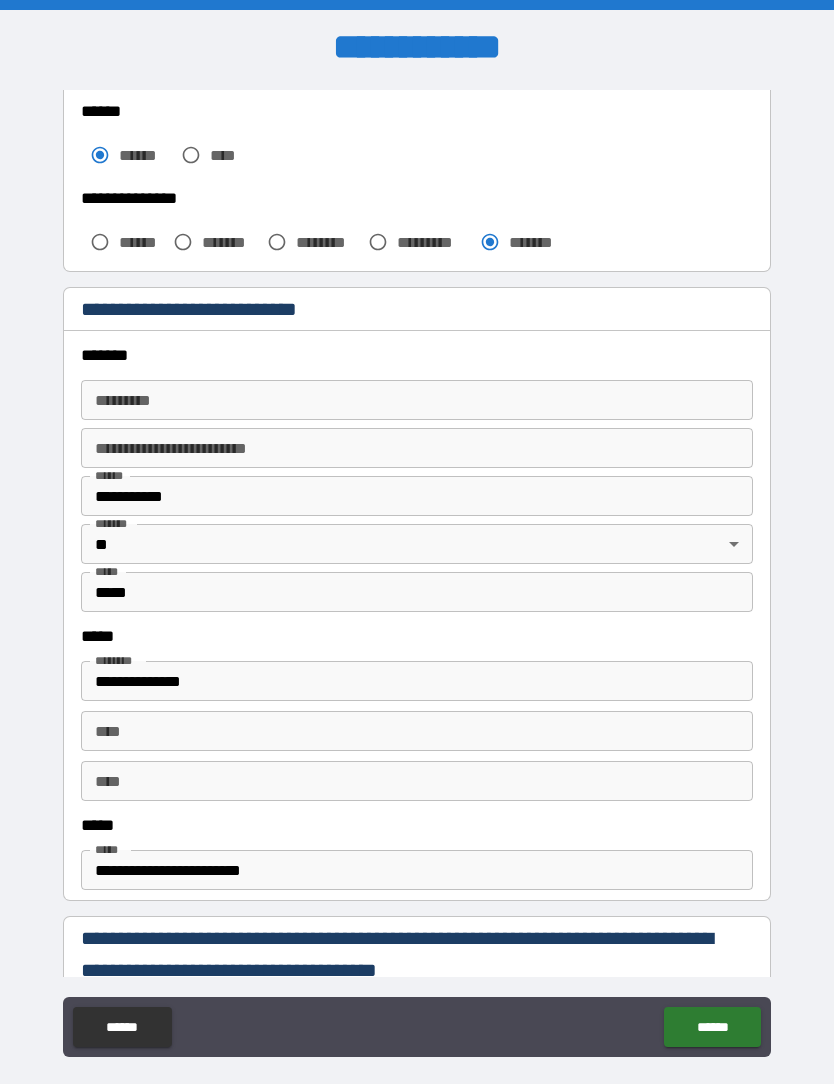 click on "*******   *" at bounding box center (417, 400) 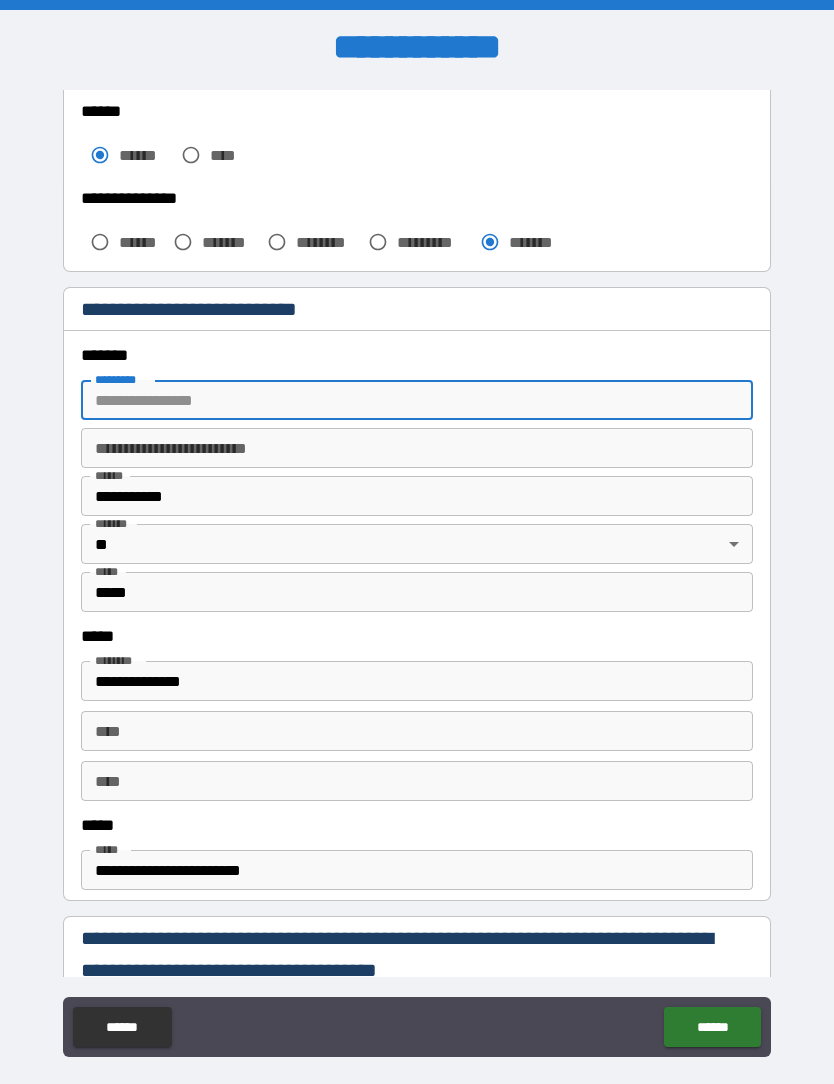 type on "**********" 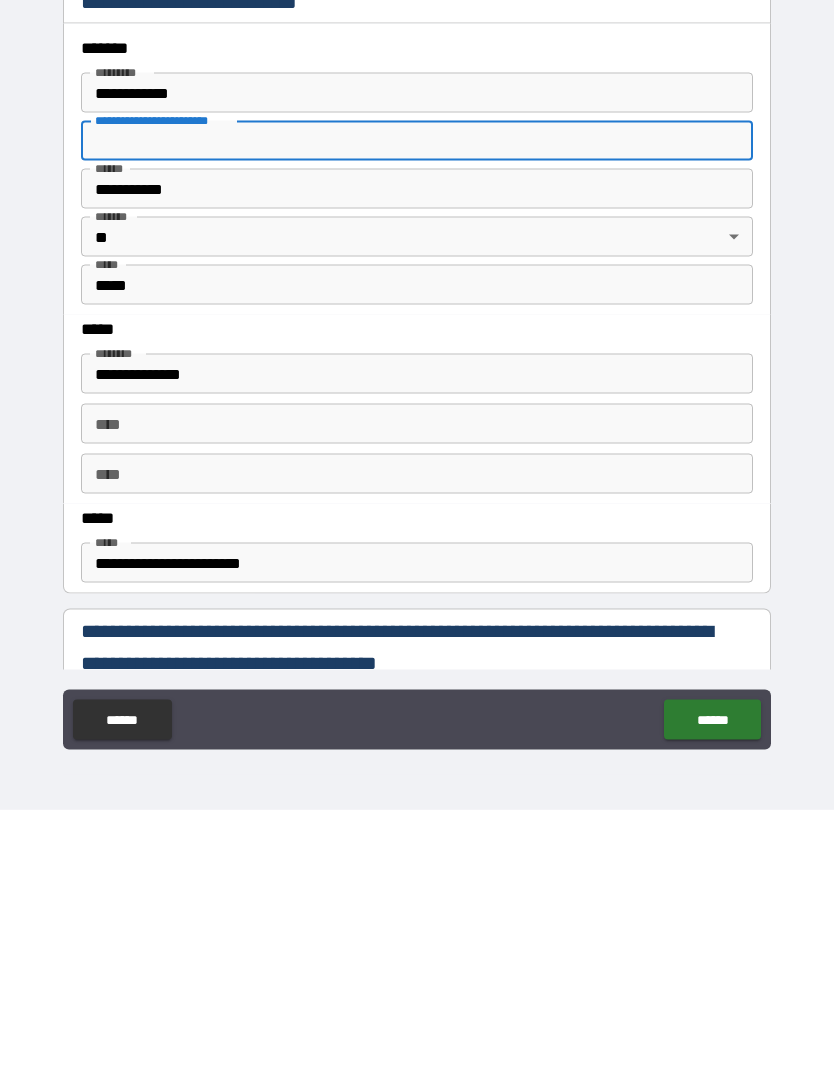 scroll, scrollTop: 66, scrollLeft: 0, axis: vertical 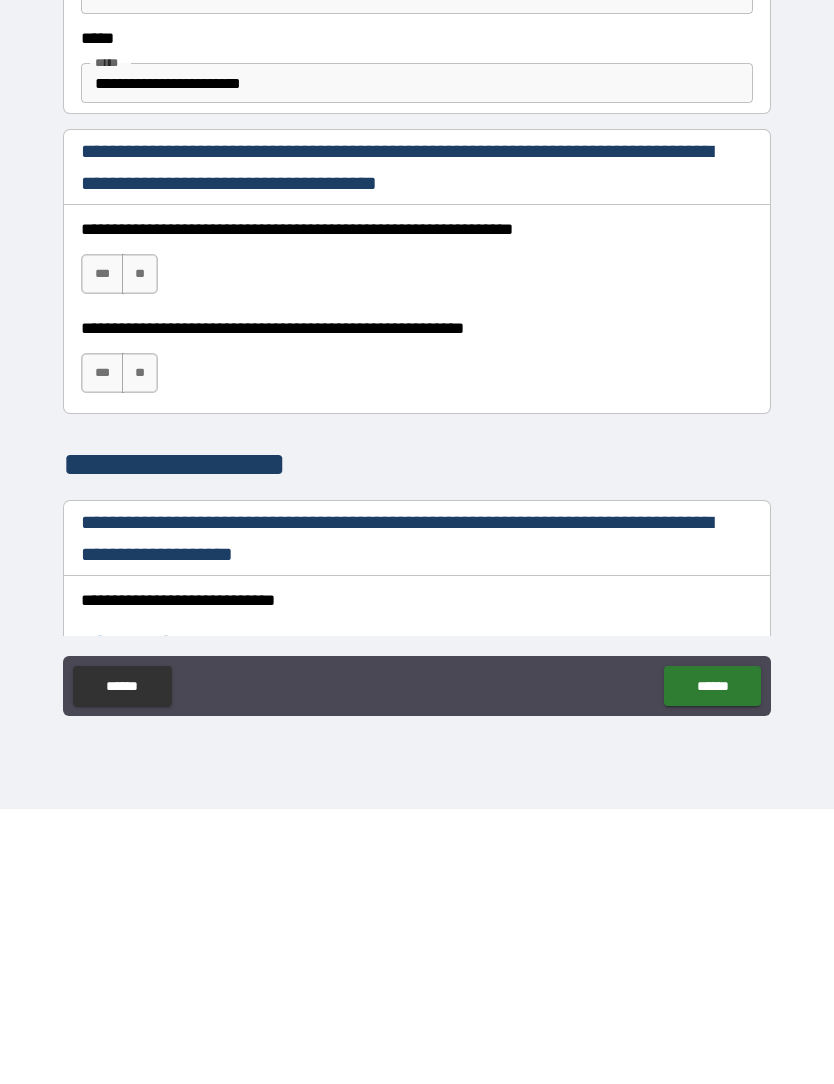 click on "***" at bounding box center (102, 549) 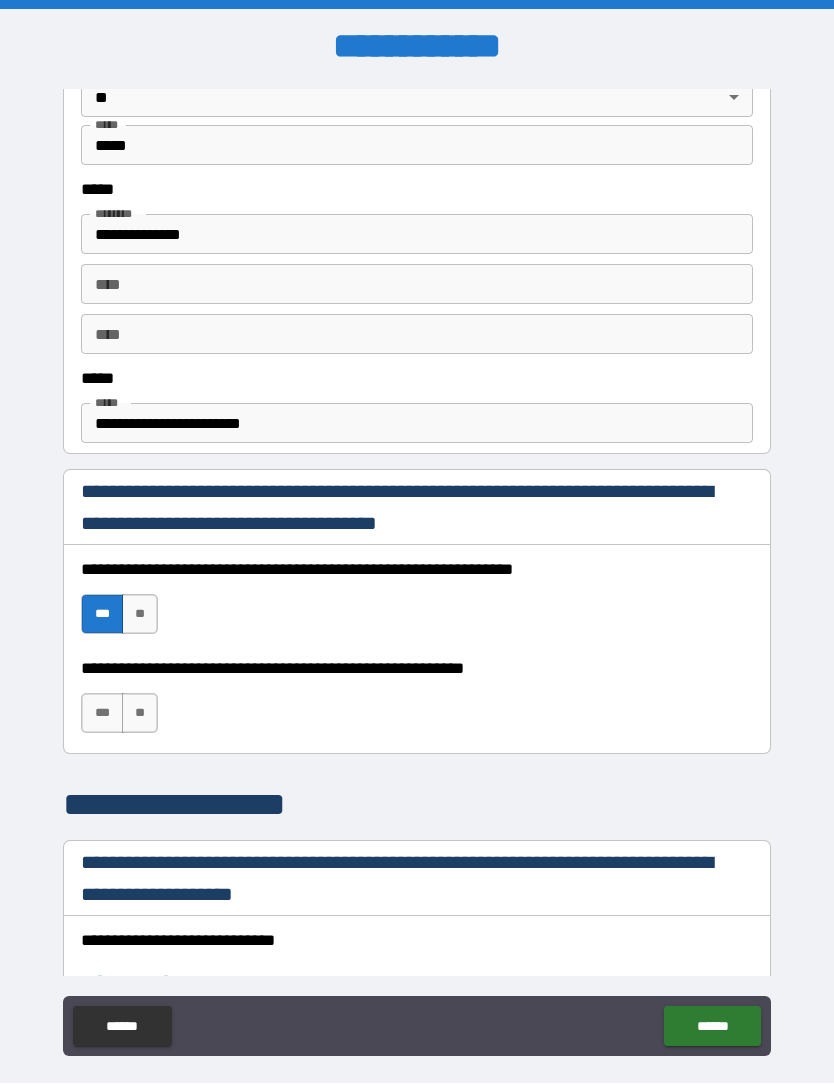 click on "***" at bounding box center [102, 714] 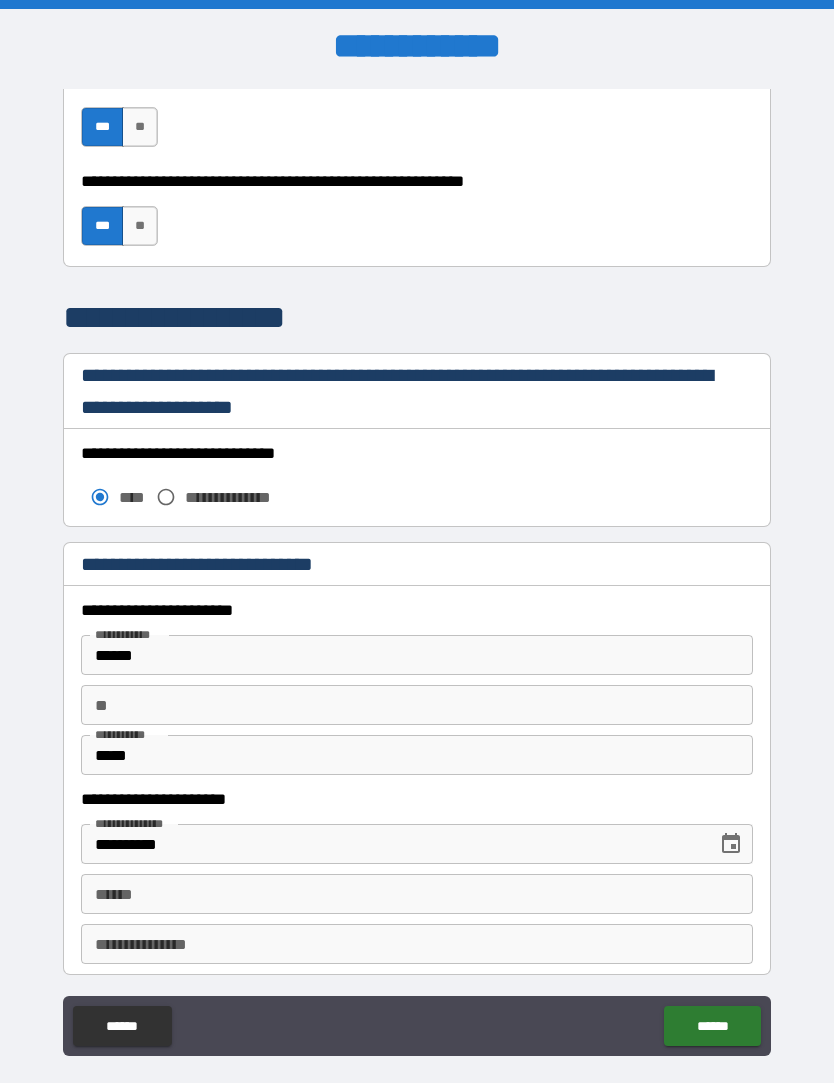 scroll, scrollTop: 1480, scrollLeft: 0, axis: vertical 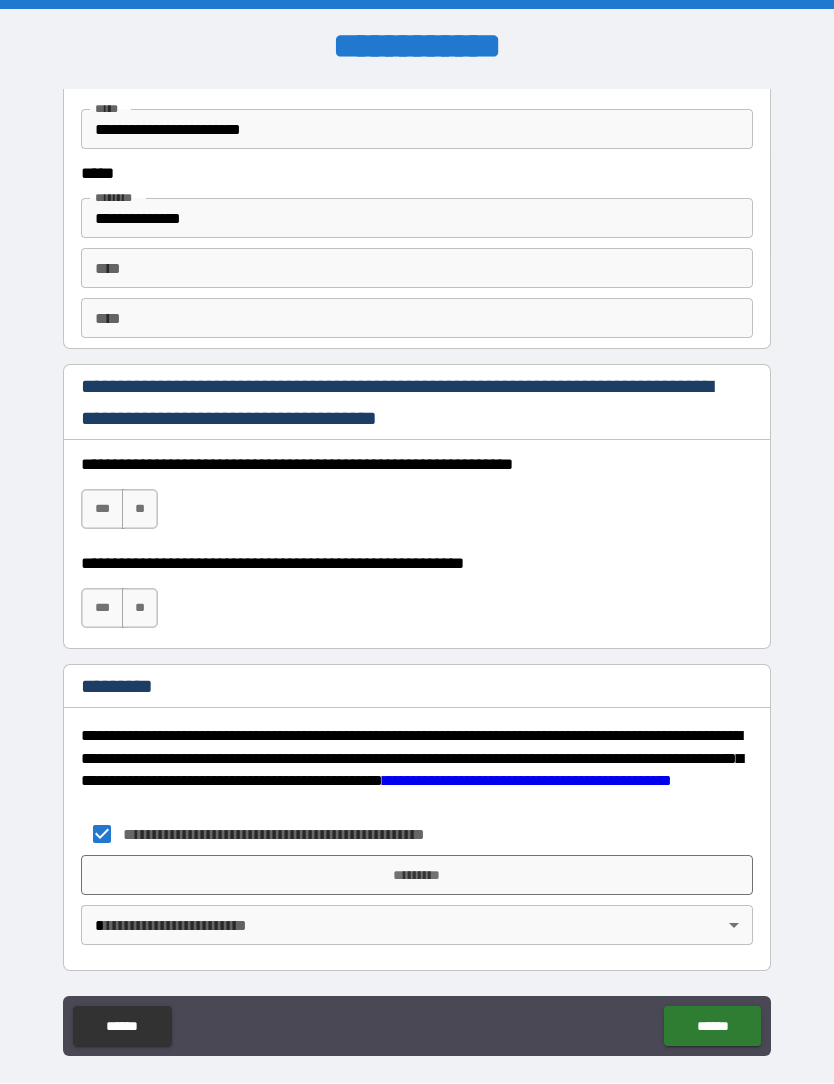 click on "*********" at bounding box center (417, 876) 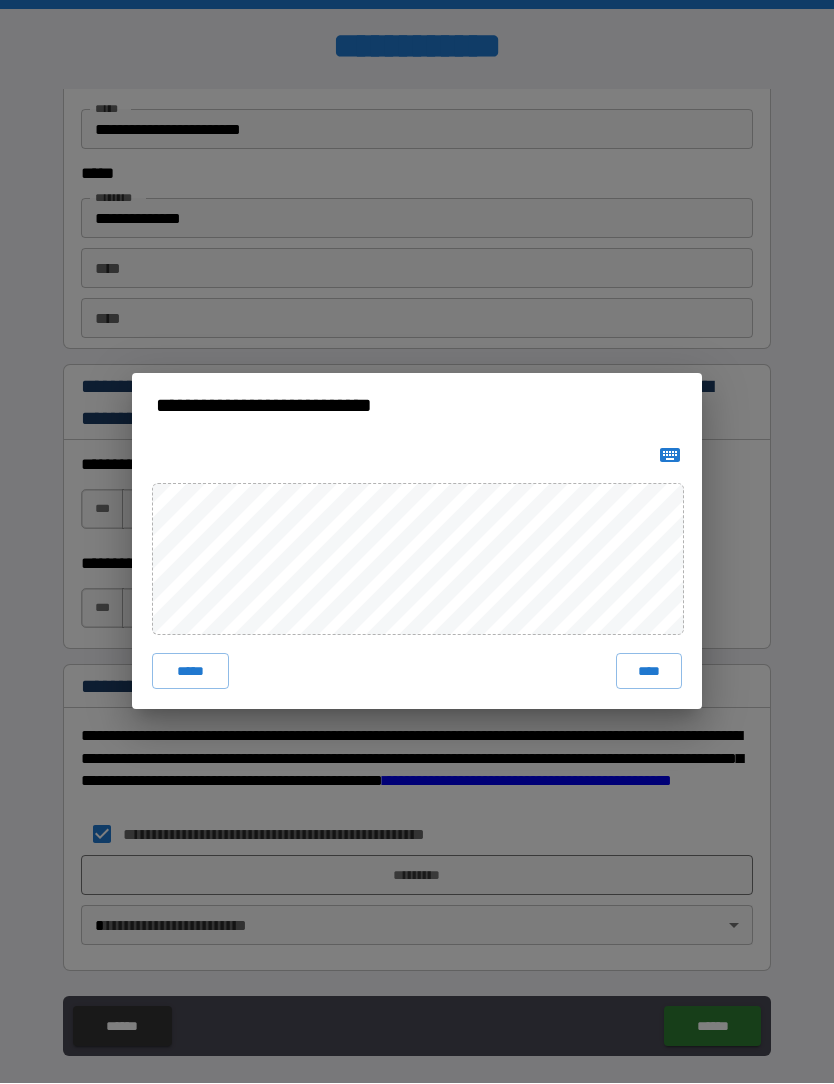 click on "****" at bounding box center (649, 672) 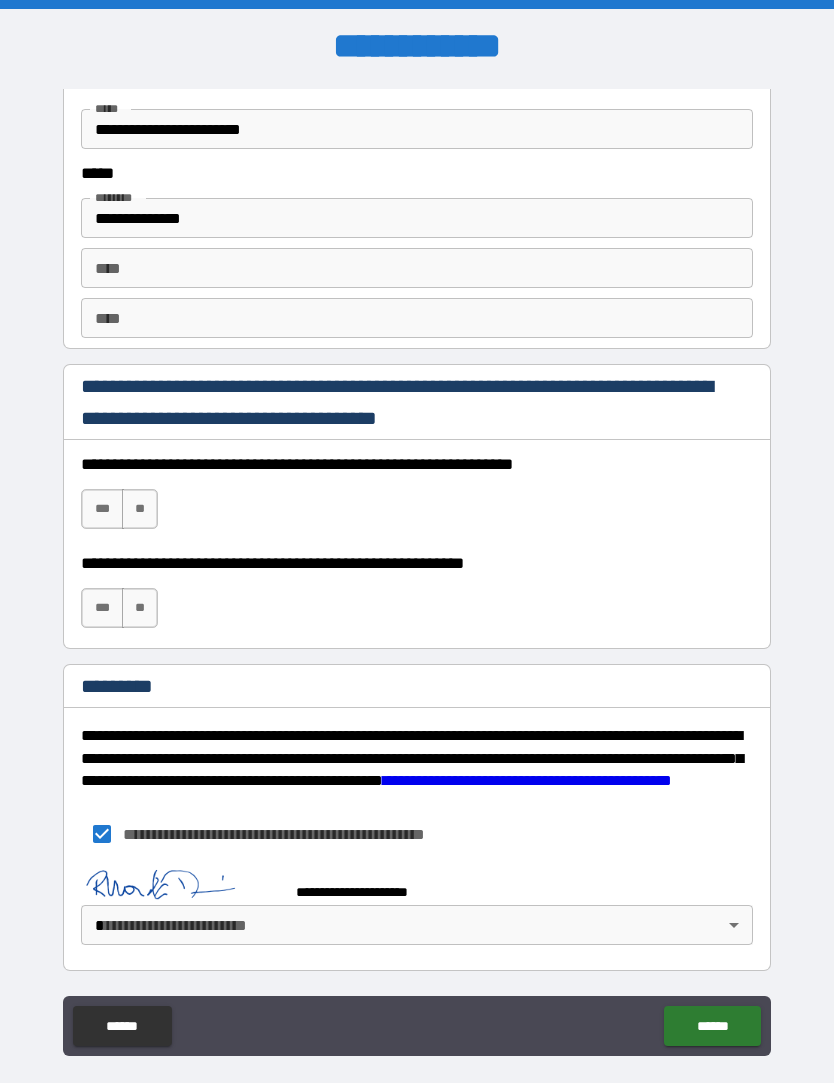 scroll, scrollTop: 2709, scrollLeft: 0, axis: vertical 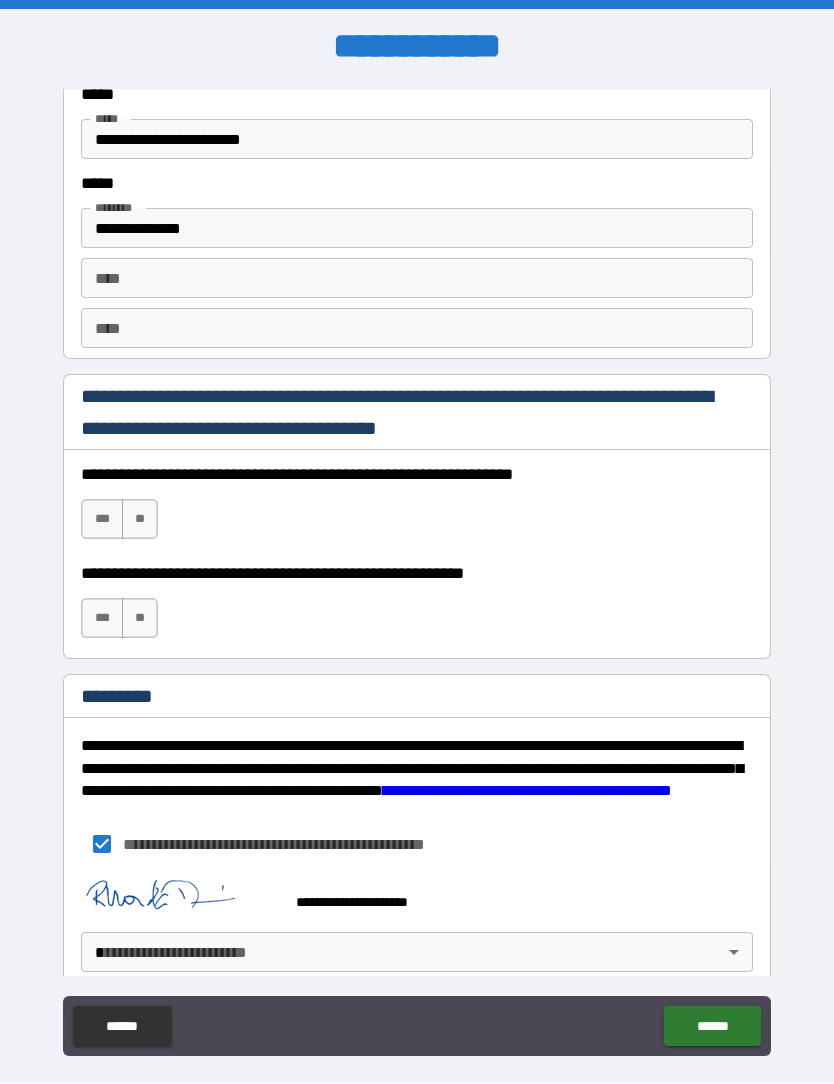 click on "**********" at bounding box center [417, 575] 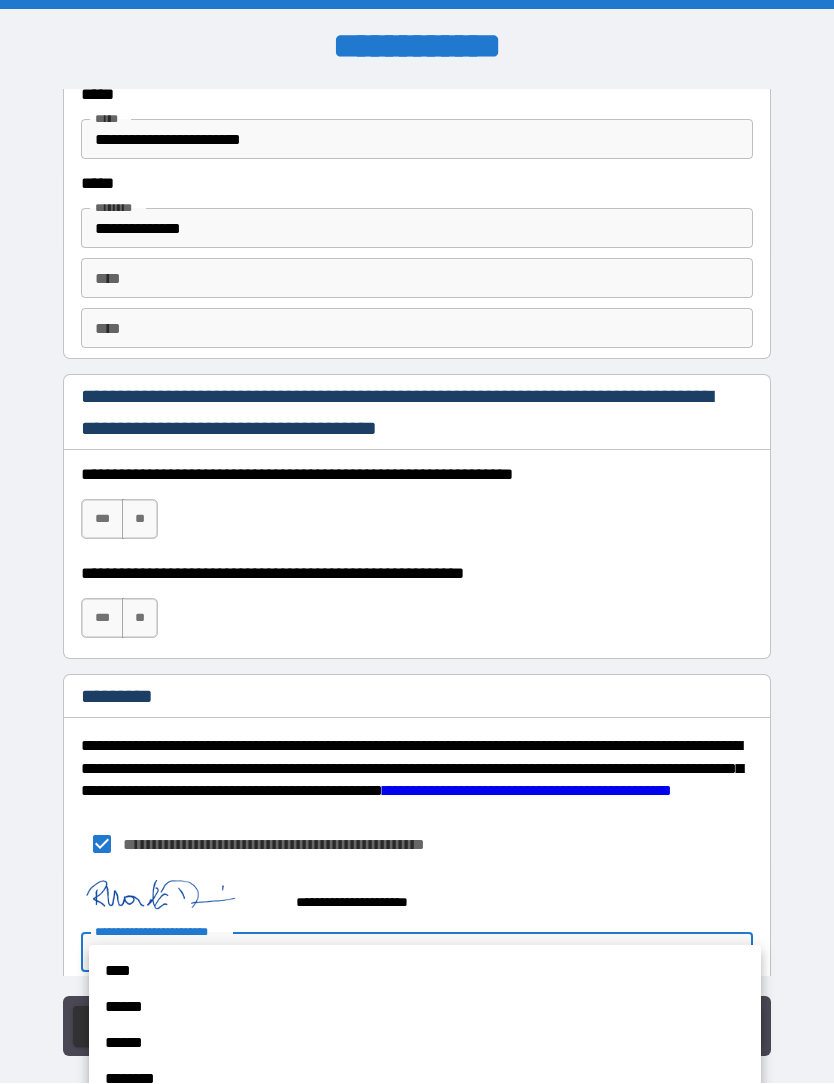 click on "****" at bounding box center (425, 972) 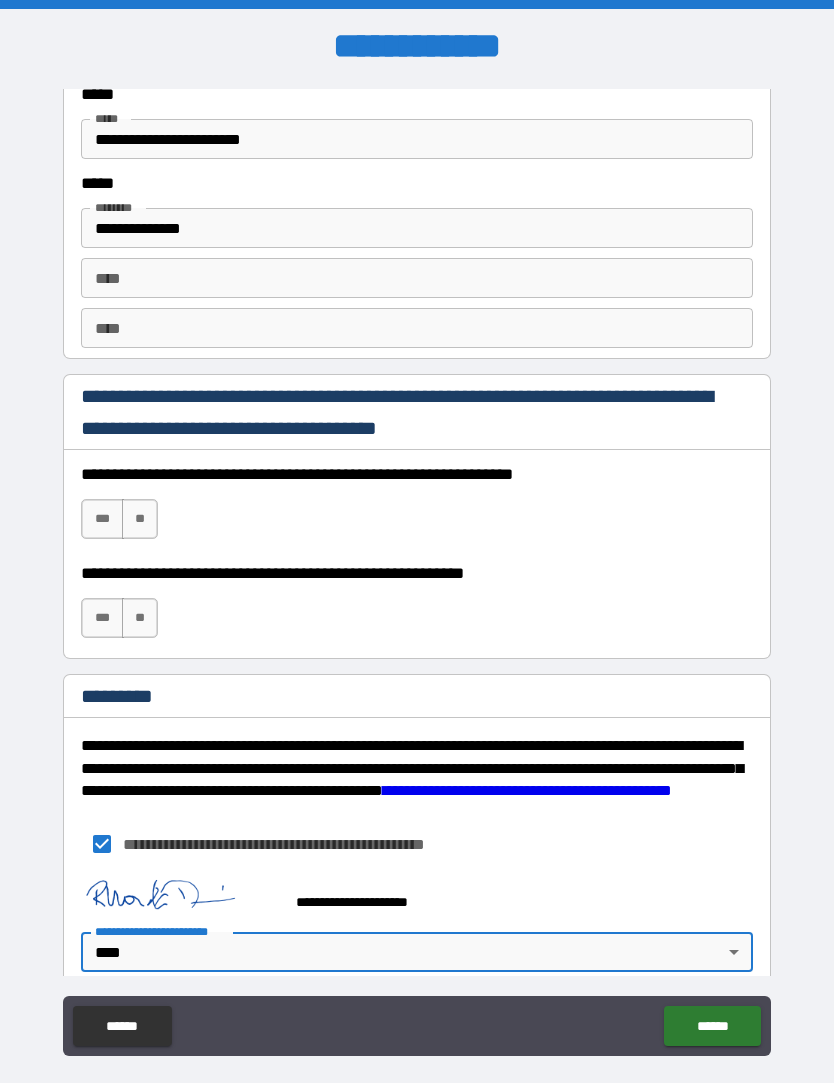 click on "******" at bounding box center [712, 1027] 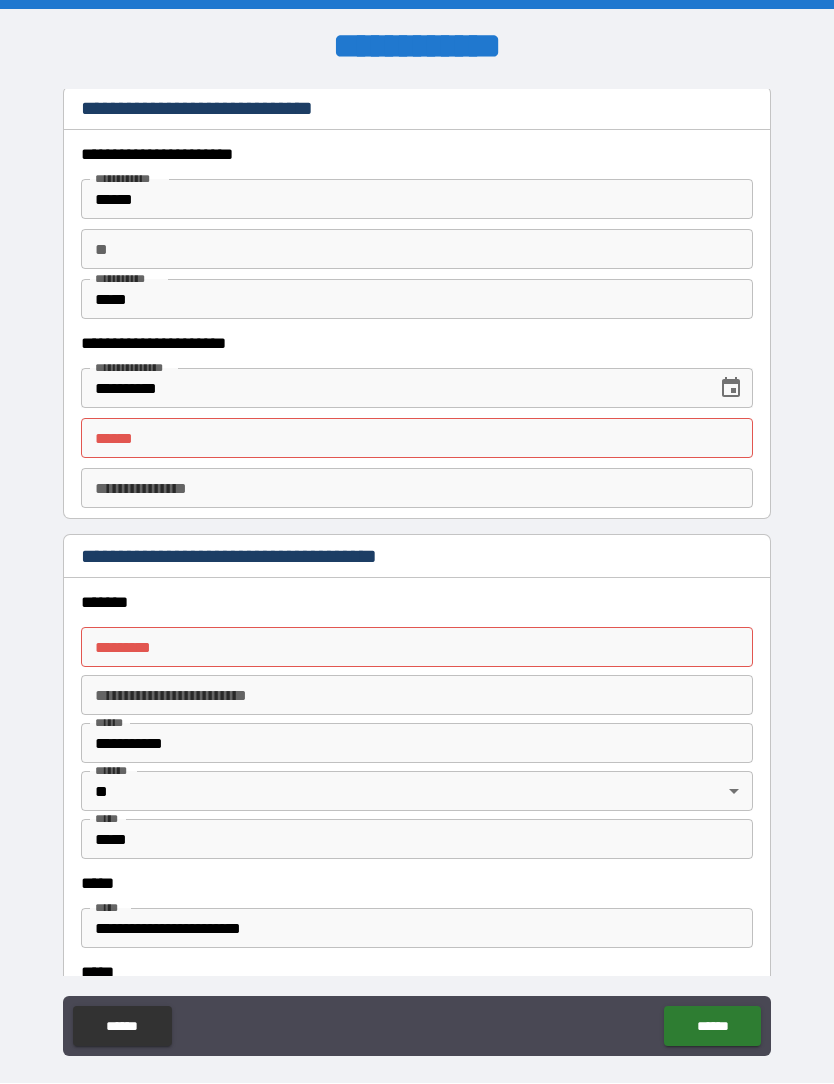 scroll, scrollTop: 1926, scrollLeft: 0, axis: vertical 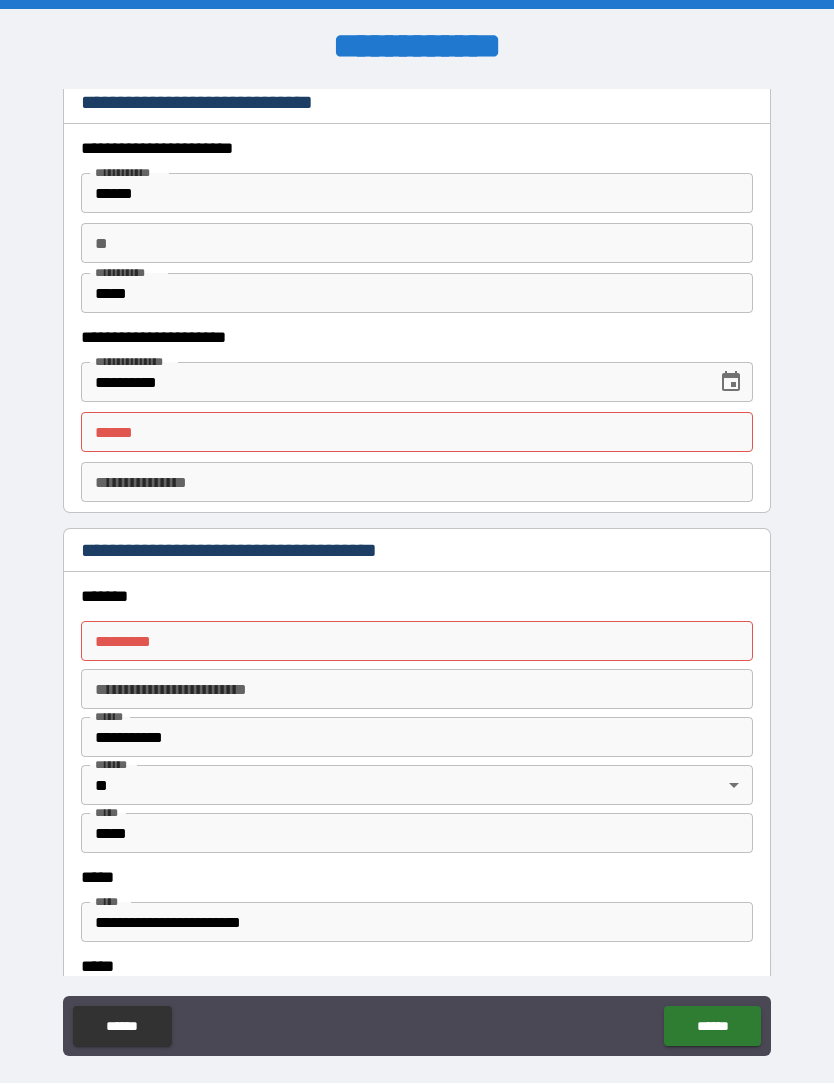 click on "****   *" at bounding box center [417, 433] 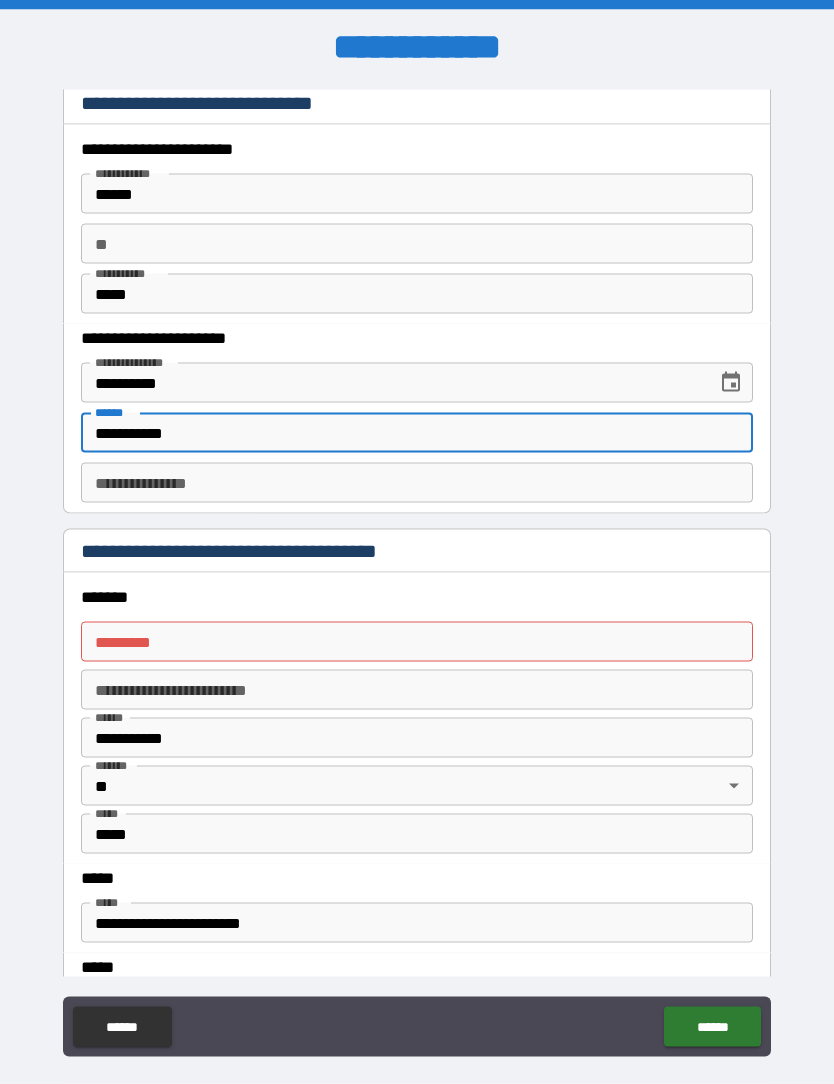 type on "**********" 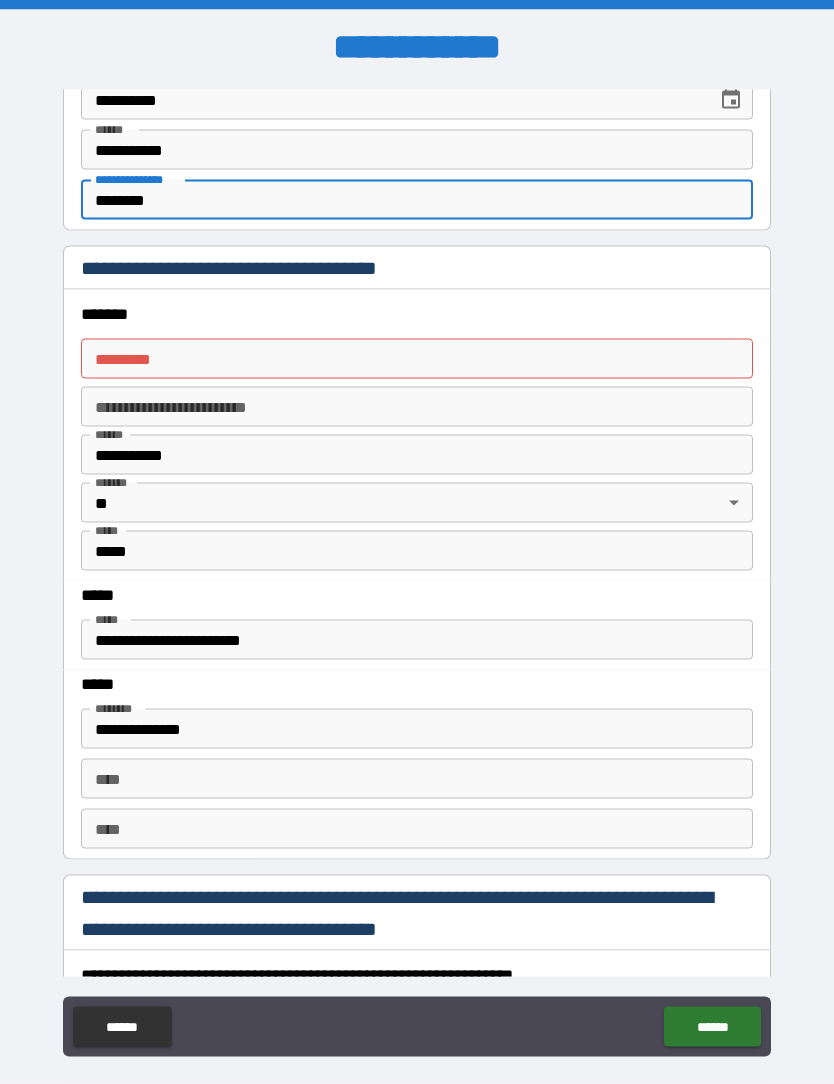 scroll, scrollTop: 2213, scrollLeft: 0, axis: vertical 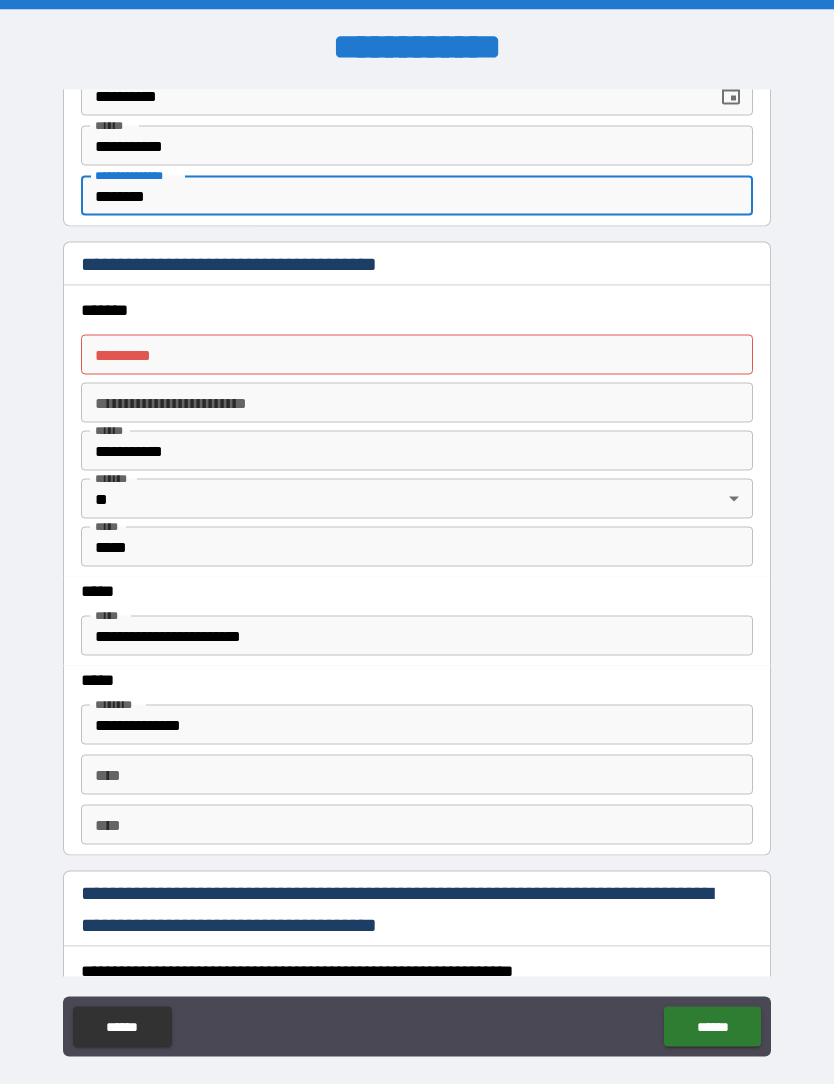 type on "********" 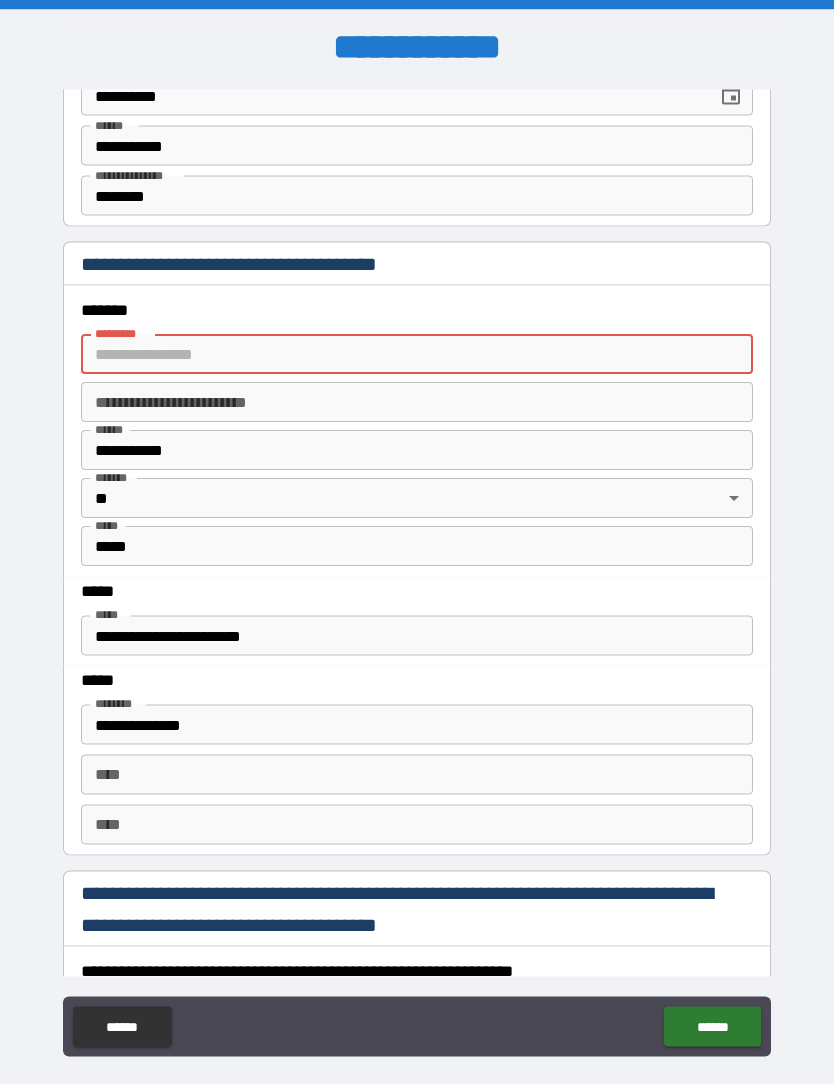 type on "**********" 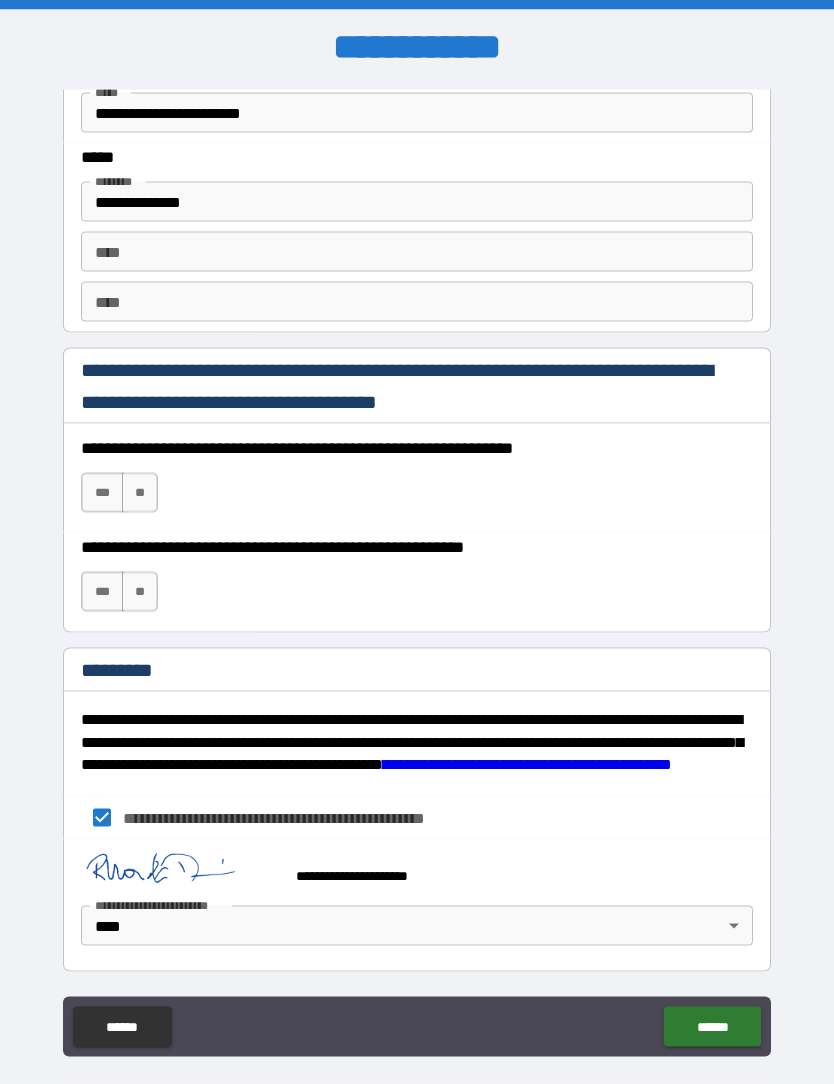 scroll, scrollTop: 2736, scrollLeft: 0, axis: vertical 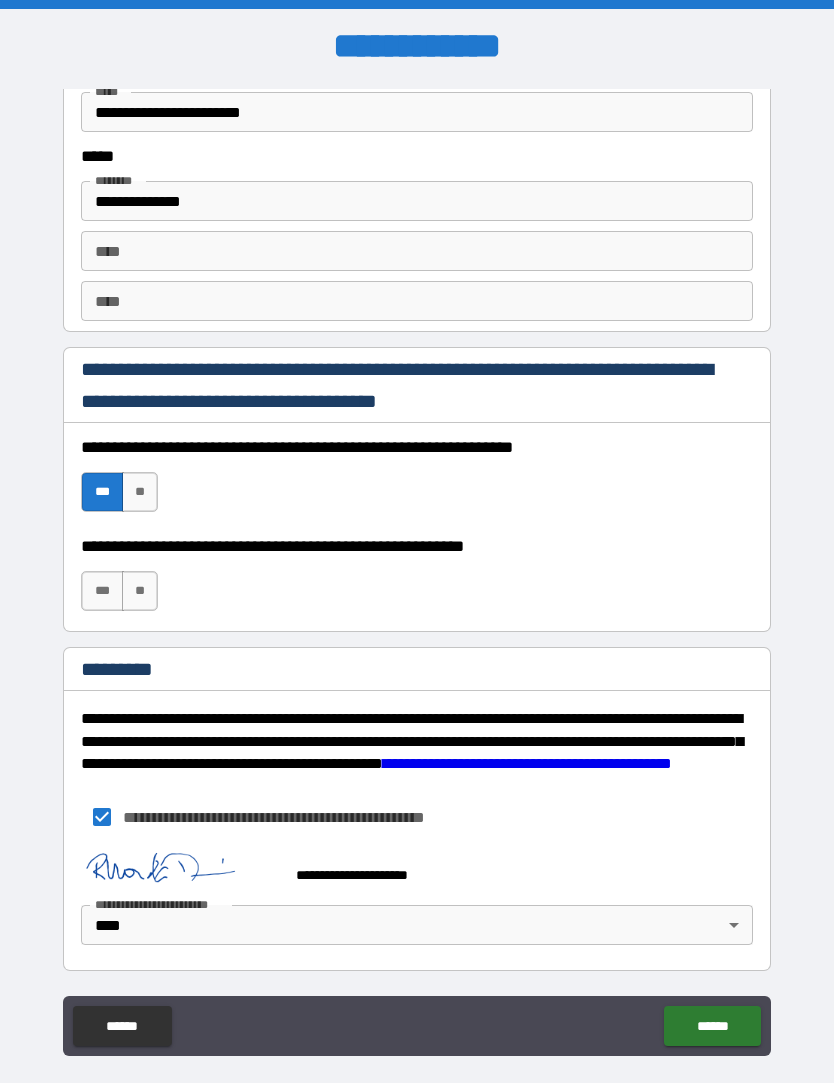 click on "***" at bounding box center [102, 592] 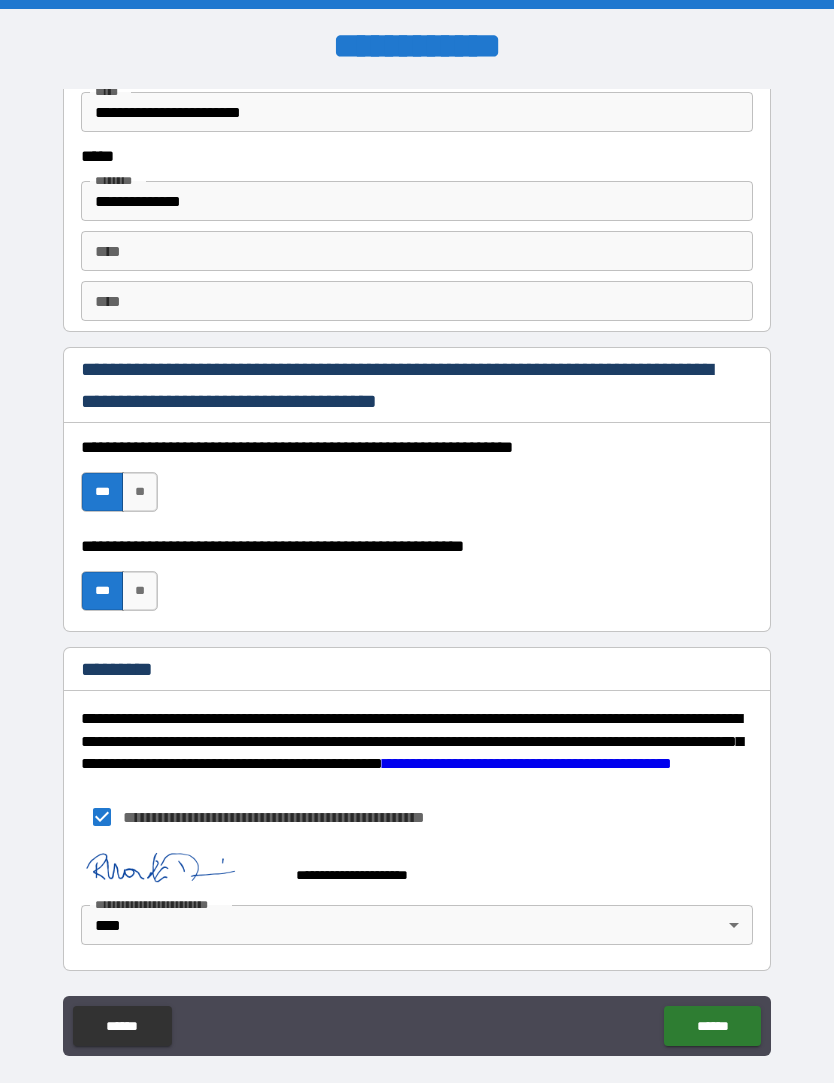 click on "******" at bounding box center (712, 1027) 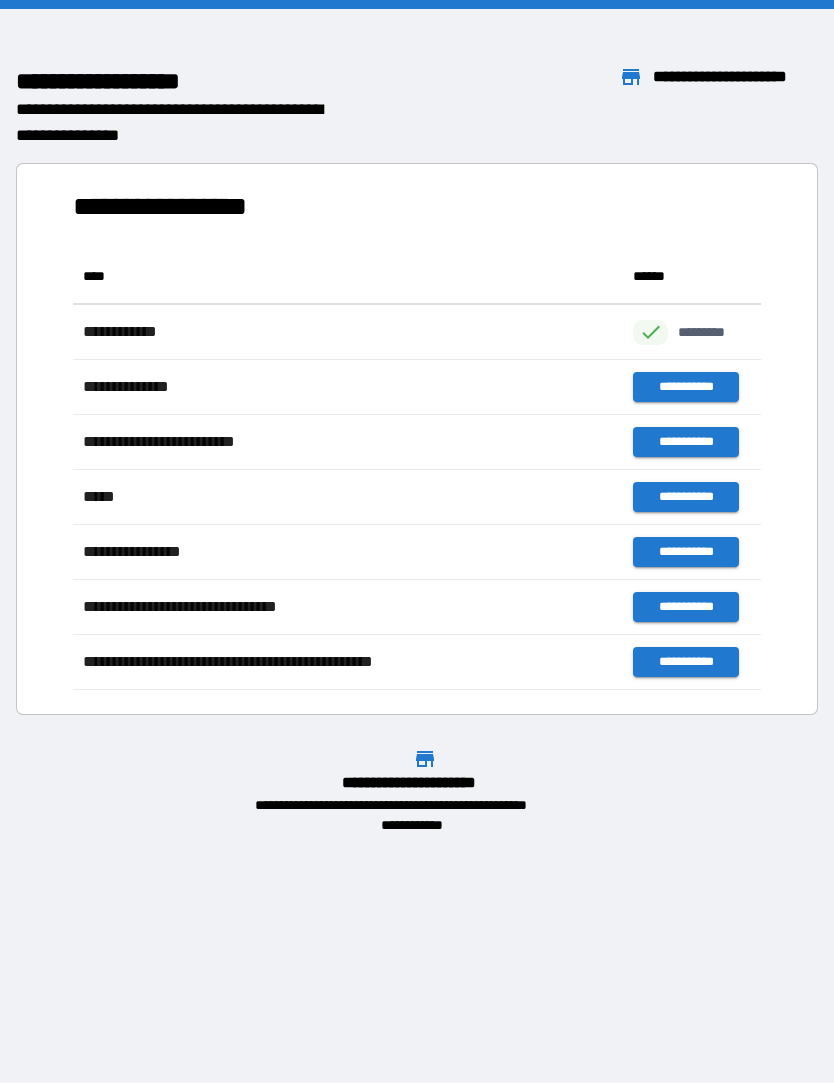 scroll, scrollTop: 441, scrollLeft: 688, axis: both 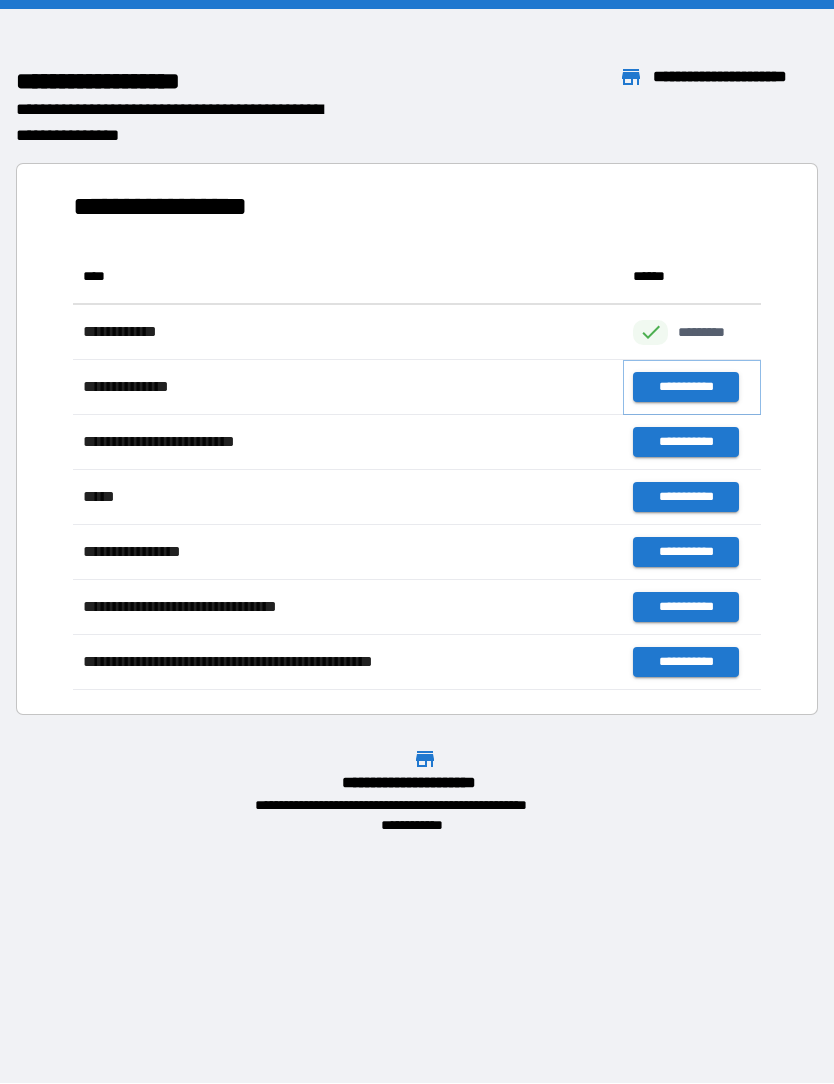 click on "**********" at bounding box center [685, 388] 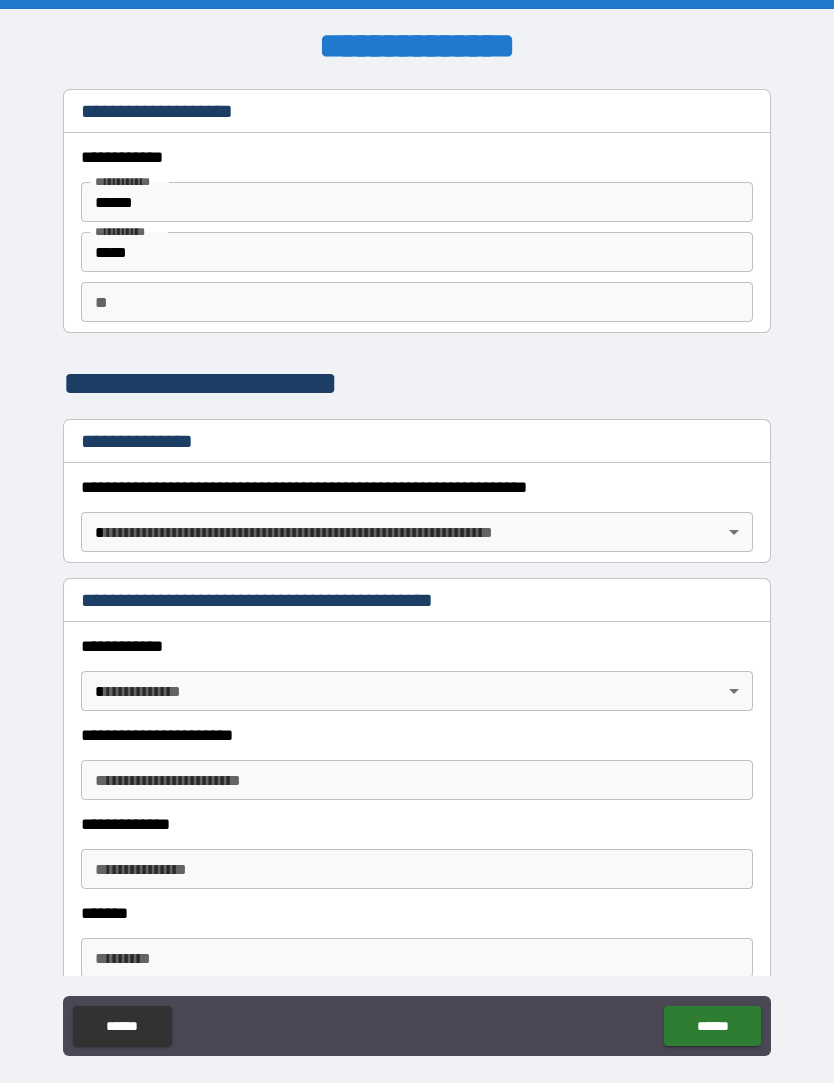 click on "**********" at bounding box center [417, 575] 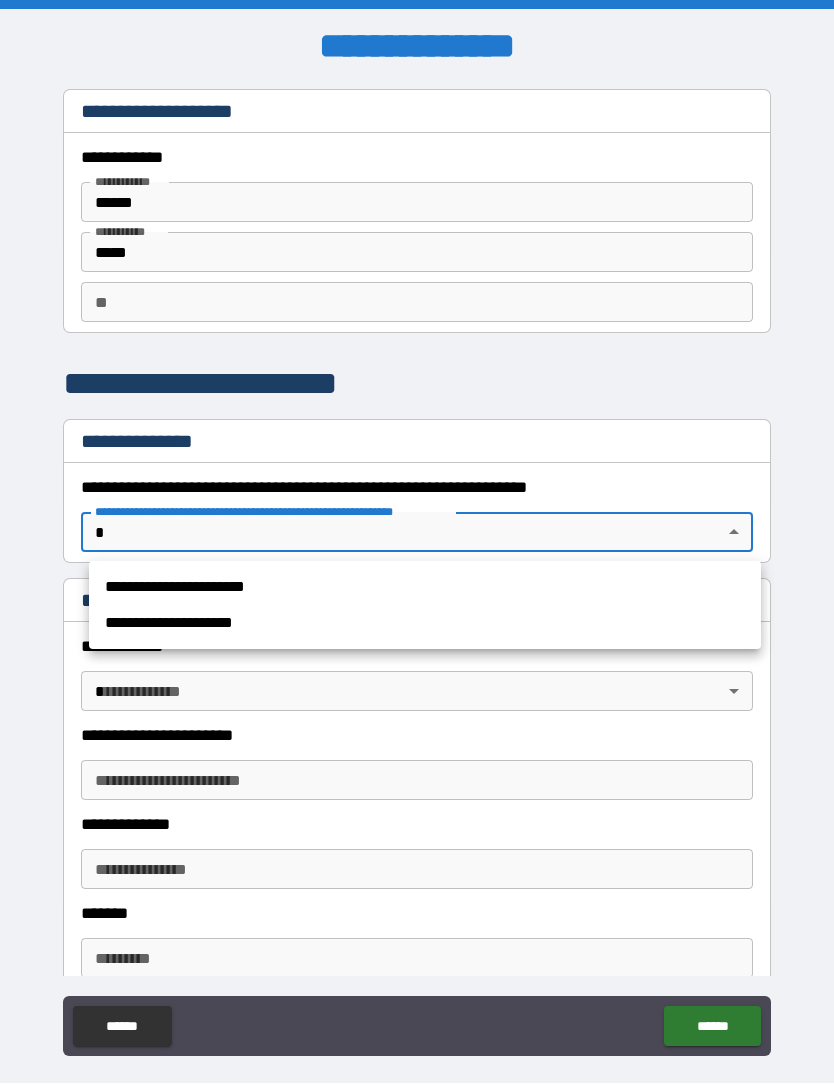 click on "**********" at bounding box center [425, 588] 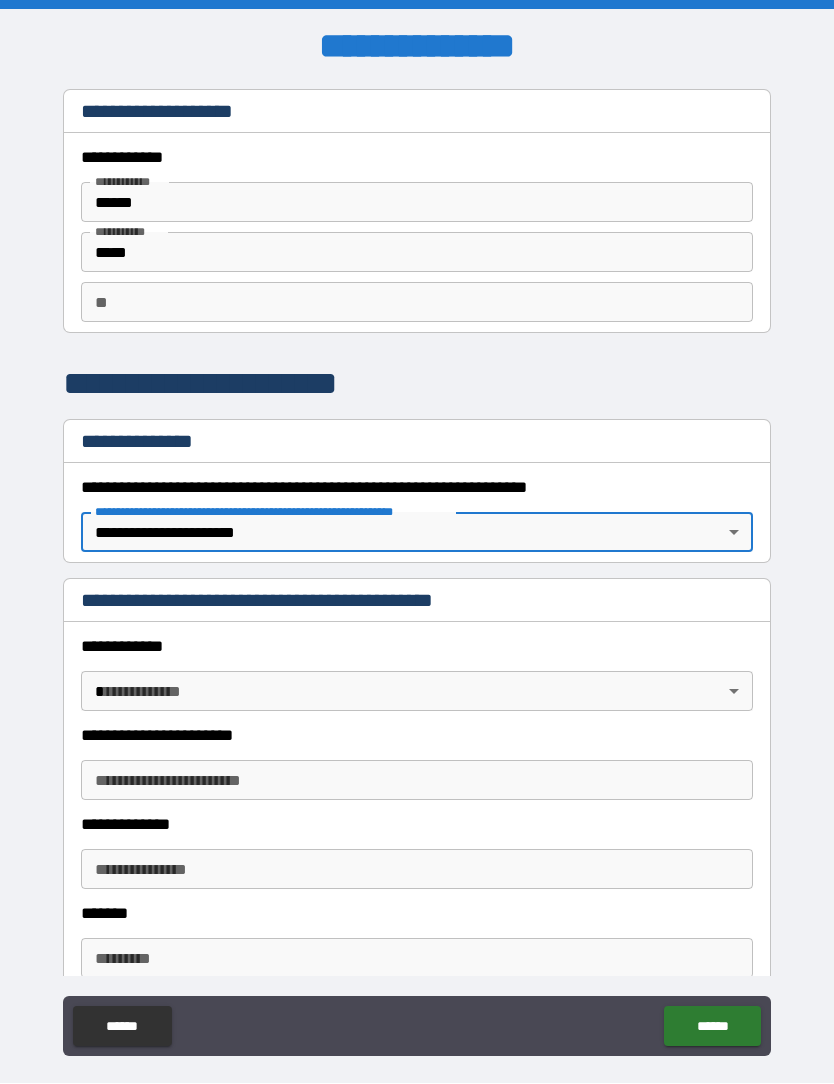 type on "*" 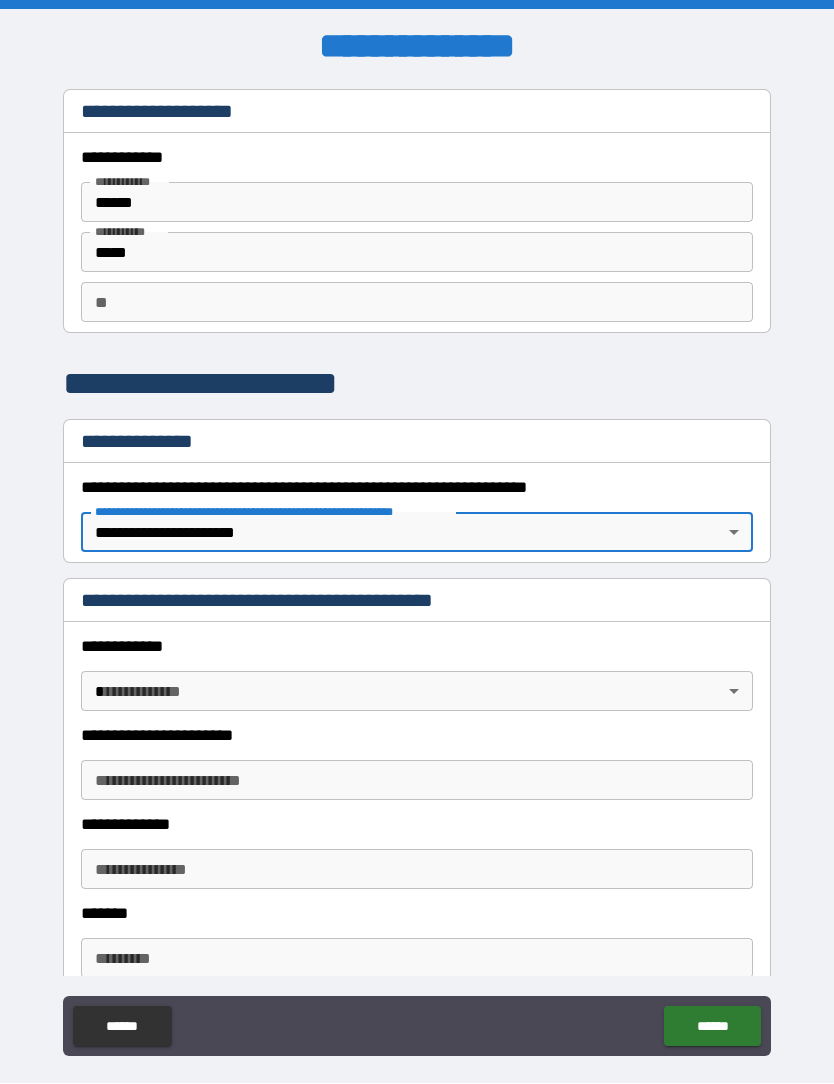 click on "**********" at bounding box center [417, 575] 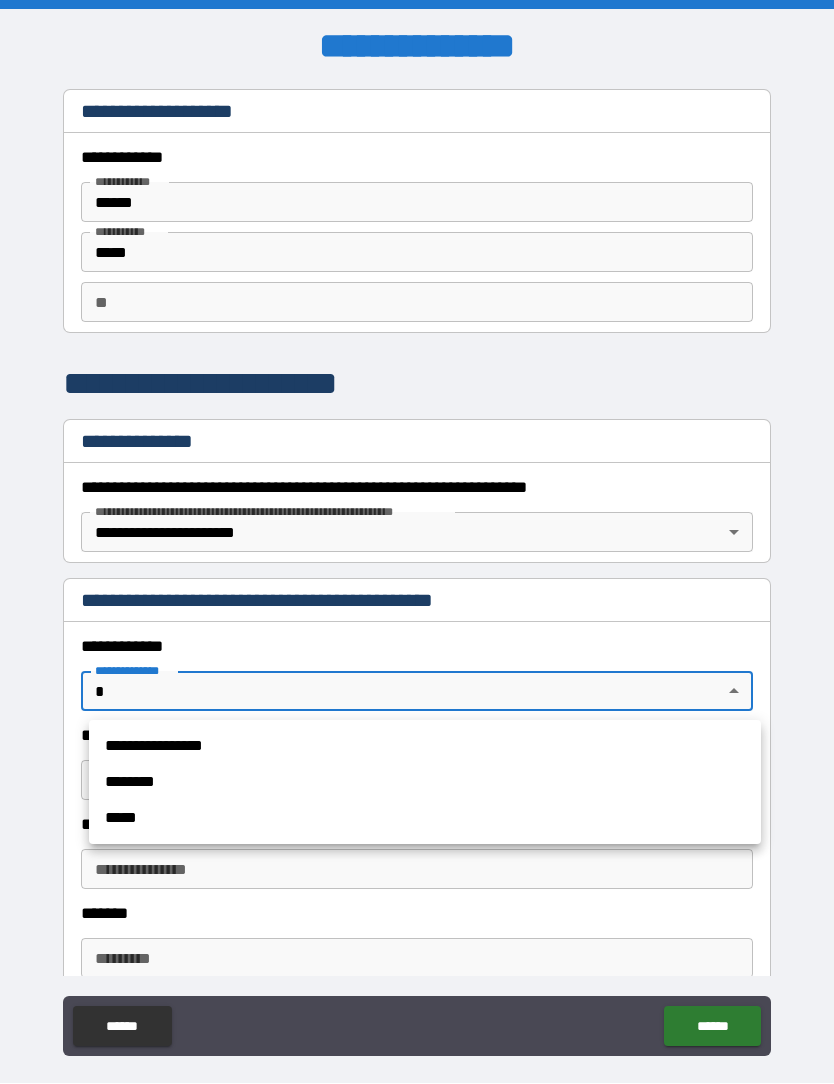 click on "*****" at bounding box center (425, 819) 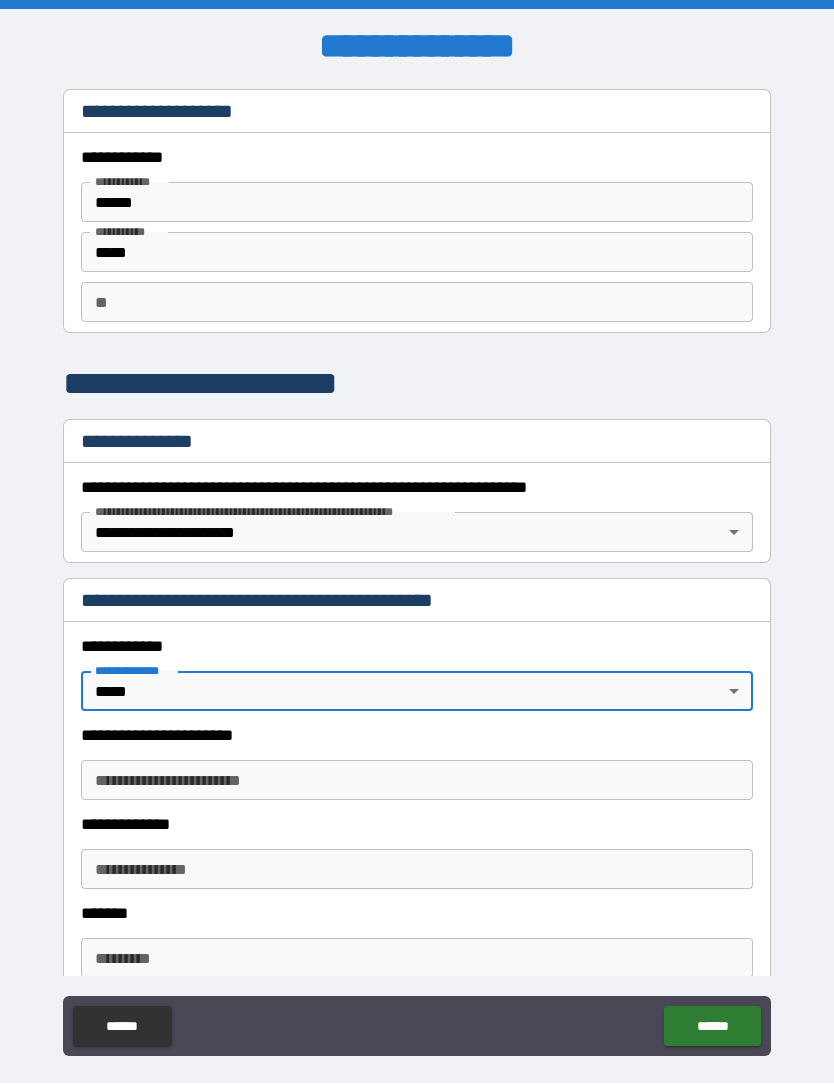 click on "**********" at bounding box center (417, 781) 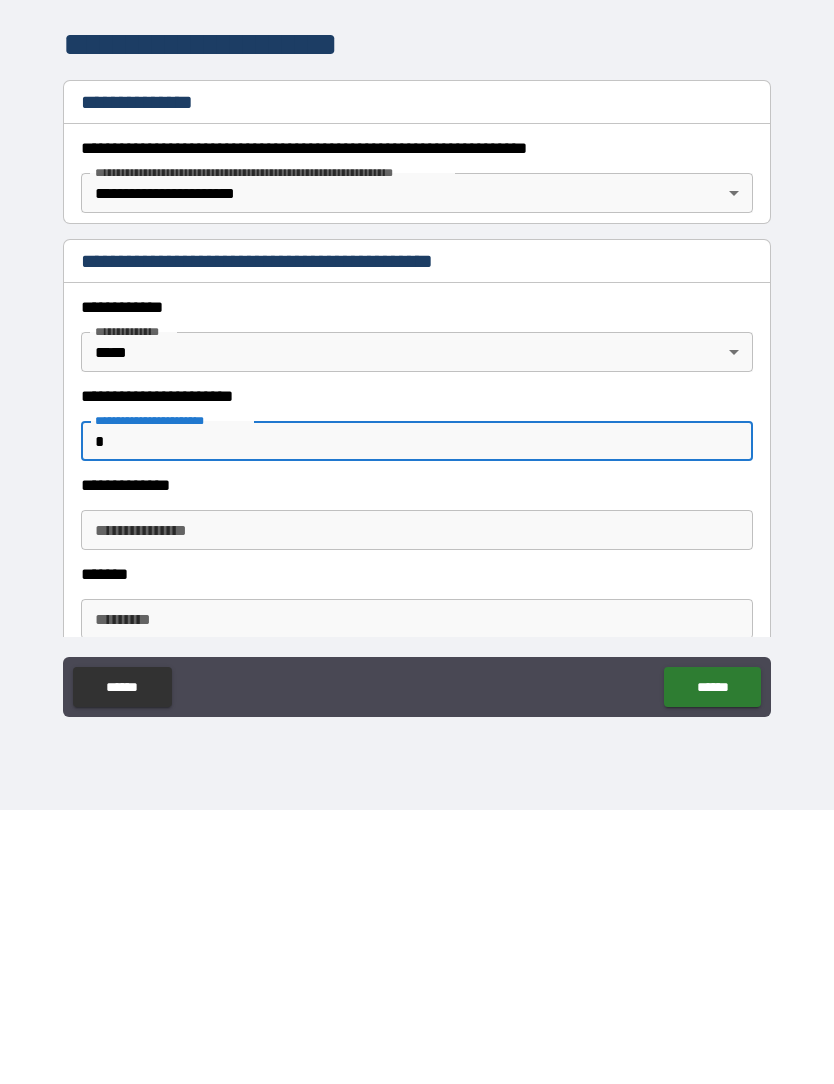 scroll, scrollTop: 66, scrollLeft: 0, axis: vertical 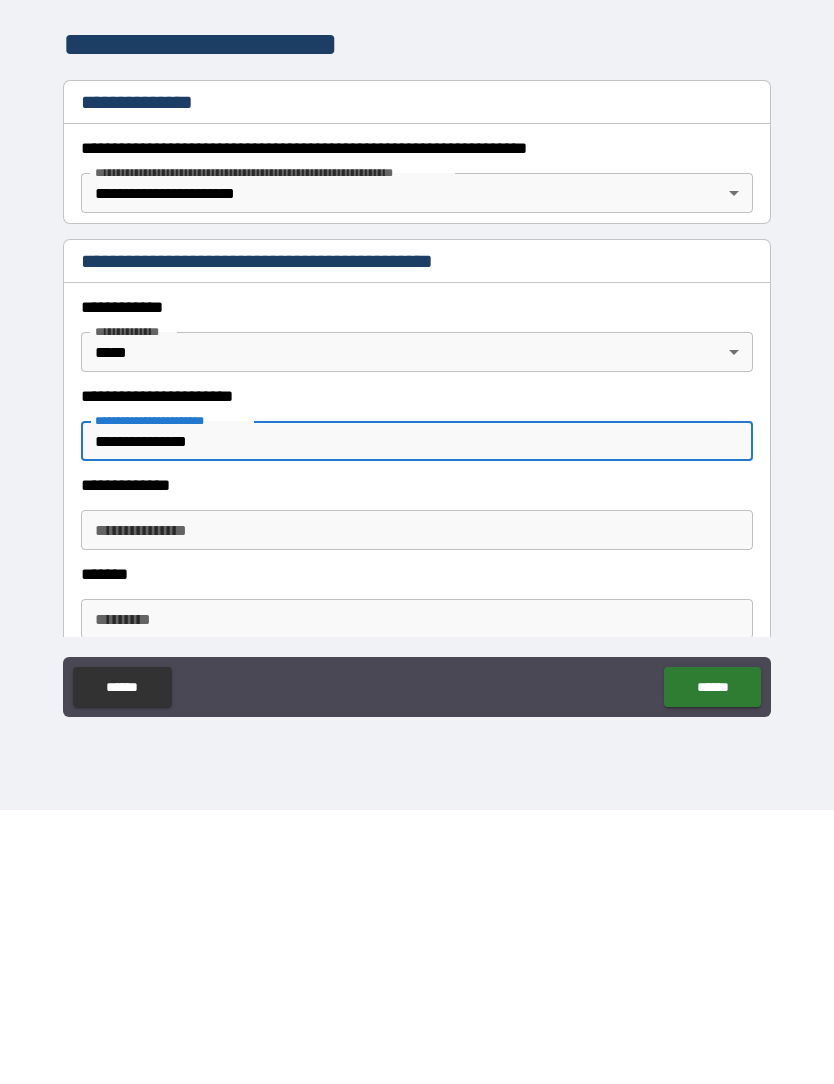 click on "**********" at bounding box center [417, 715] 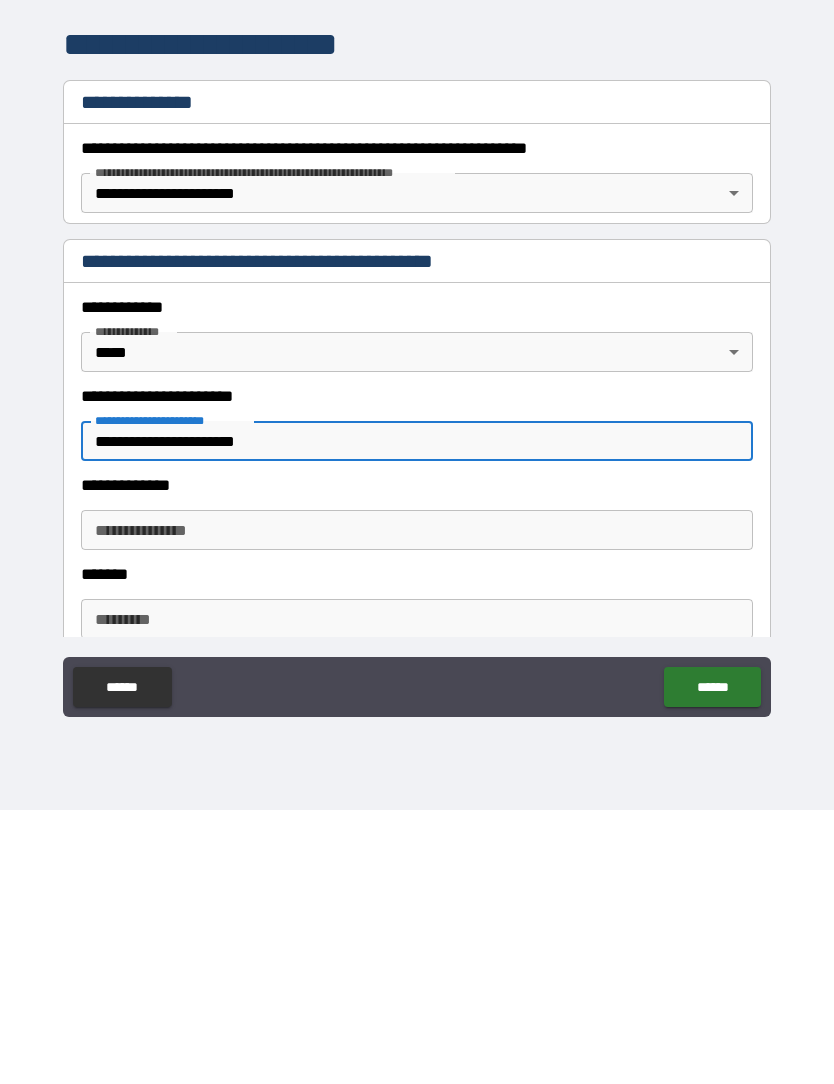type on "**********" 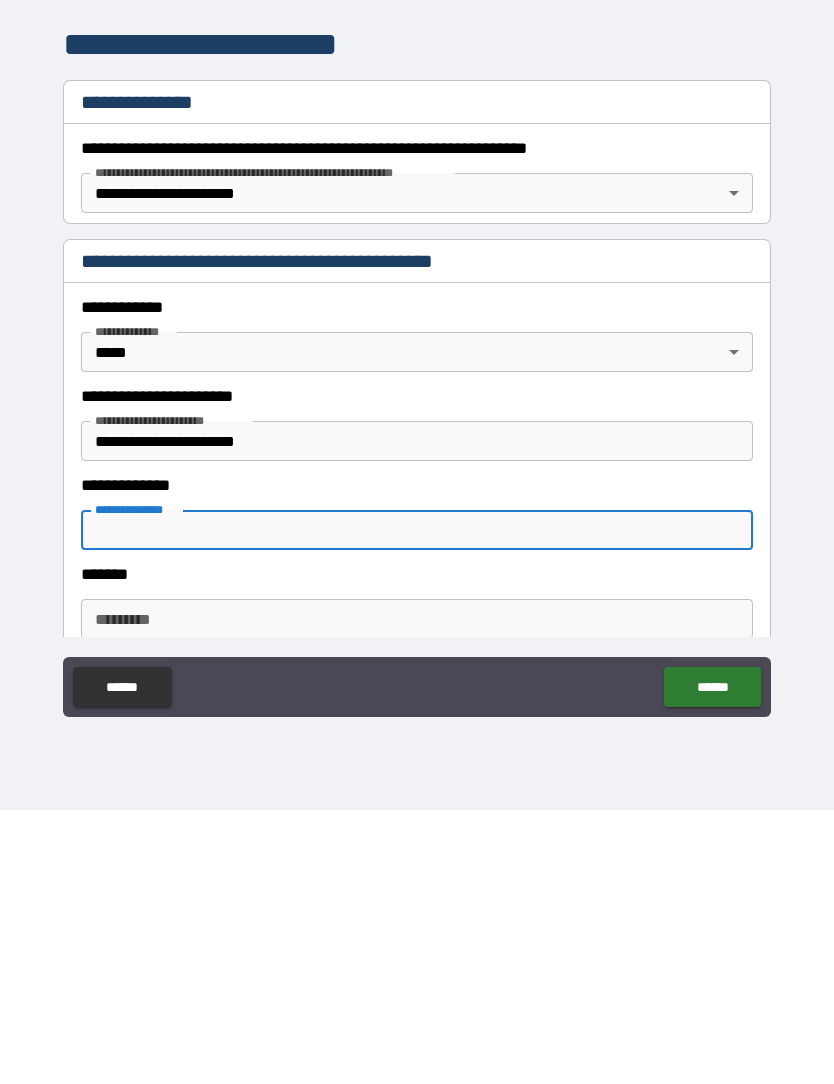 click on "**********" at bounding box center (417, 511) 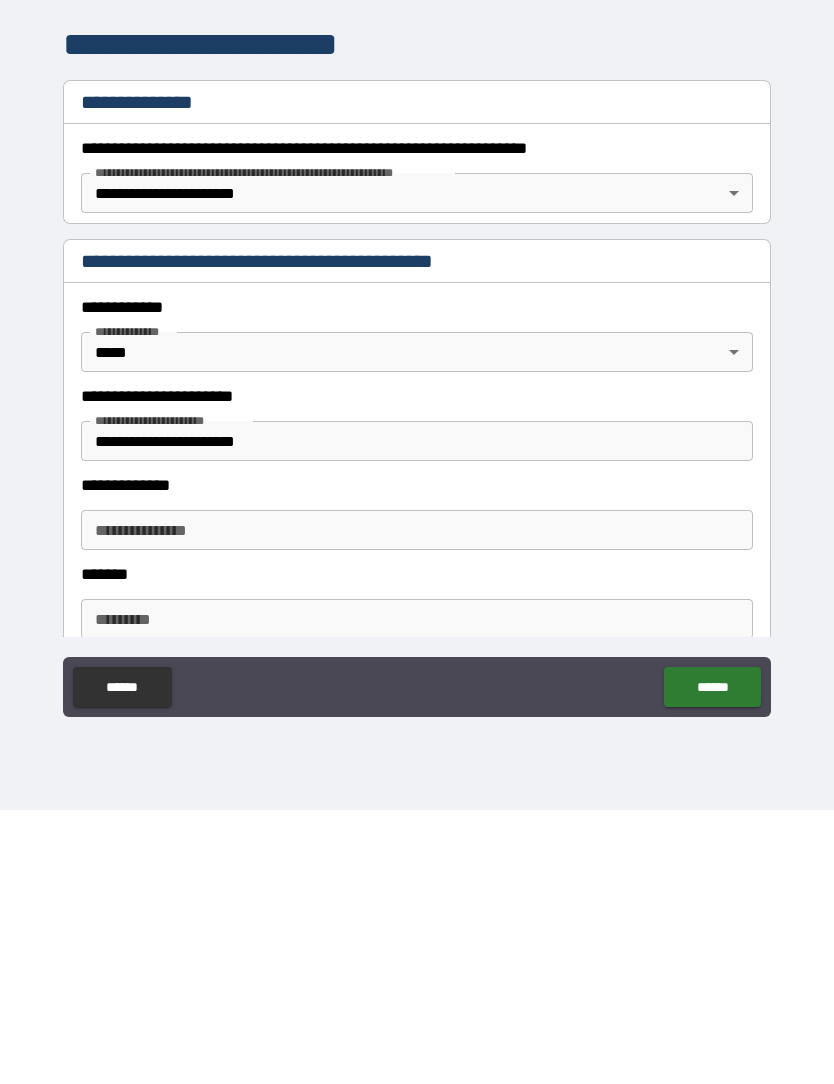 scroll, scrollTop: 0, scrollLeft: 0, axis: both 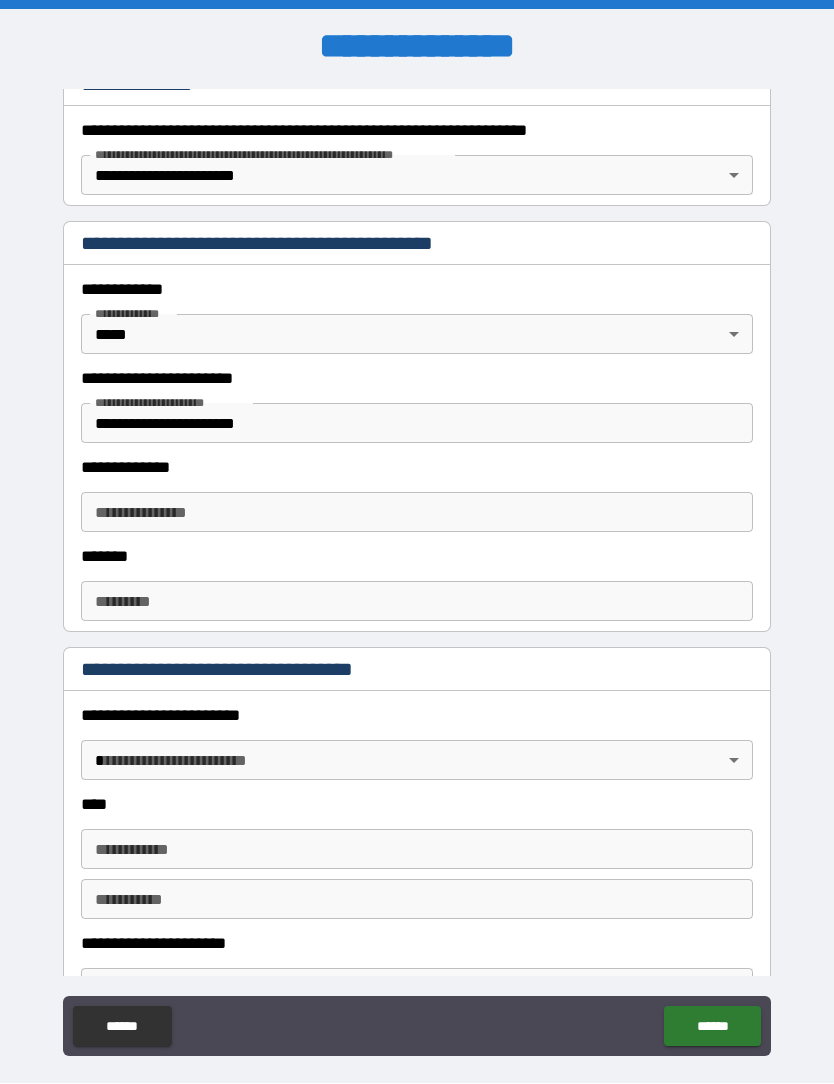 click on "**********" at bounding box center (417, 513) 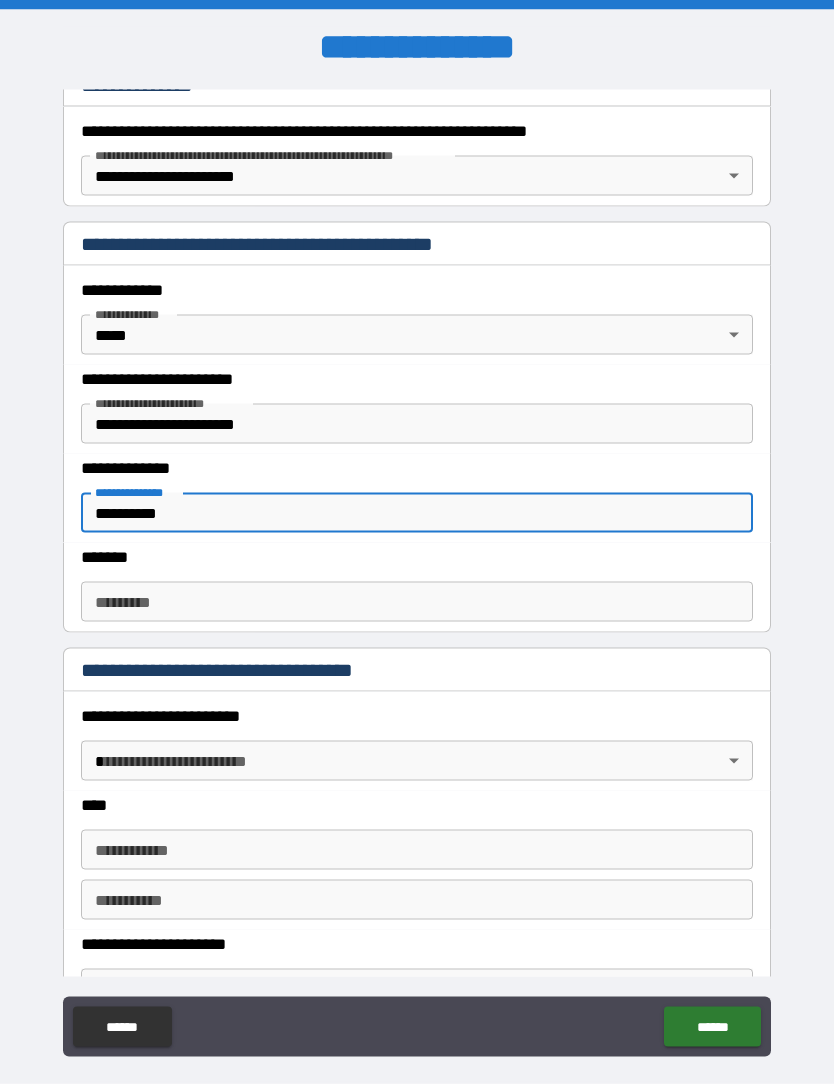 type on "**********" 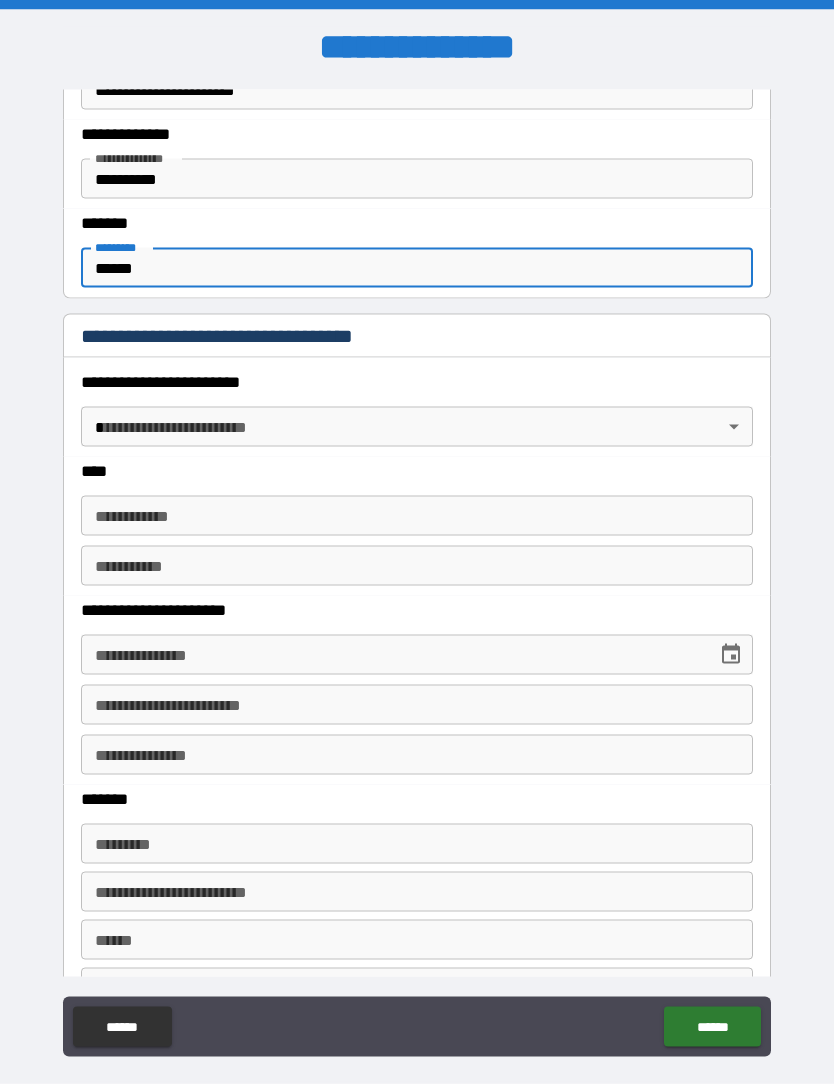 scroll, scrollTop: 790, scrollLeft: 0, axis: vertical 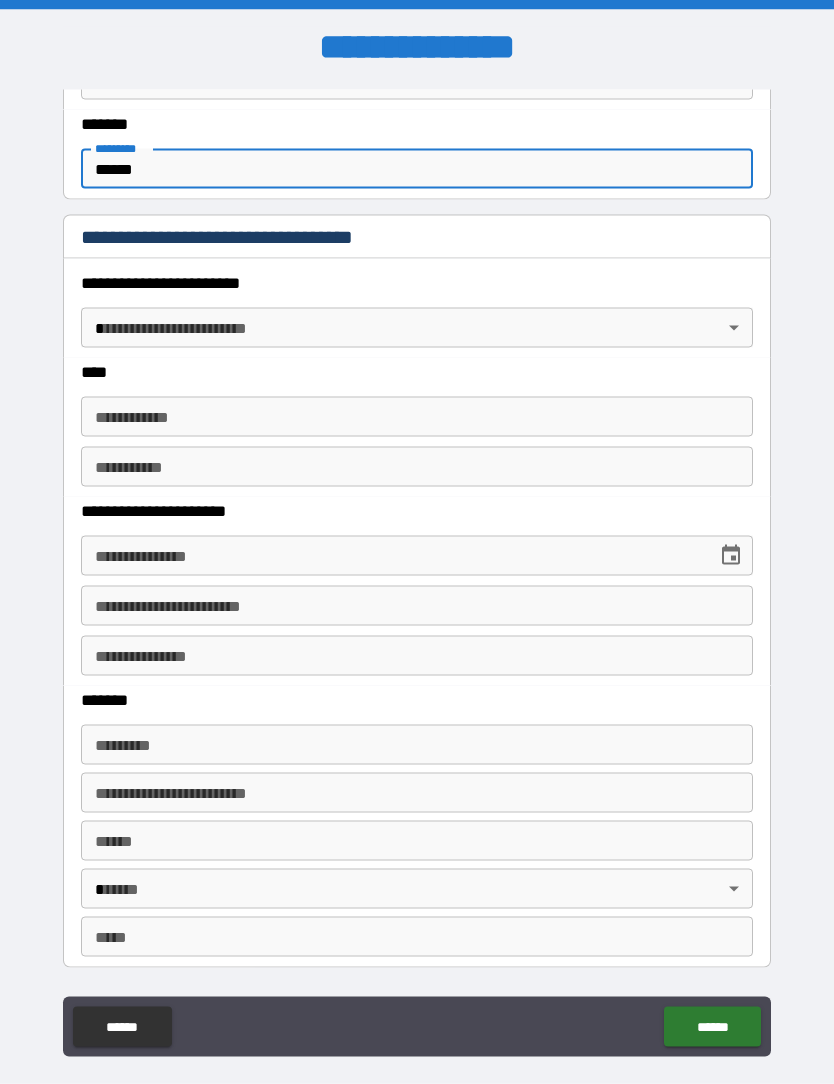 type on "******" 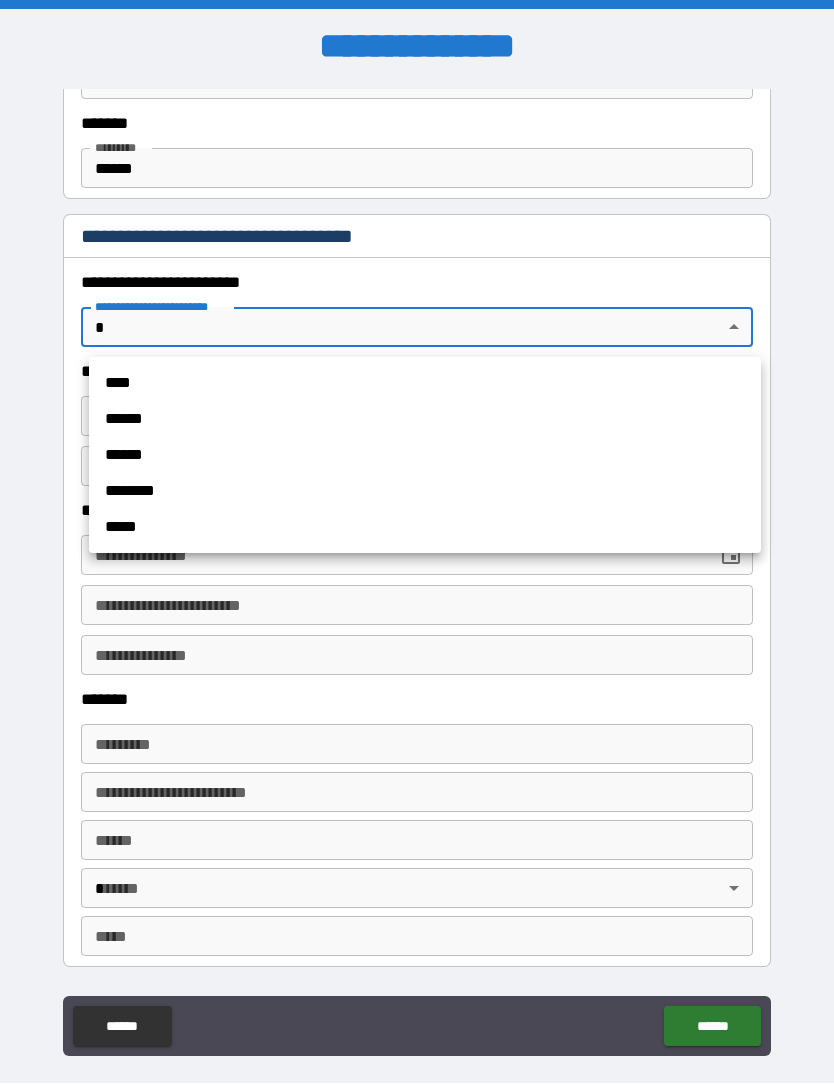 click on "****" at bounding box center [425, 384] 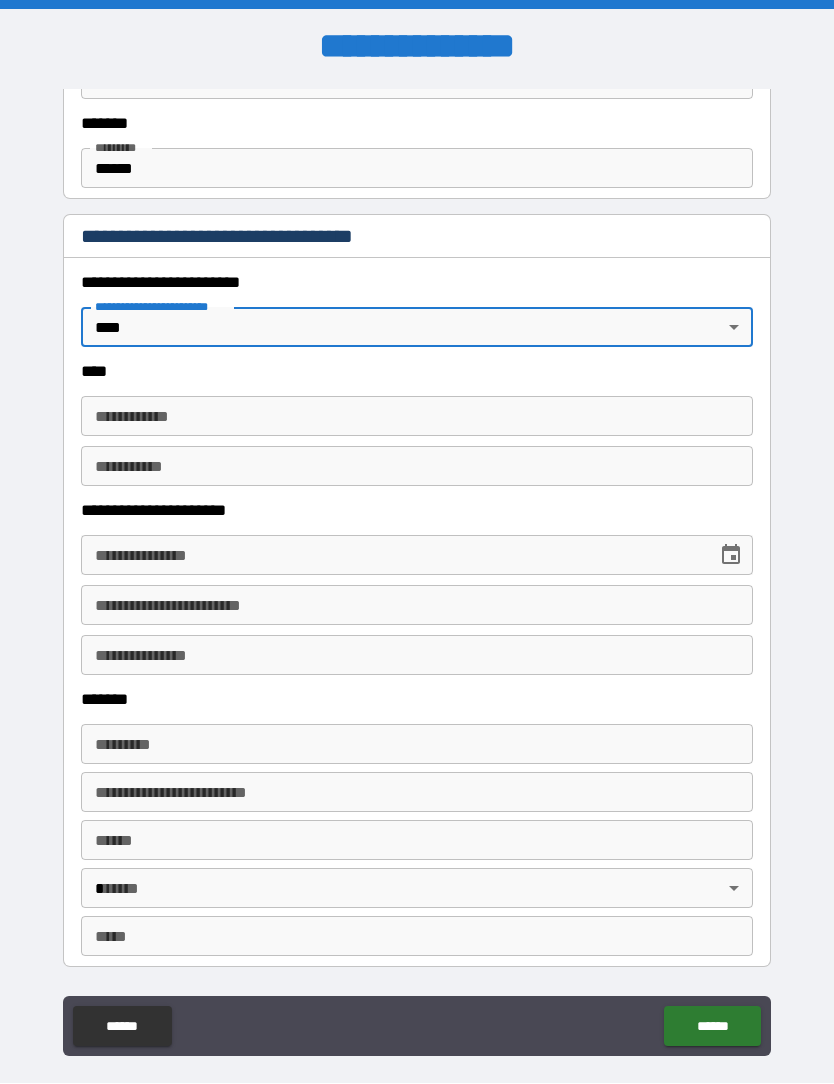 type on "*" 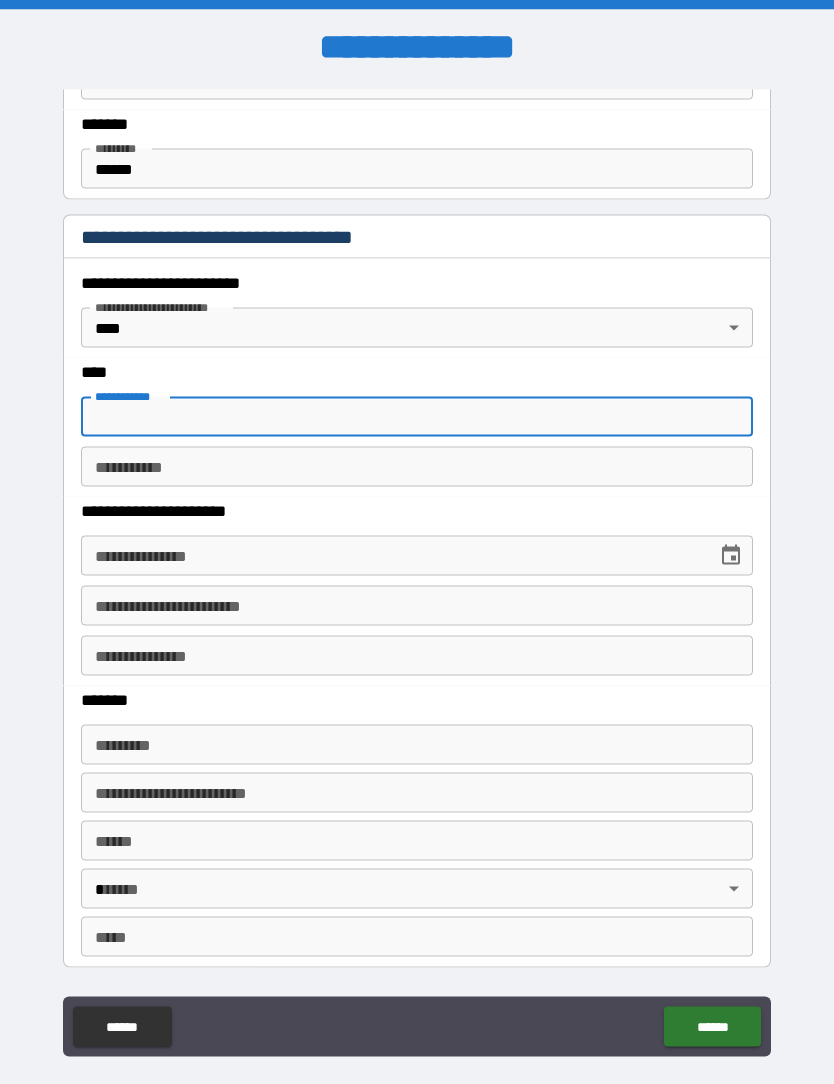type on "******" 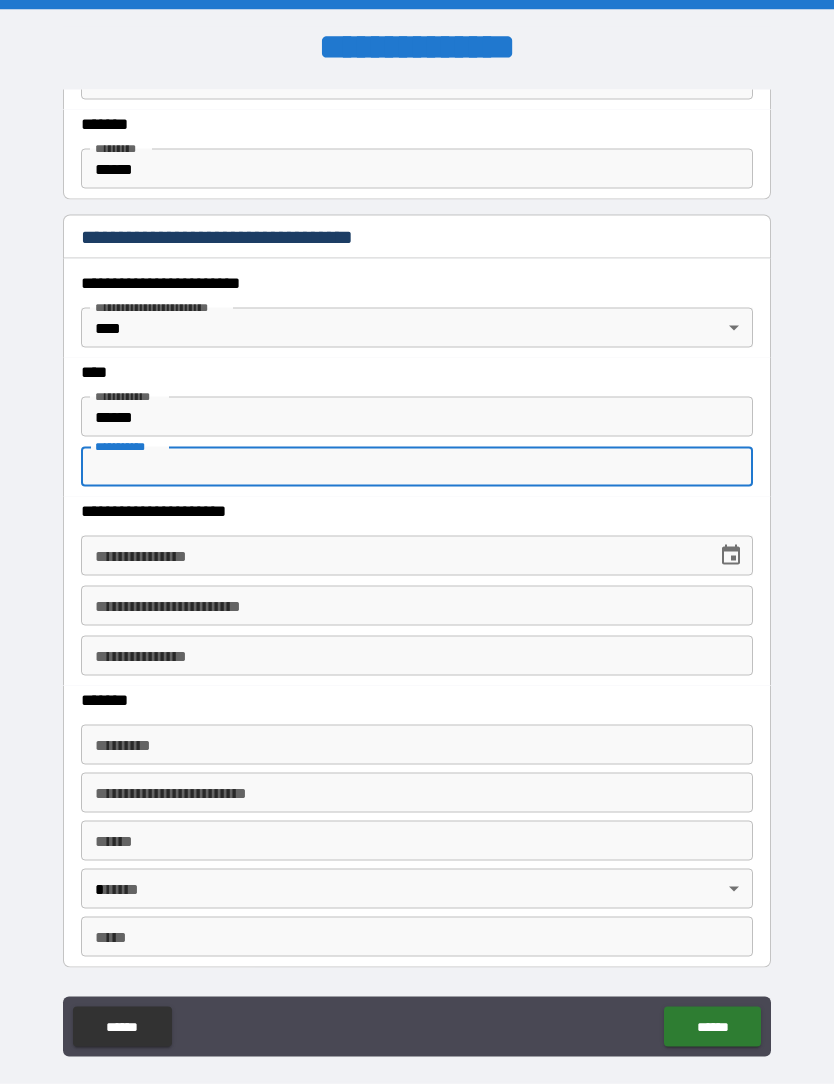 type on "*****" 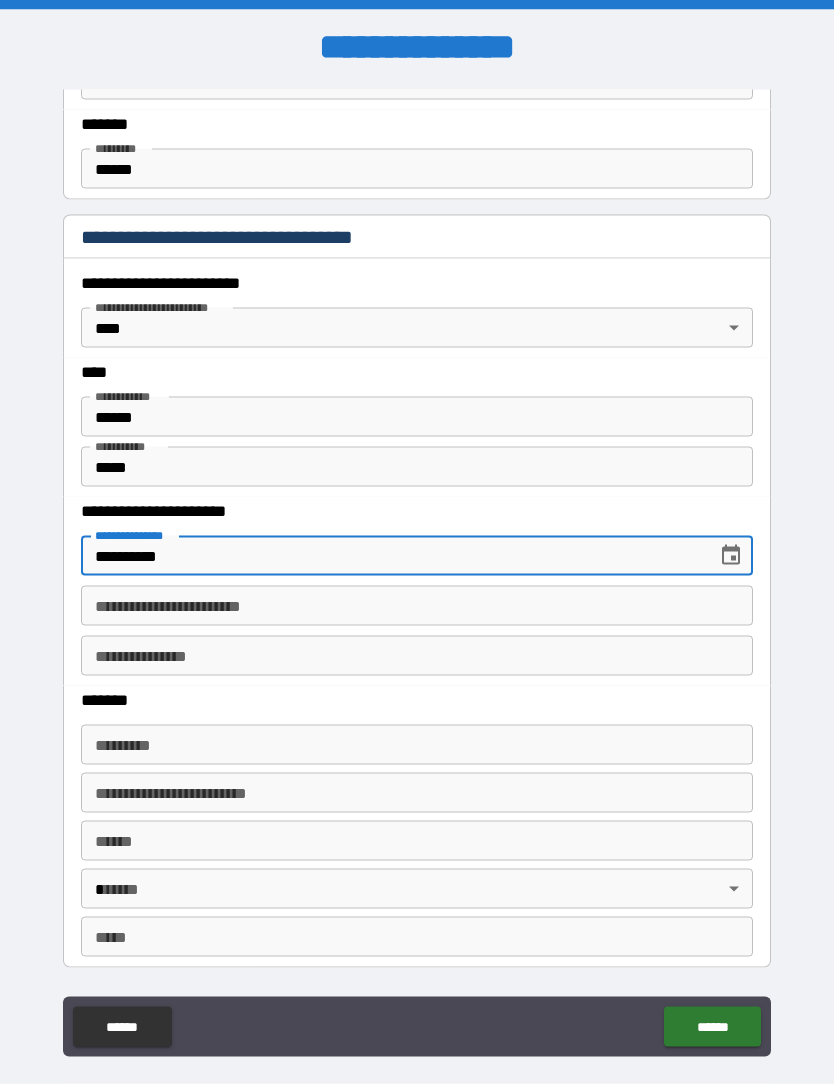 type on "**********" 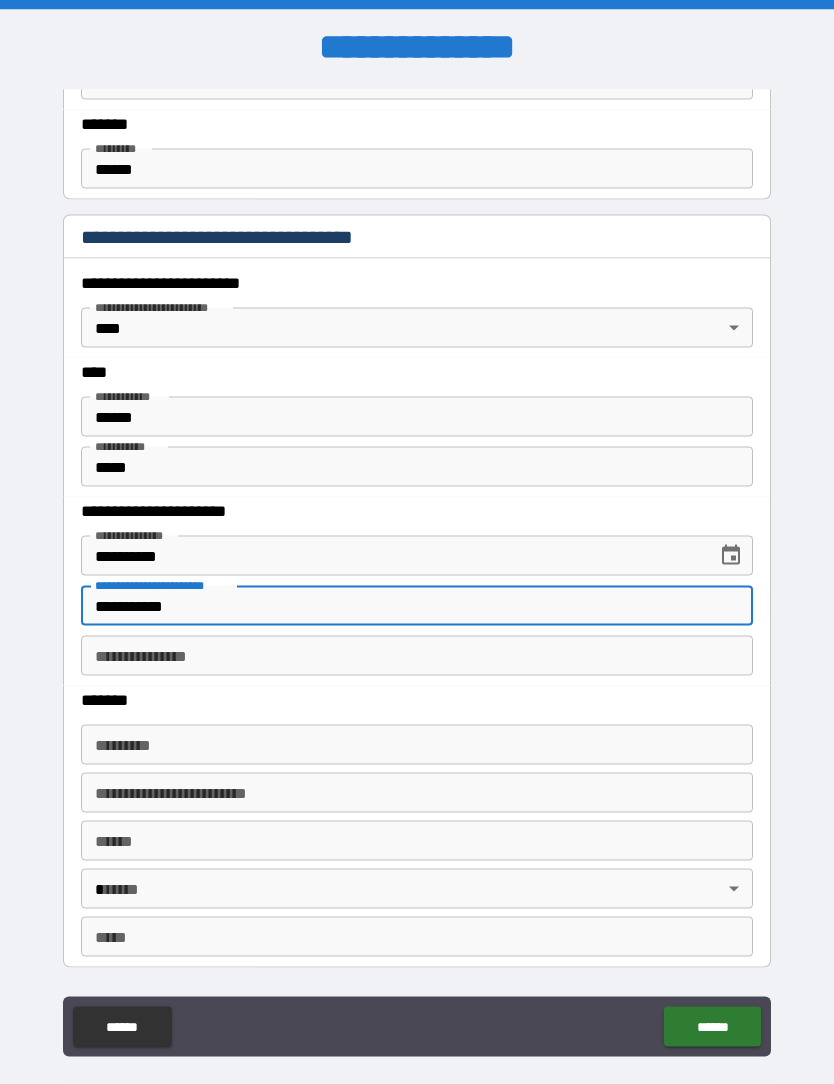 type on "**********" 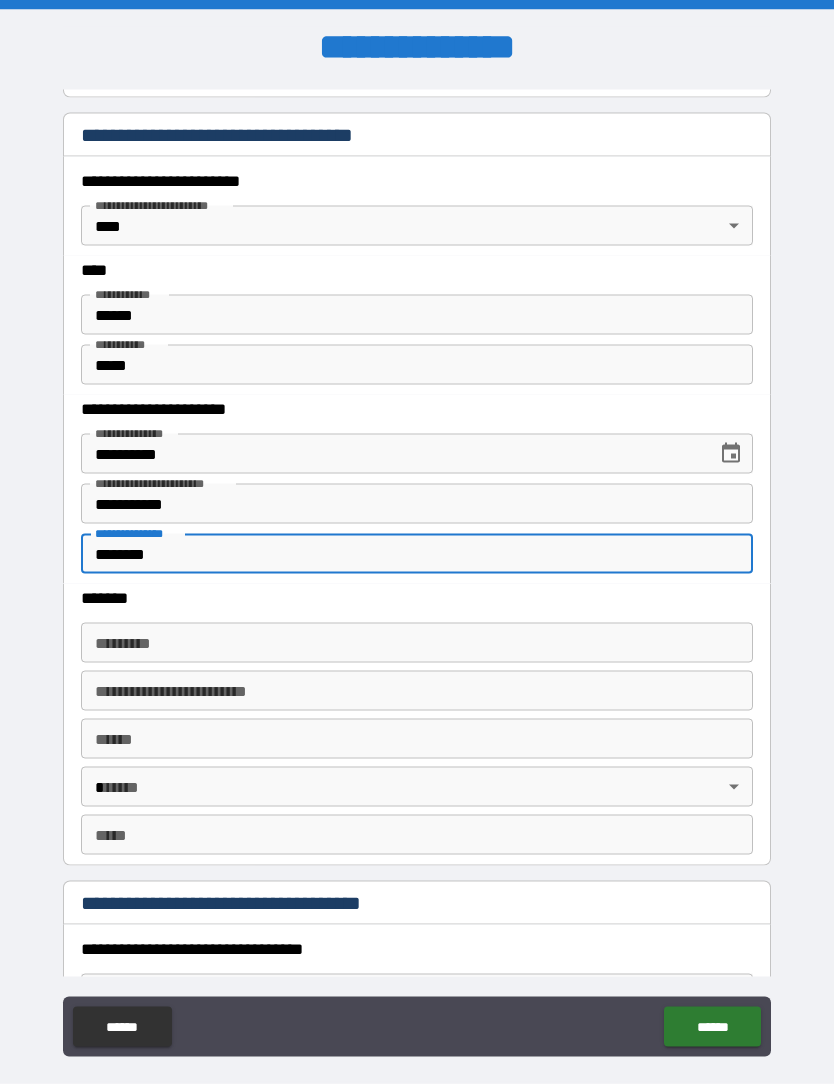 scroll, scrollTop: 1048, scrollLeft: 0, axis: vertical 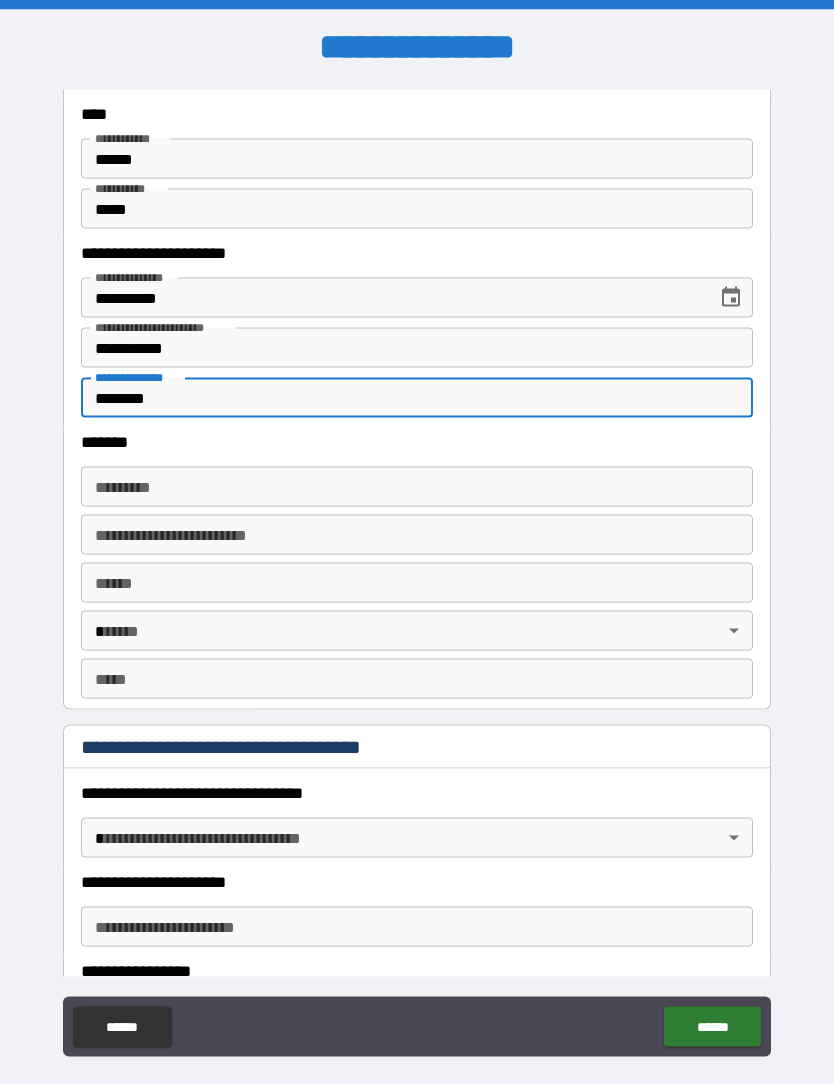 type on "********" 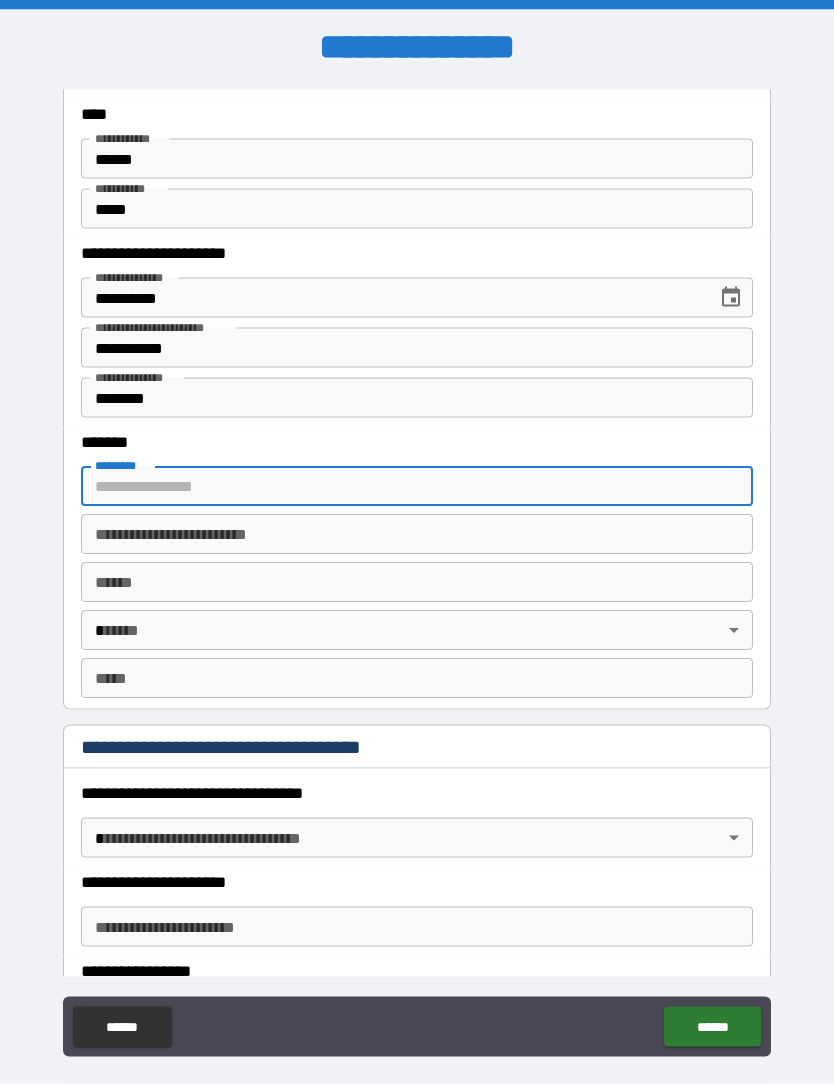 type on "**********" 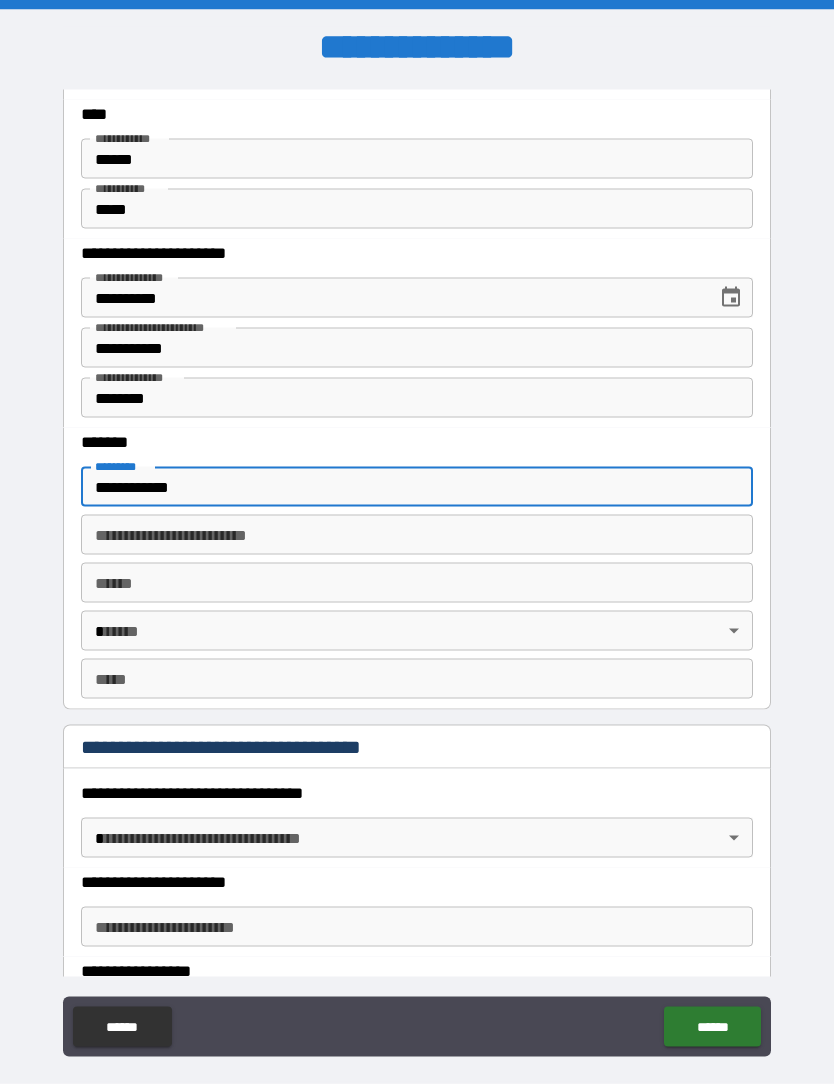 type on "**********" 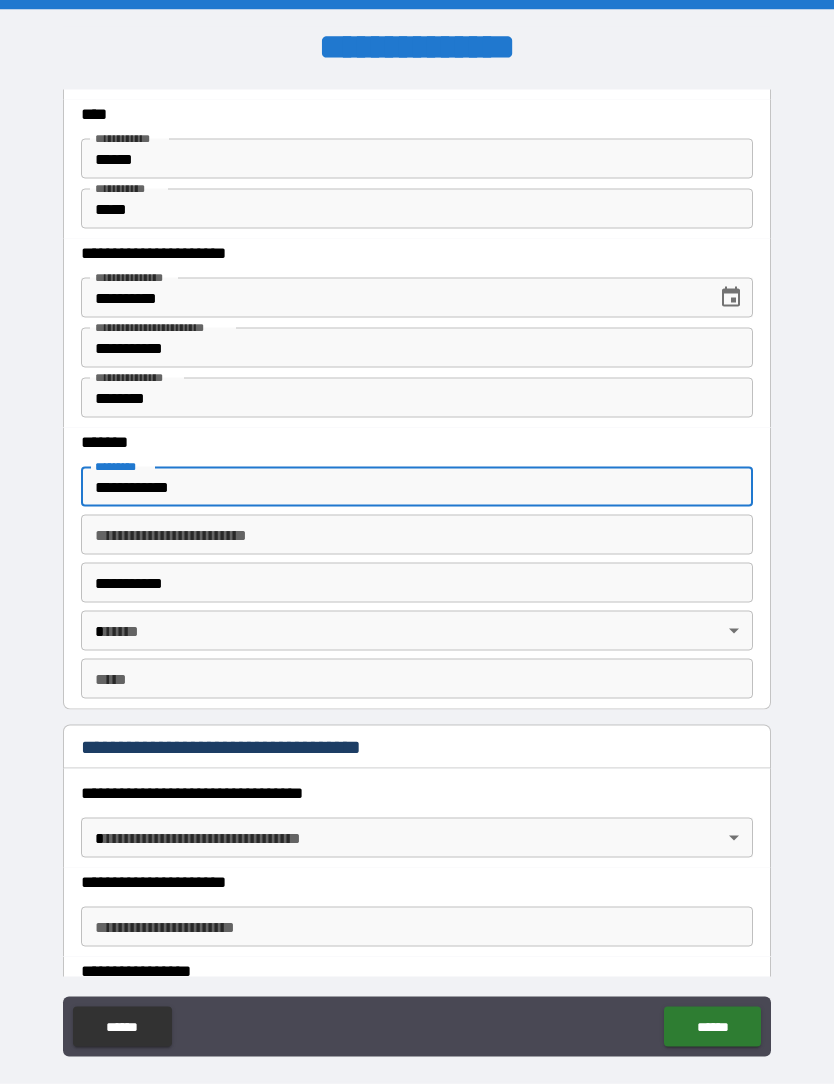 type on "**" 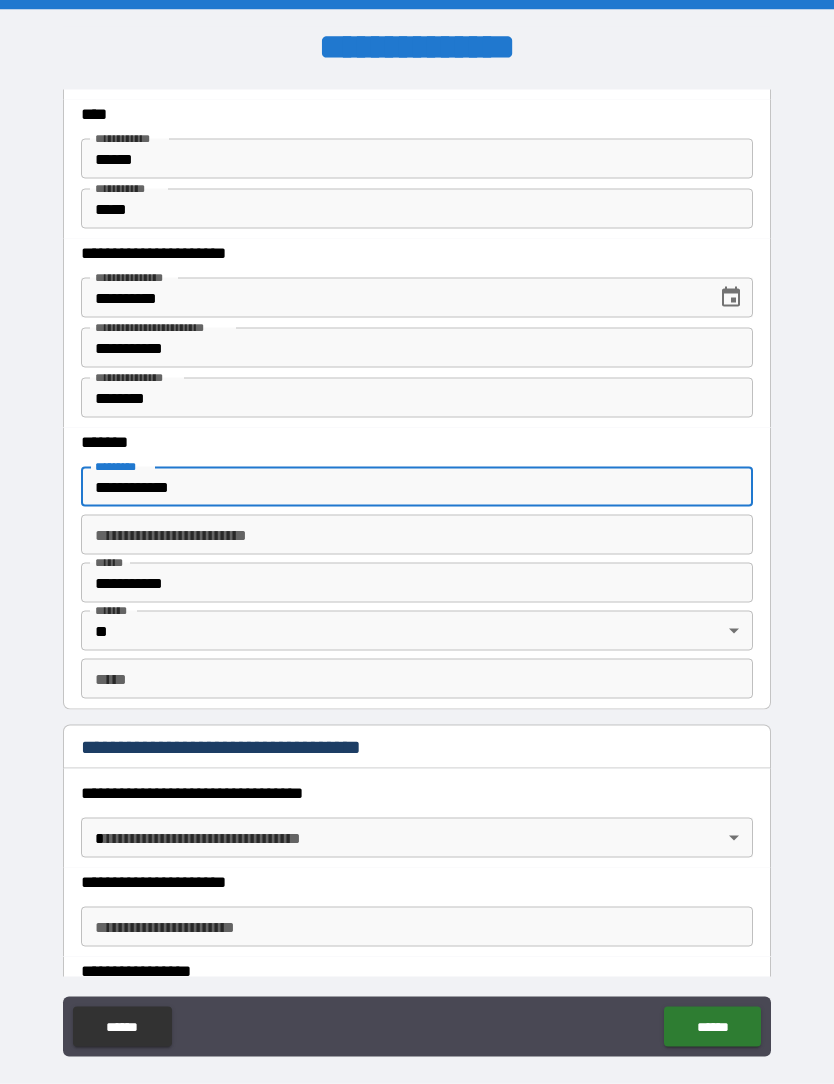 type on "*****" 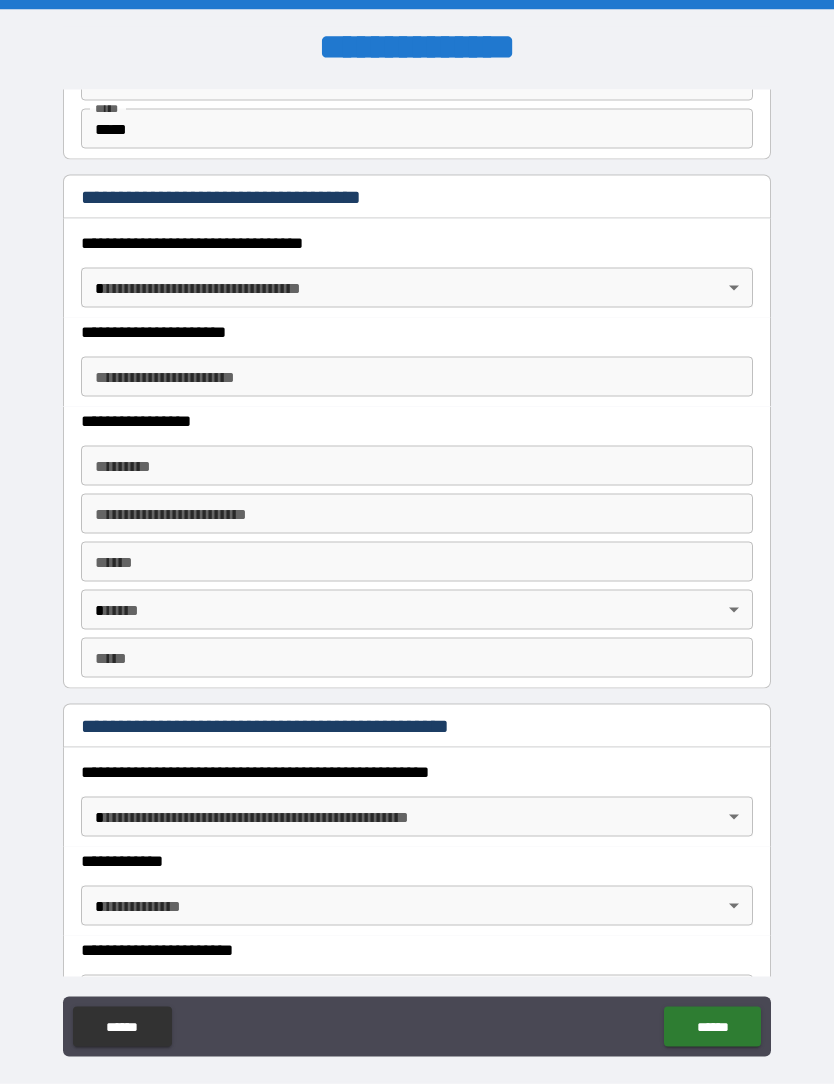 scroll, scrollTop: 1602, scrollLeft: 0, axis: vertical 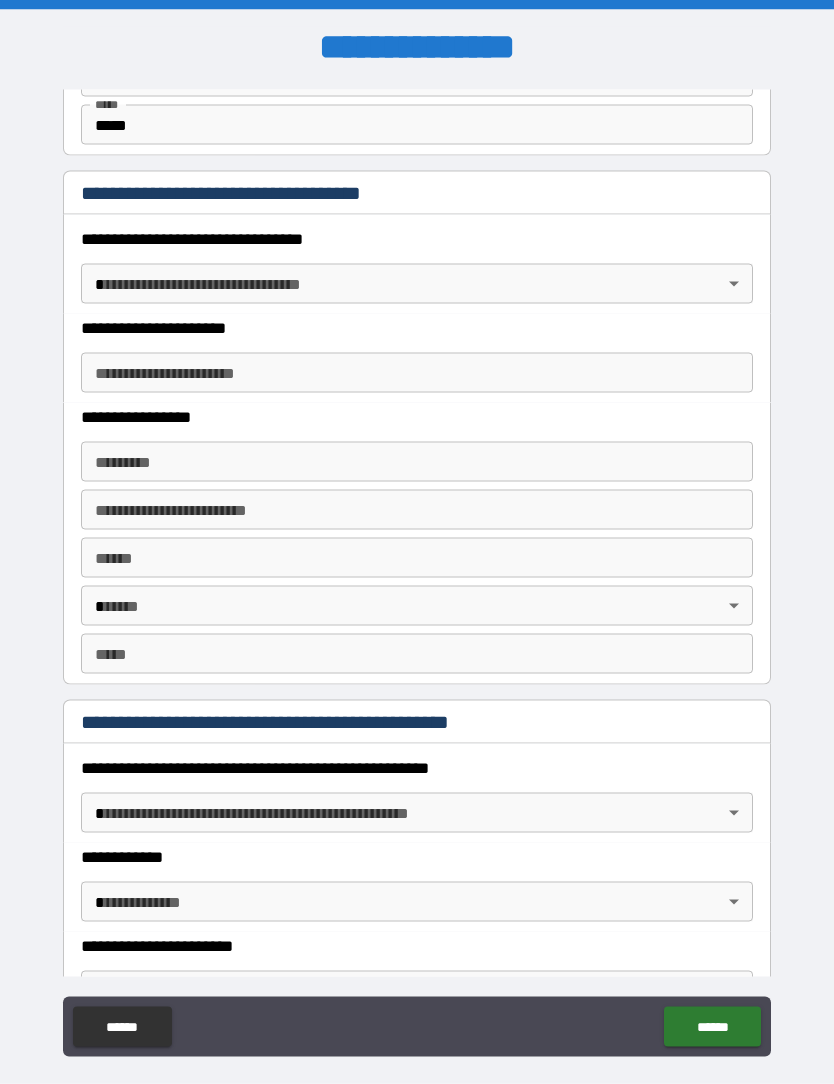 click on "**********" at bounding box center [417, 575] 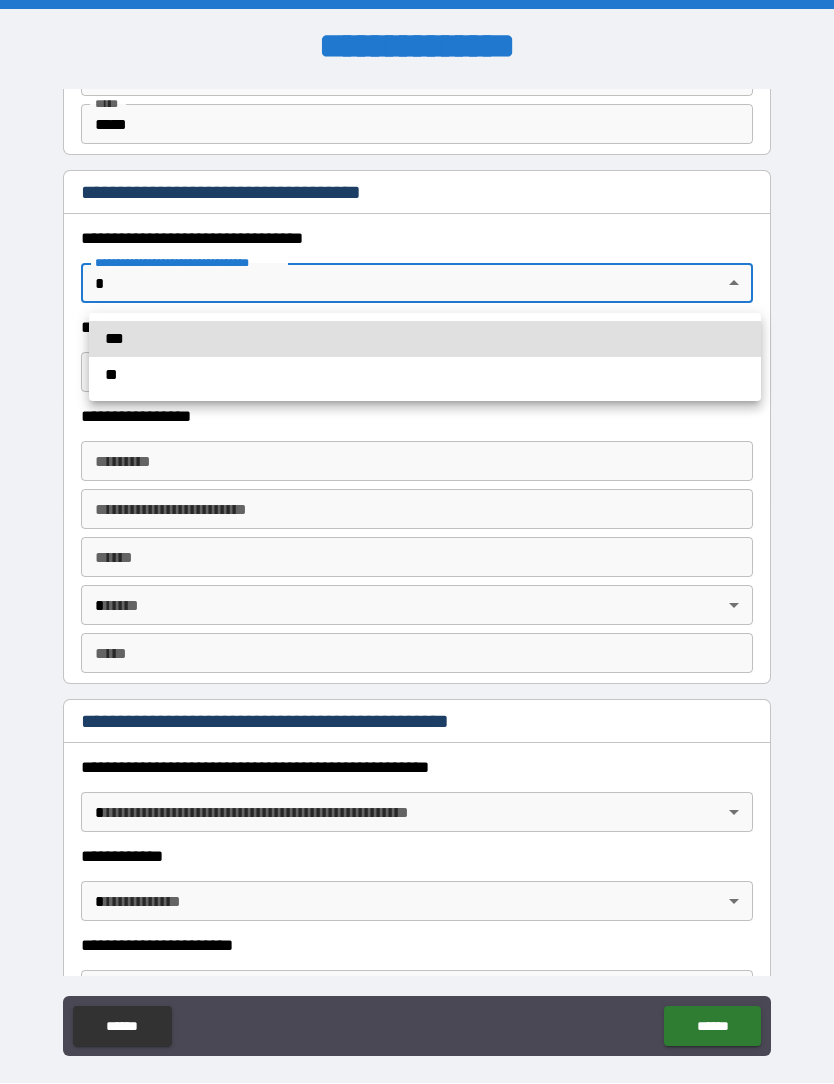 click on "**" at bounding box center [425, 376] 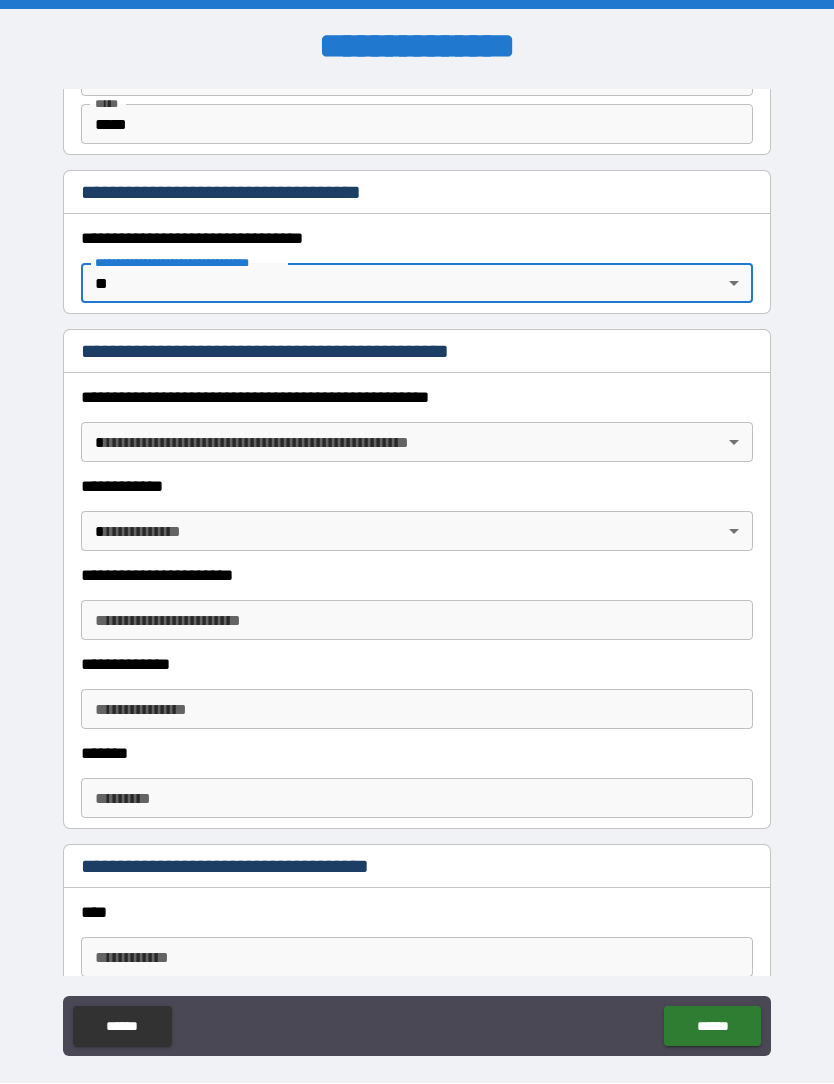 click on "**********" at bounding box center (417, 575) 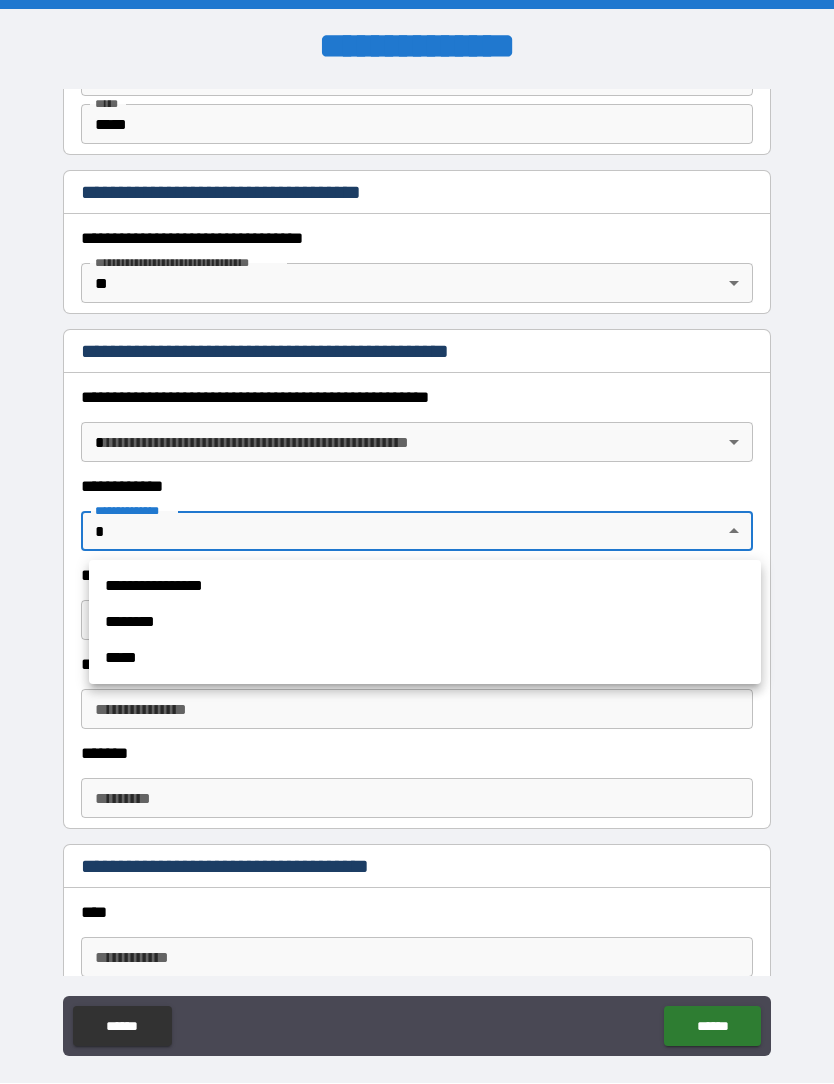 click on "**********" at bounding box center (425, 587) 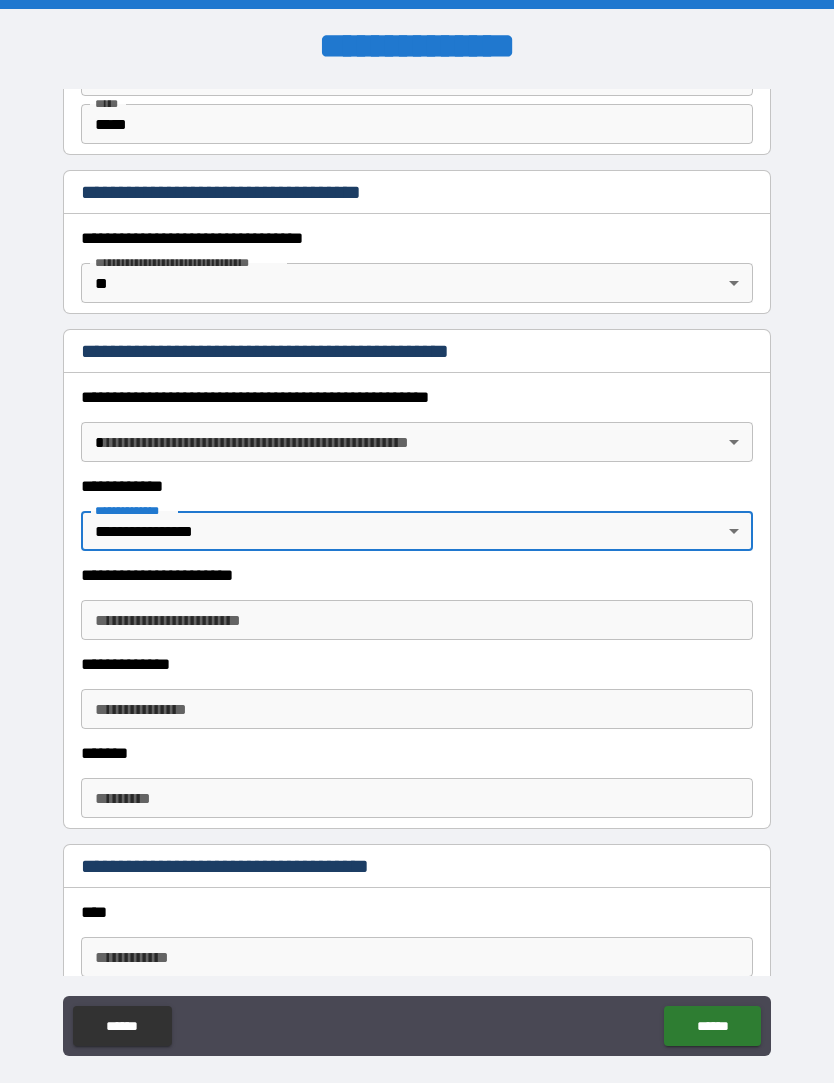 click on "**********" at bounding box center [417, 575] 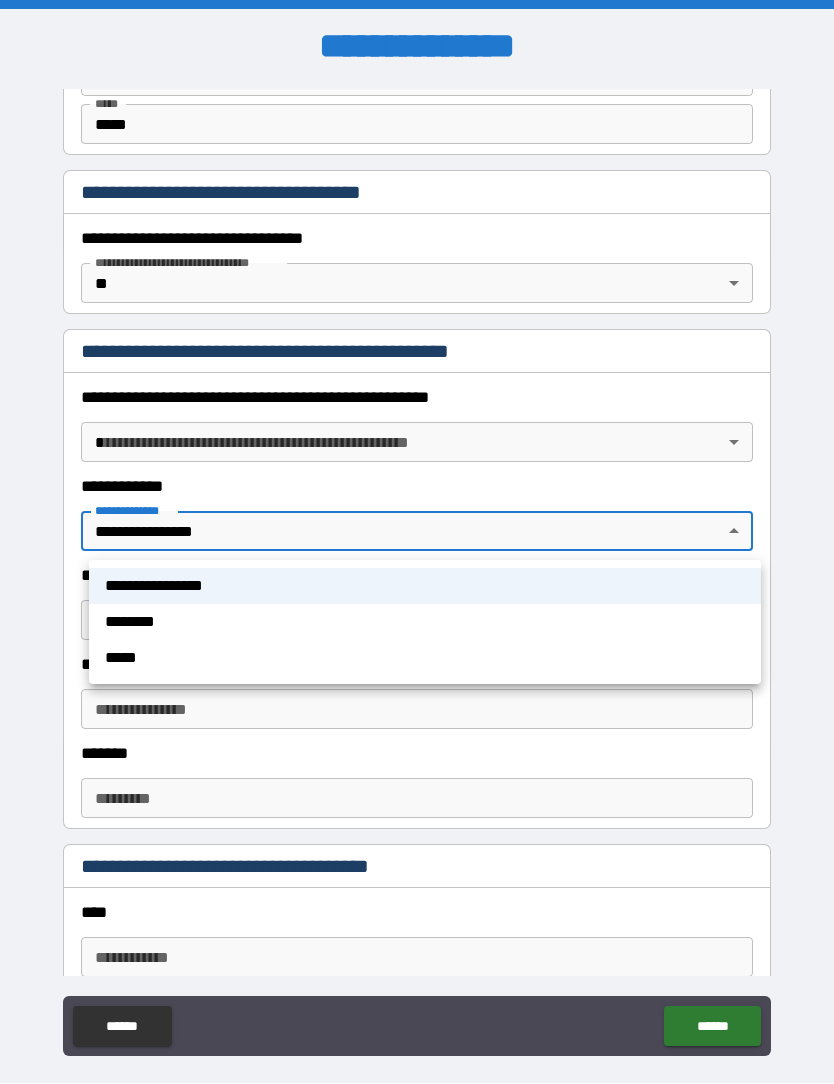 click at bounding box center (417, 542) 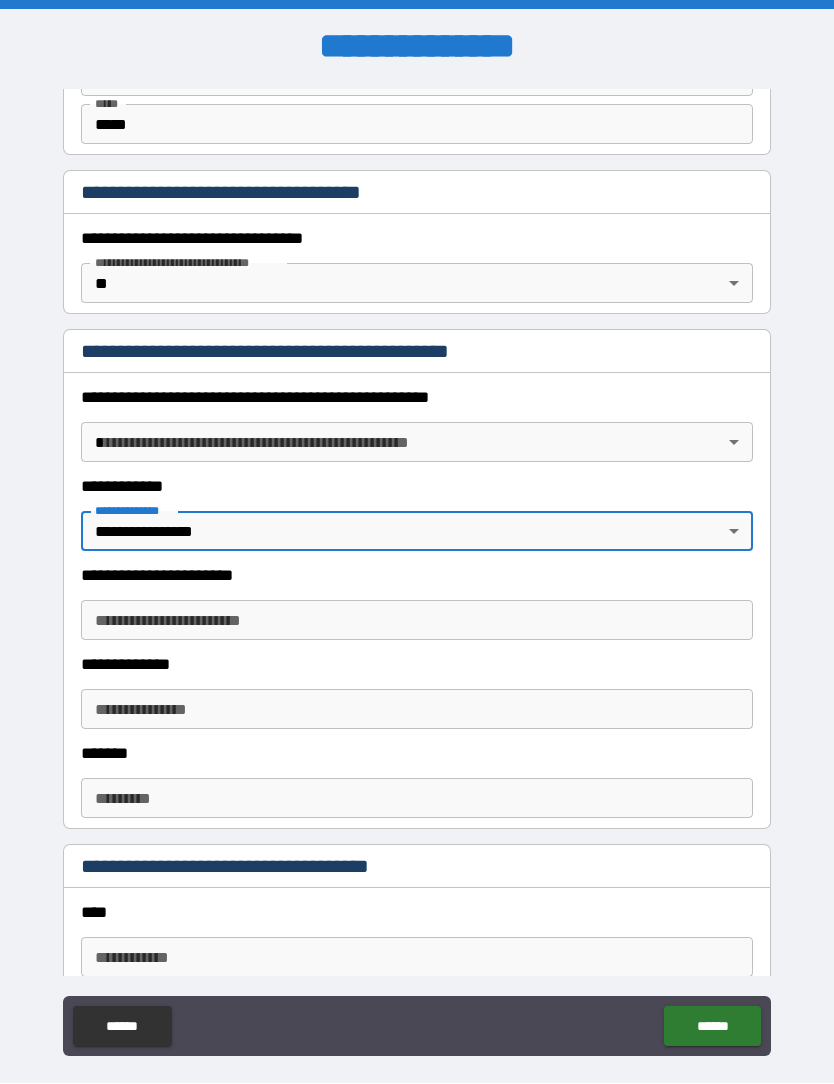 click on "**********" at bounding box center (417, 575) 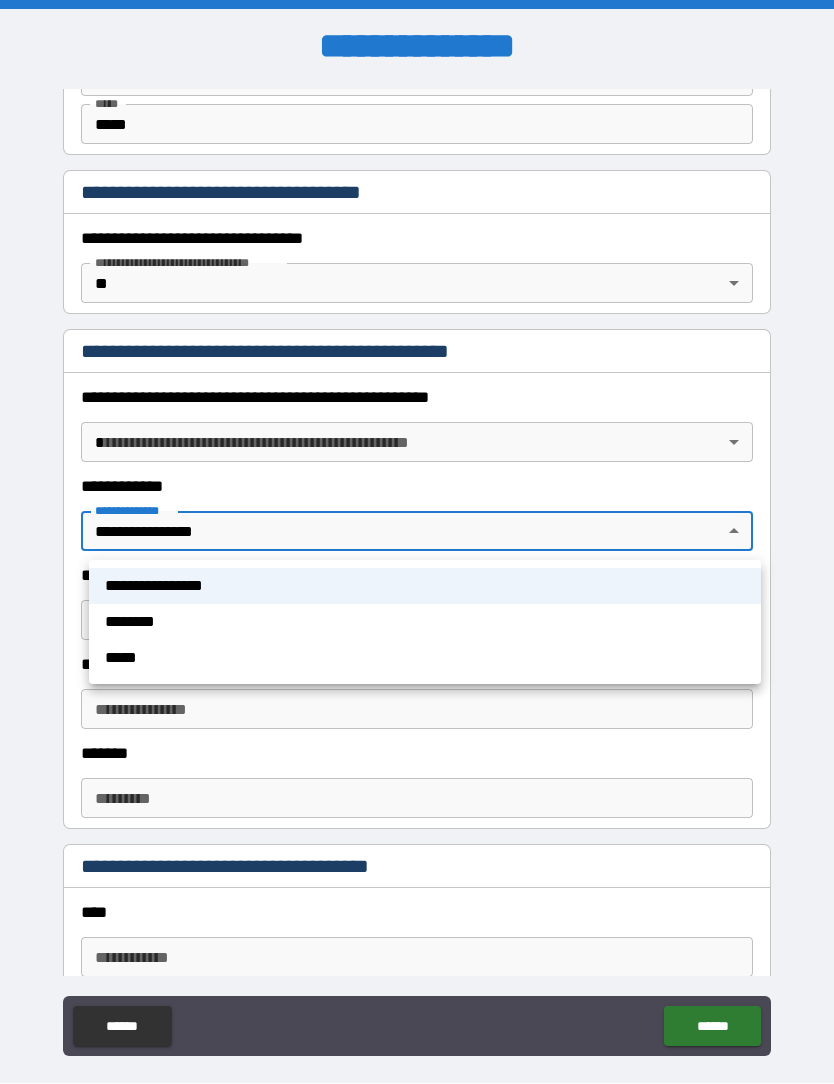 click at bounding box center [417, 542] 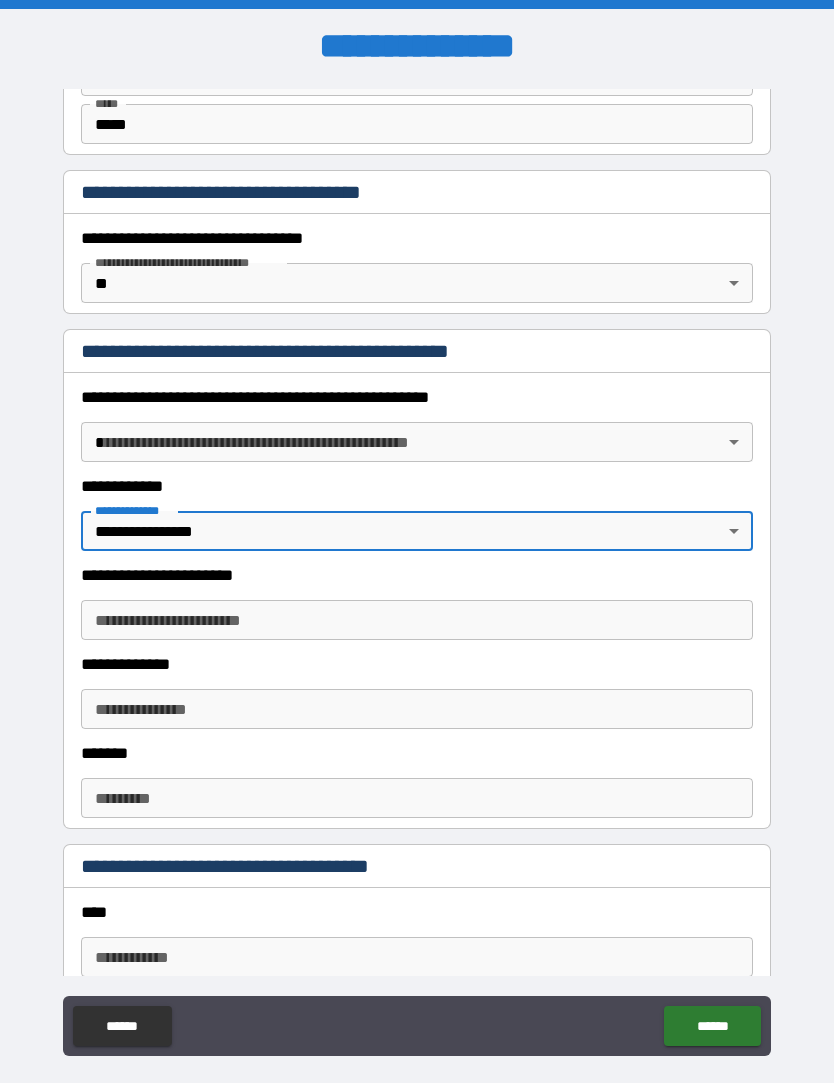 click on "**********" at bounding box center [417, 575] 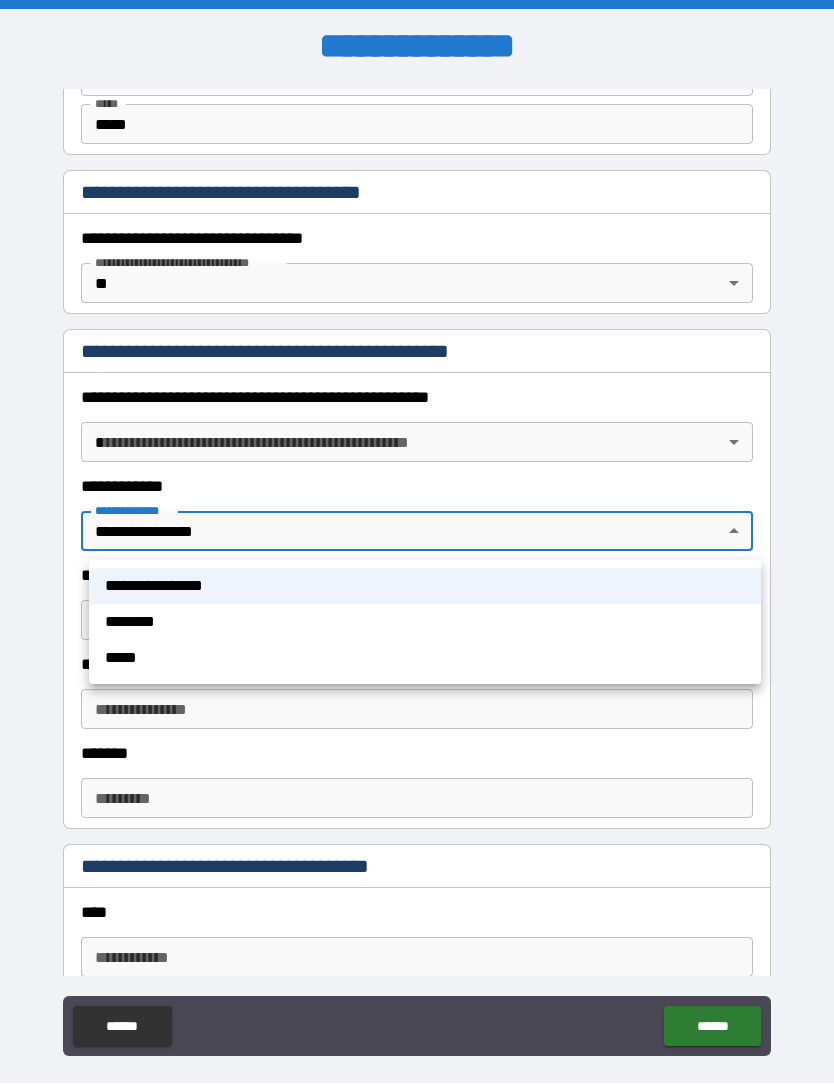click at bounding box center (417, 542) 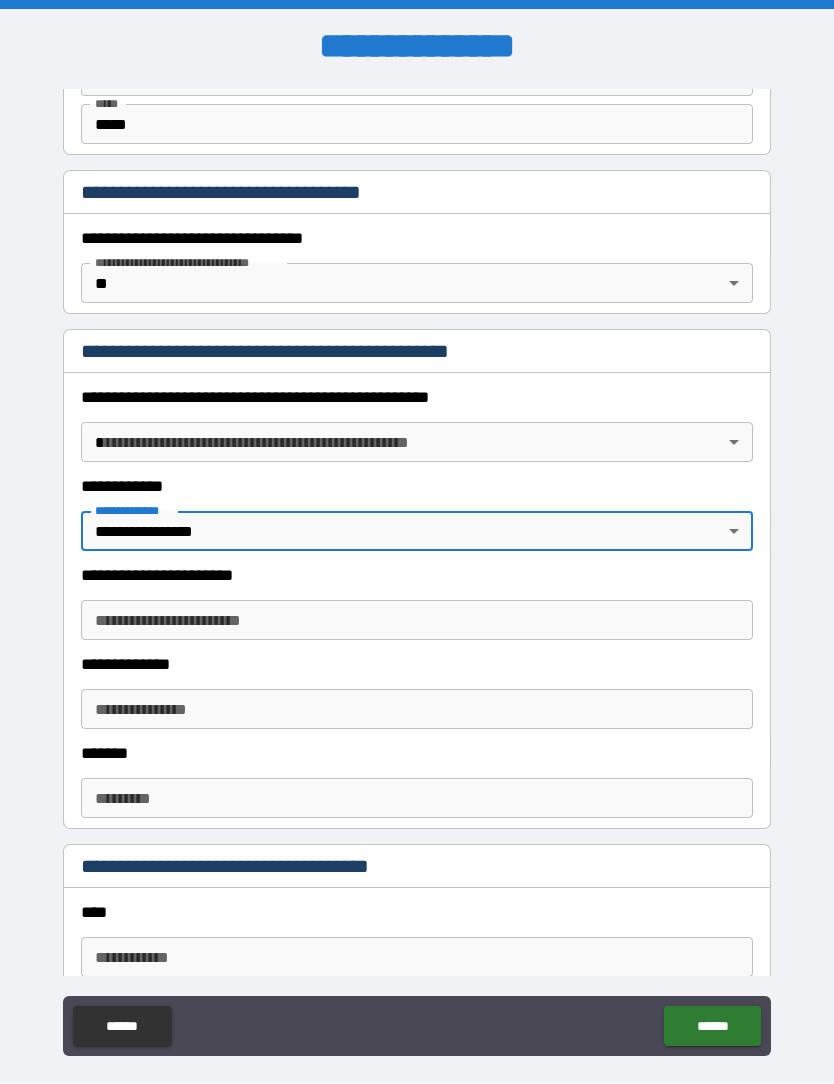 click on "**********" at bounding box center (417, 575) 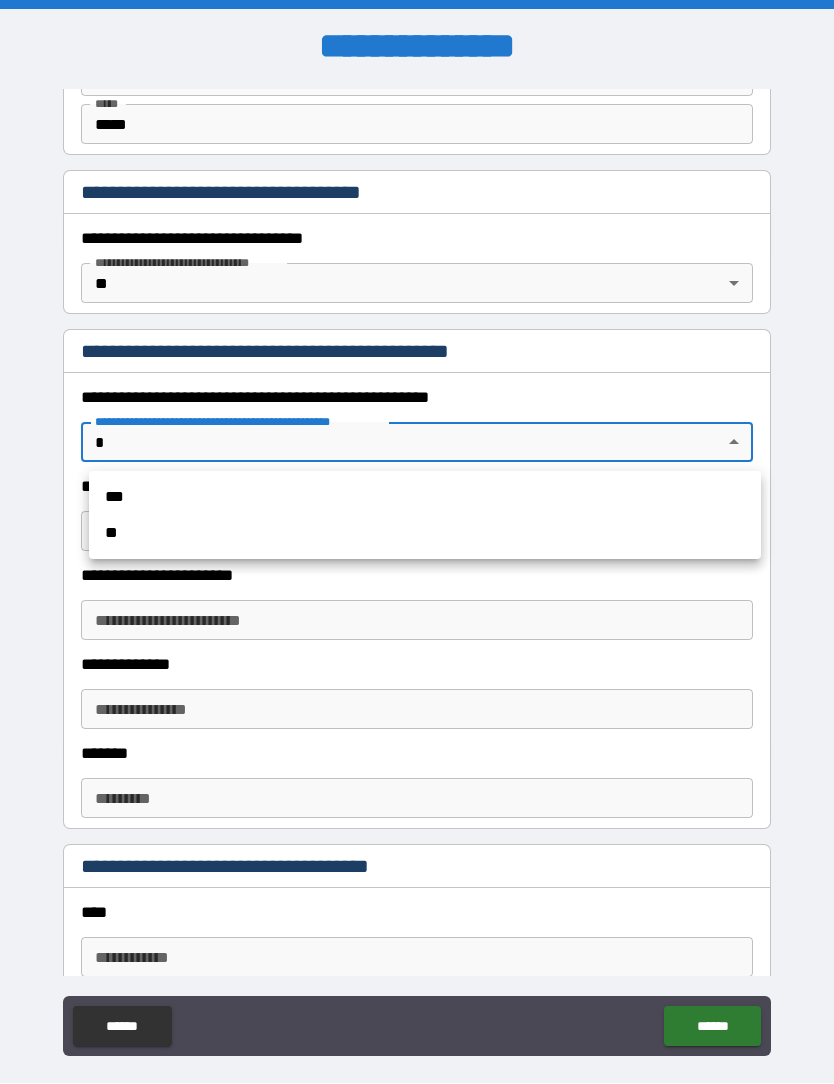 click on "**" at bounding box center (425, 534) 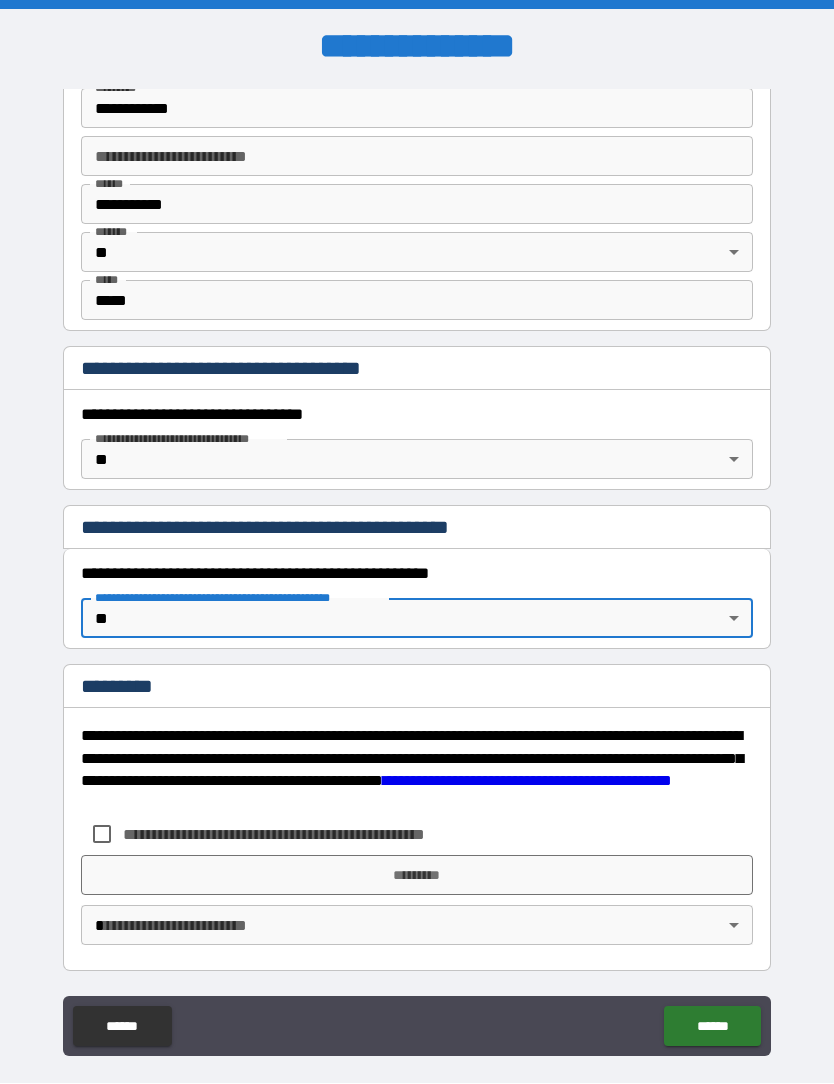 scroll, scrollTop: 1426, scrollLeft: 0, axis: vertical 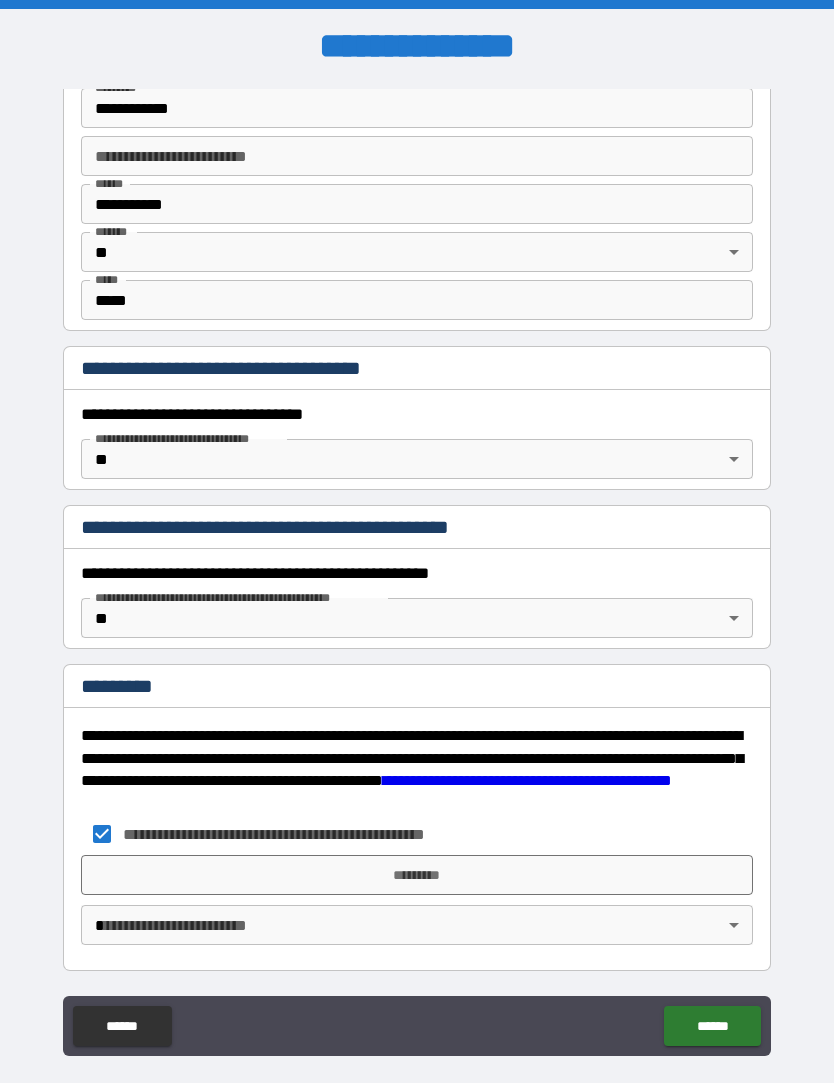 click on "*********" at bounding box center [417, 876] 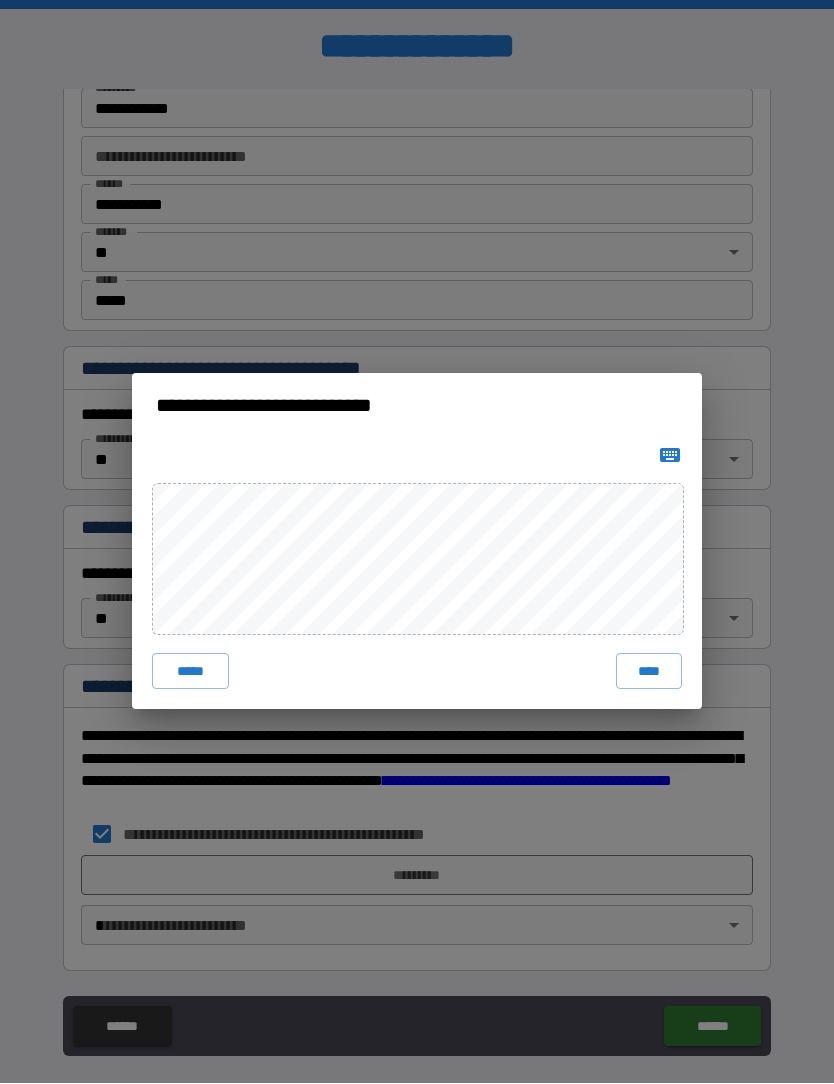 click on "****" at bounding box center [649, 672] 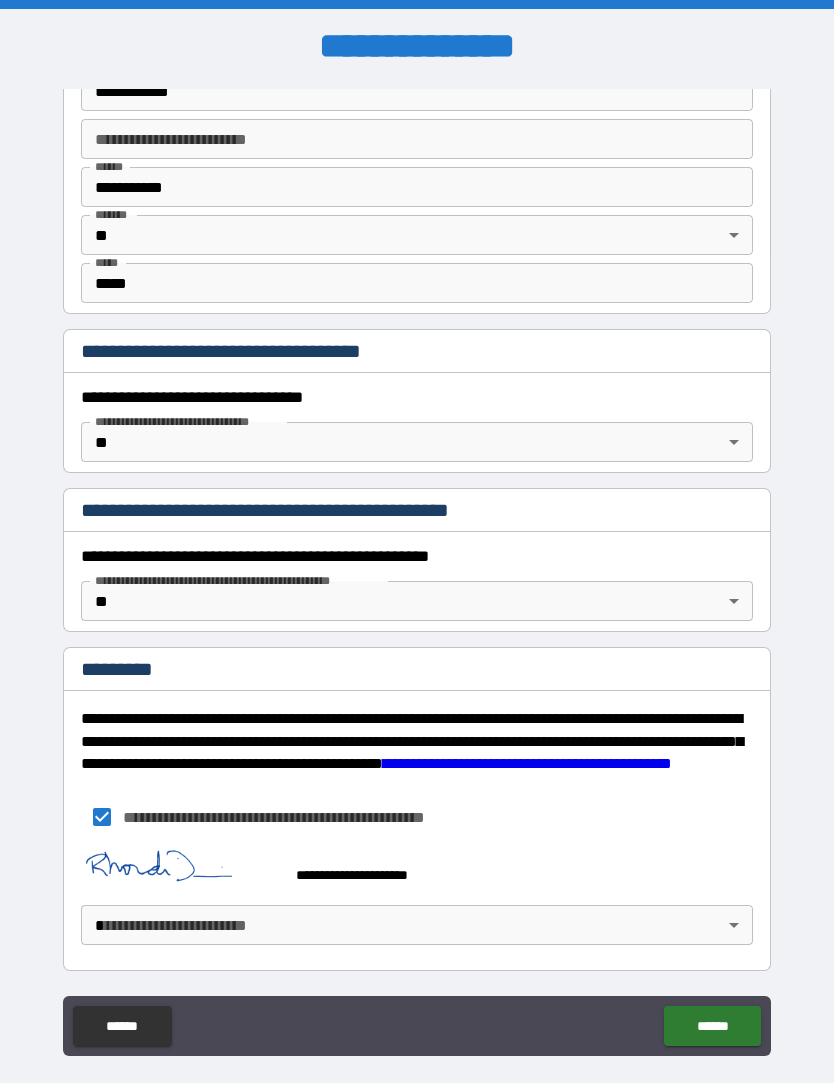 scroll, scrollTop: 1443, scrollLeft: 0, axis: vertical 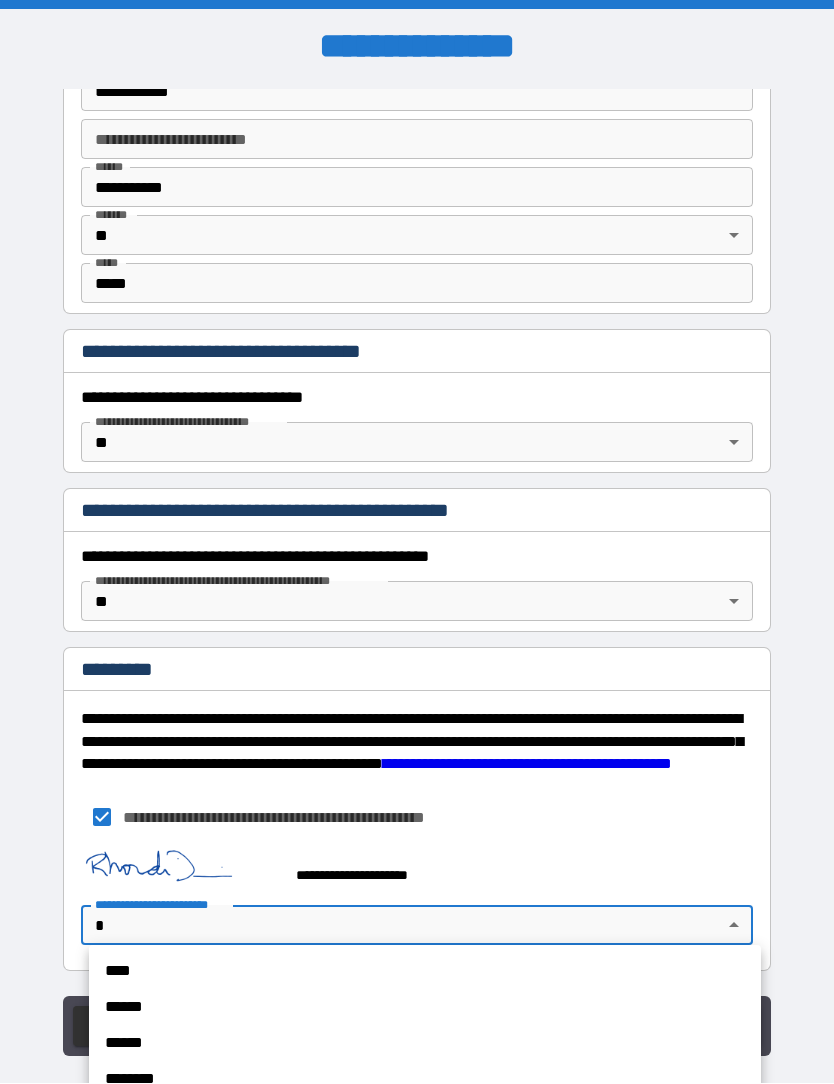 click on "****" at bounding box center [425, 972] 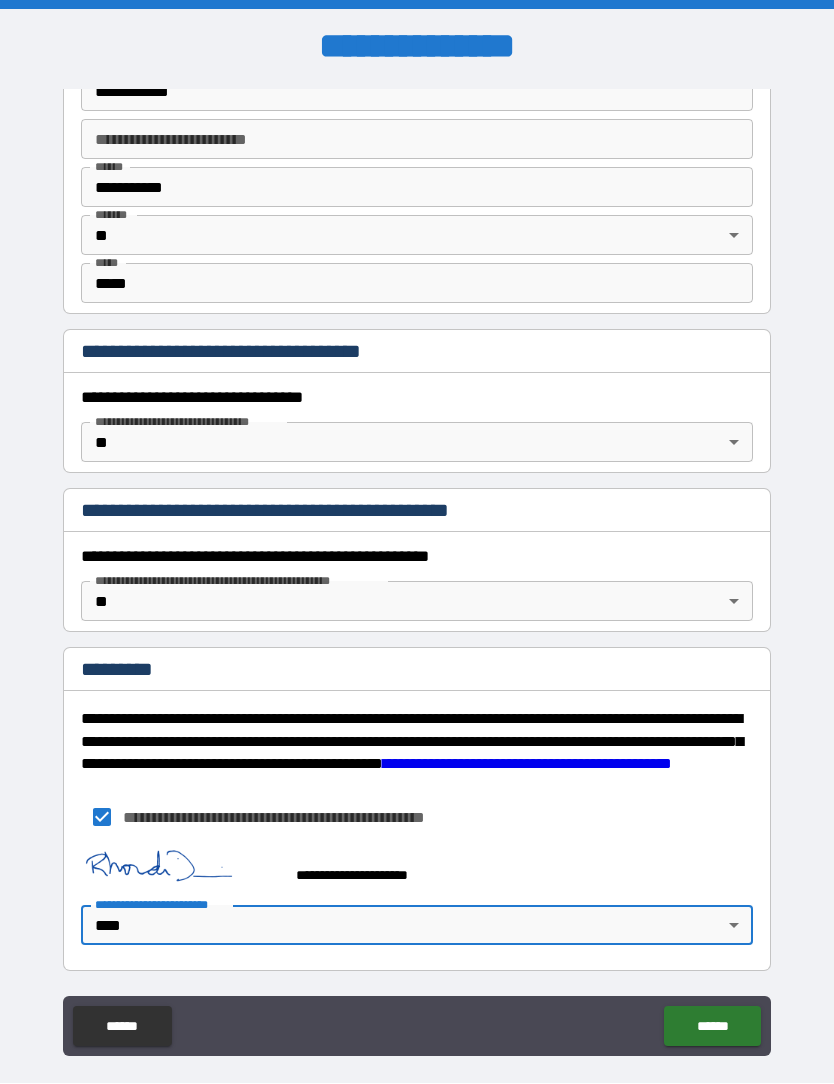 click on "******" at bounding box center [712, 1027] 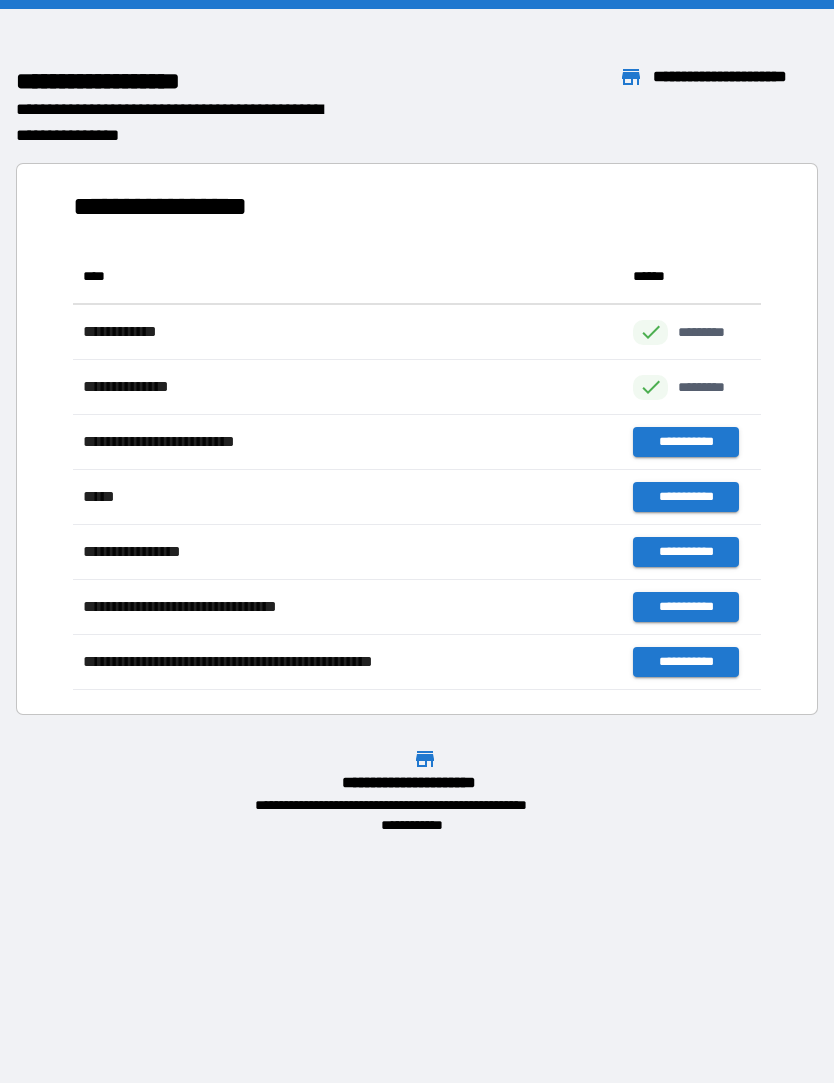 scroll, scrollTop: 1, scrollLeft: 1, axis: both 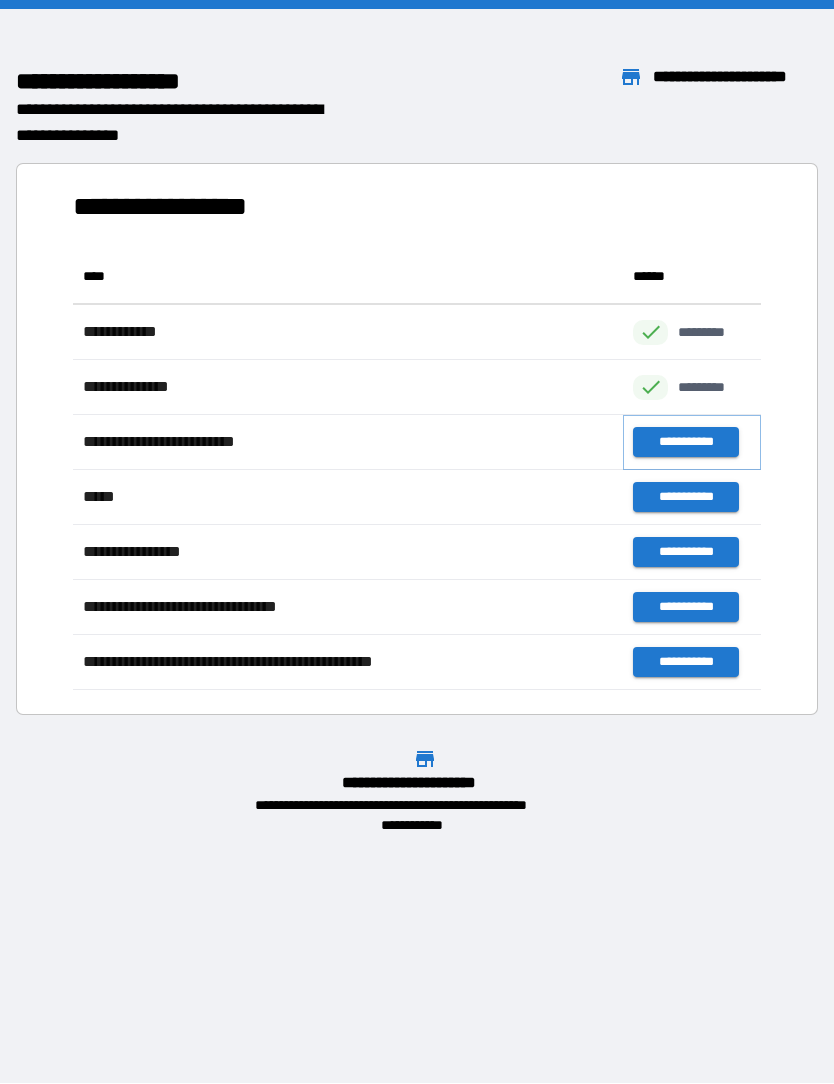 click on "**********" at bounding box center [685, 443] 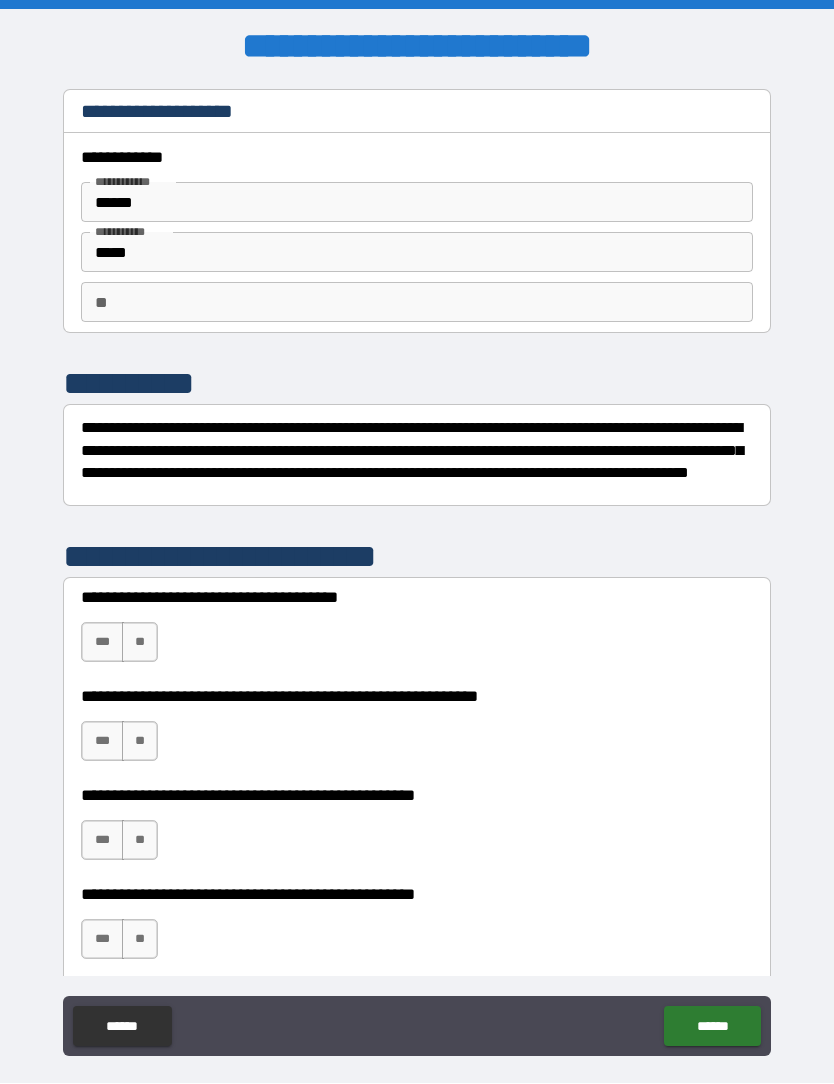 click on "***" at bounding box center [102, 643] 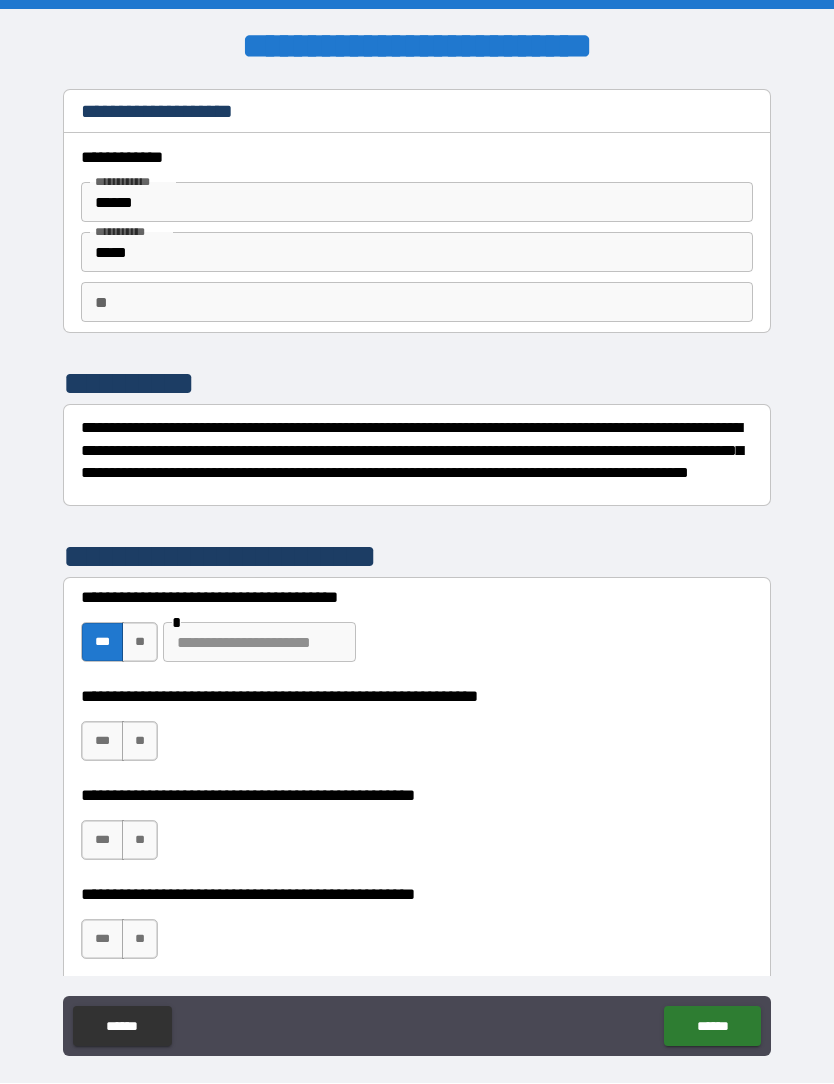 click on "**" at bounding box center (140, 643) 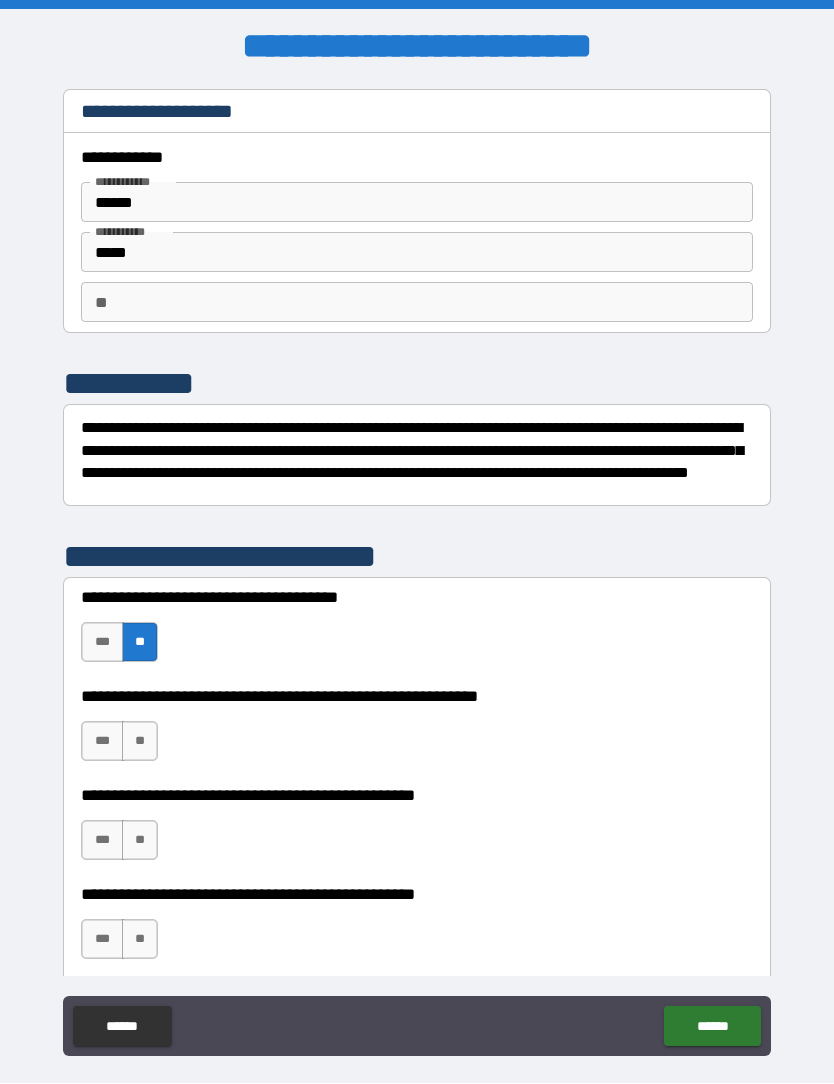 click on "***" at bounding box center [102, 742] 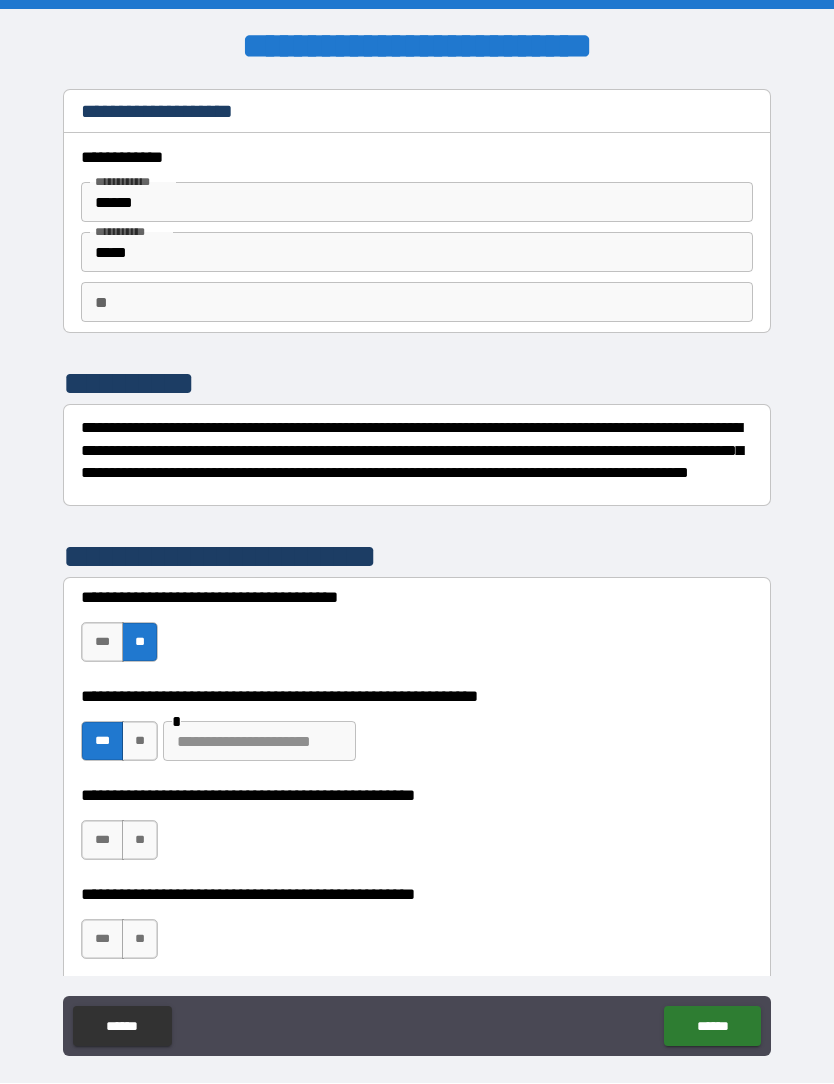 click at bounding box center [259, 742] 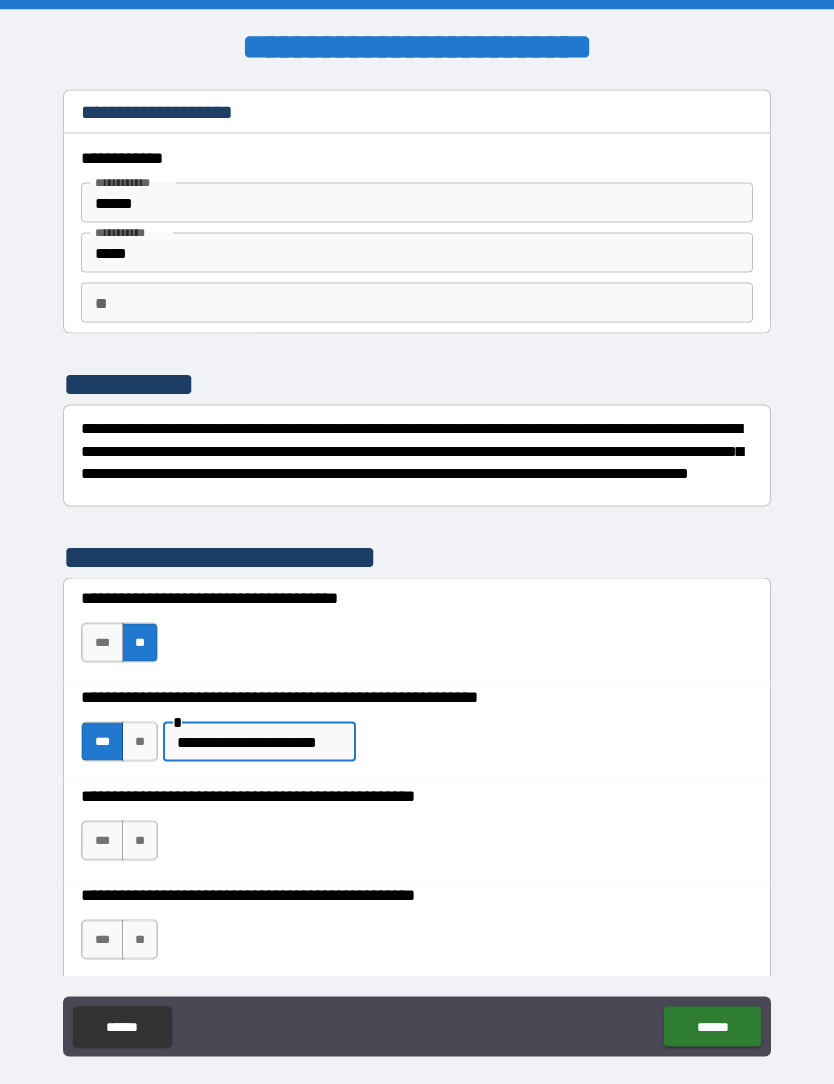 scroll, scrollTop: 0, scrollLeft: 0, axis: both 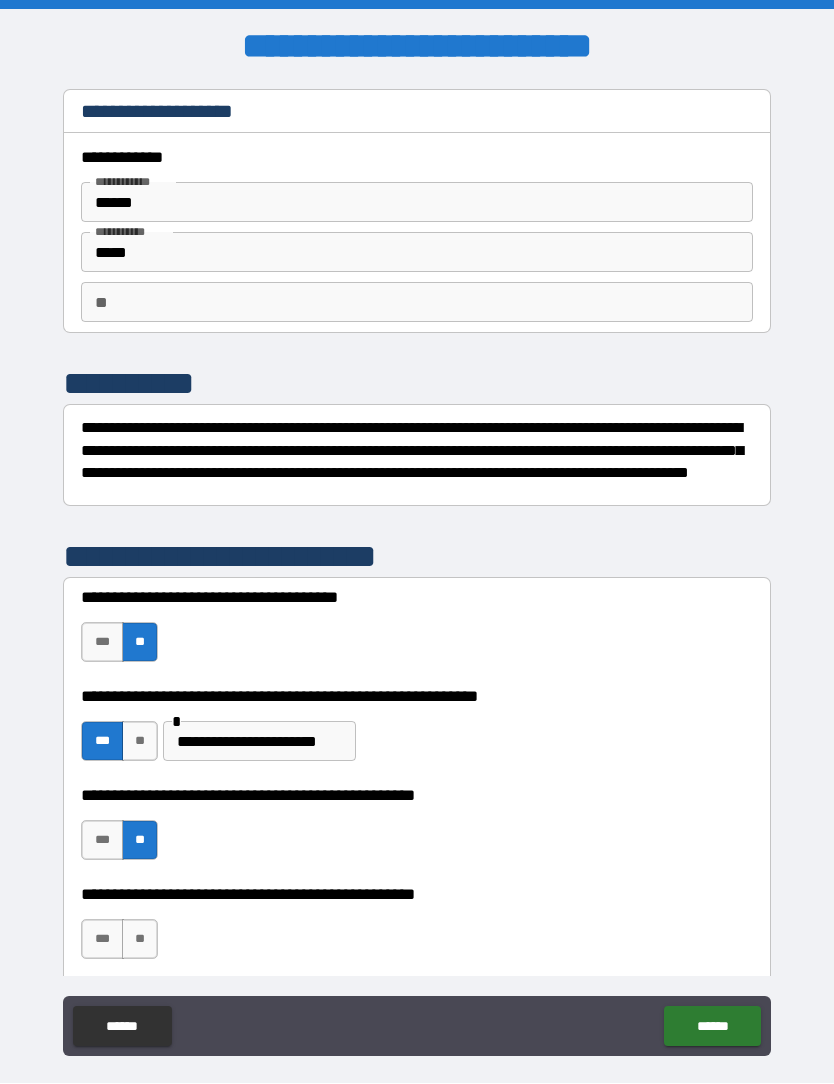 click on "***" at bounding box center [102, 940] 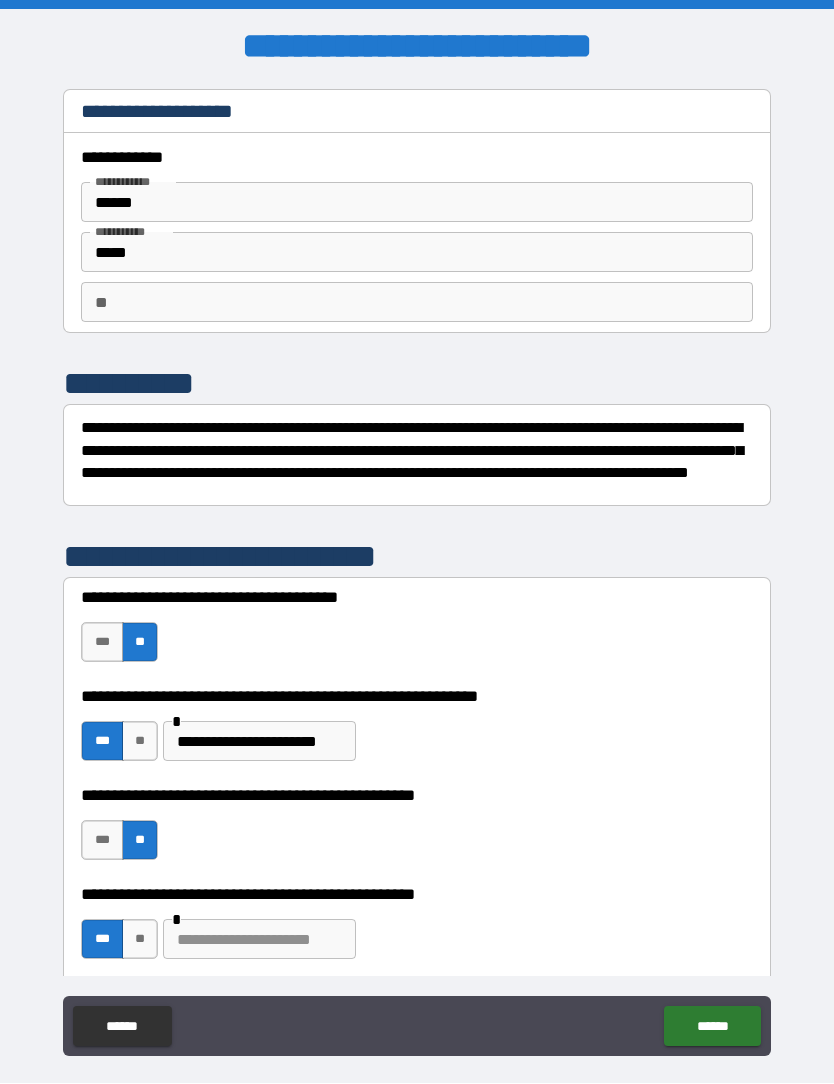 click at bounding box center [259, 940] 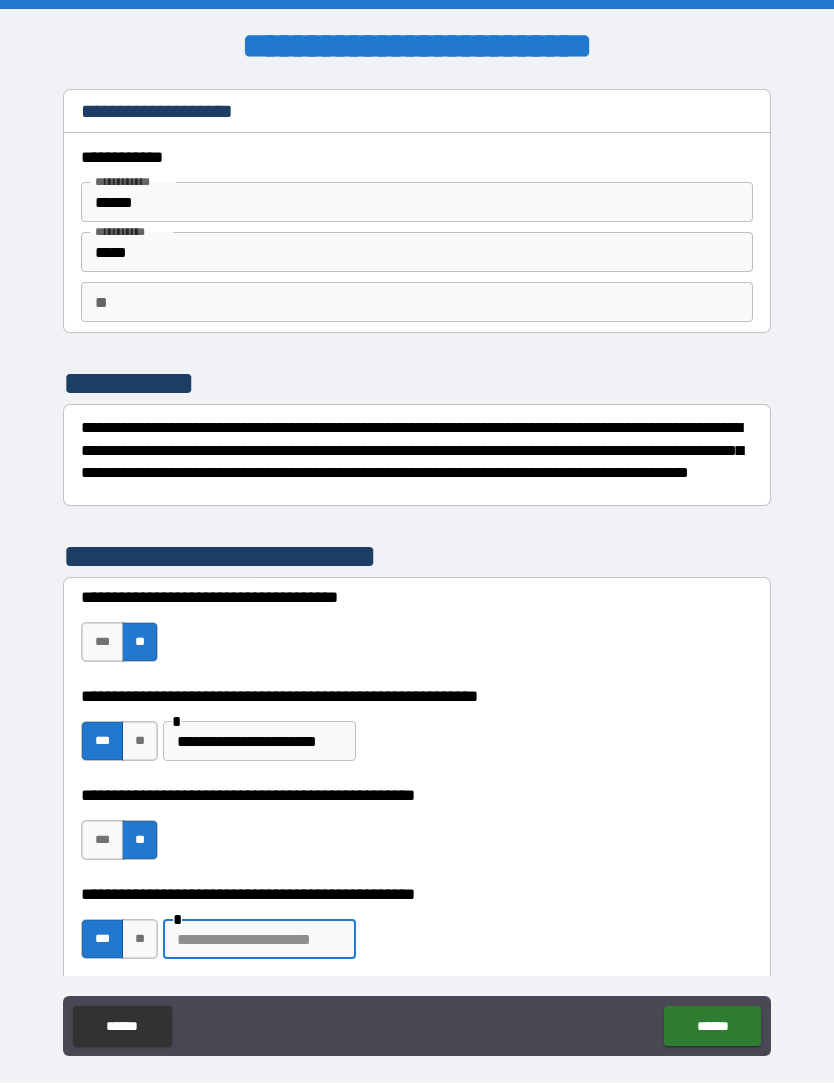 scroll, scrollTop: 66, scrollLeft: 0, axis: vertical 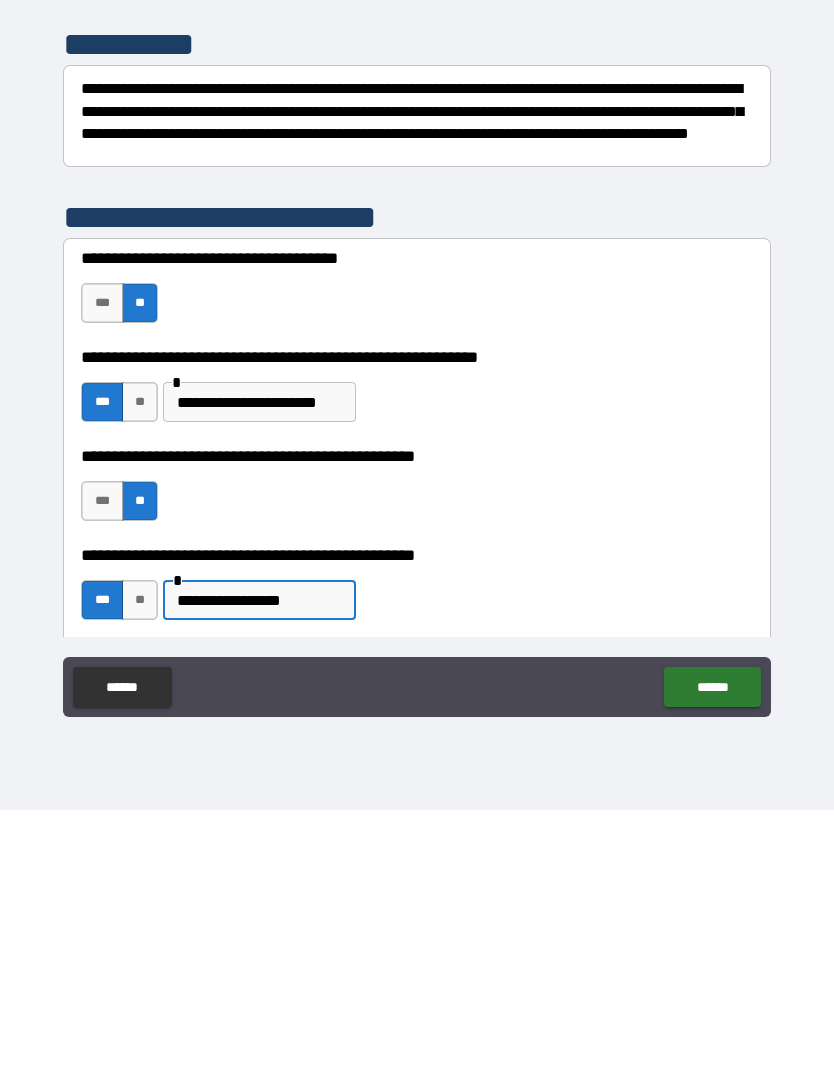 type on "**********" 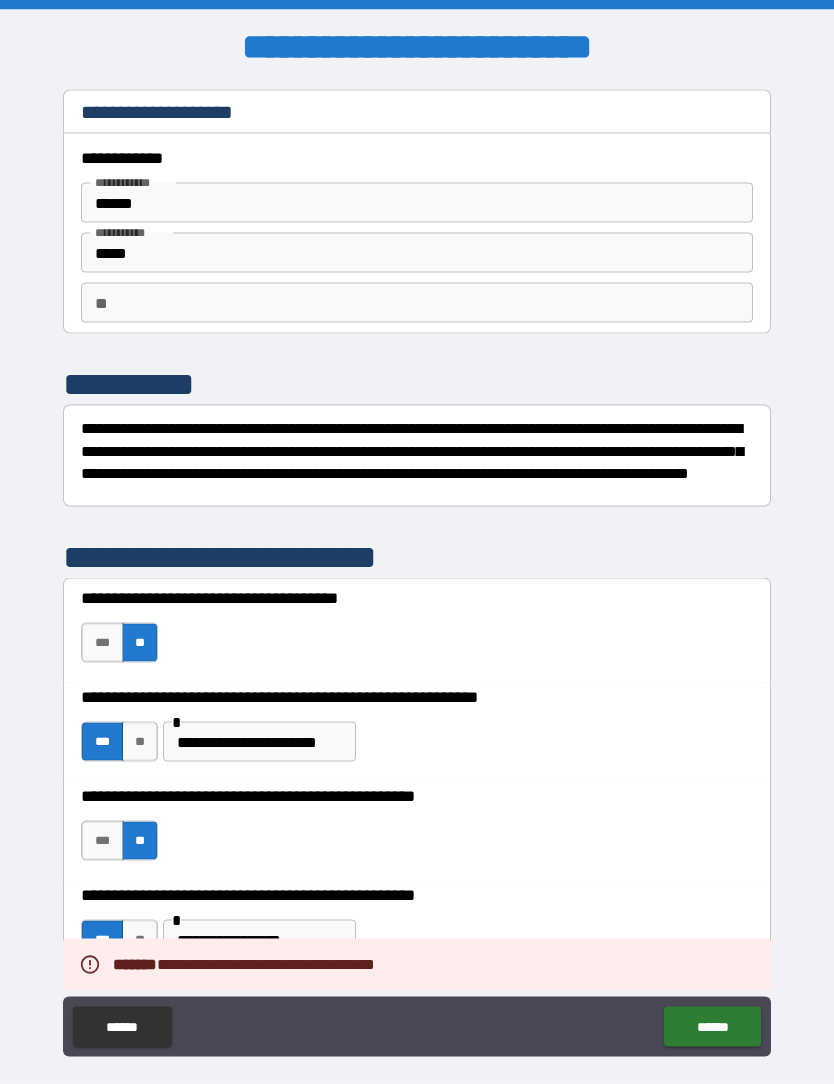 scroll, scrollTop: 0, scrollLeft: 0, axis: both 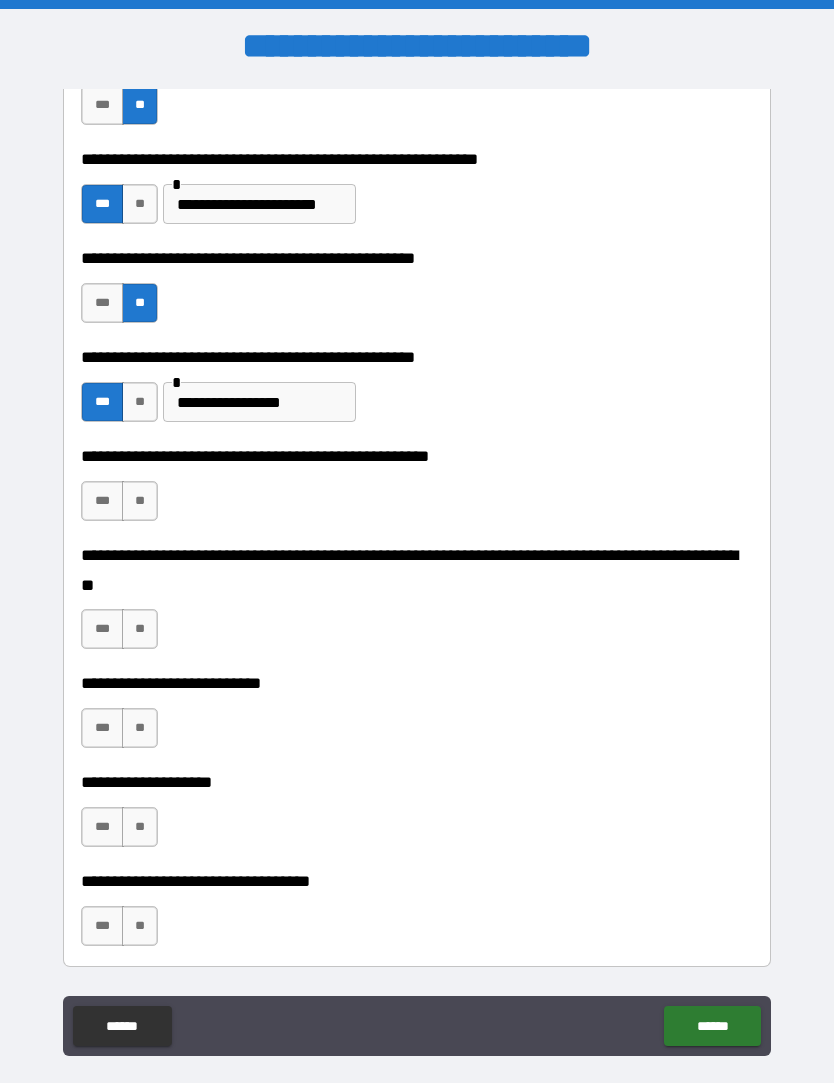 click on "**" at bounding box center (140, 502) 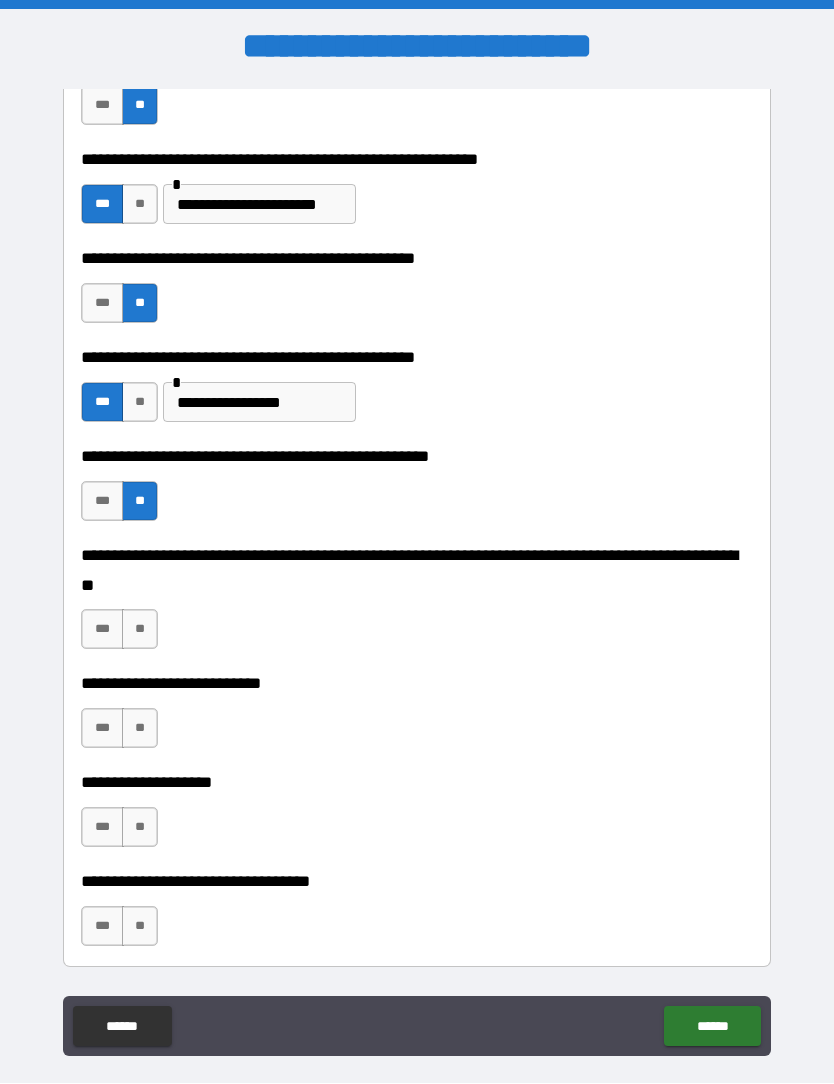 click on "**" at bounding box center [140, 630] 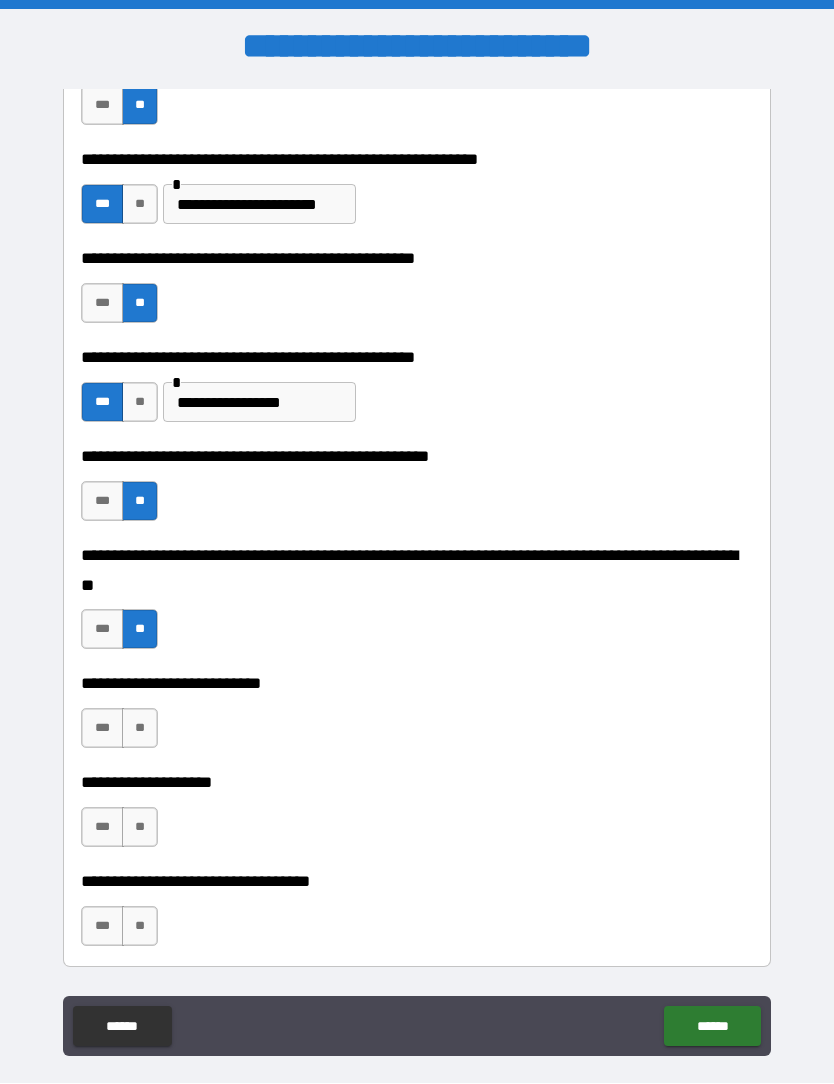 click on "**" at bounding box center [140, 729] 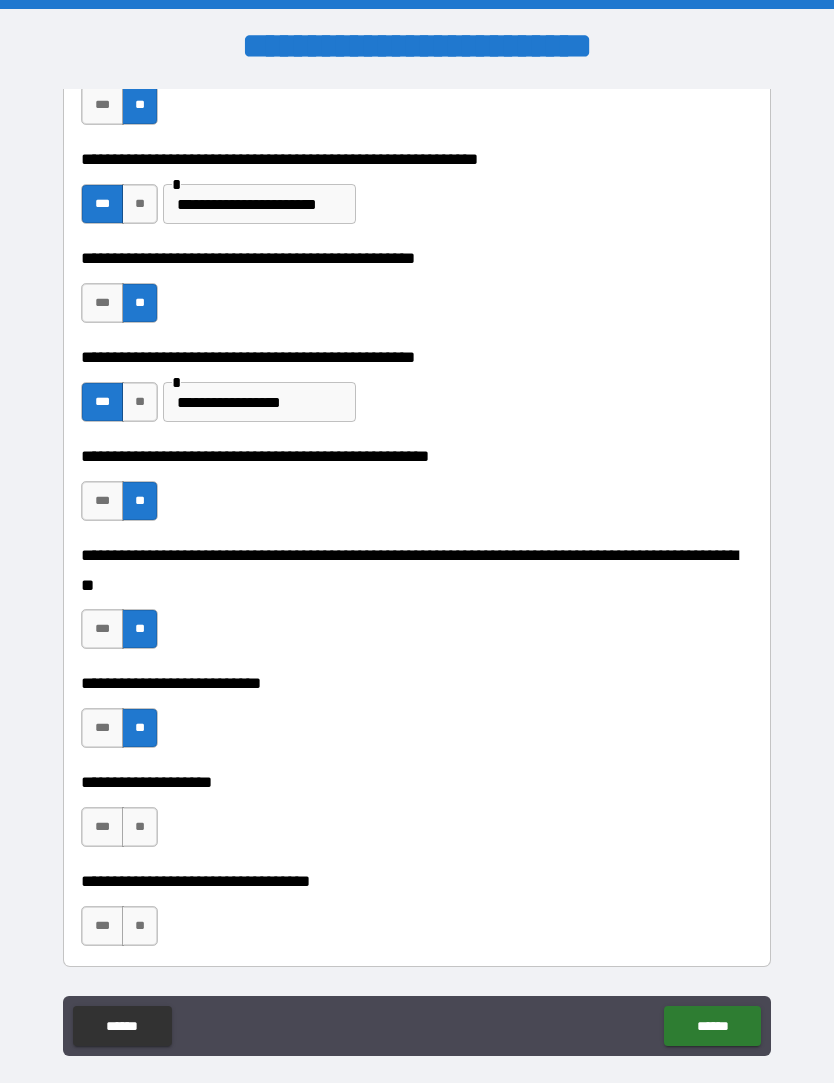 click on "**" at bounding box center (140, 828) 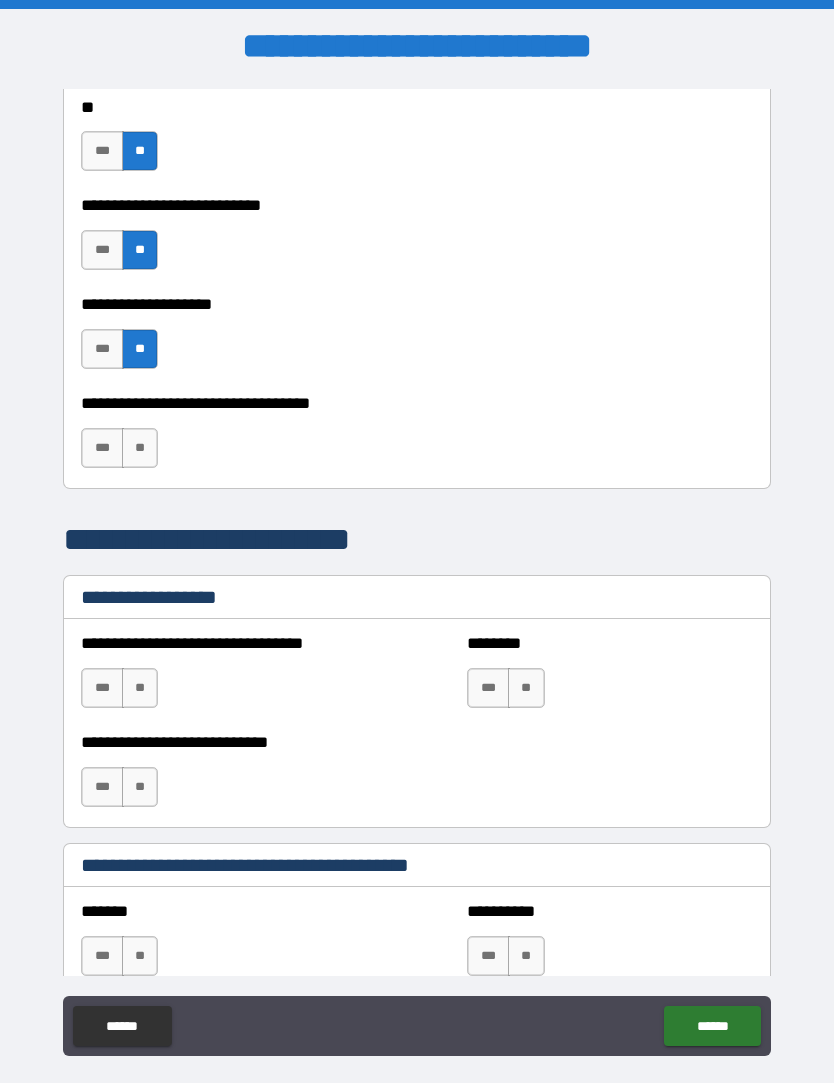 scroll, scrollTop: 1012, scrollLeft: 0, axis: vertical 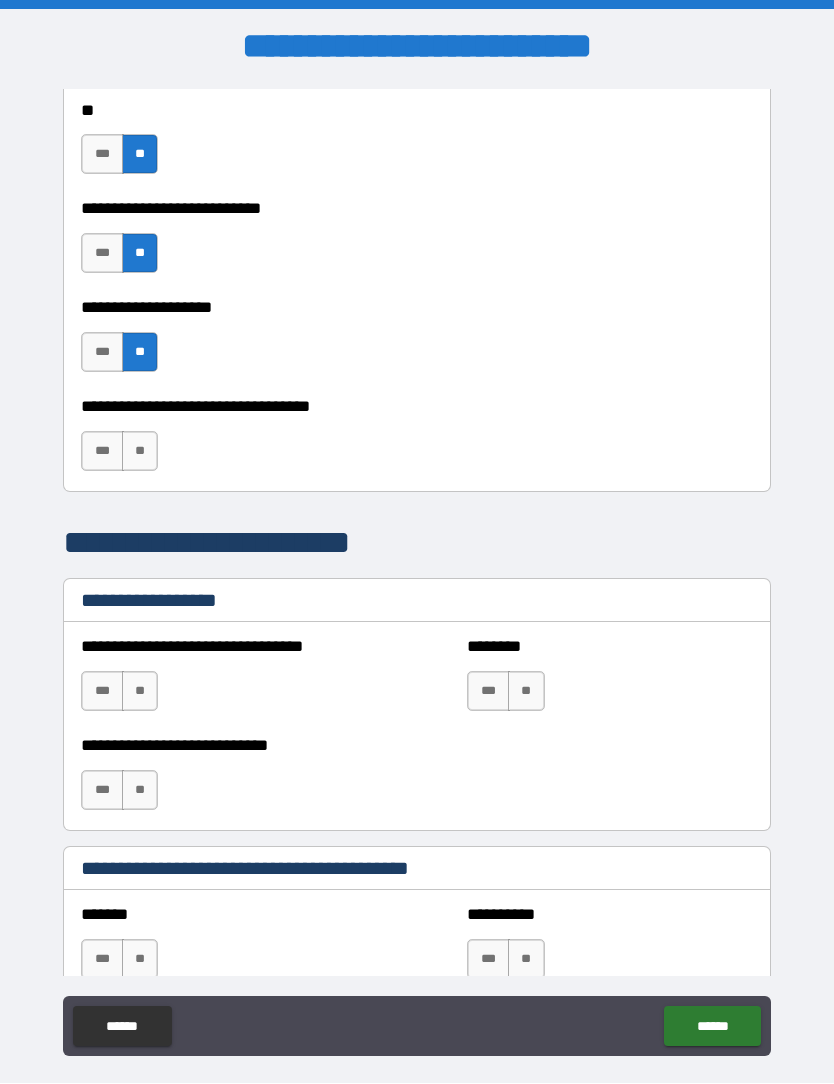 click on "**" at bounding box center (140, 452) 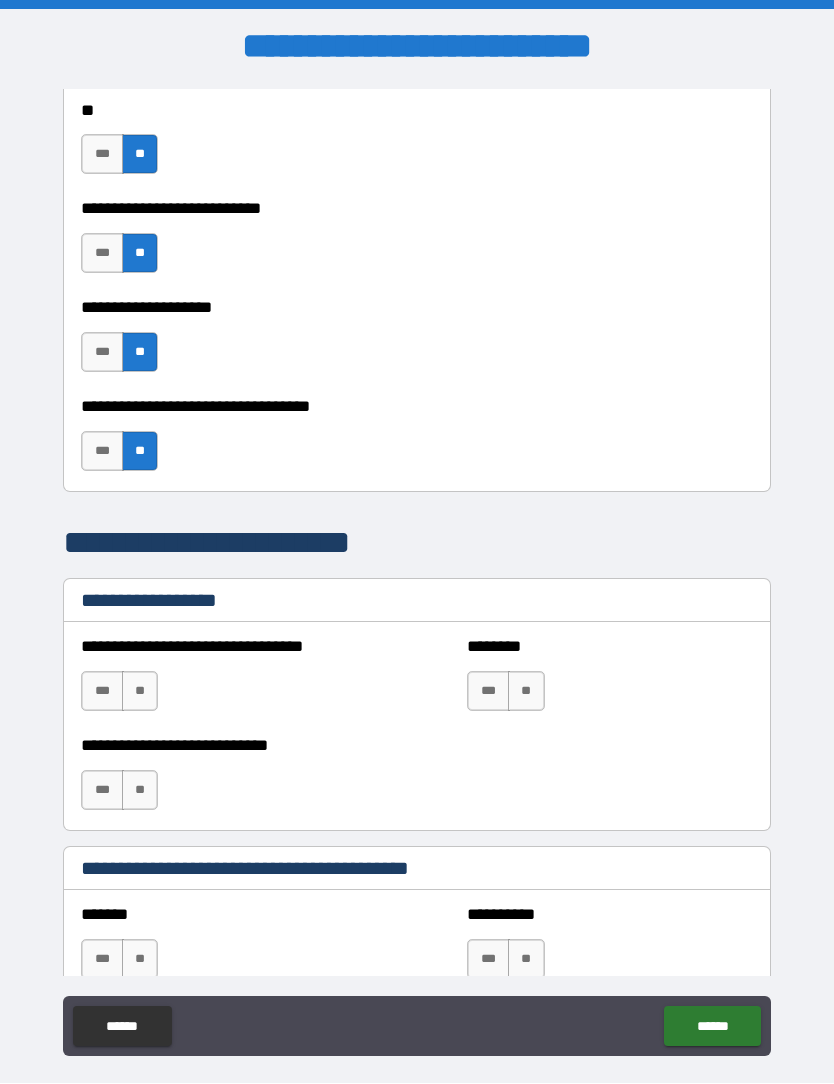 click on "**" at bounding box center (140, 692) 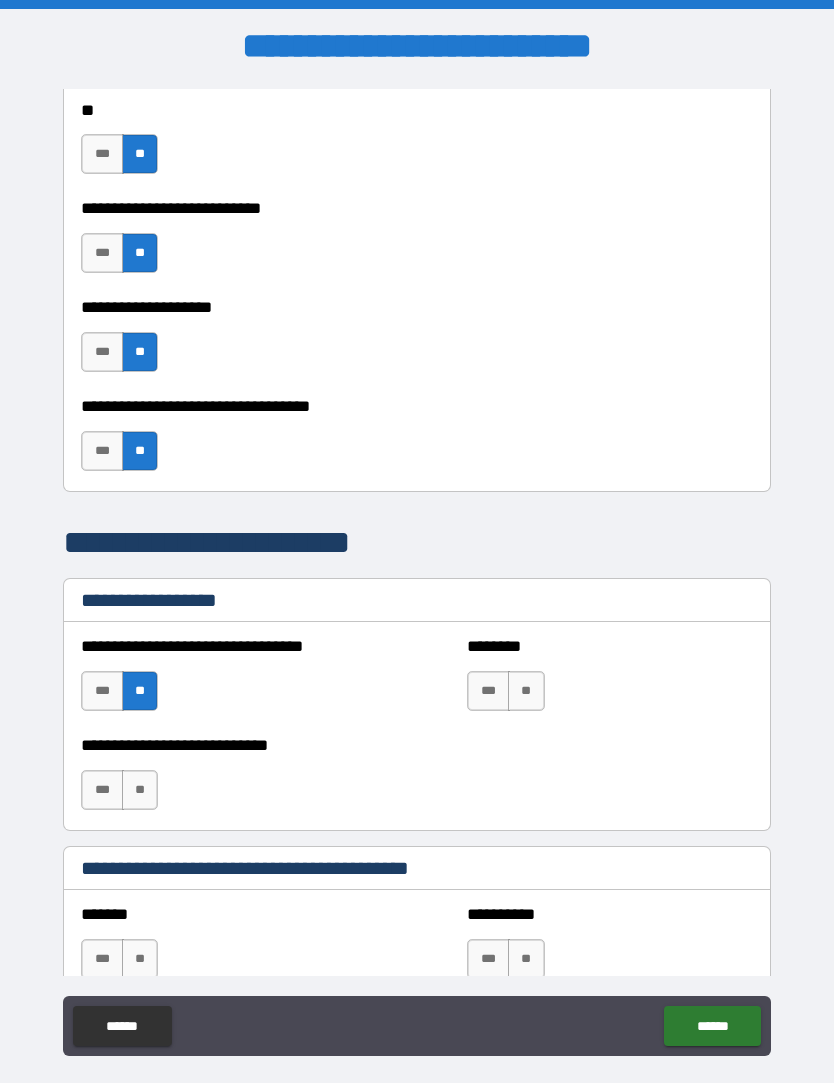 click on "**" at bounding box center [140, 791] 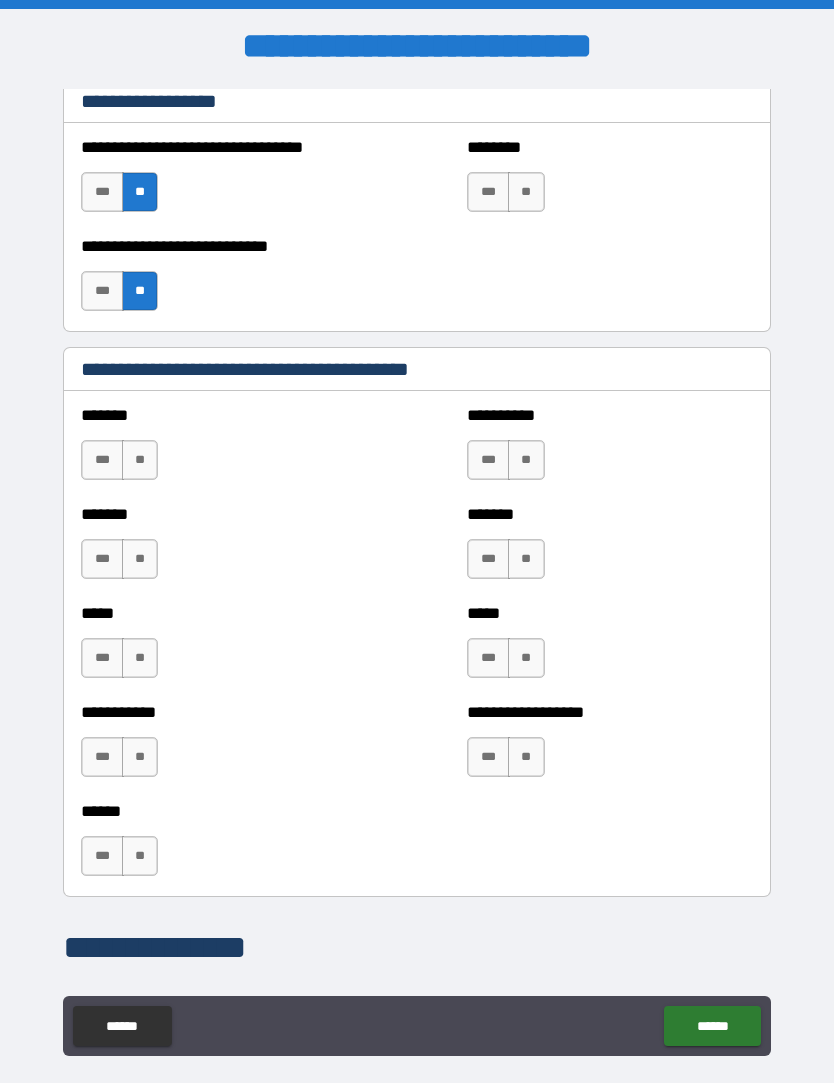 scroll, scrollTop: 1529, scrollLeft: 0, axis: vertical 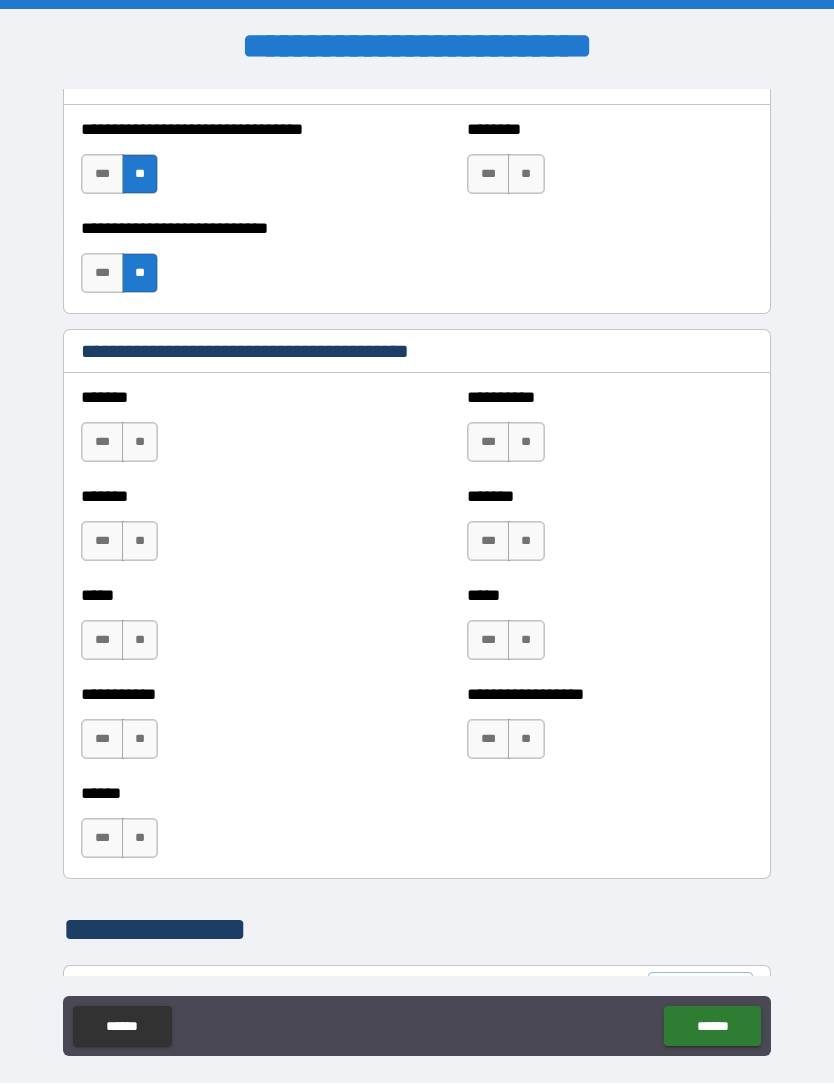 click on "**" at bounding box center [140, 443] 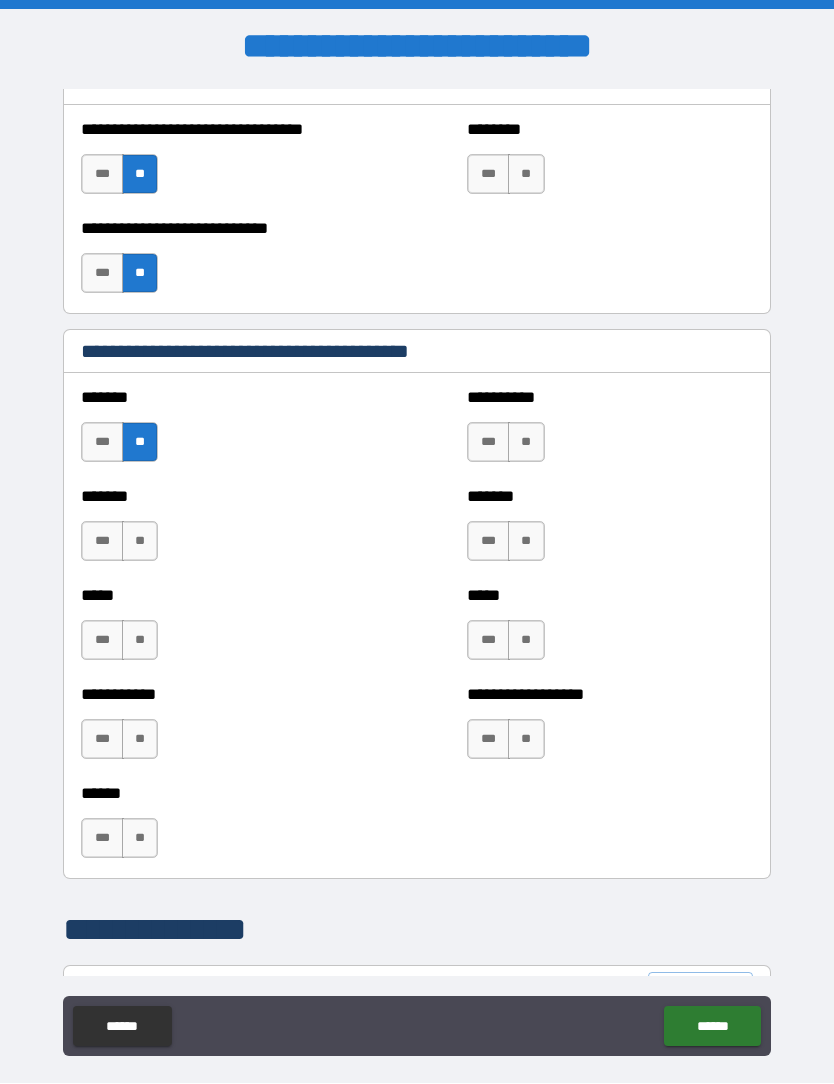 click on "**" at bounding box center (140, 542) 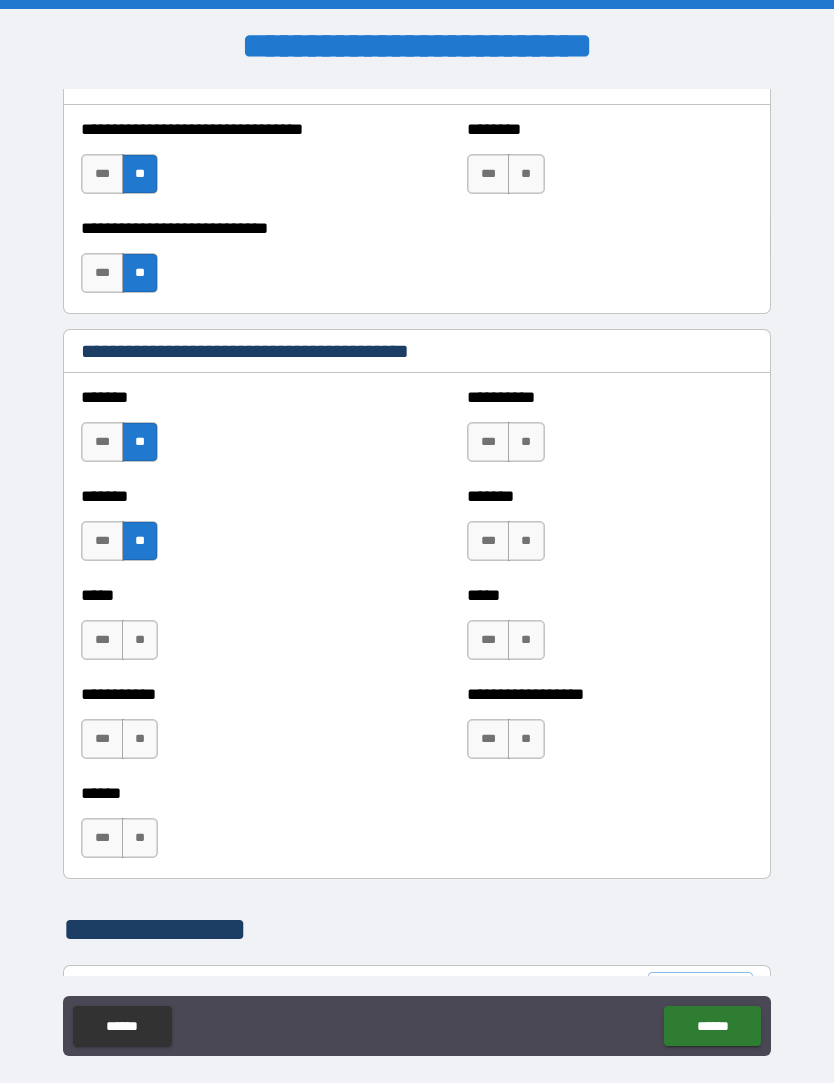 click on "**" at bounding box center [140, 641] 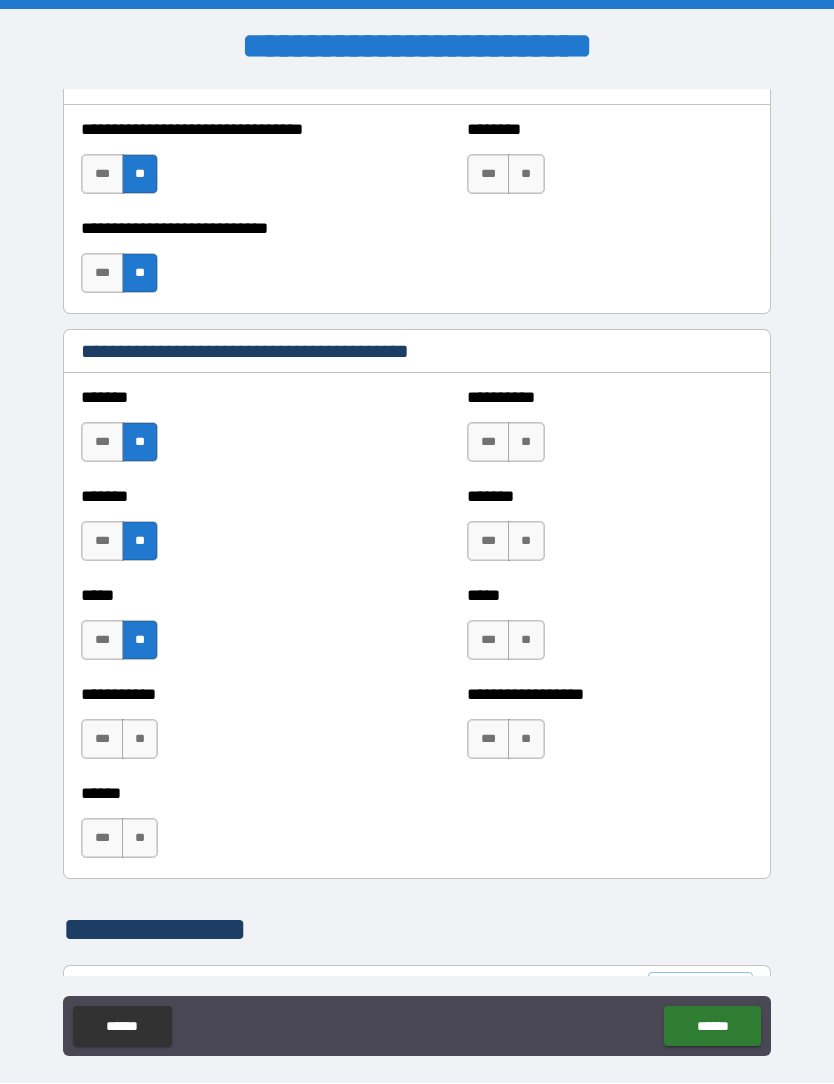 click on "***" at bounding box center (102, 740) 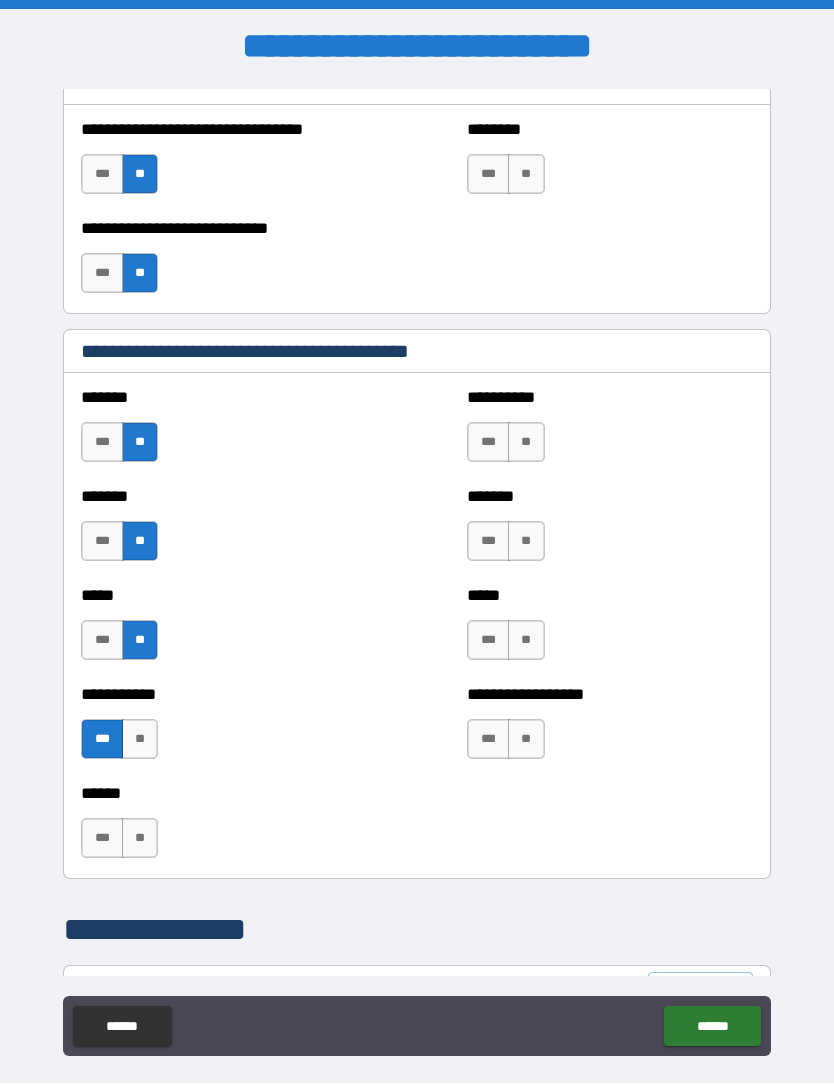 click on "**" at bounding box center [526, 443] 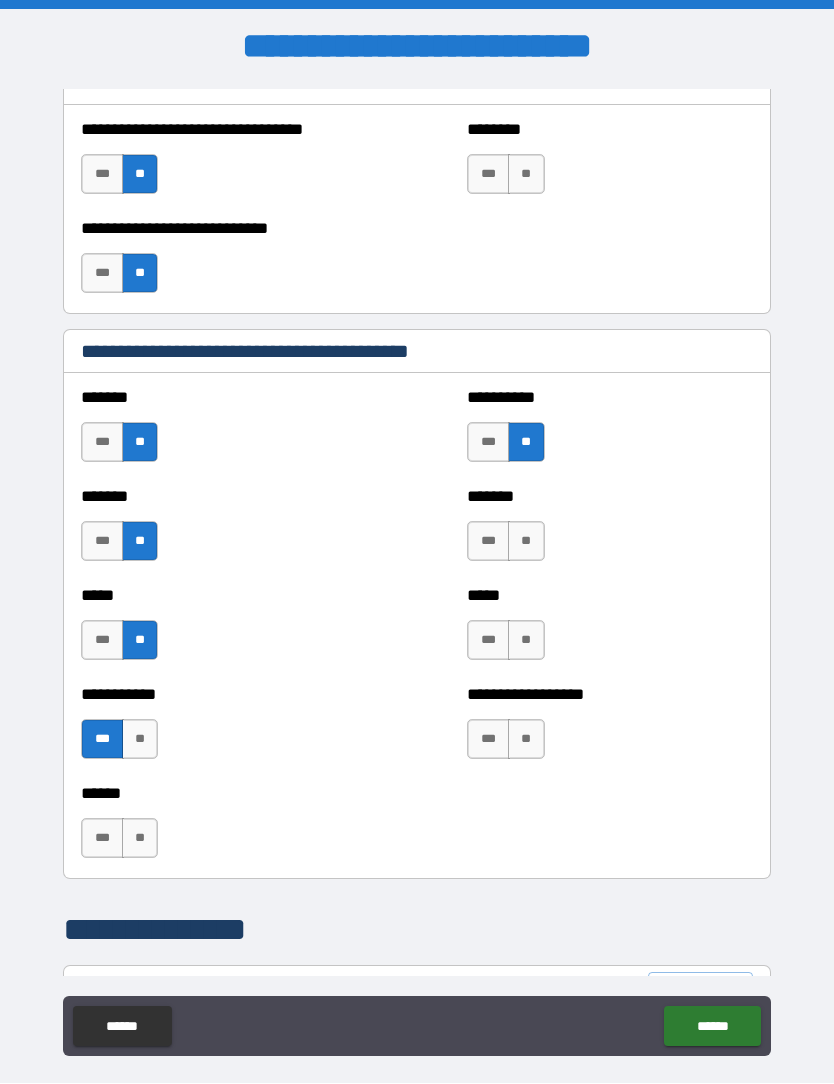 click on "**" at bounding box center (526, 542) 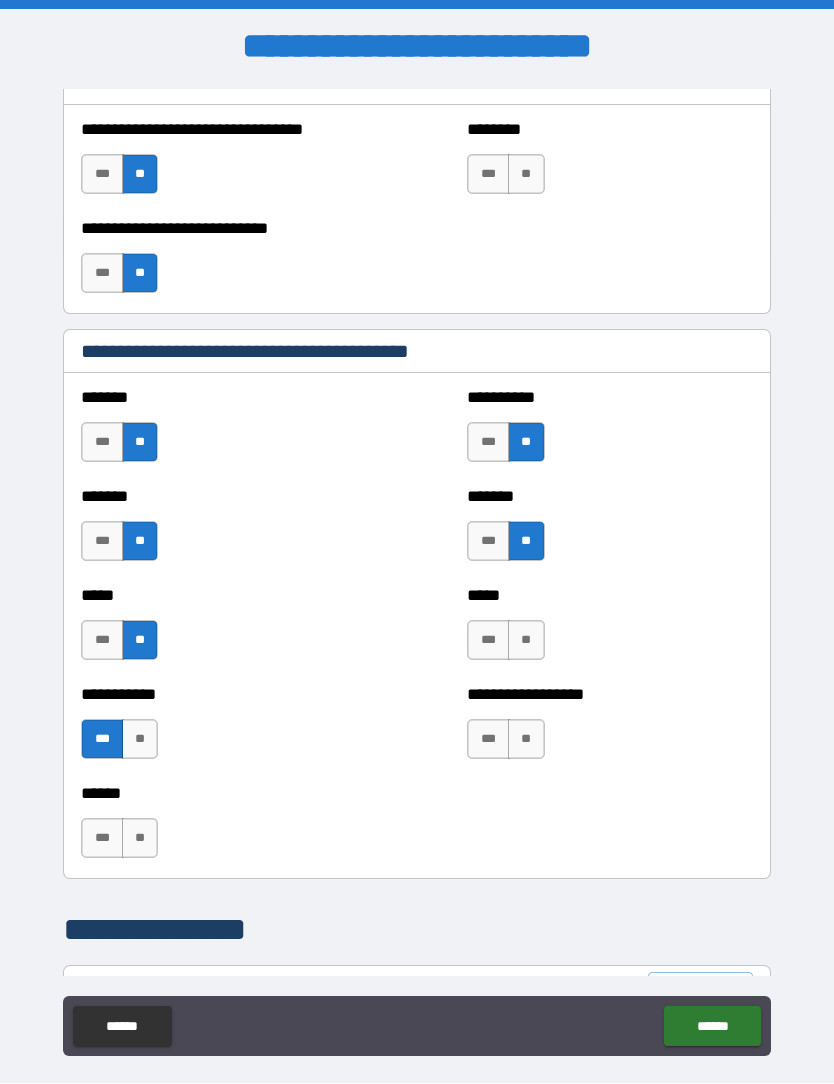click on "**" at bounding box center (526, 641) 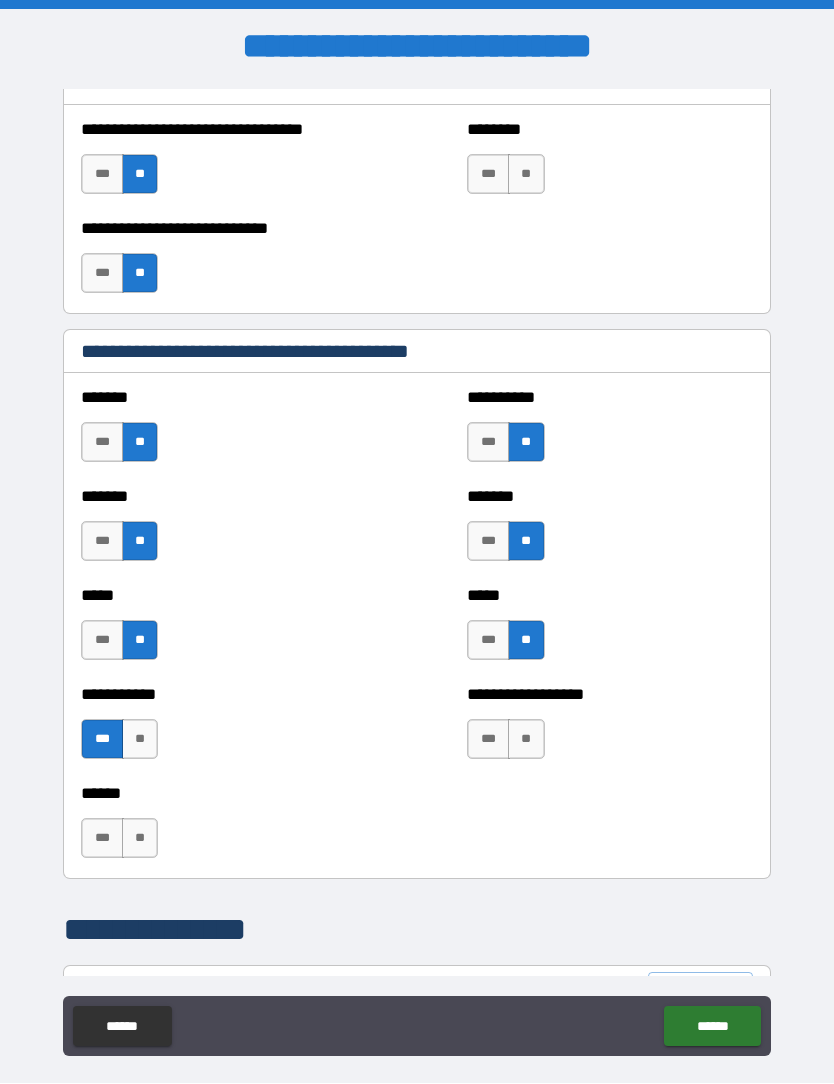click on "**" at bounding box center [526, 740] 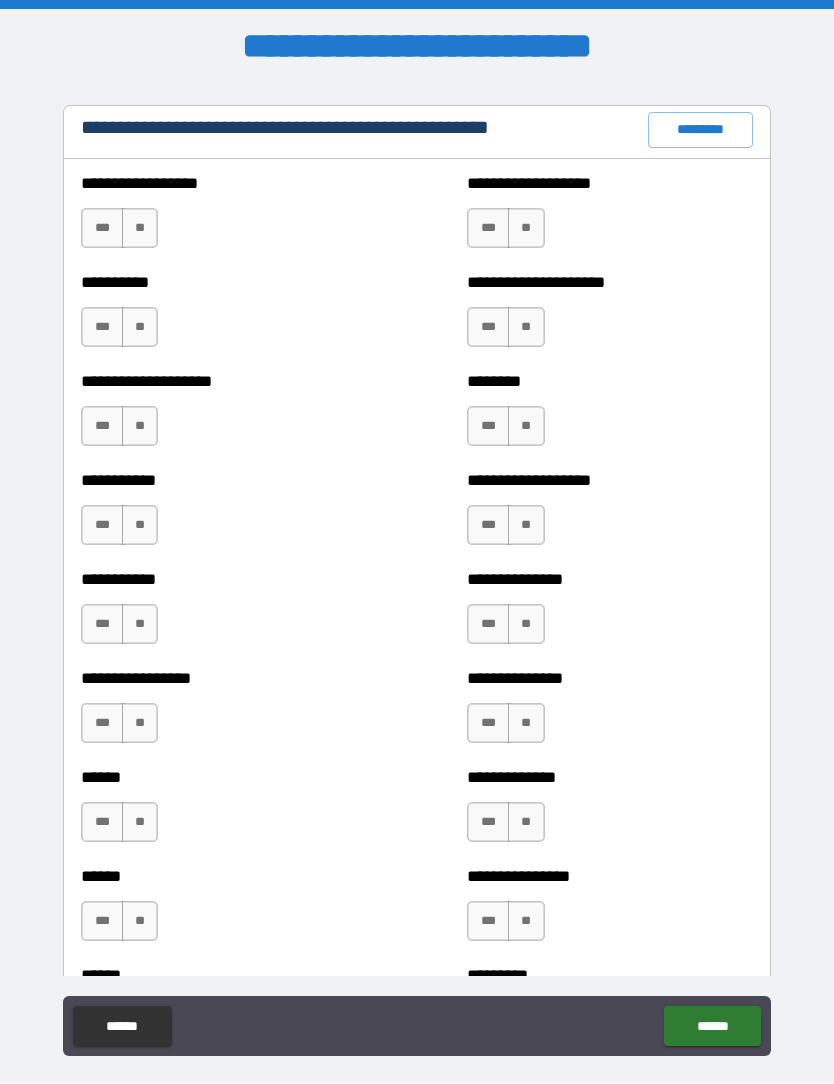 scroll, scrollTop: 2386, scrollLeft: 0, axis: vertical 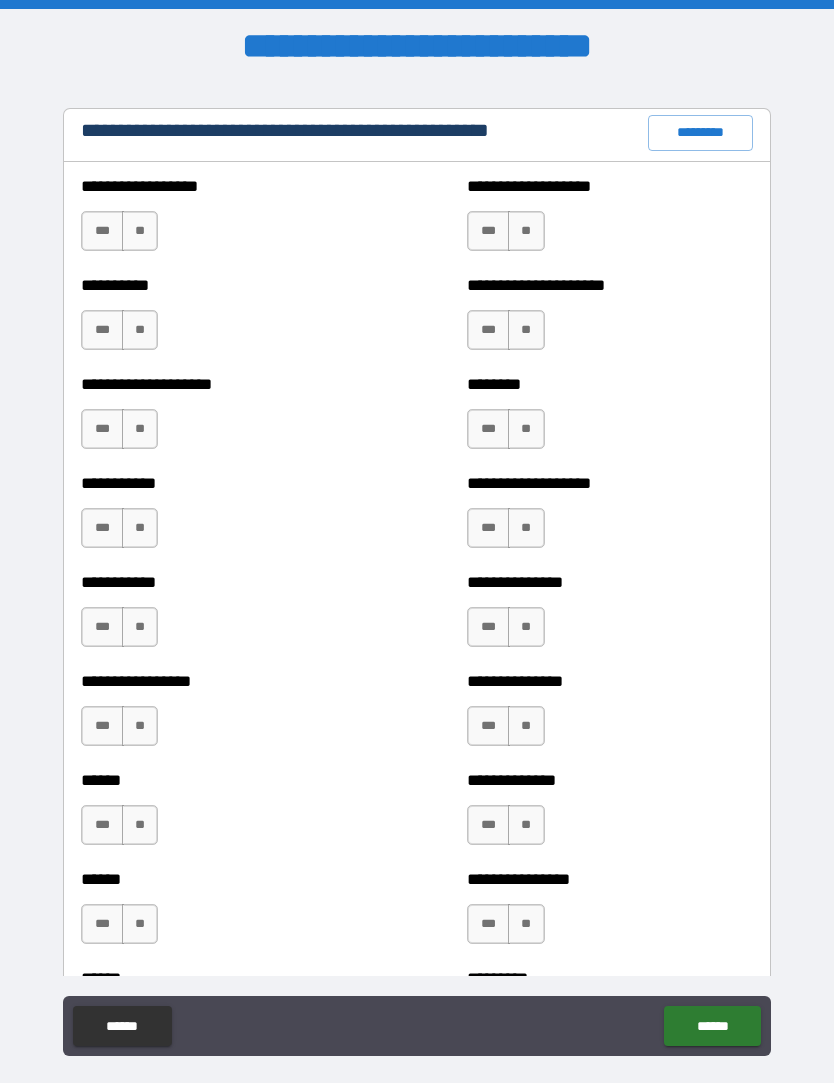 click on "**" at bounding box center [140, 232] 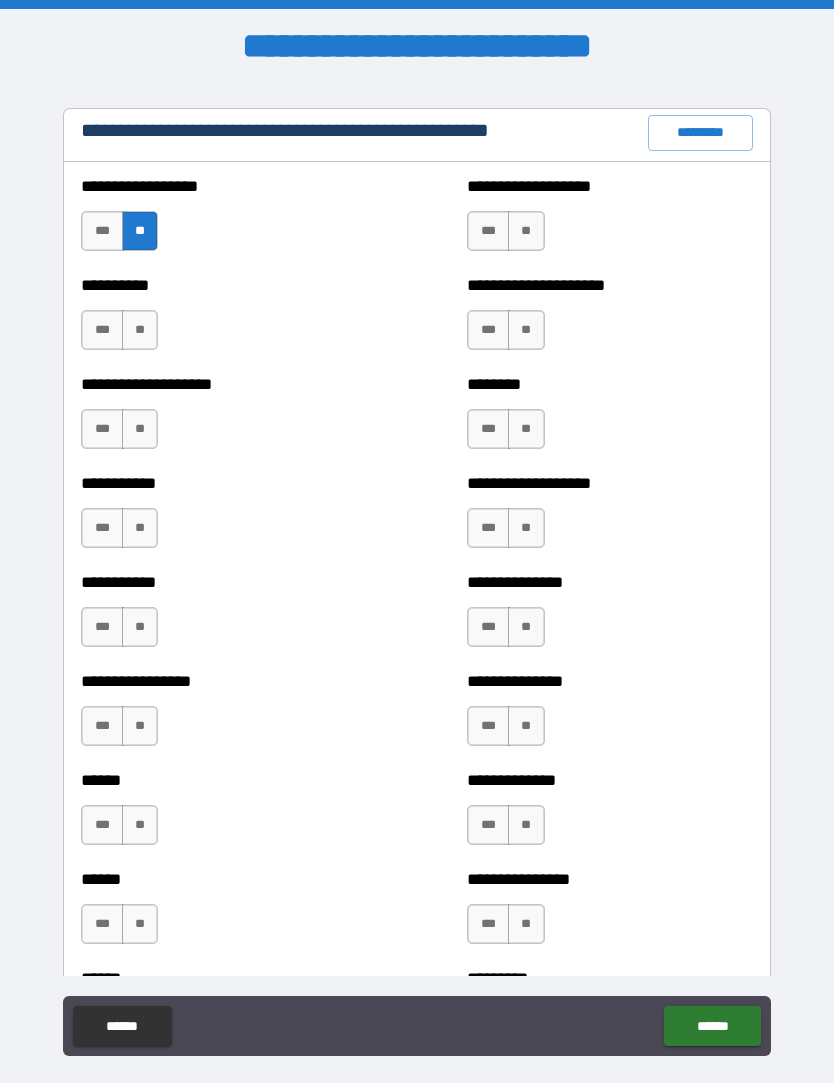 click on "**" at bounding box center [140, 331] 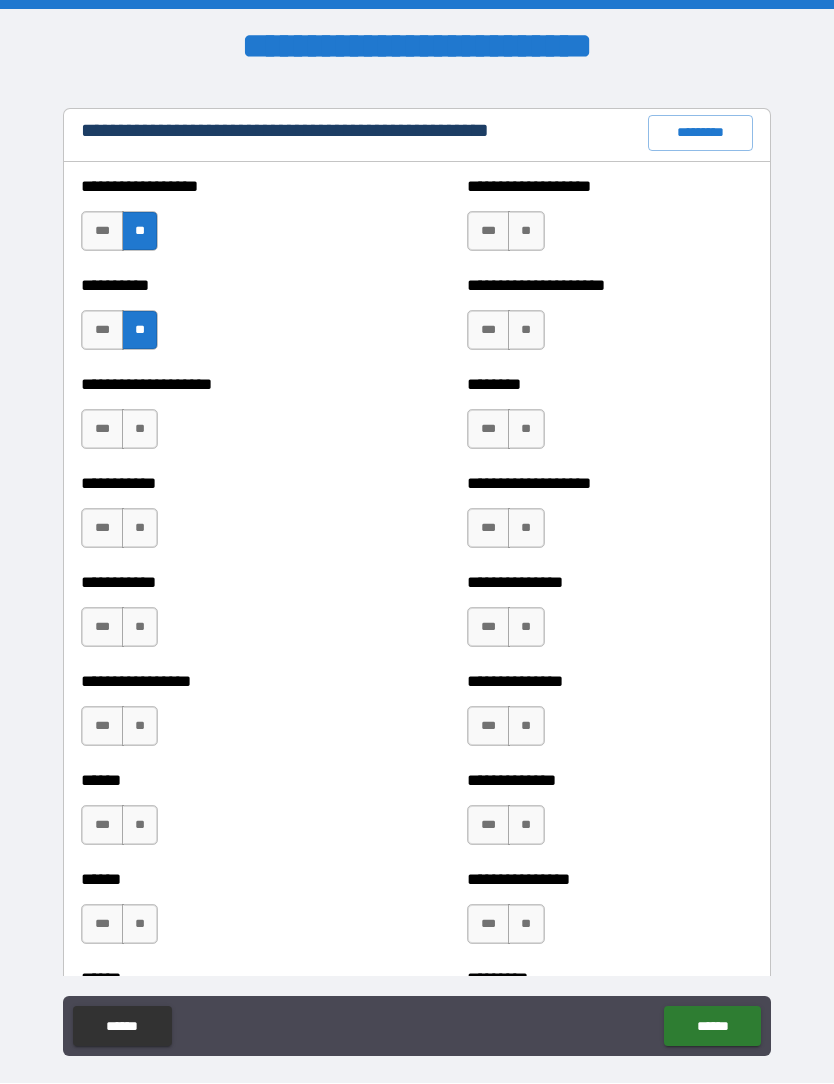click on "**" at bounding box center (140, 430) 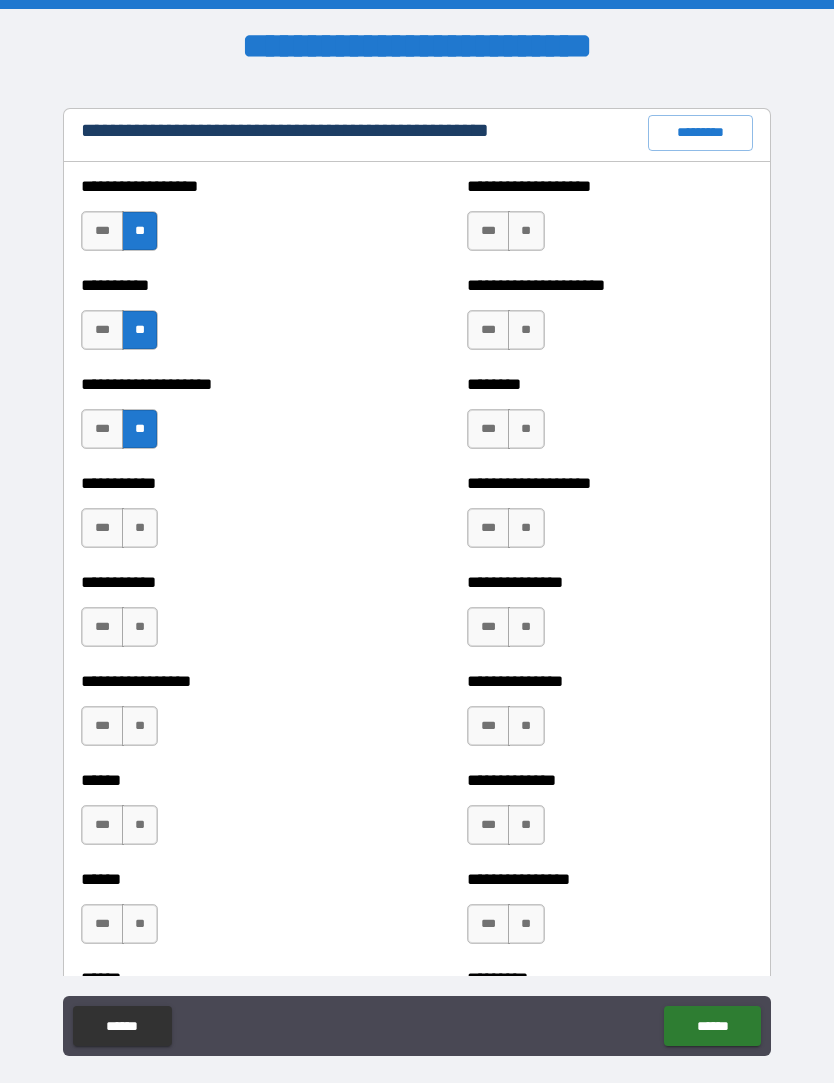 click on "**" at bounding box center [140, 529] 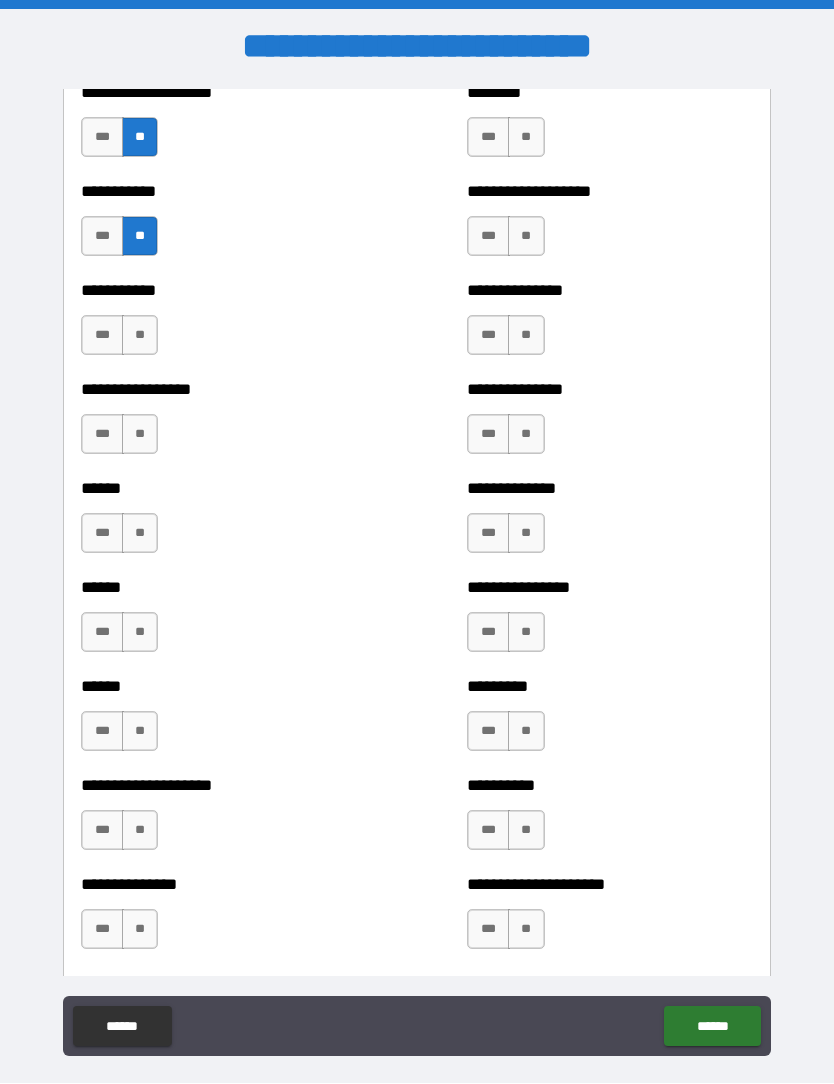 scroll, scrollTop: 2705, scrollLeft: 0, axis: vertical 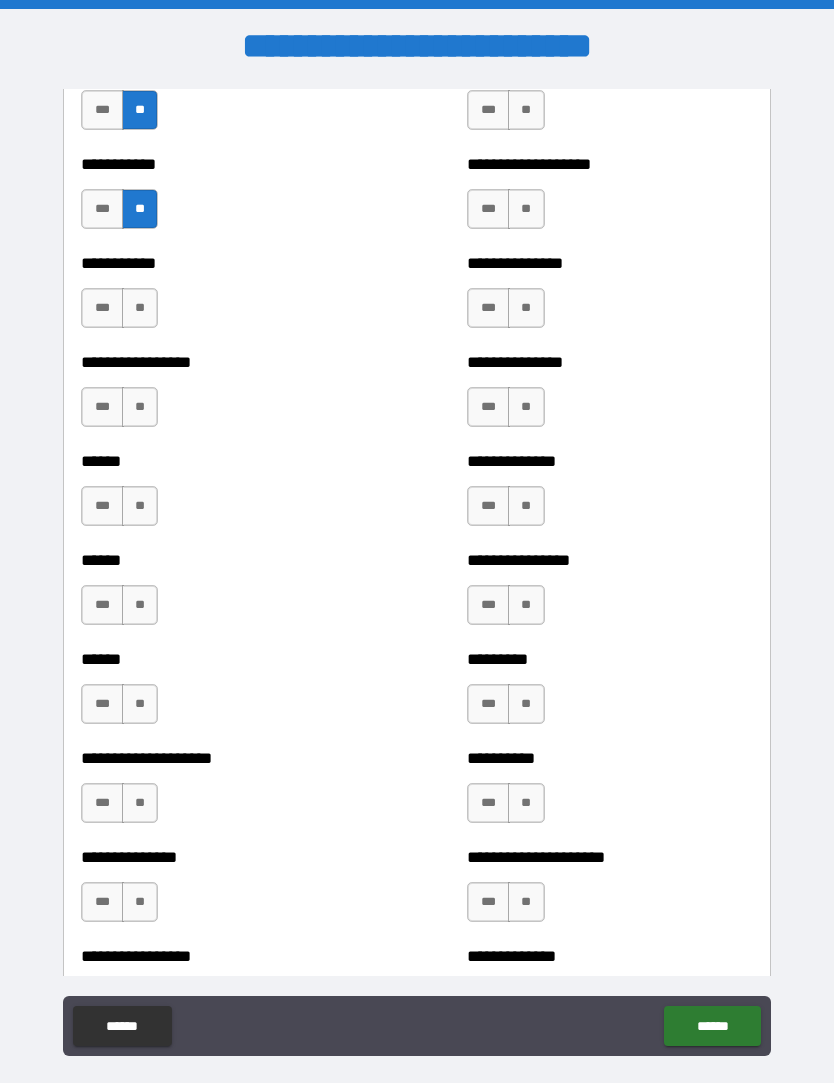 click on "**" at bounding box center (140, 309) 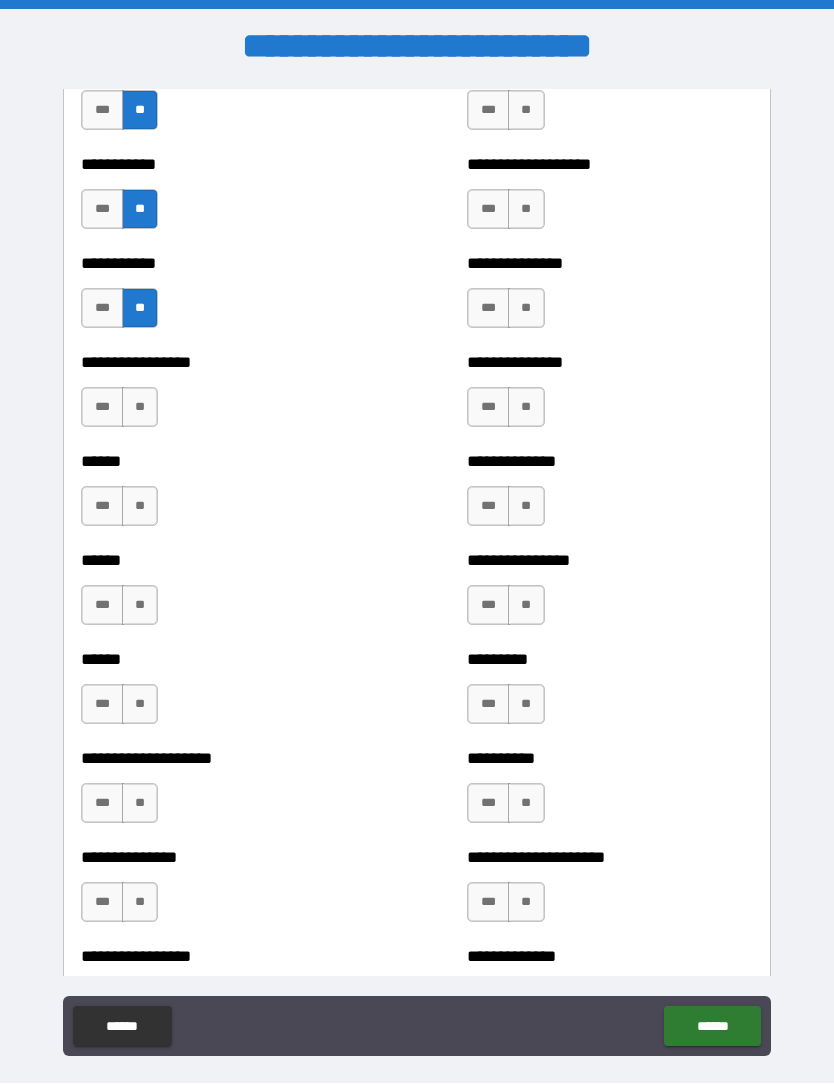 click on "**" at bounding box center [140, 408] 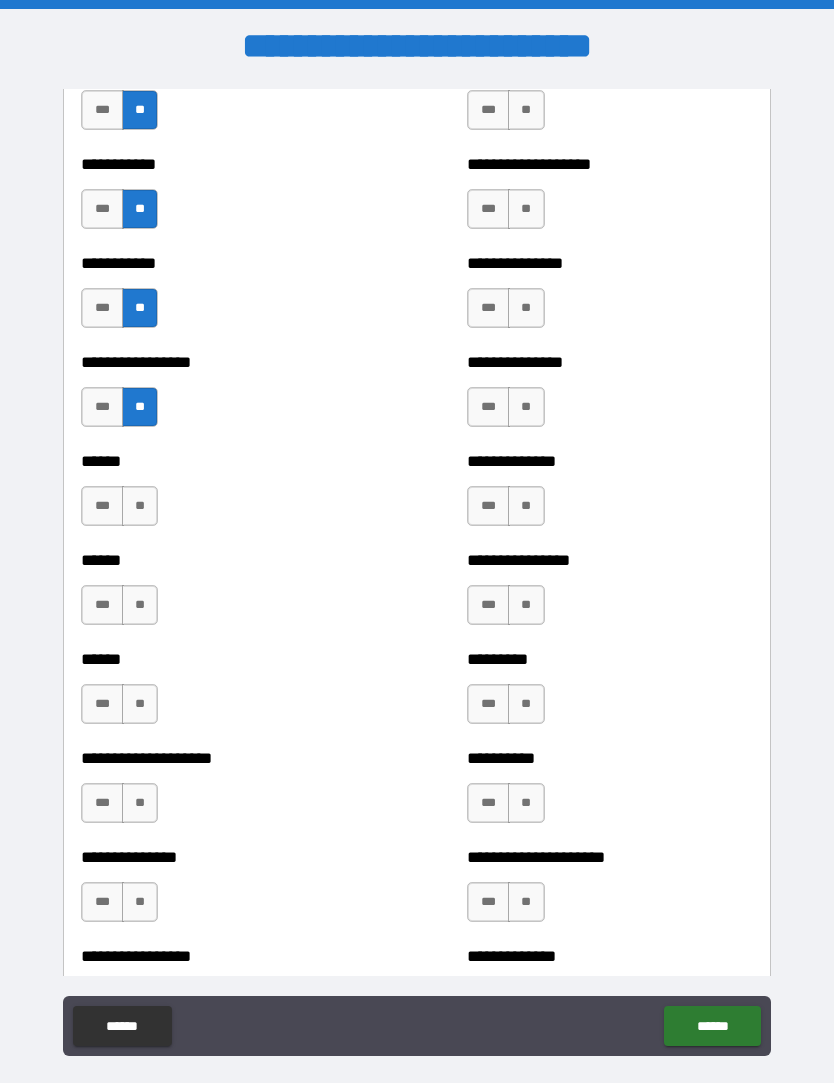 click on "**" at bounding box center (140, 507) 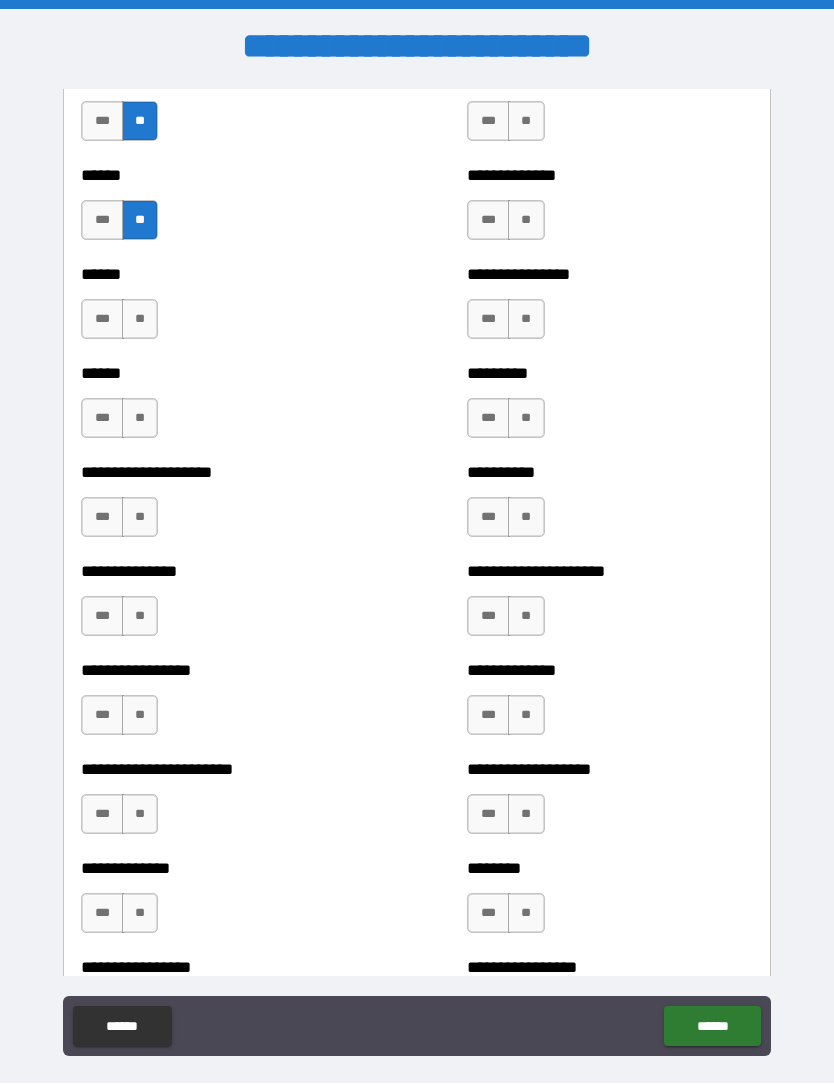 scroll, scrollTop: 3053, scrollLeft: 0, axis: vertical 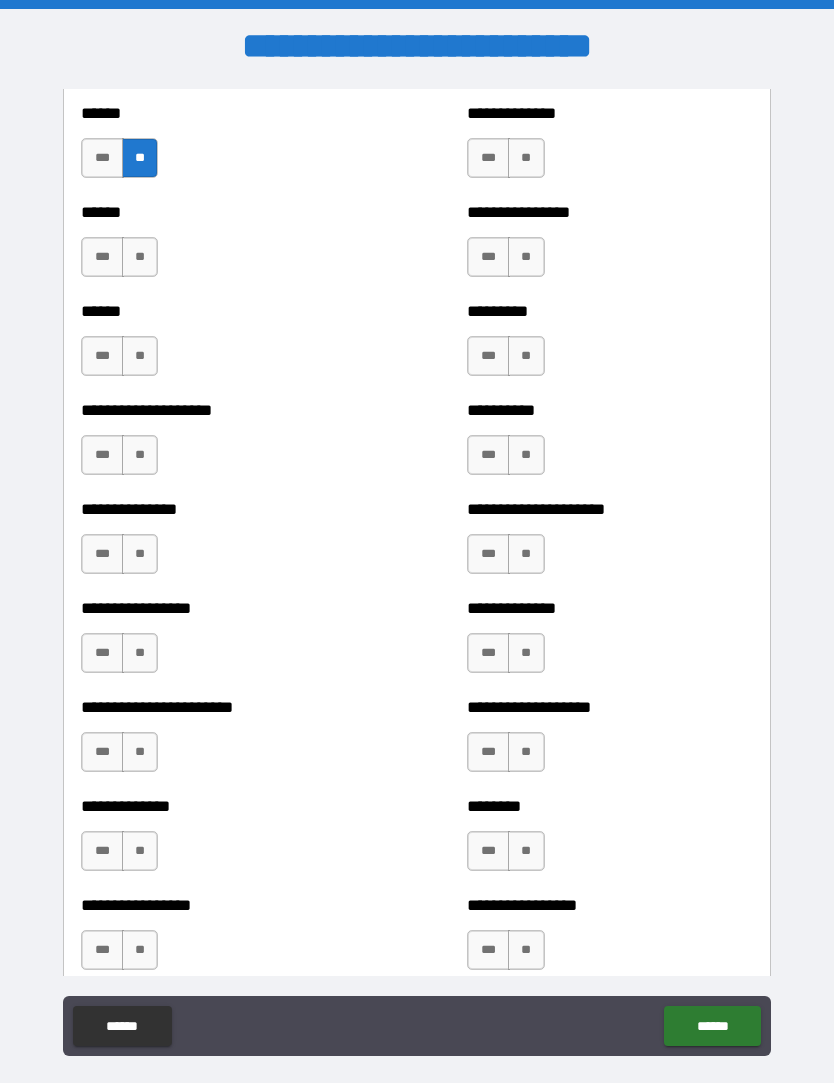 click on "**" at bounding box center (140, 258) 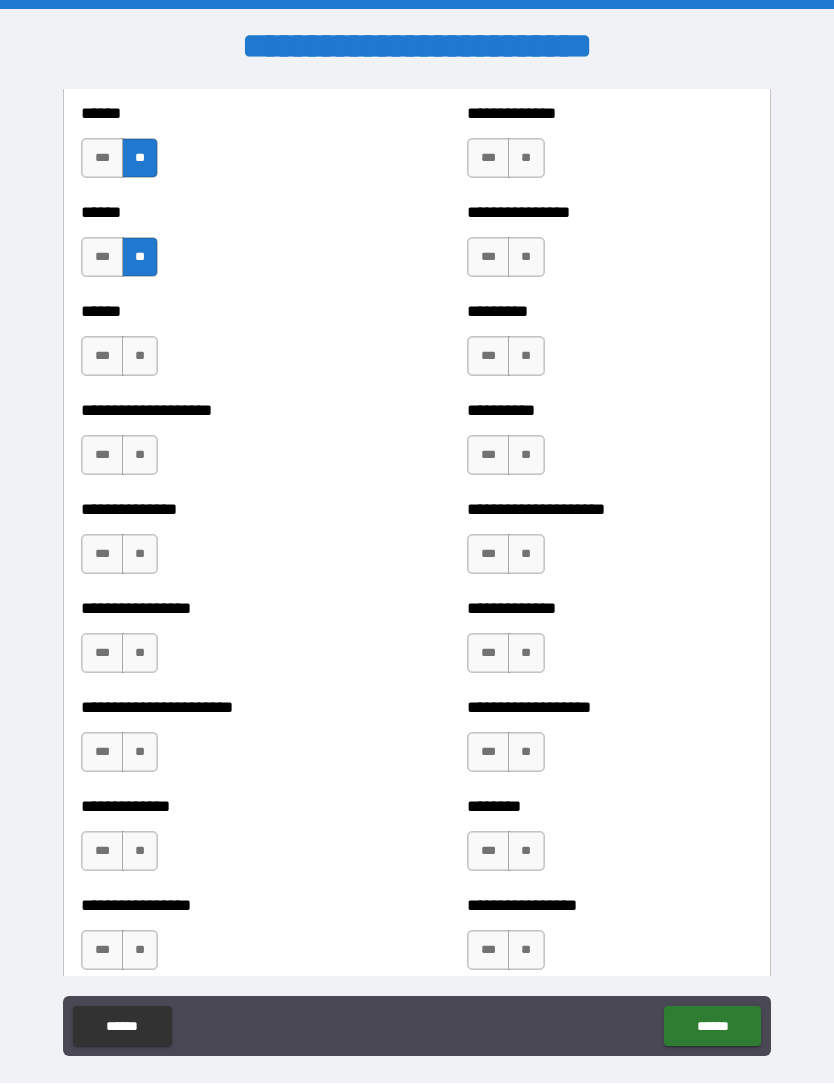 click on "**" at bounding box center [140, 357] 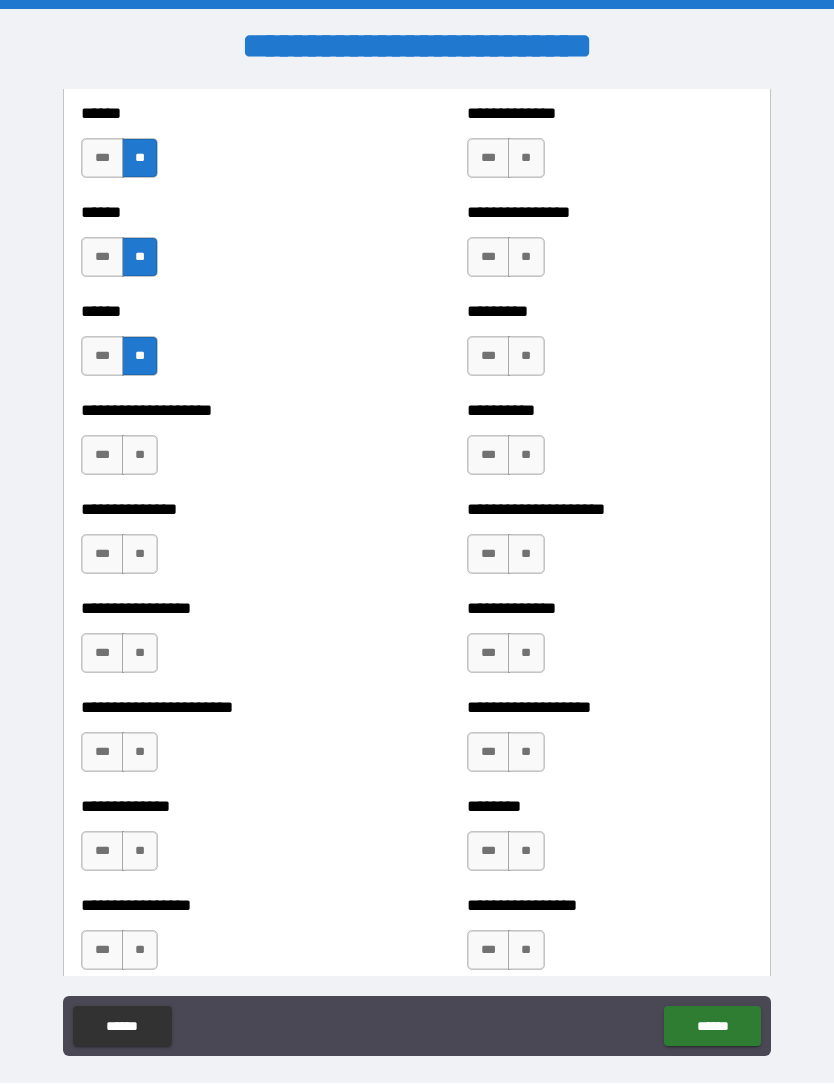 click on "***" at bounding box center [102, 456] 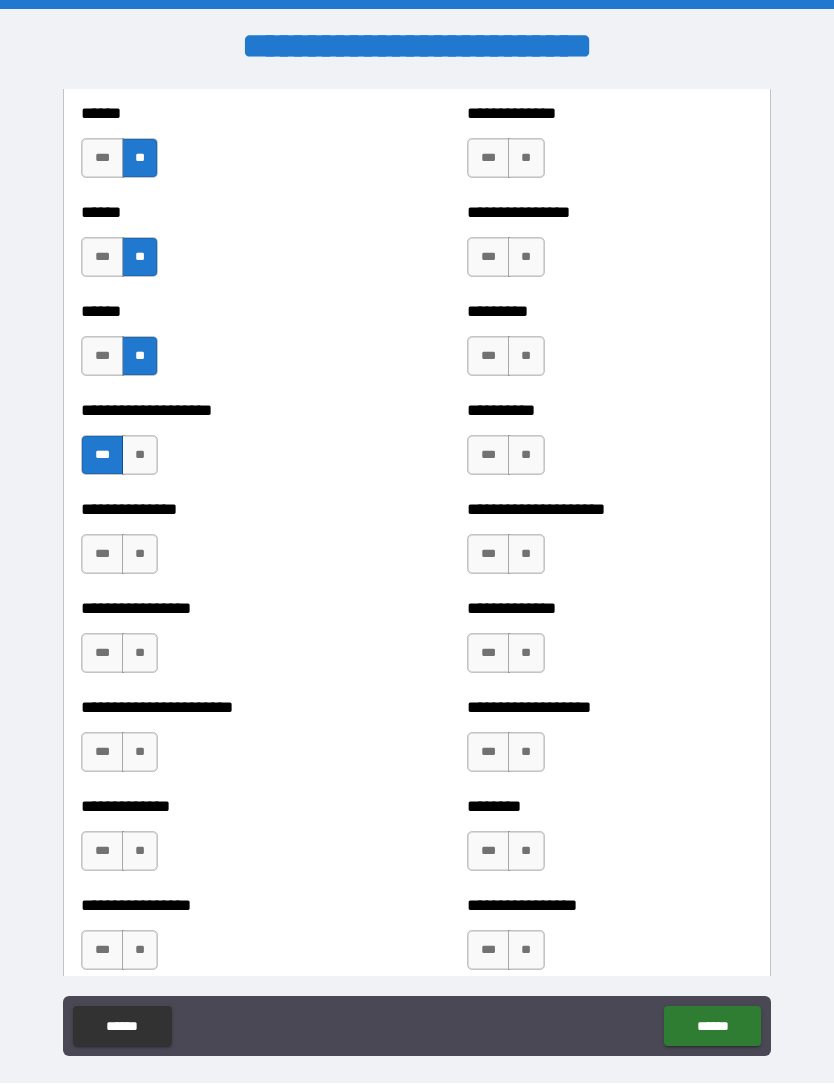 click on "**" at bounding box center [140, 555] 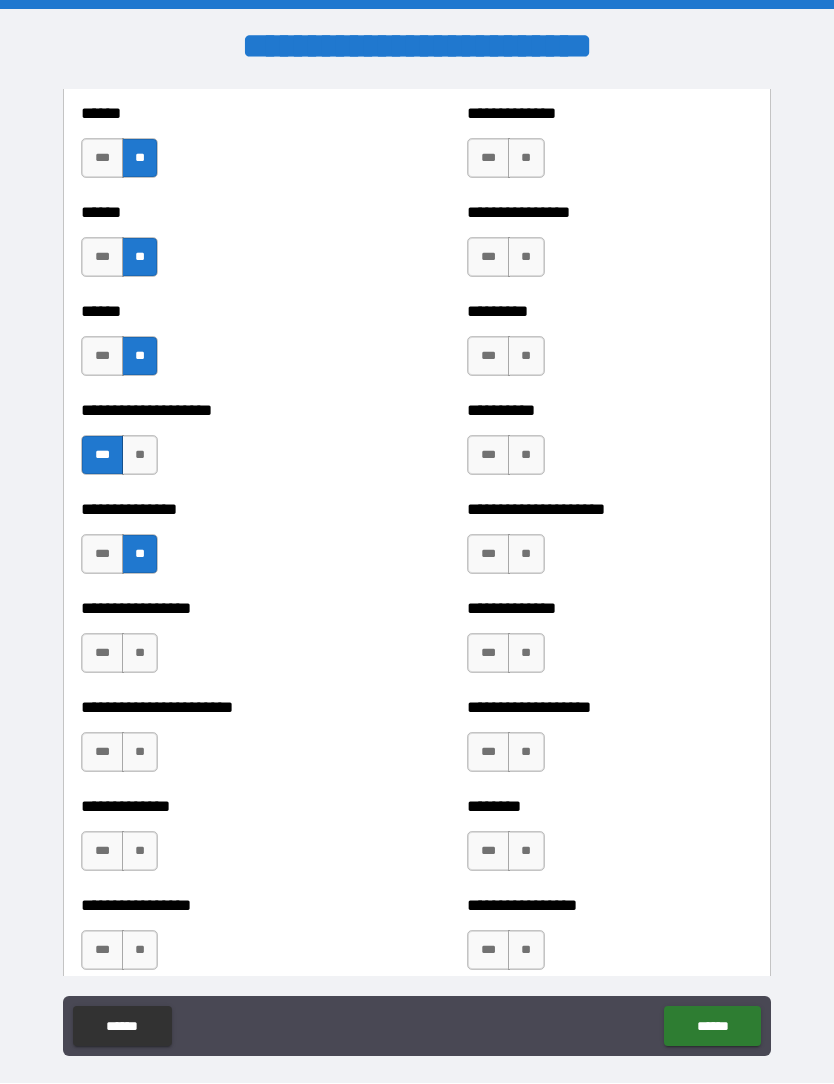 click on "***" at bounding box center (102, 654) 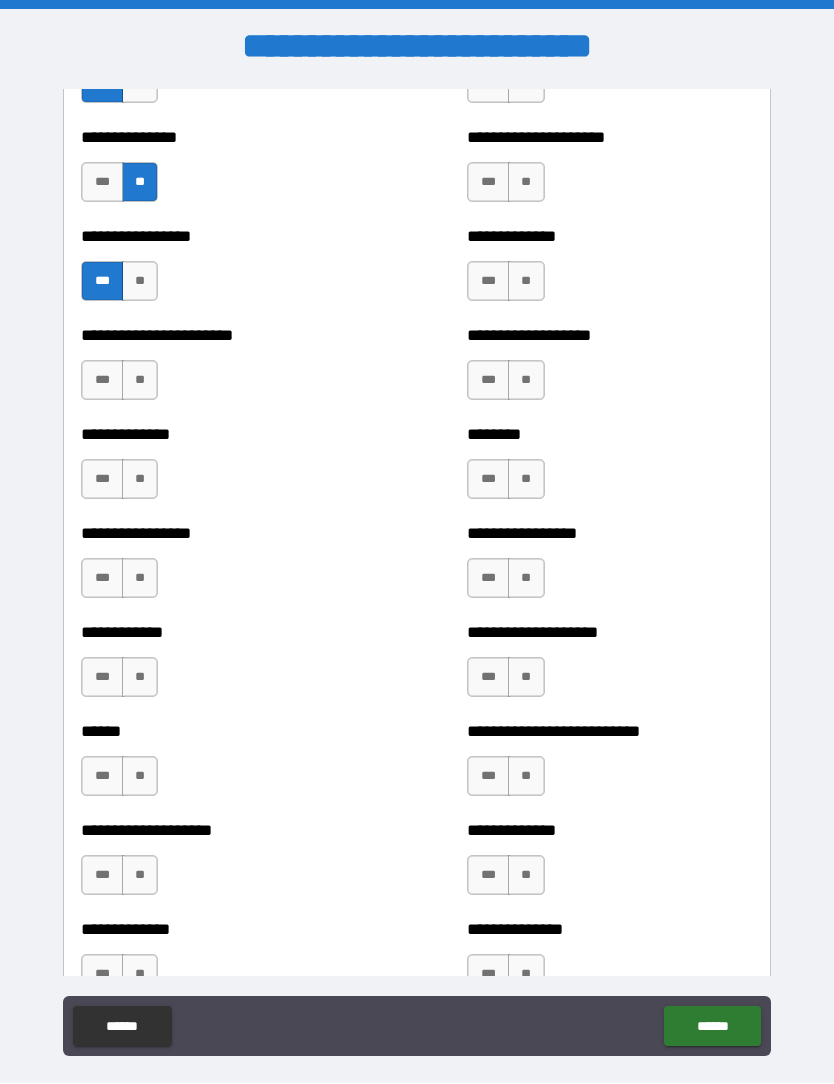 scroll, scrollTop: 3426, scrollLeft: 0, axis: vertical 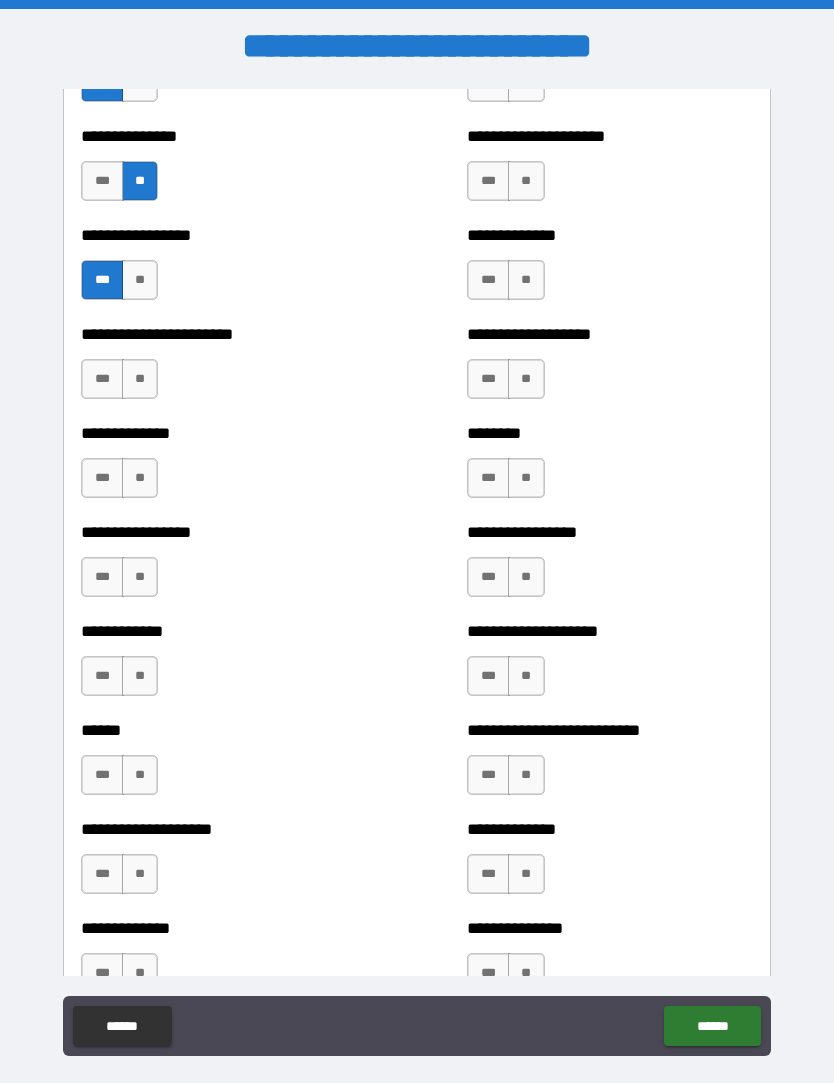 click on "**" at bounding box center (140, 380) 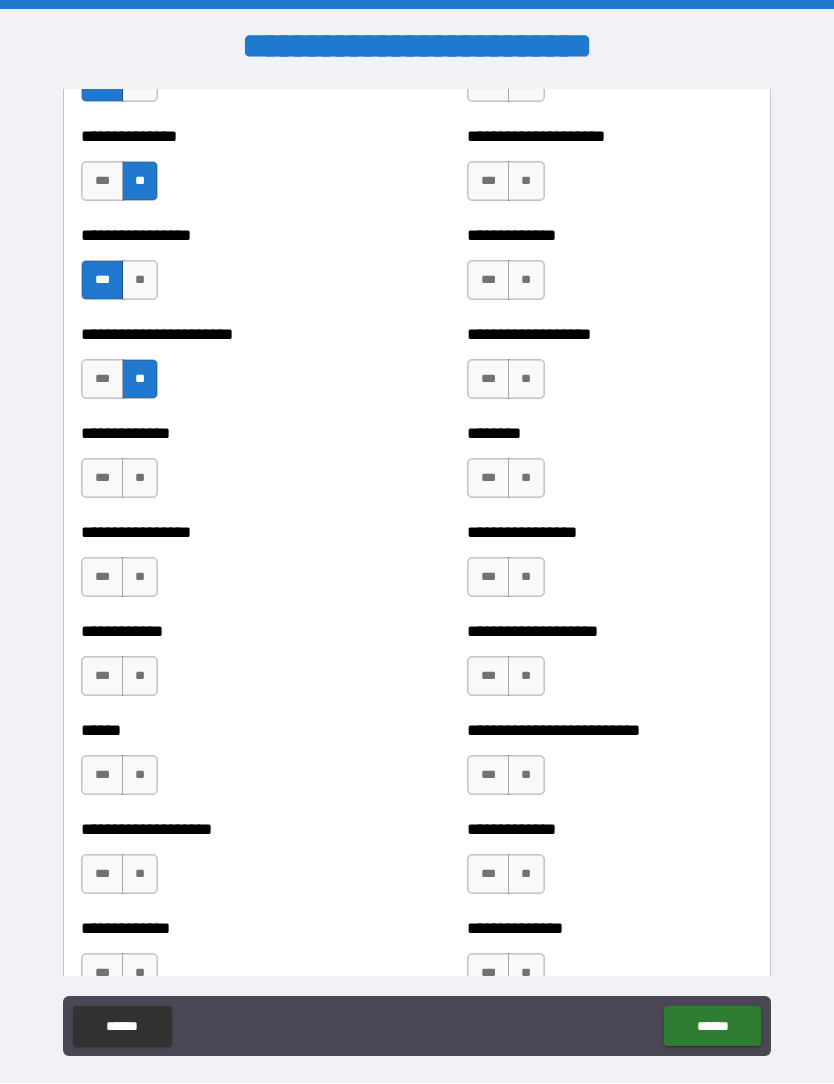 click on "***" at bounding box center [102, 479] 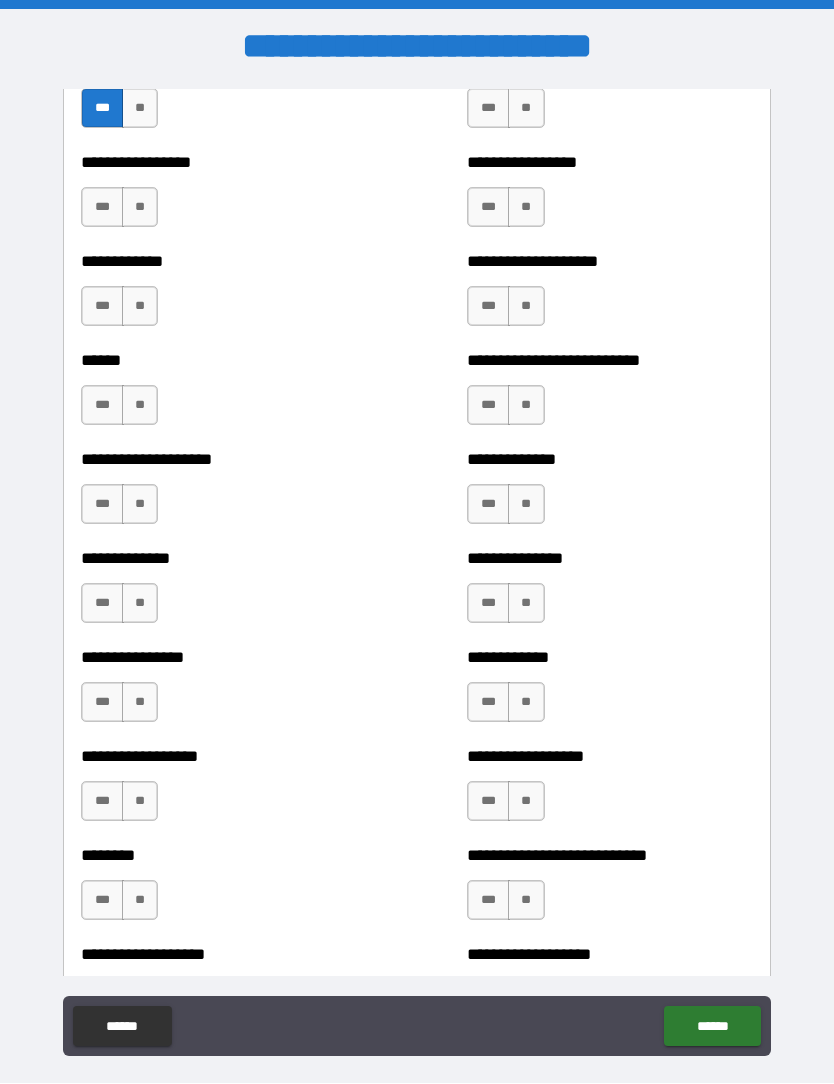scroll, scrollTop: 3791, scrollLeft: 0, axis: vertical 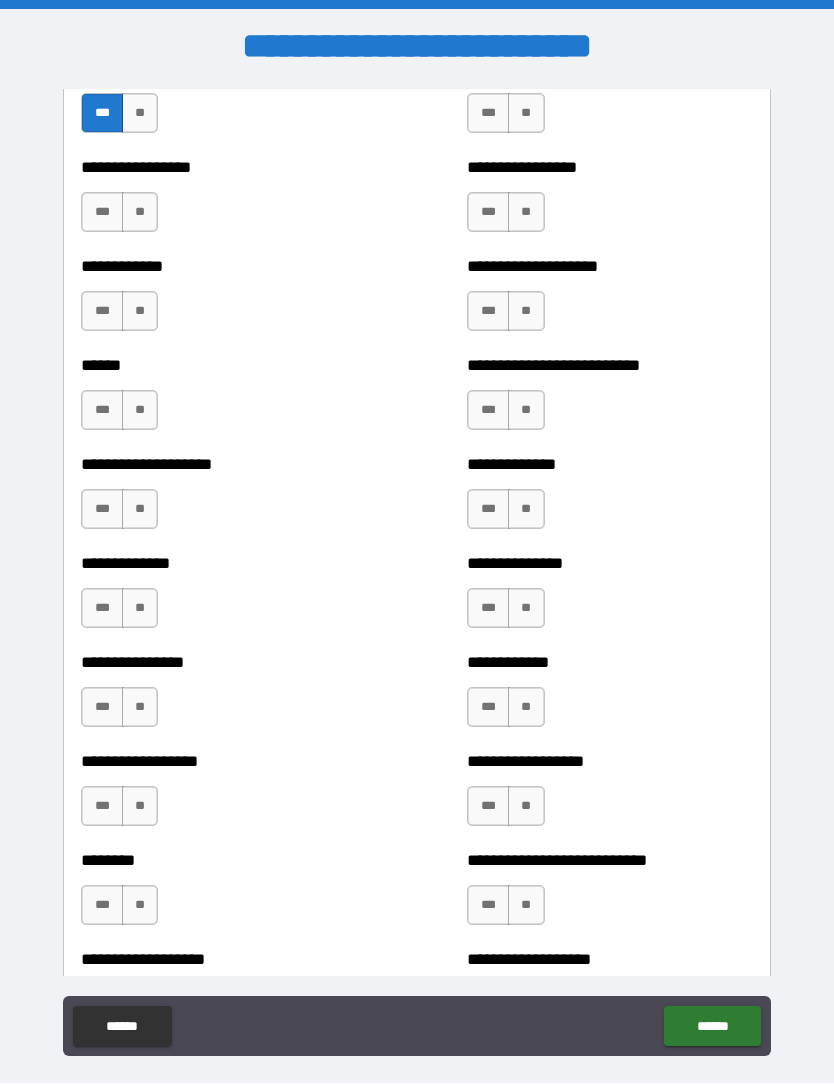 click on "***" at bounding box center (102, 213) 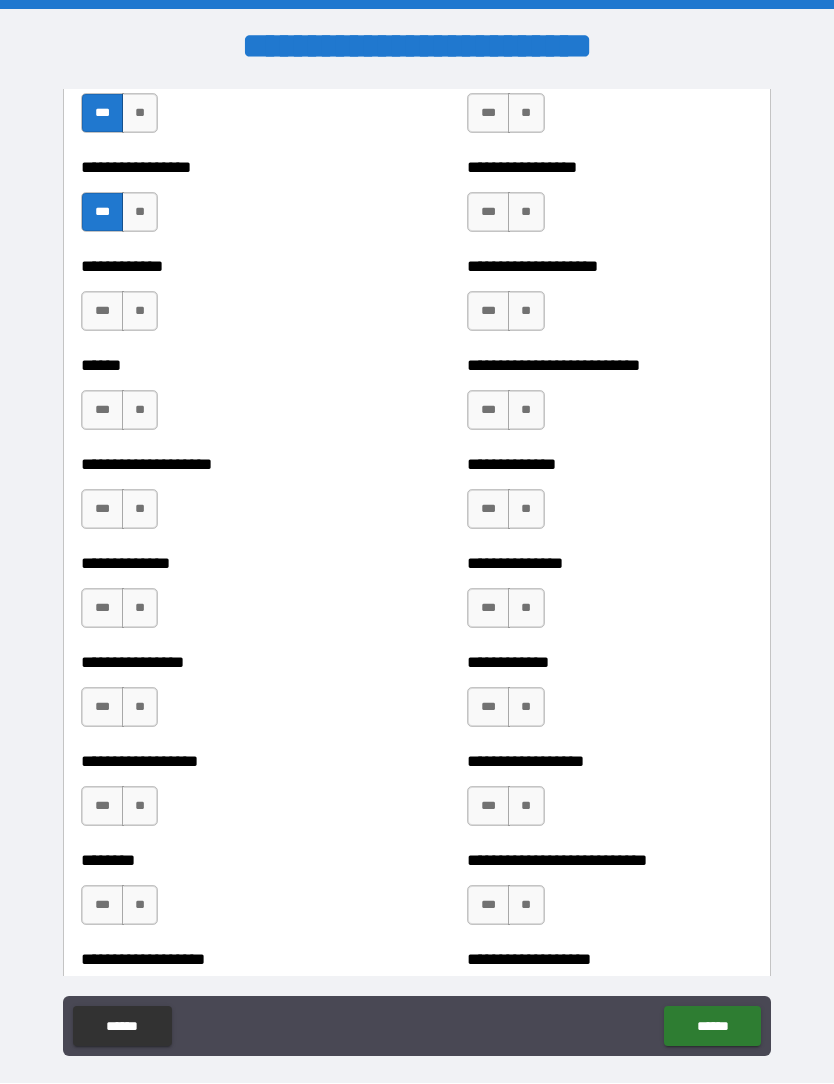 click on "**" at bounding box center (140, 312) 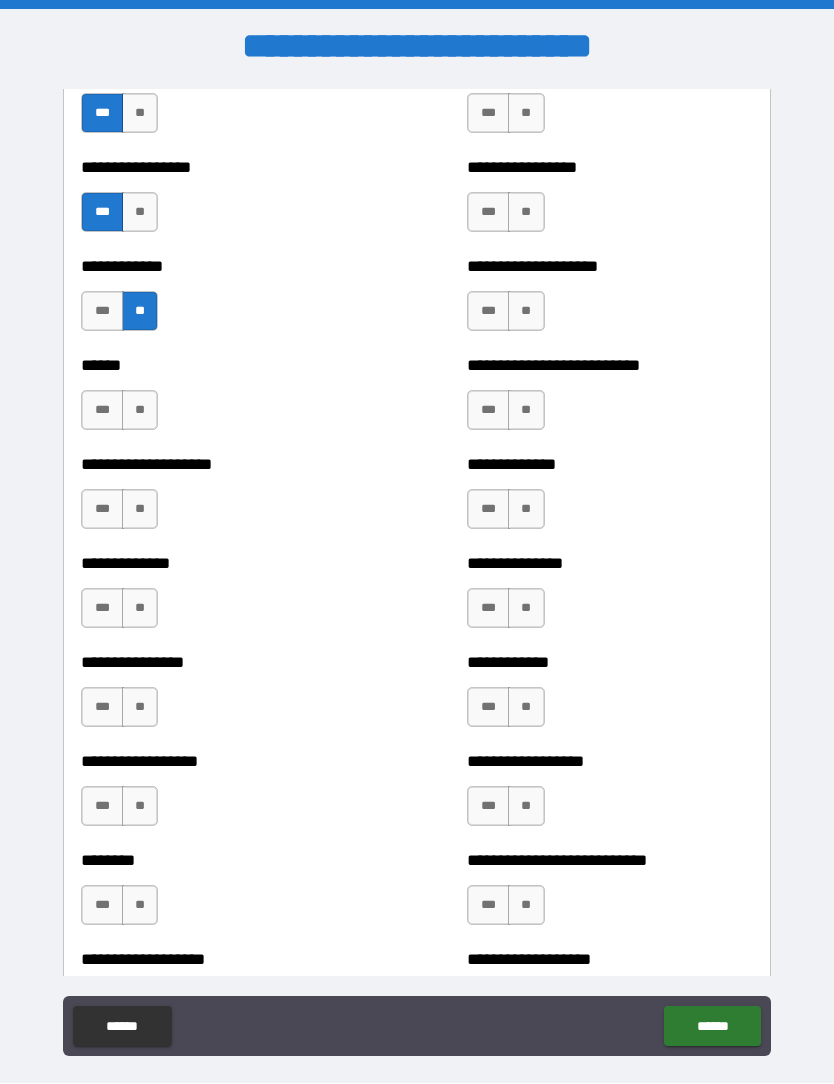 click on "**" at bounding box center [140, 411] 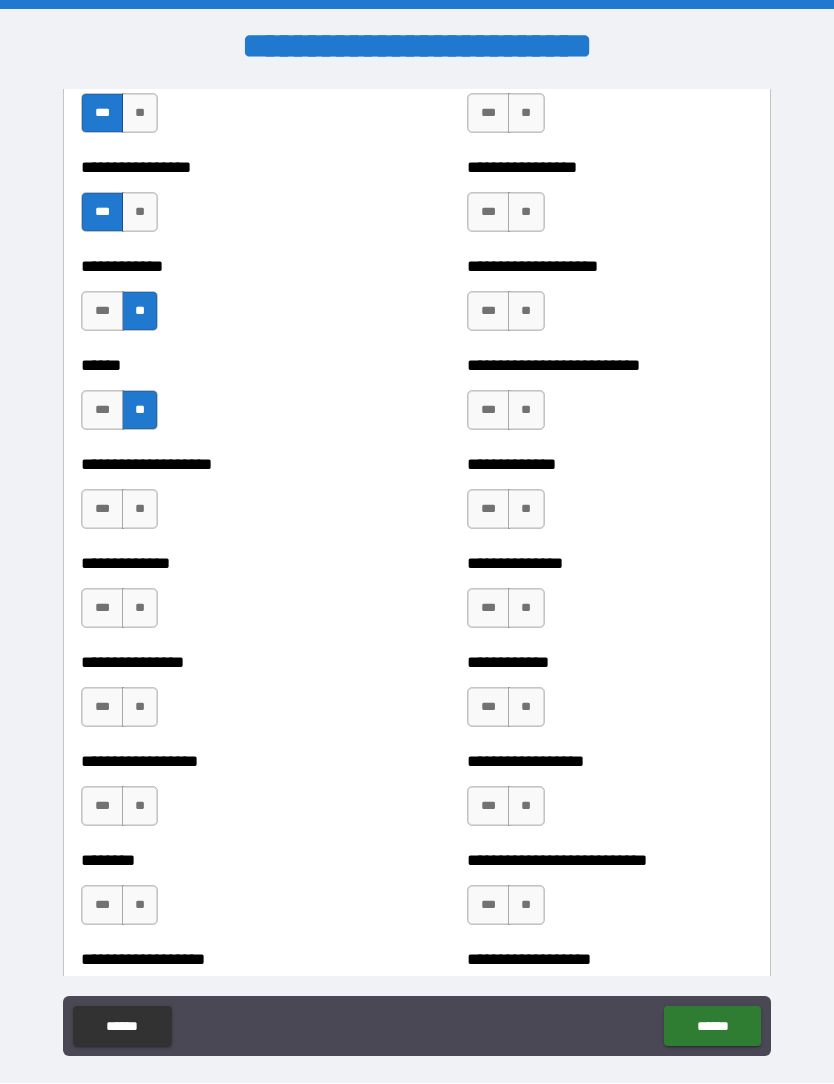 click on "***" at bounding box center [102, 510] 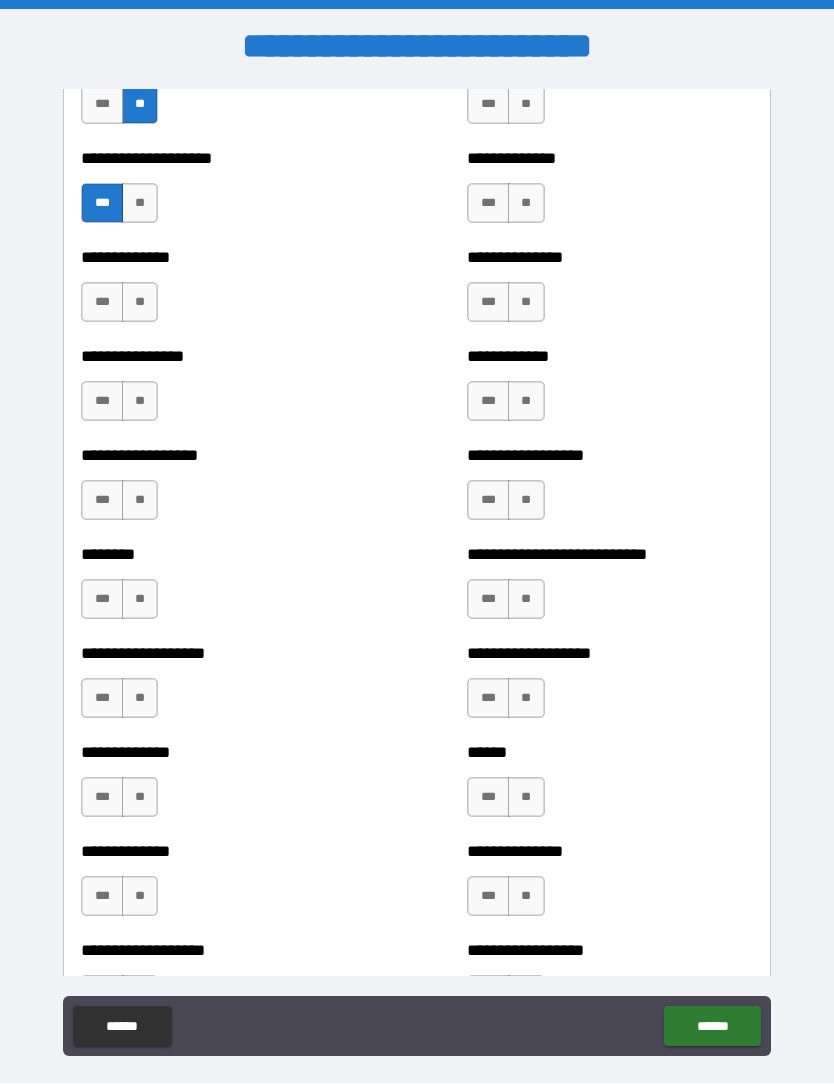 scroll, scrollTop: 4099, scrollLeft: 0, axis: vertical 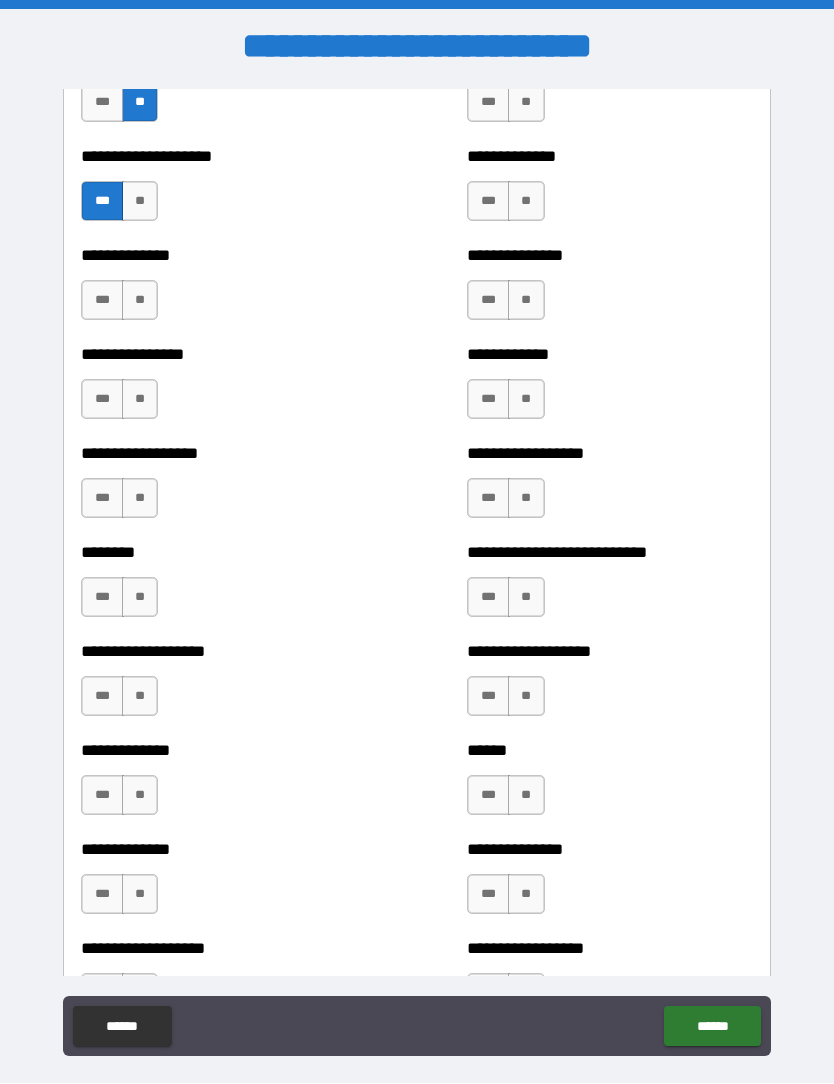 click on "**" at bounding box center (140, 301) 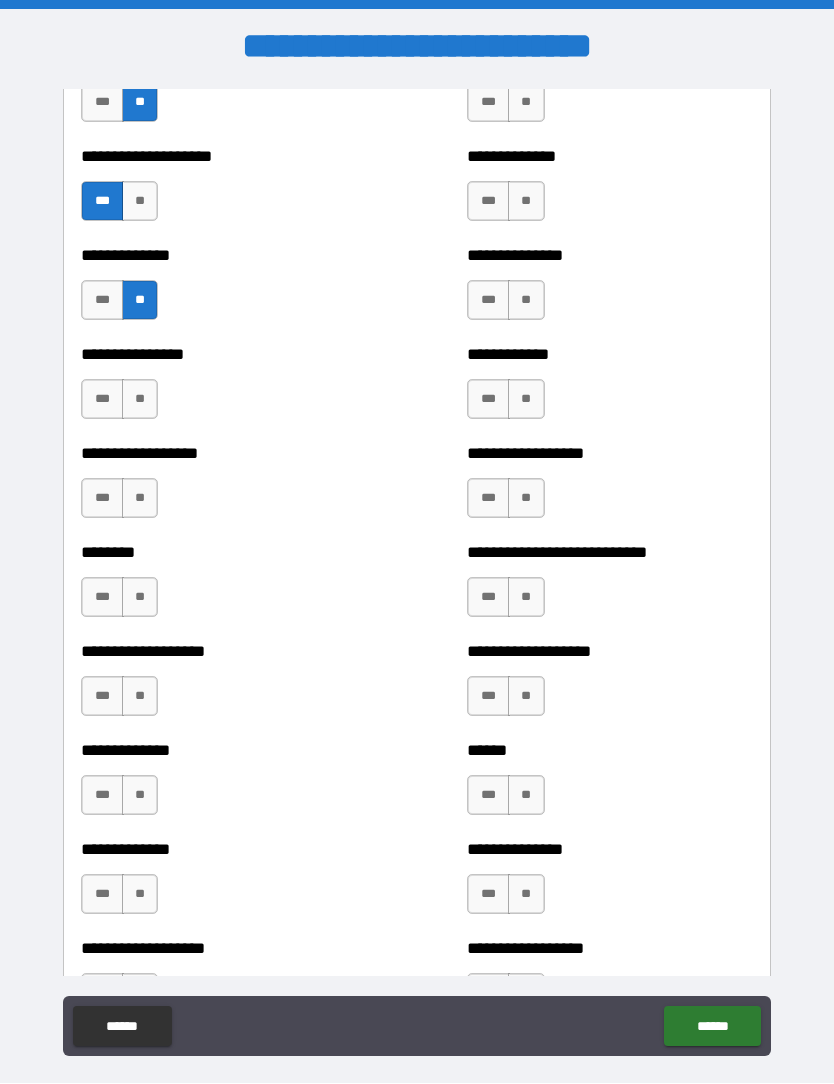 click on "**" at bounding box center (140, 400) 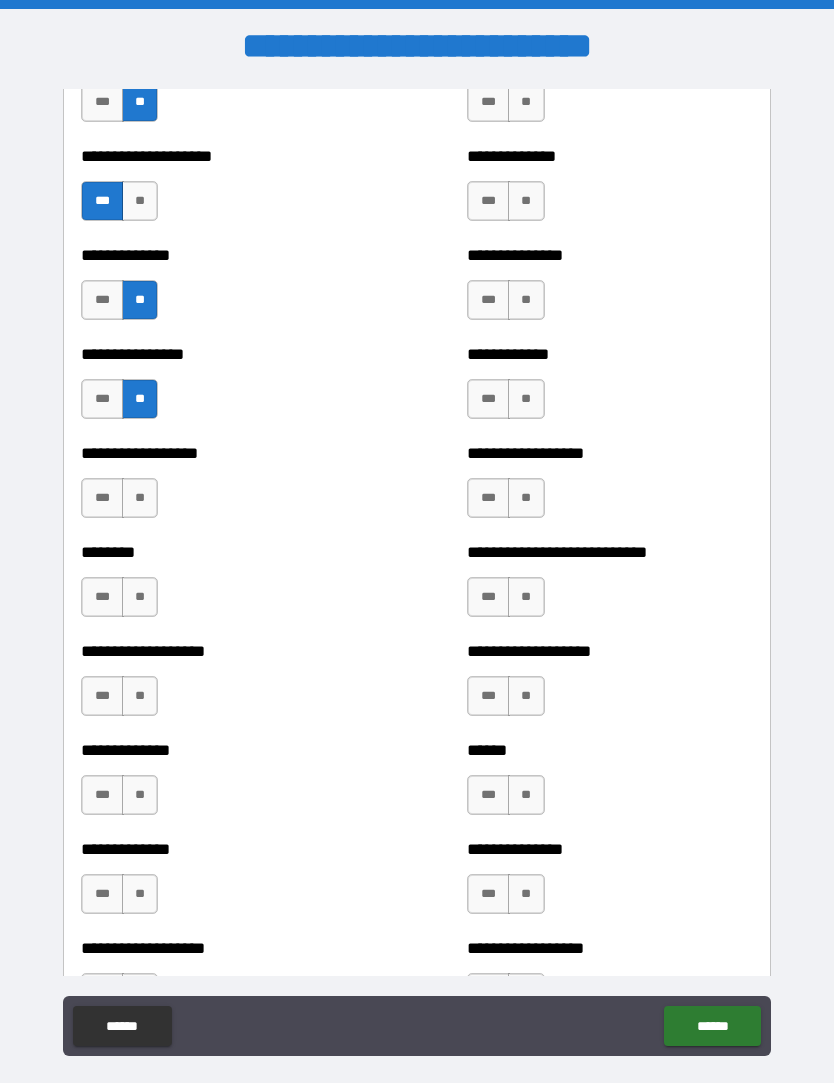click on "**" at bounding box center (140, 499) 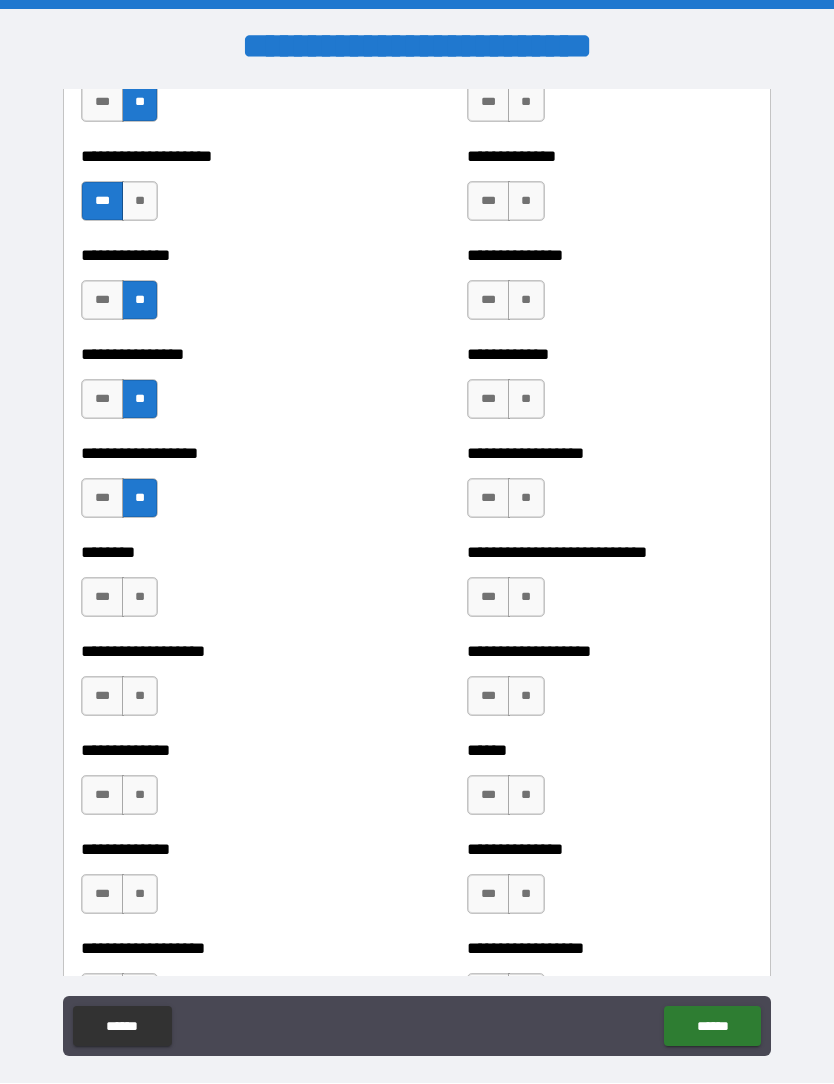 click on "**" at bounding box center [140, 598] 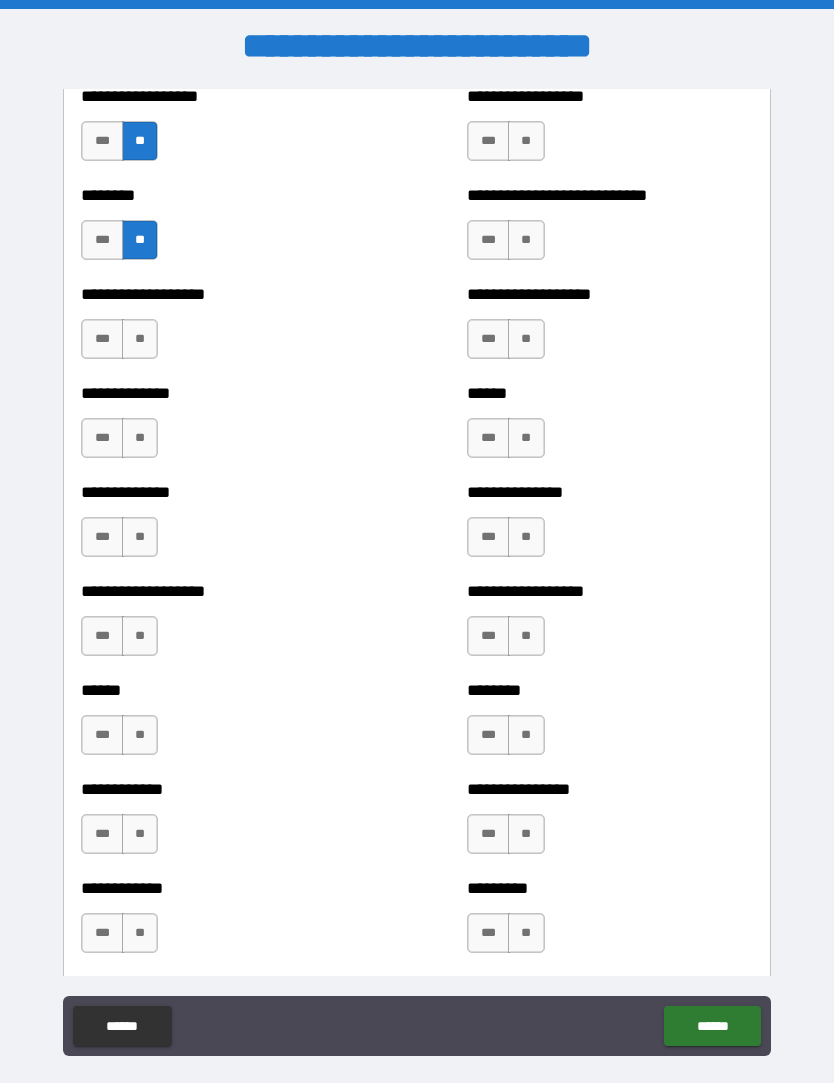 scroll, scrollTop: 4470, scrollLeft: 0, axis: vertical 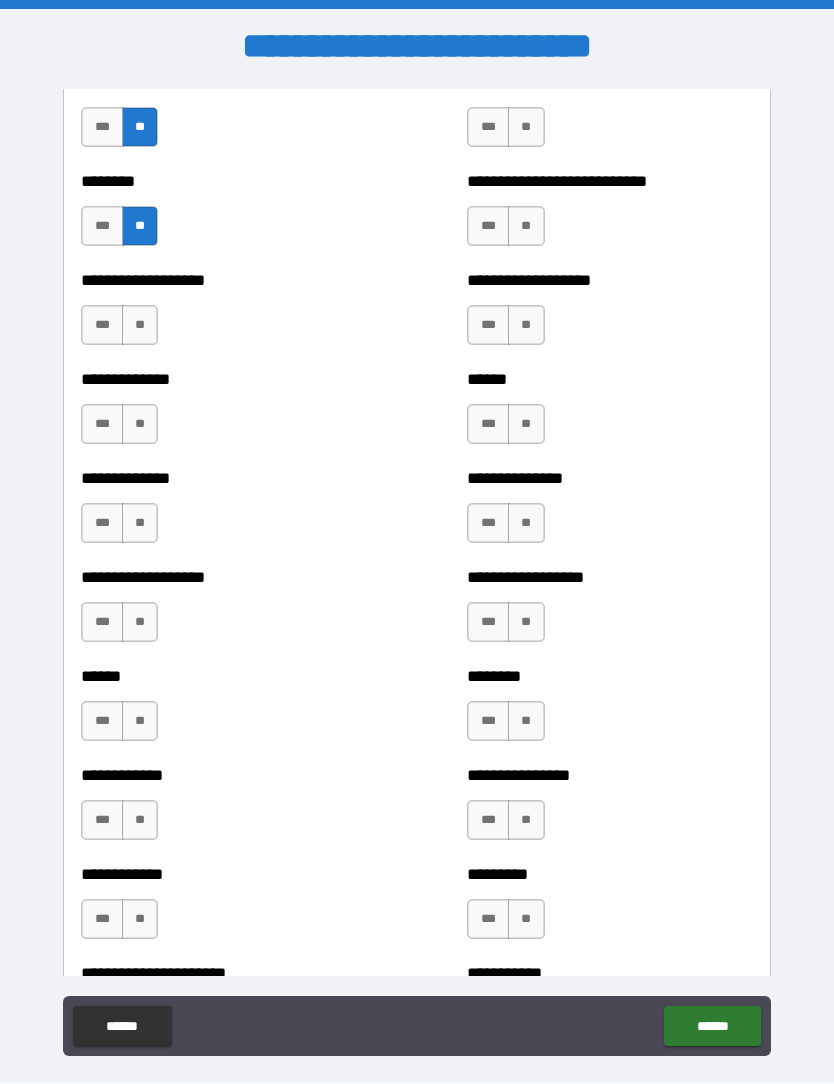 click on "**" at bounding box center (140, 326) 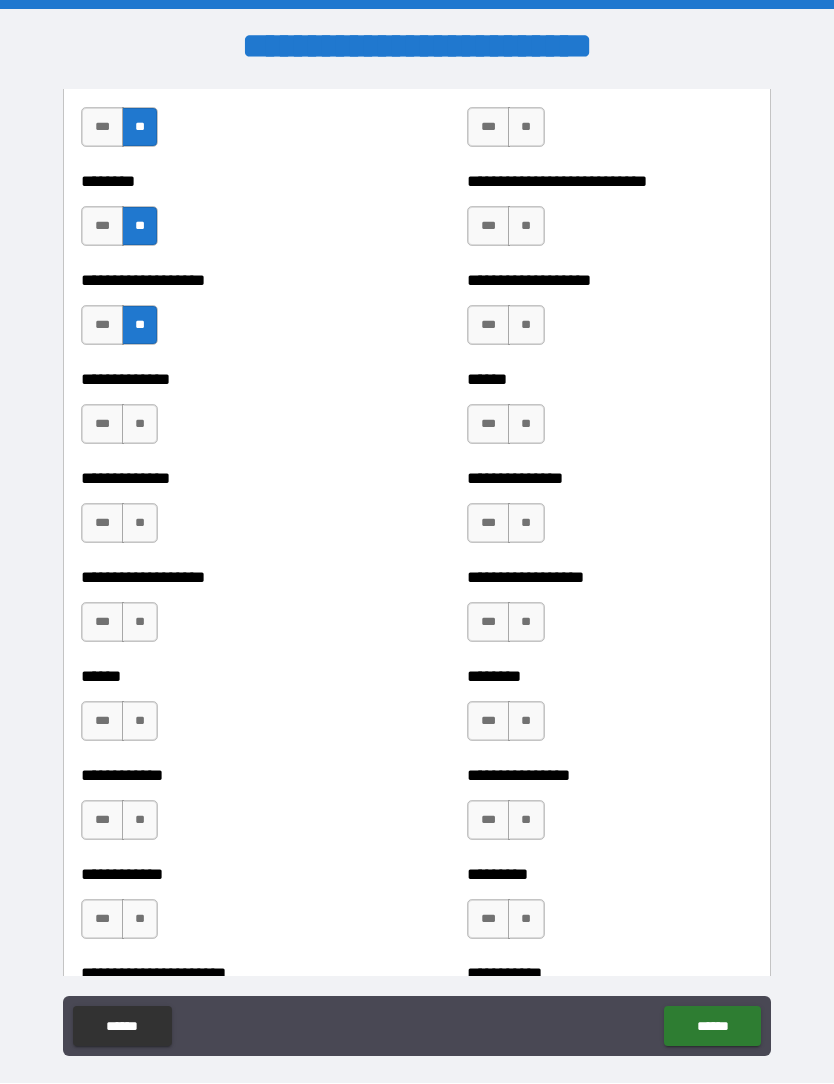 click on "**" at bounding box center [140, 425] 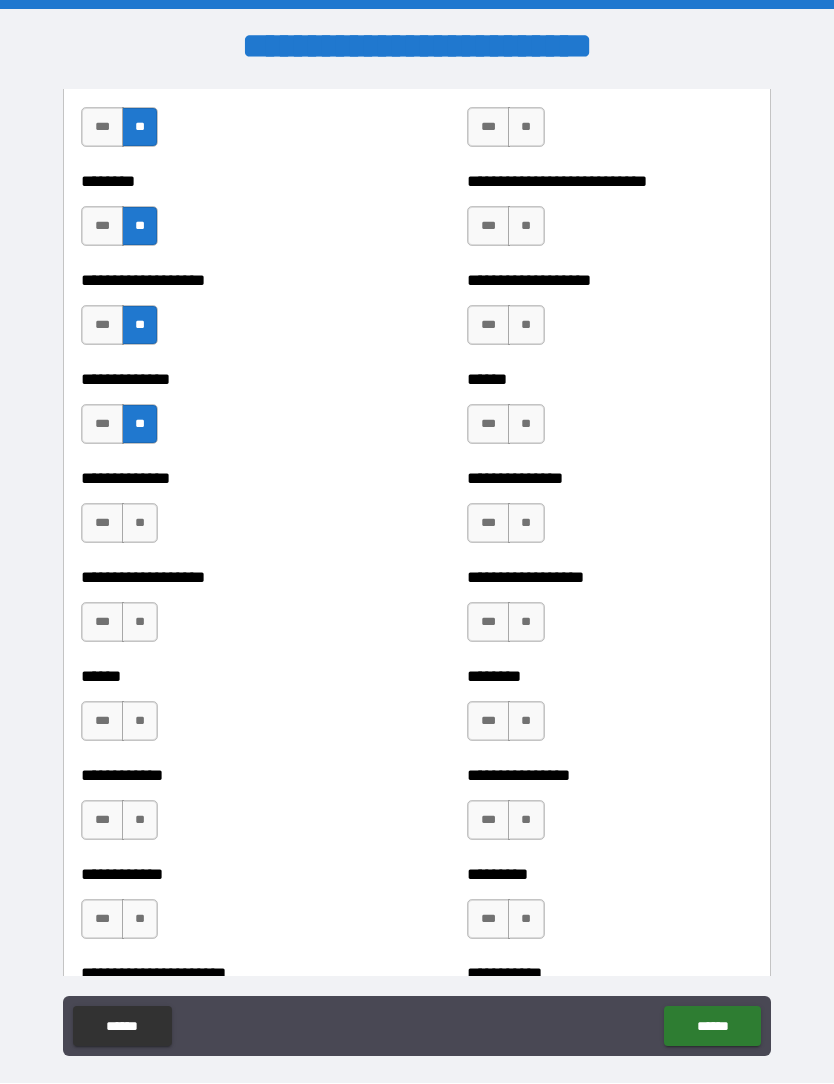 click on "***" at bounding box center (102, 524) 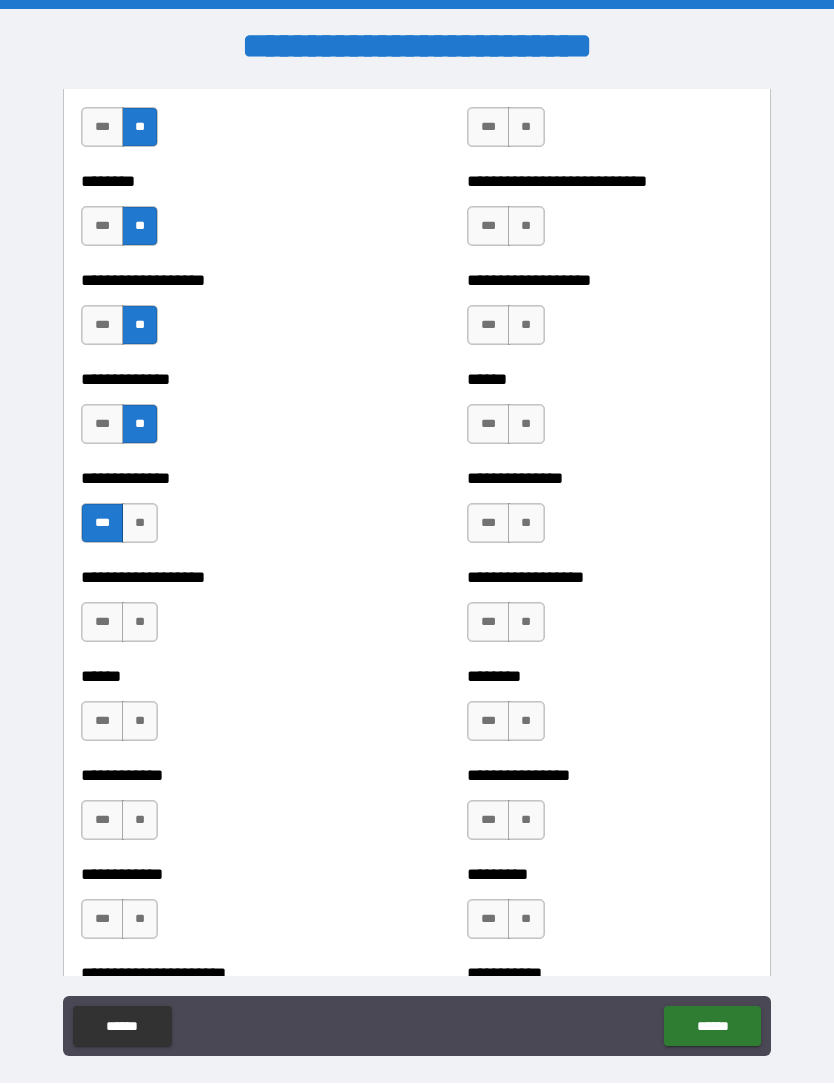 click on "**" at bounding box center (140, 623) 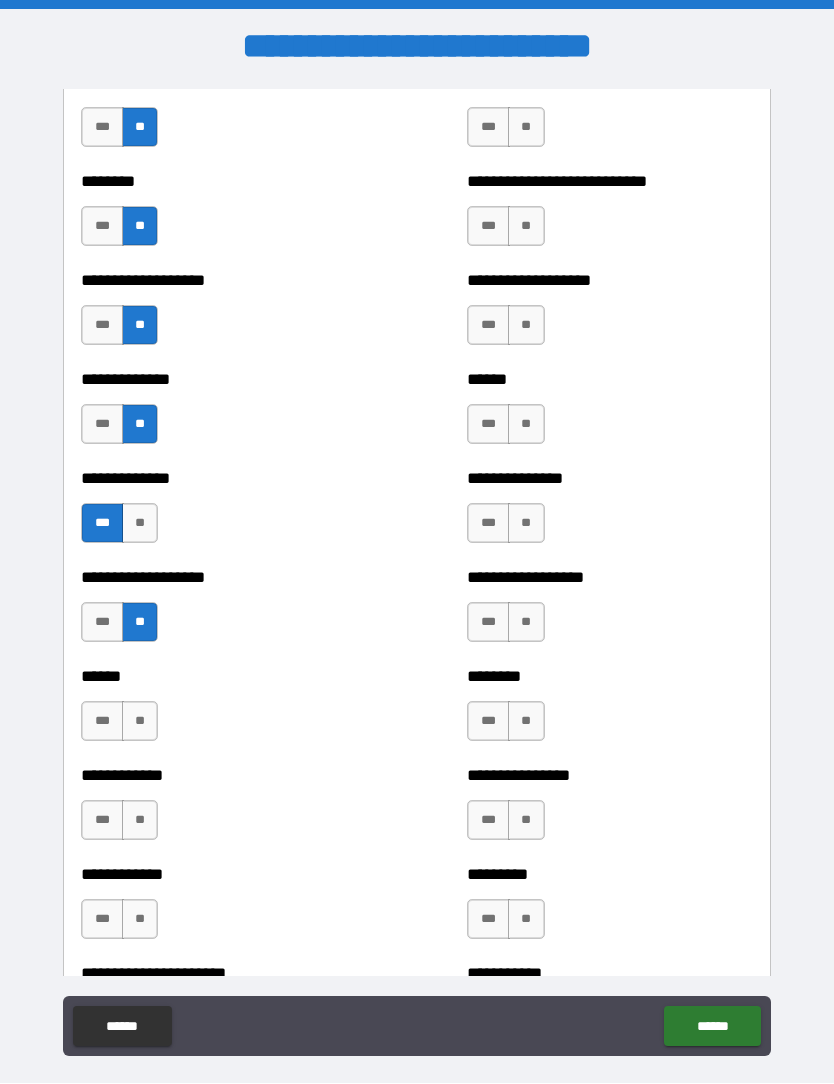click on "**" at bounding box center (140, 722) 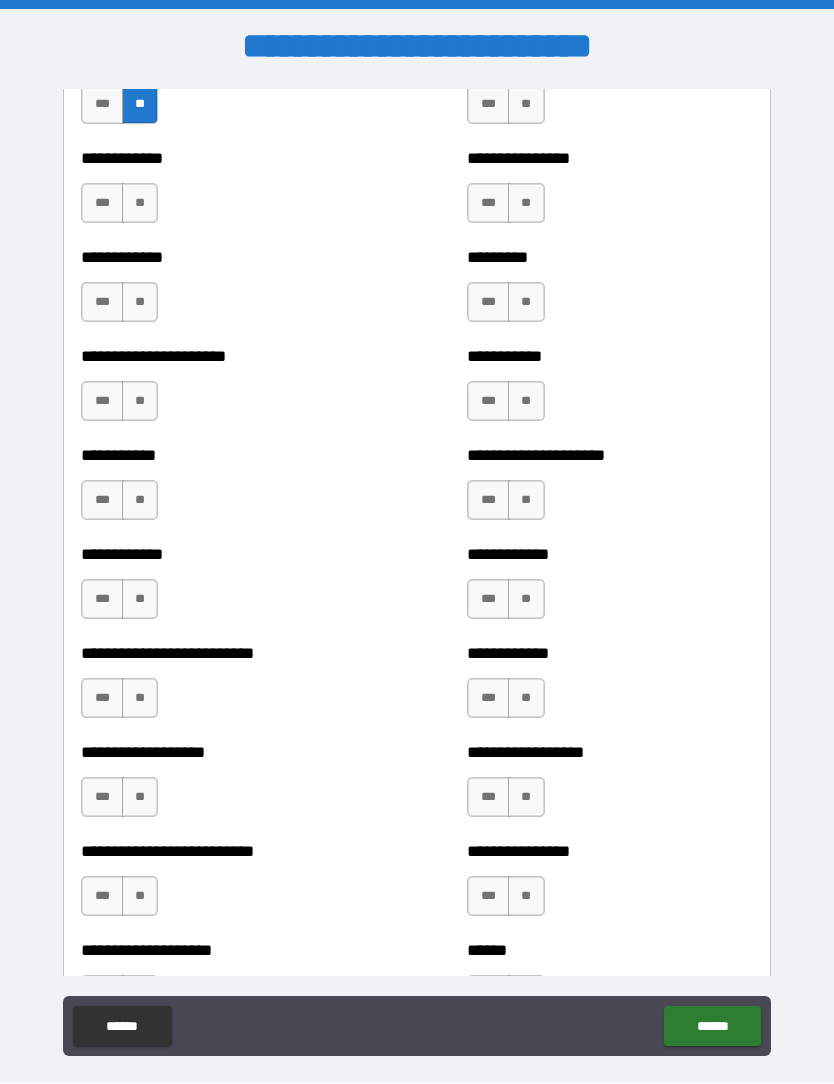 scroll, scrollTop: 5099, scrollLeft: 0, axis: vertical 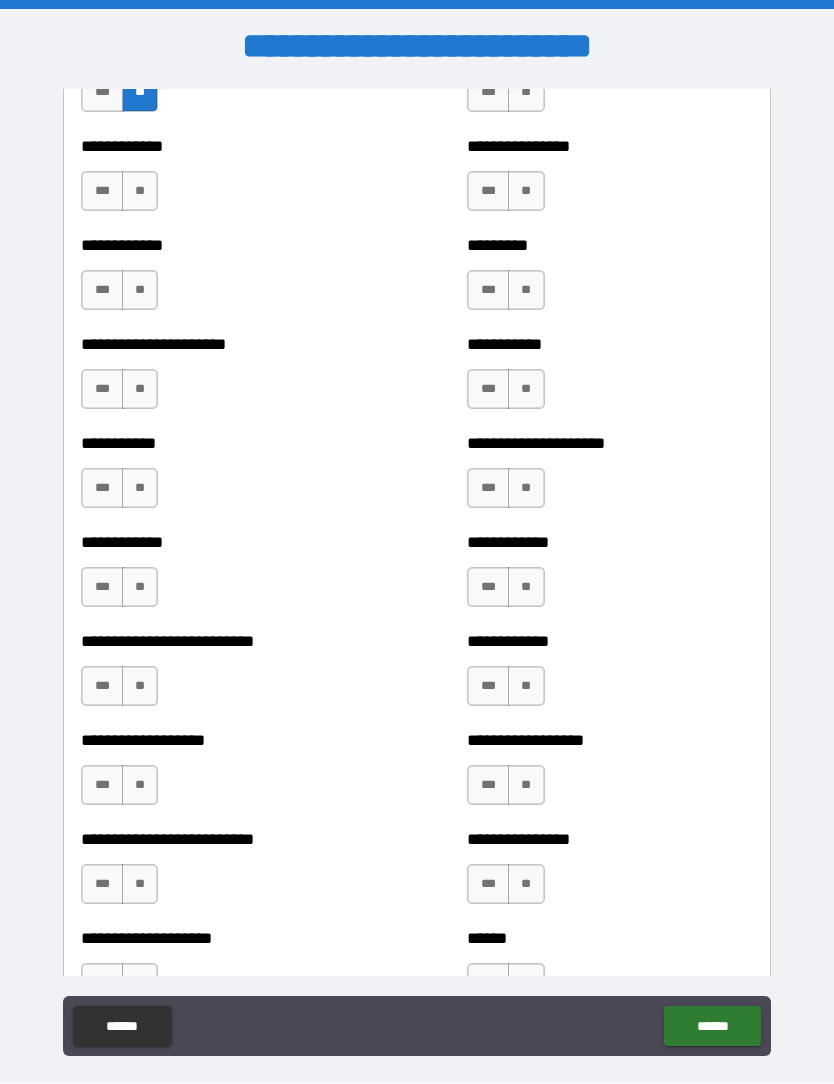 click on "**" at bounding box center (140, 192) 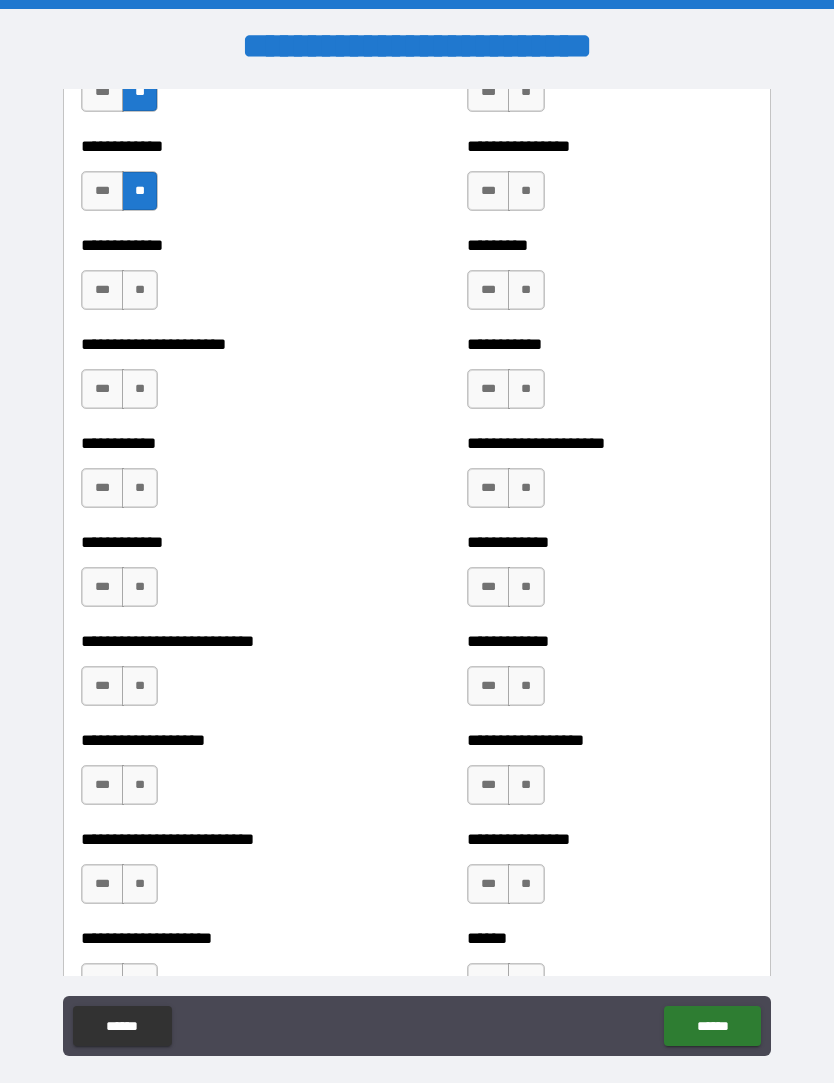 click on "**" at bounding box center (140, 291) 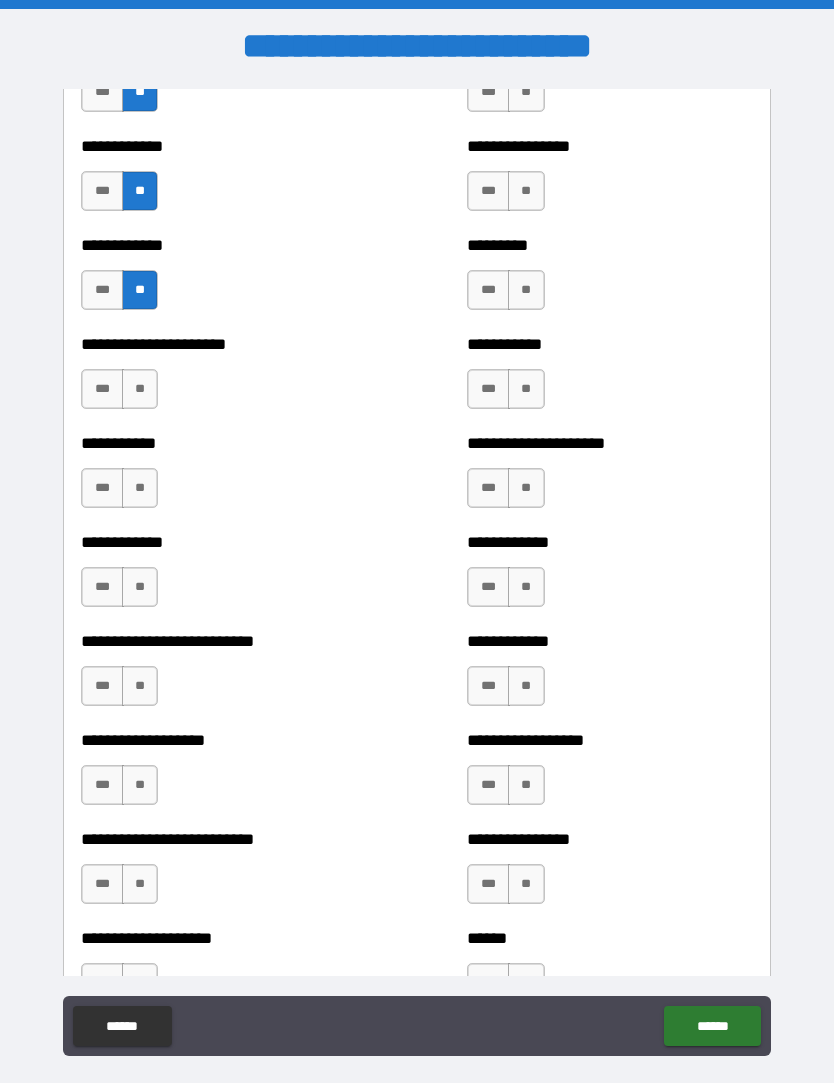 click on "**" at bounding box center (140, 390) 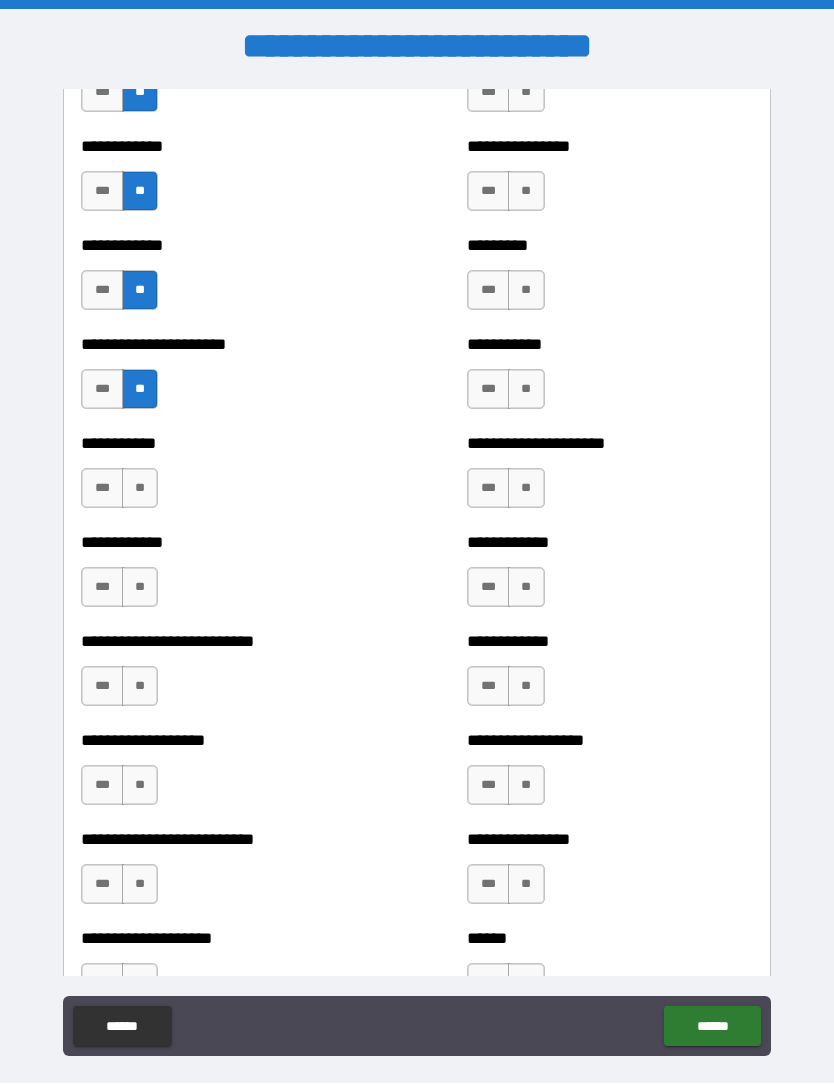 click on "**" at bounding box center (140, 489) 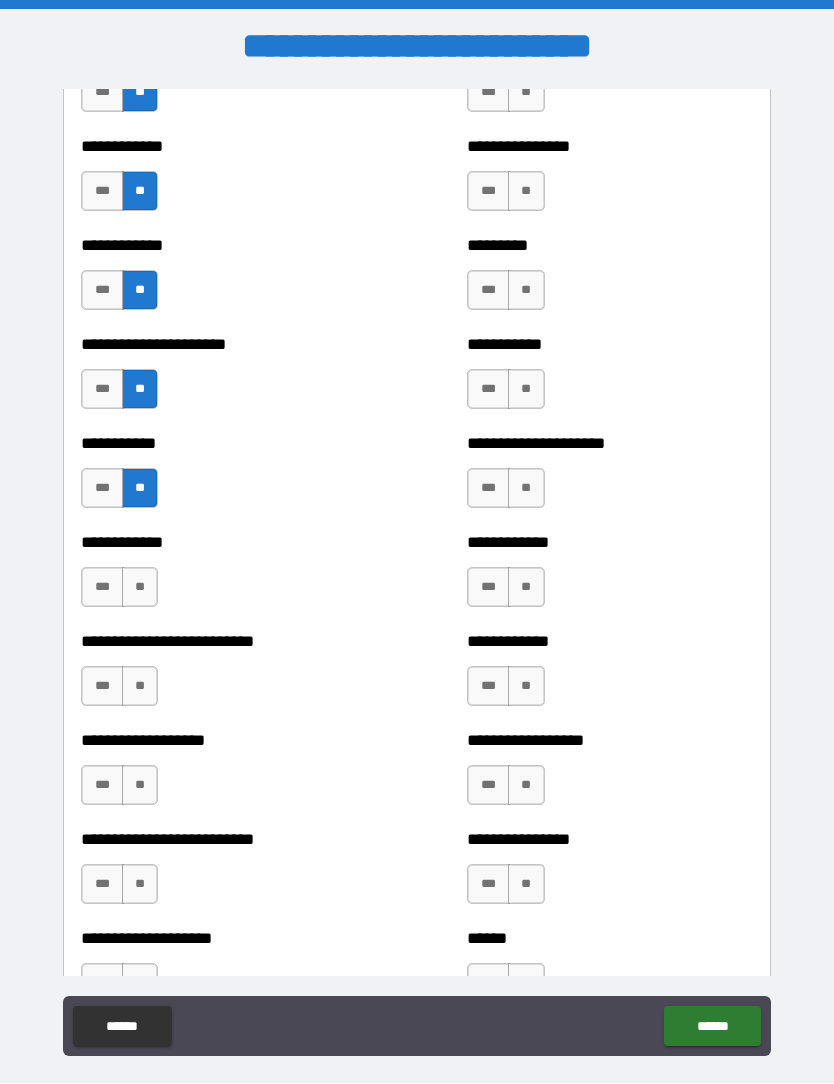 click on "**" at bounding box center (140, 588) 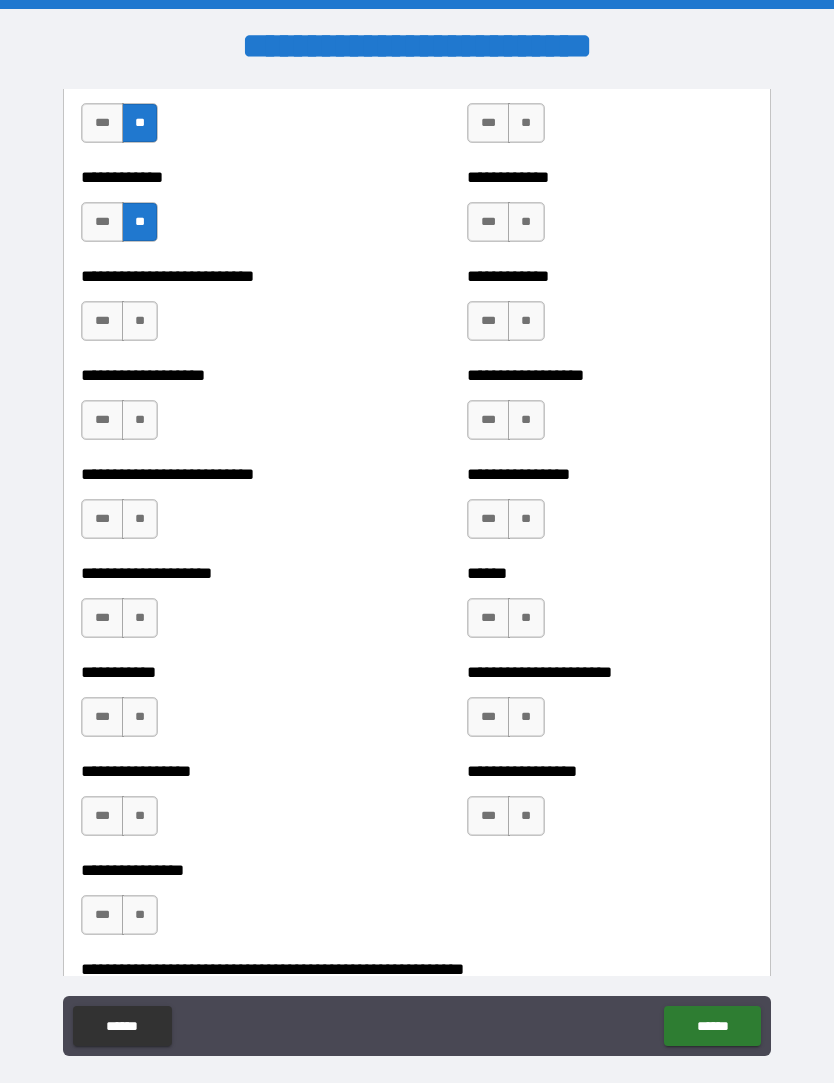 scroll, scrollTop: 5467, scrollLeft: 0, axis: vertical 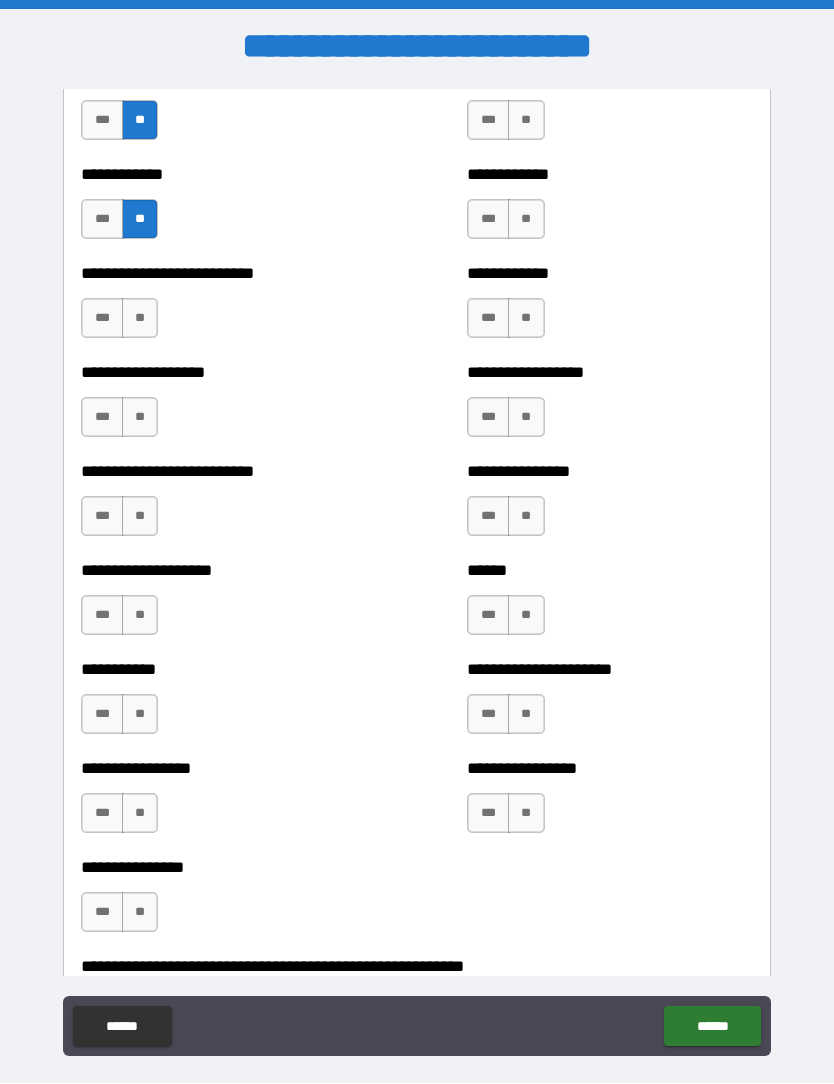 click on "***" at bounding box center [102, 319] 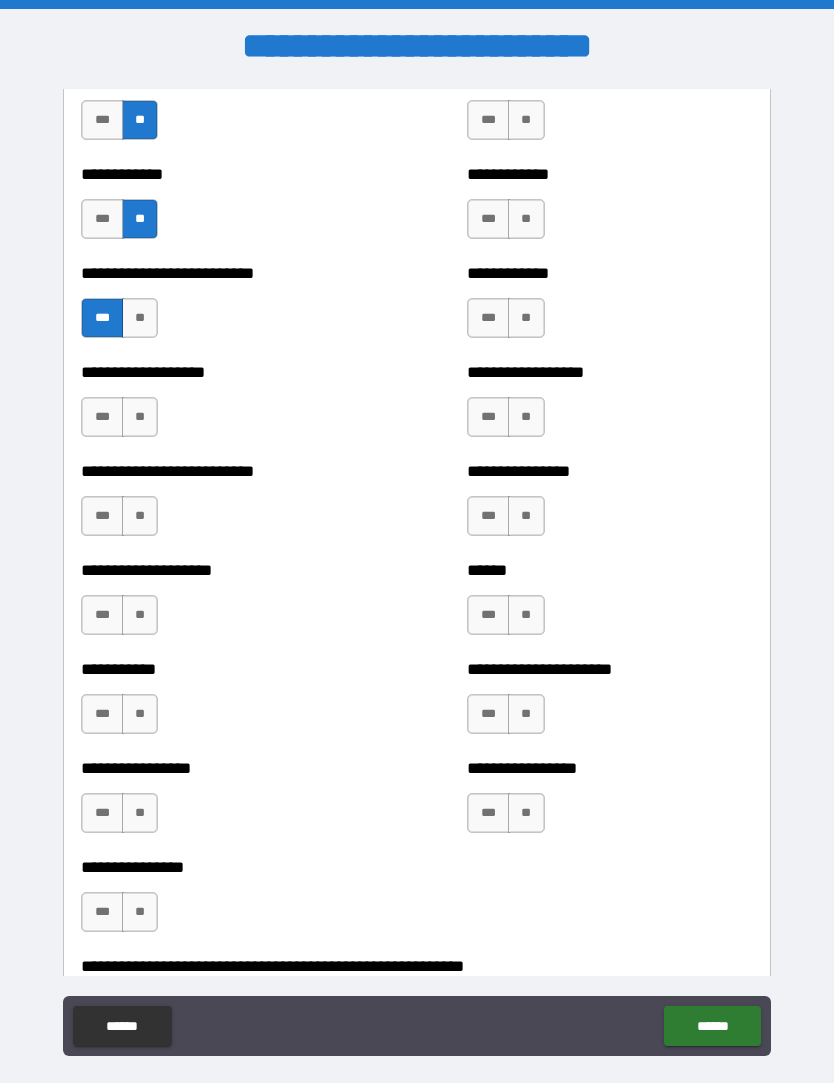 click on "**" at bounding box center (140, 418) 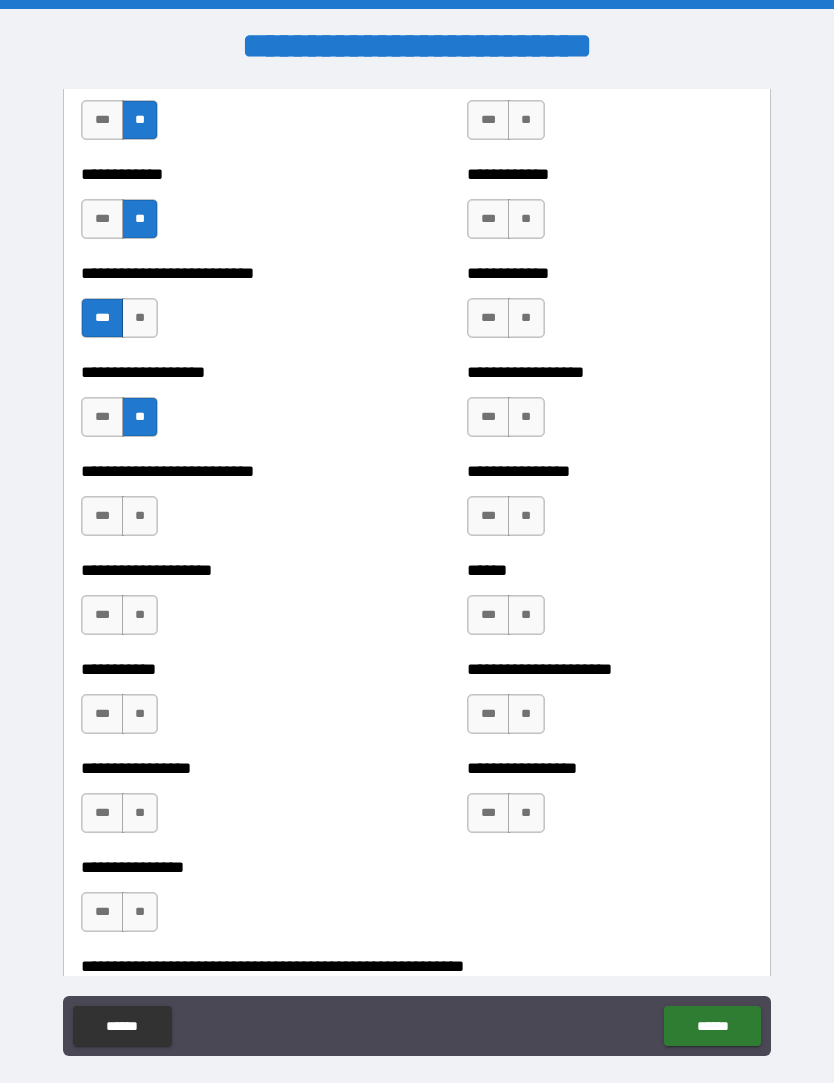 click on "**" at bounding box center (140, 517) 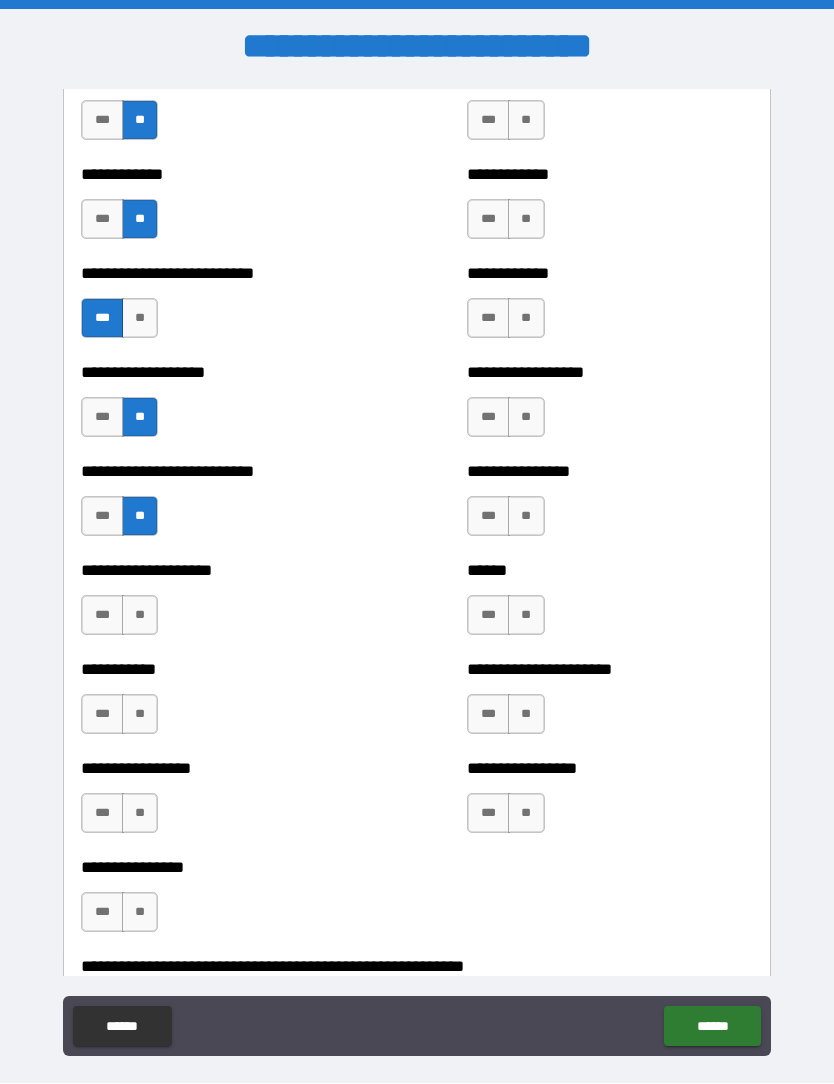 click on "**" at bounding box center [140, 616] 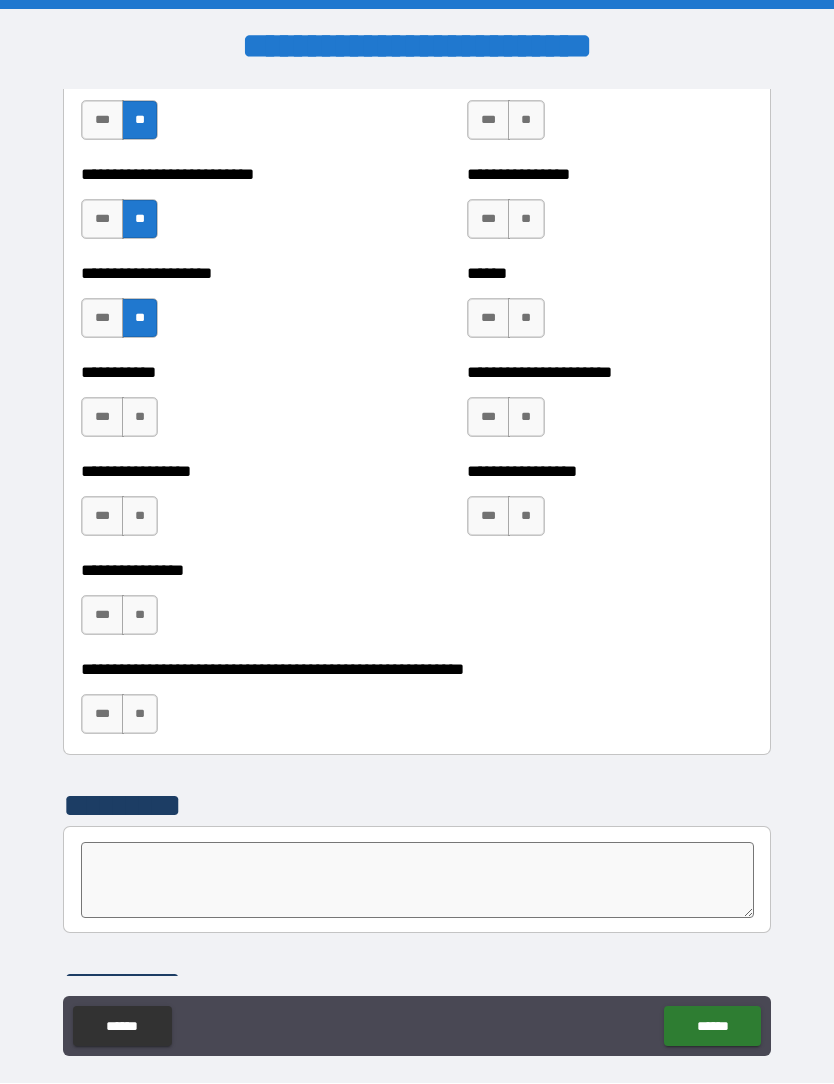 scroll, scrollTop: 5759, scrollLeft: 0, axis: vertical 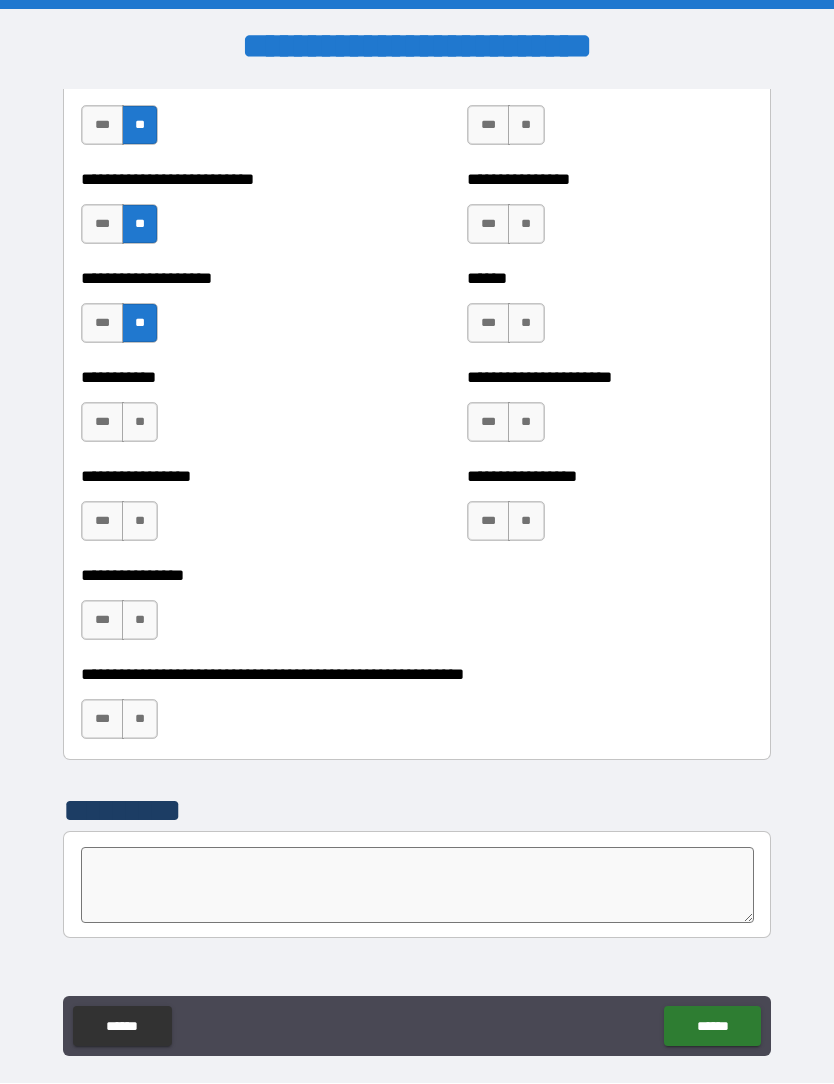 click on "**" at bounding box center [140, 423] 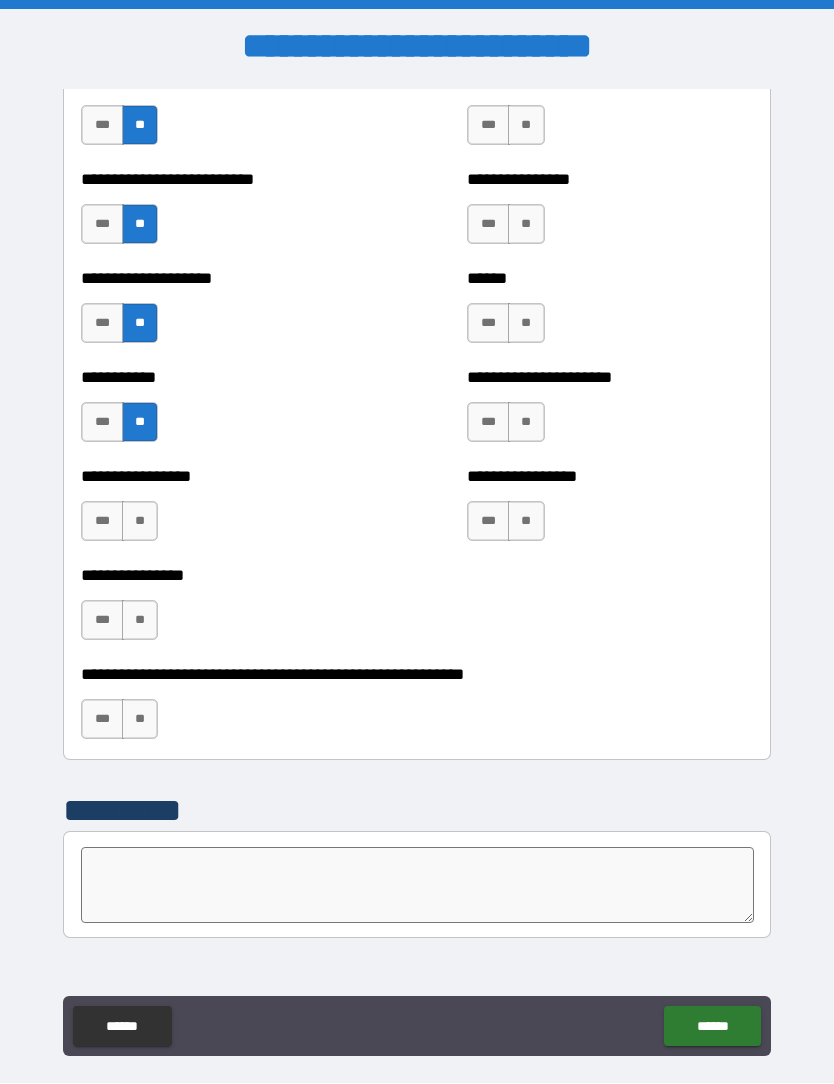 click on "**" at bounding box center [140, 522] 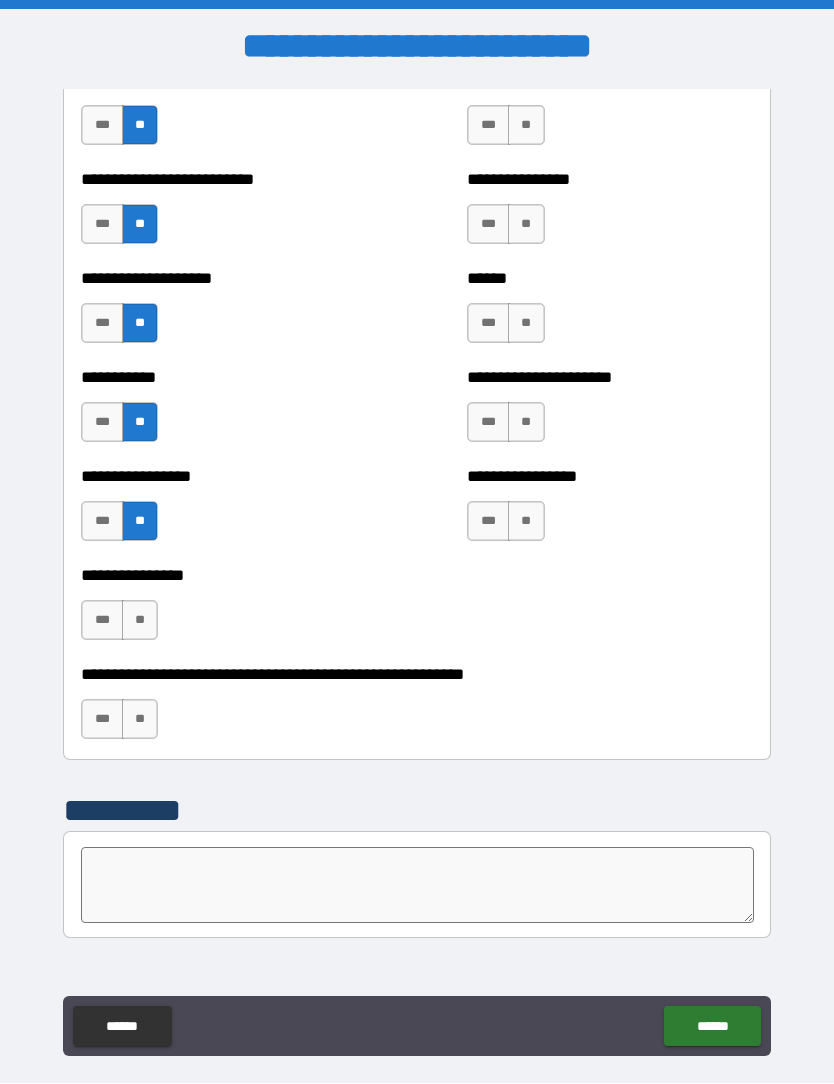 click on "**" at bounding box center [140, 621] 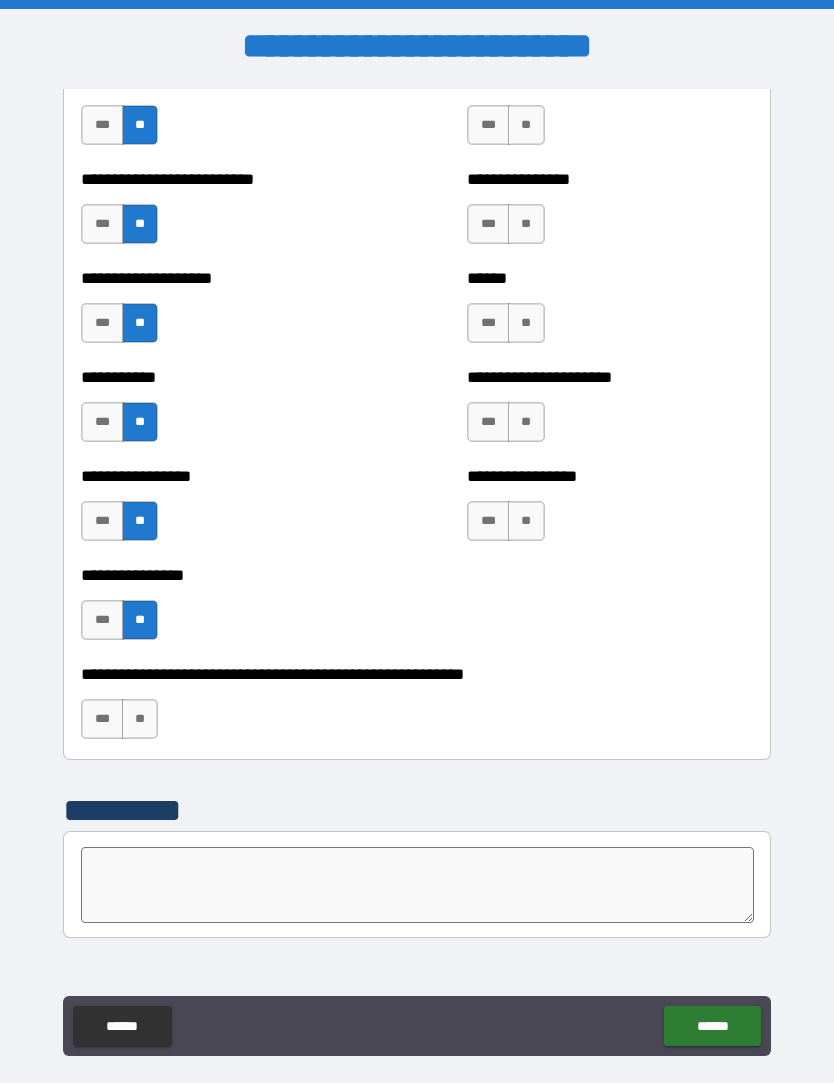 click on "**" at bounding box center (140, 720) 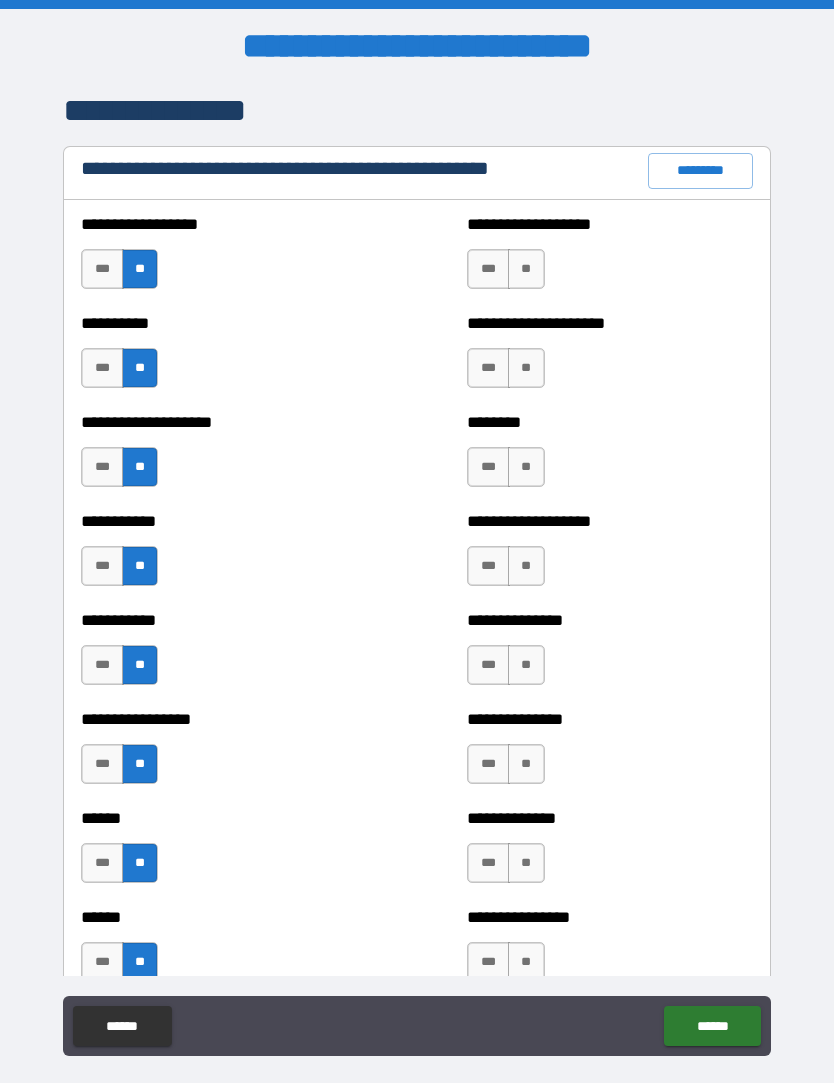 scroll, scrollTop: 2415, scrollLeft: 0, axis: vertical 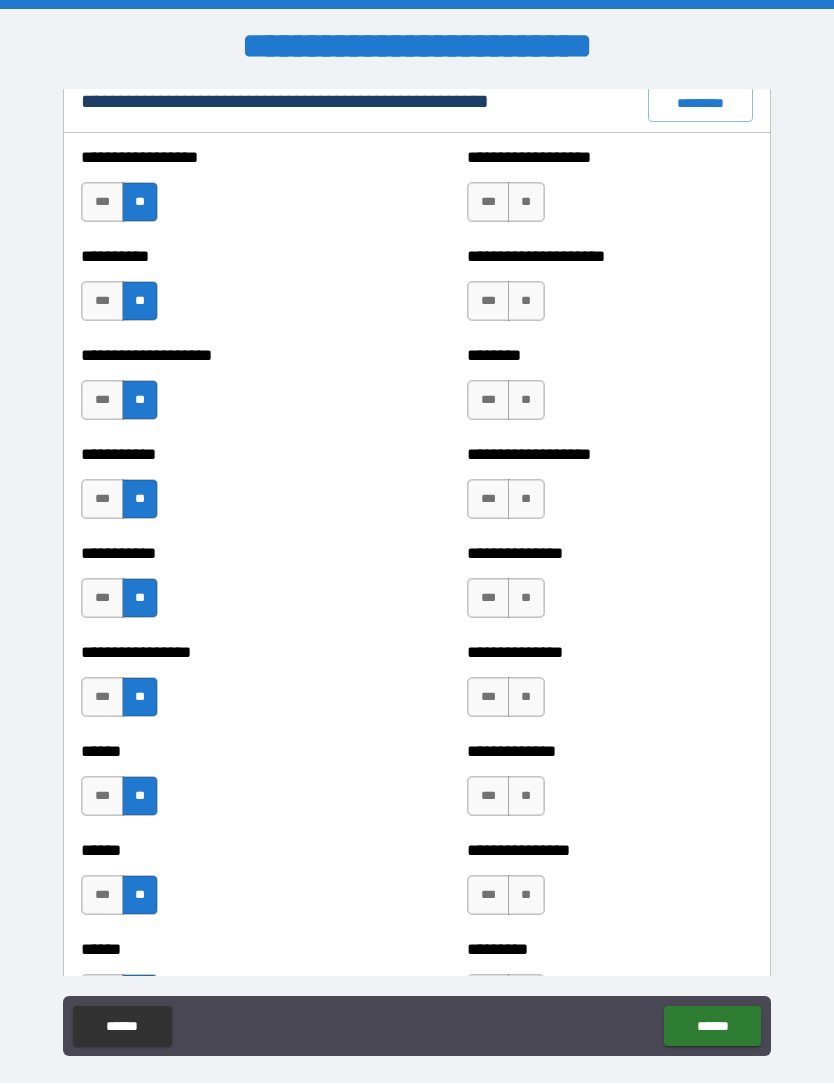 click on "**" at bounding box center (526, 203) 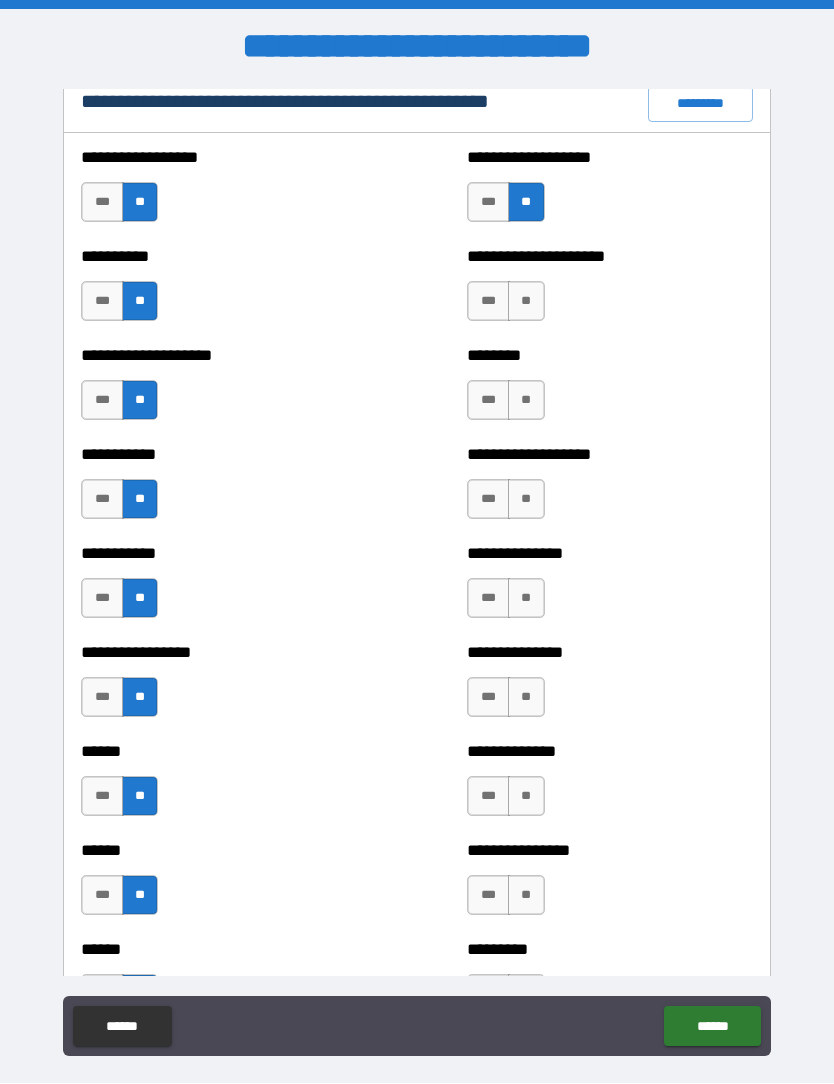 click on "**" at bounding box center [526, 302] 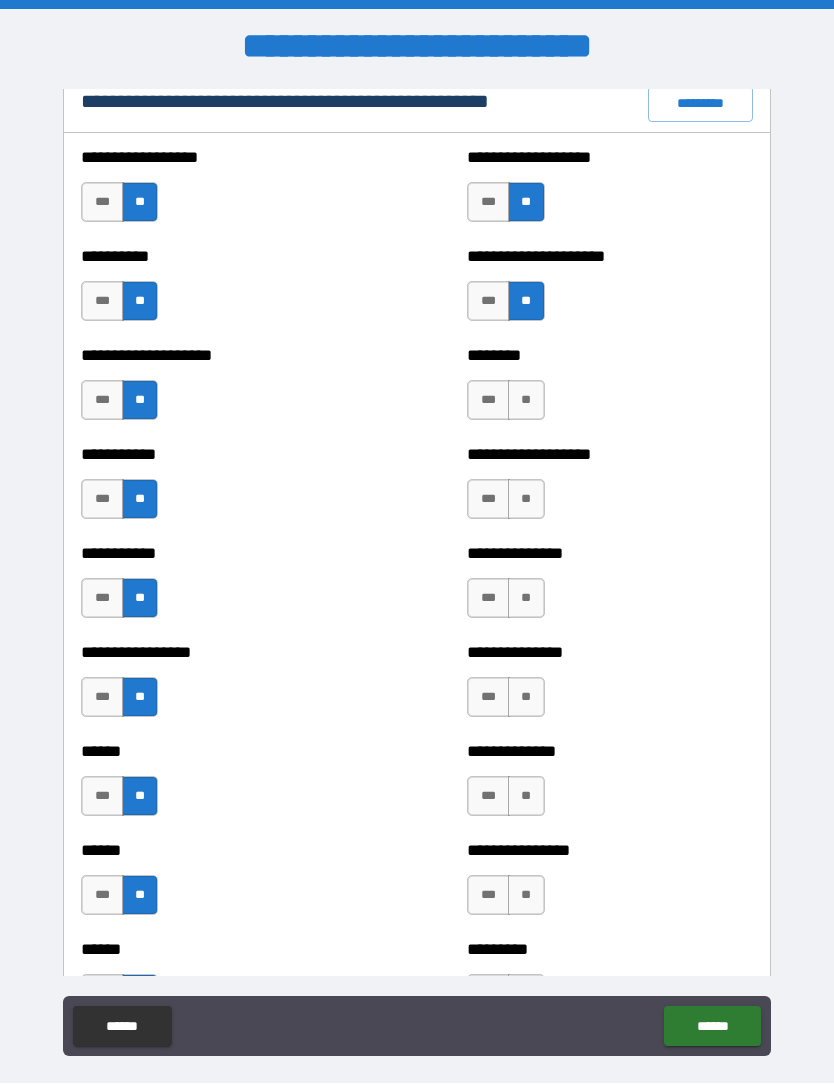 click on "**" at bounding box center (526, 401) 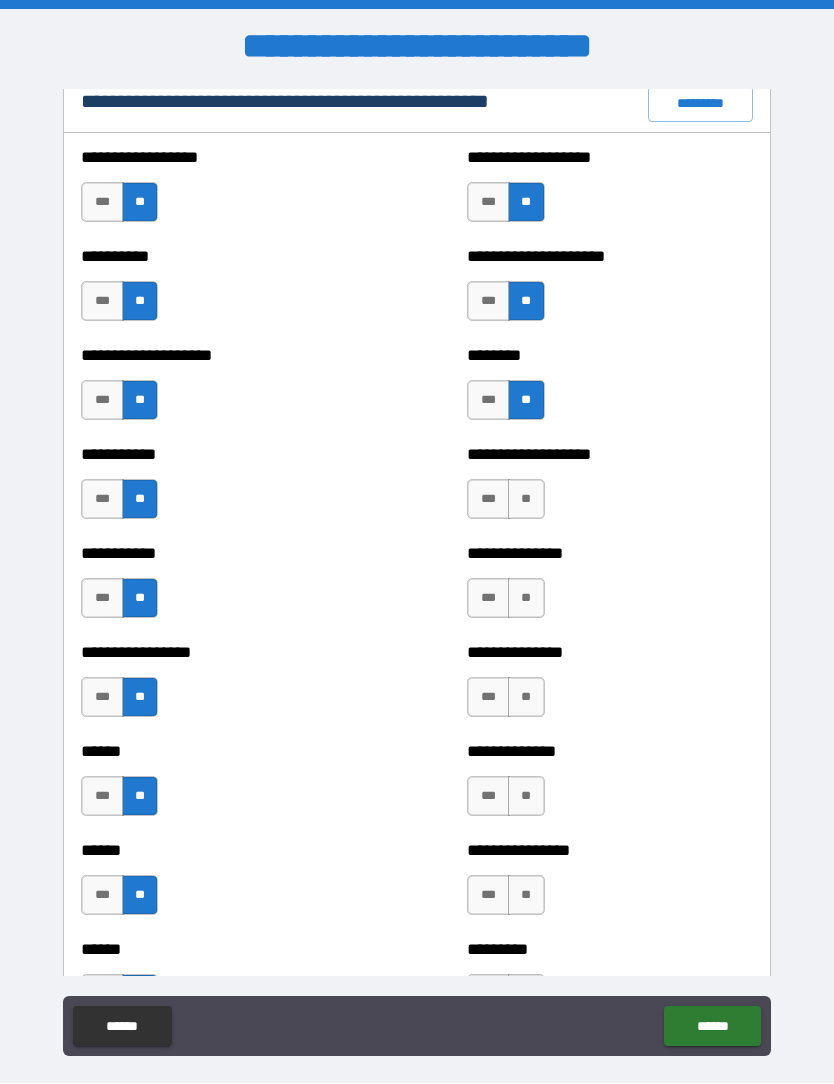 click on "**" at bounding box center [526, 500] 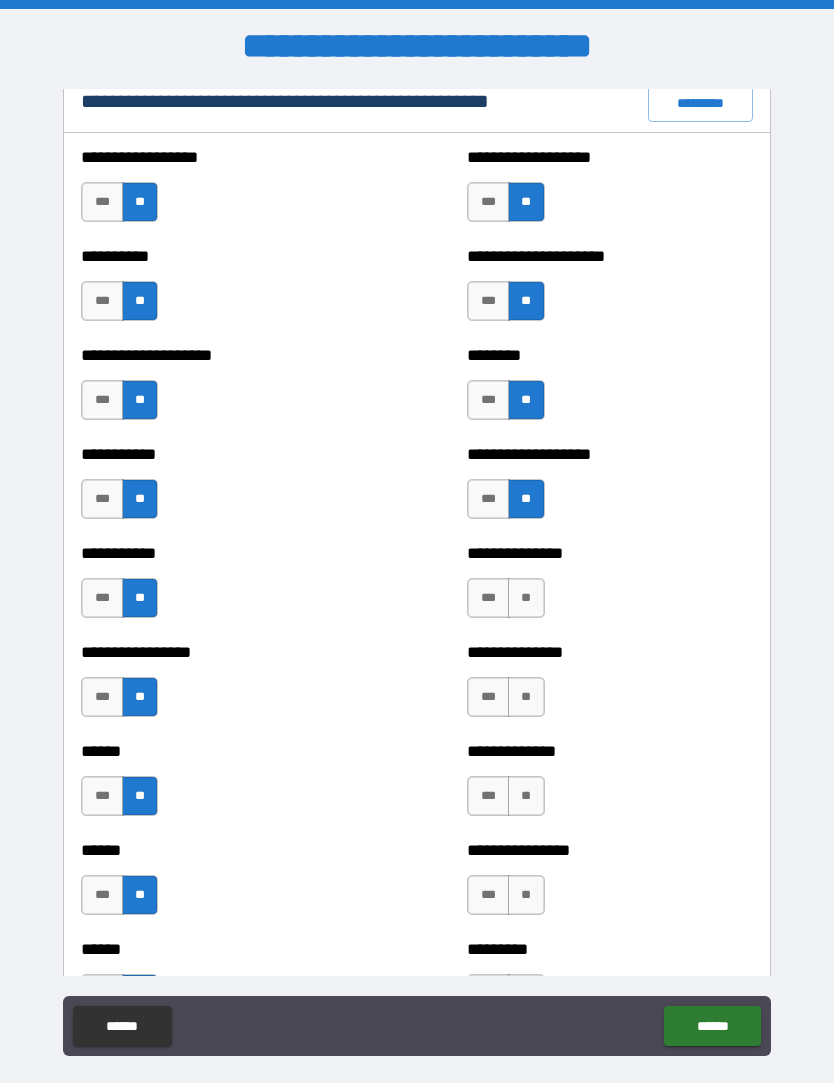 click on "**" at bounding box center (526, 599) 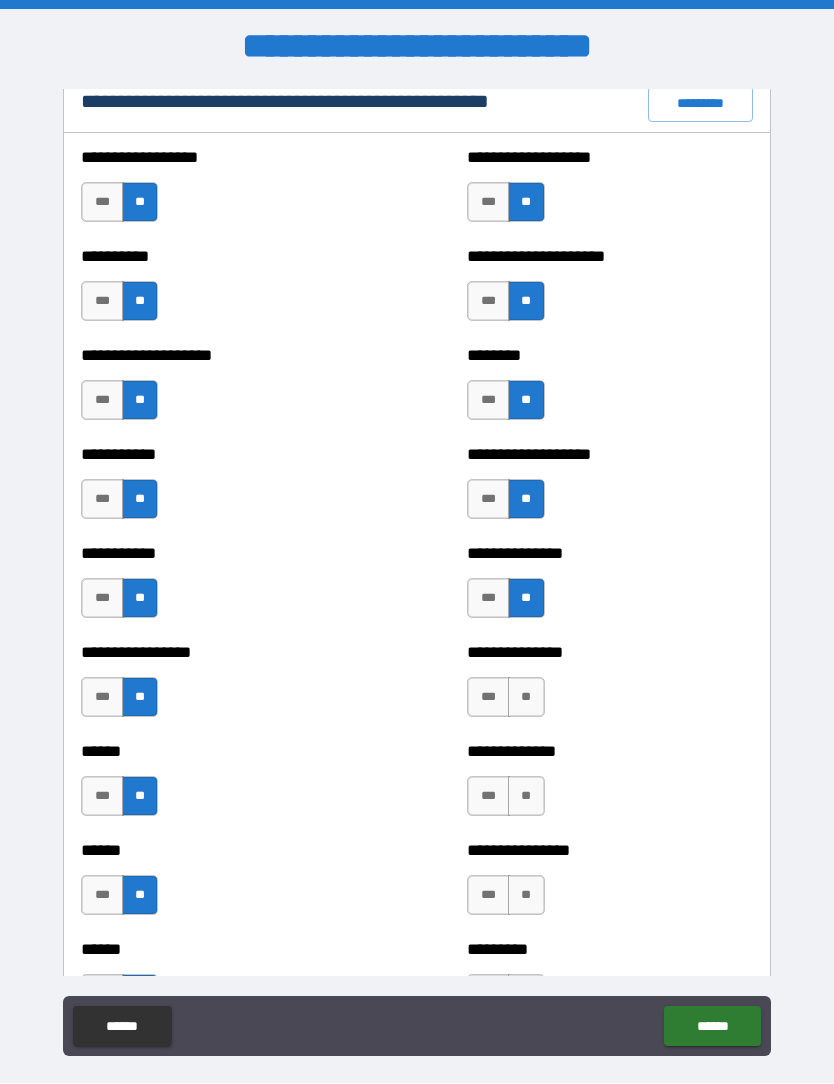 click on "**" at bounding box center [526, 698] 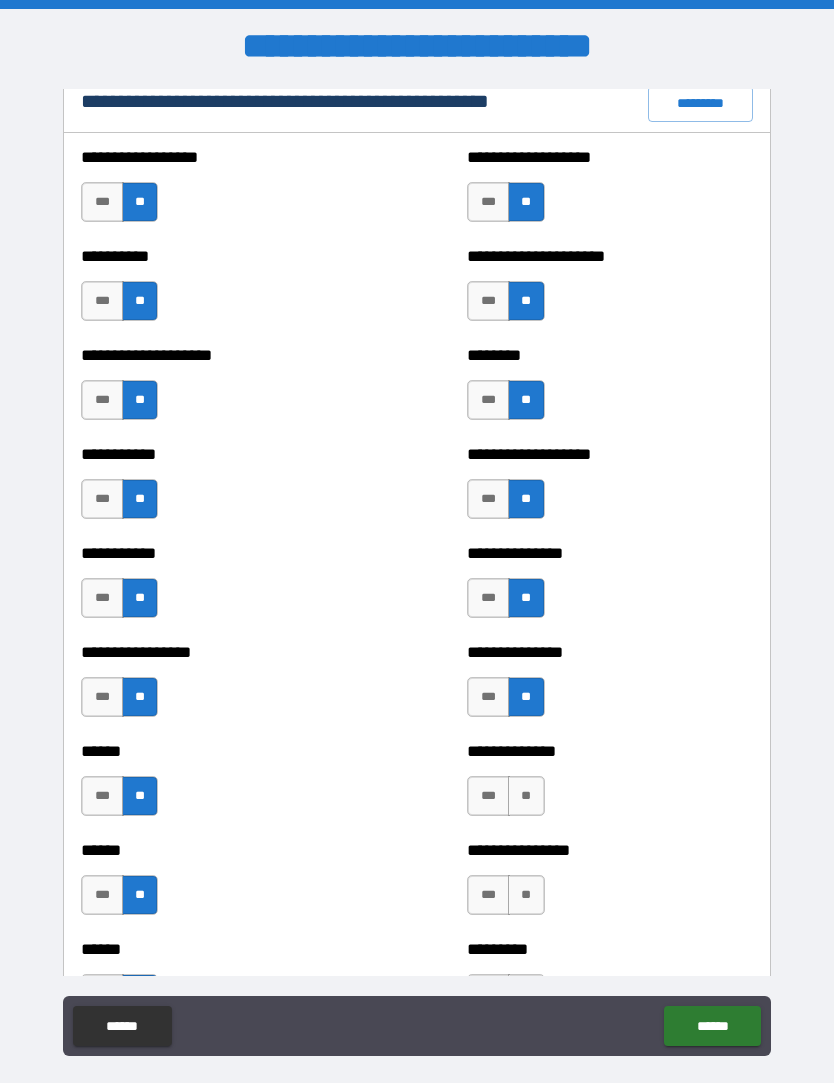 click on "**" at bounding box center (526, 797) 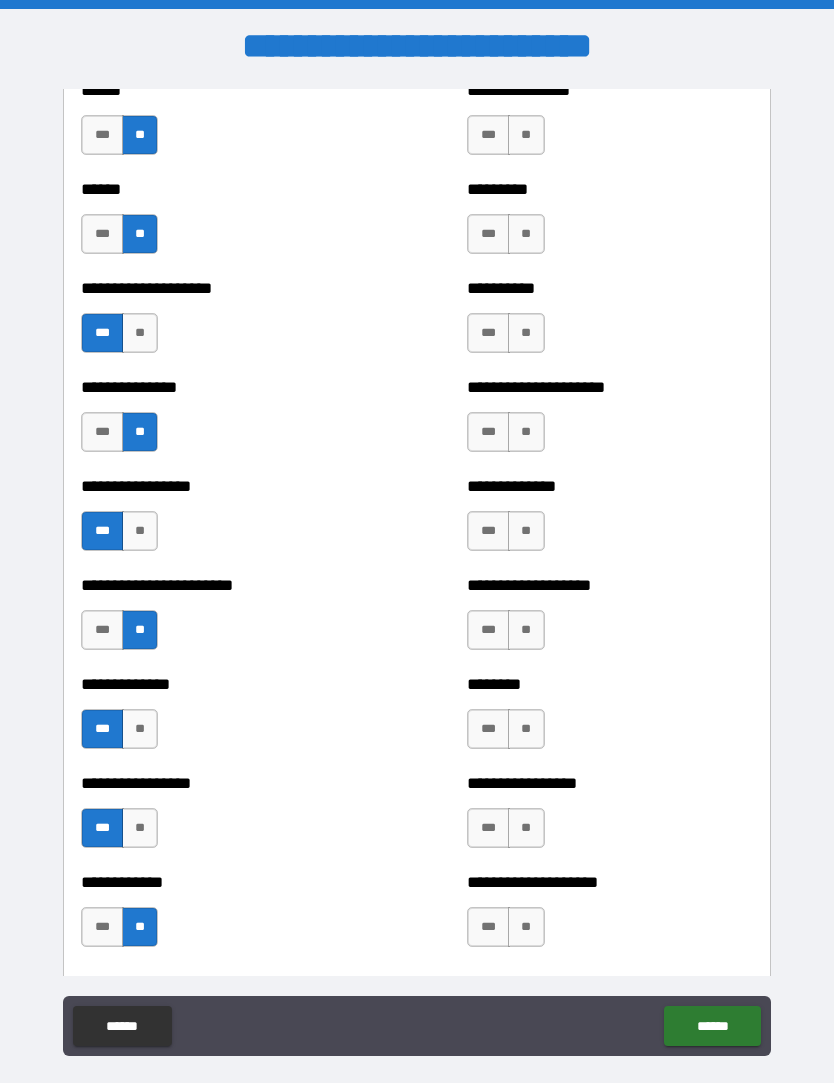 scroll, scrollTop: 3178, scrollLeft: 0, axis: vertical 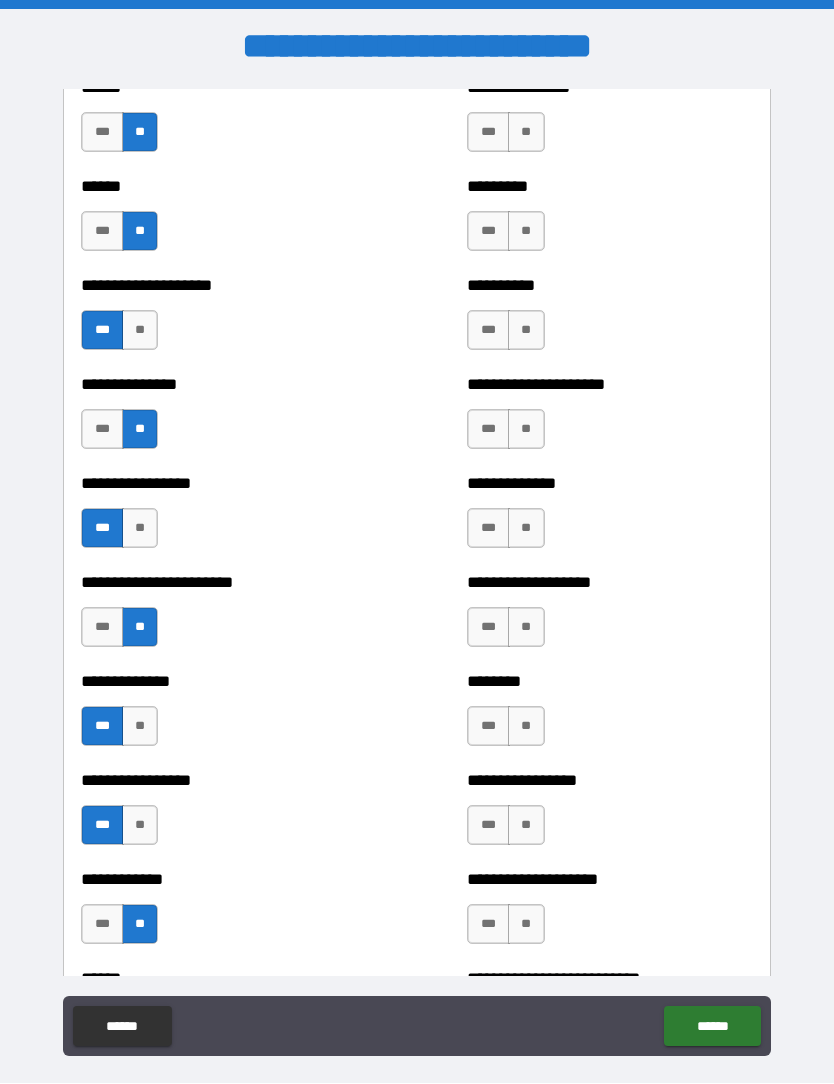 click on "**" at bounding box center (526, 133) 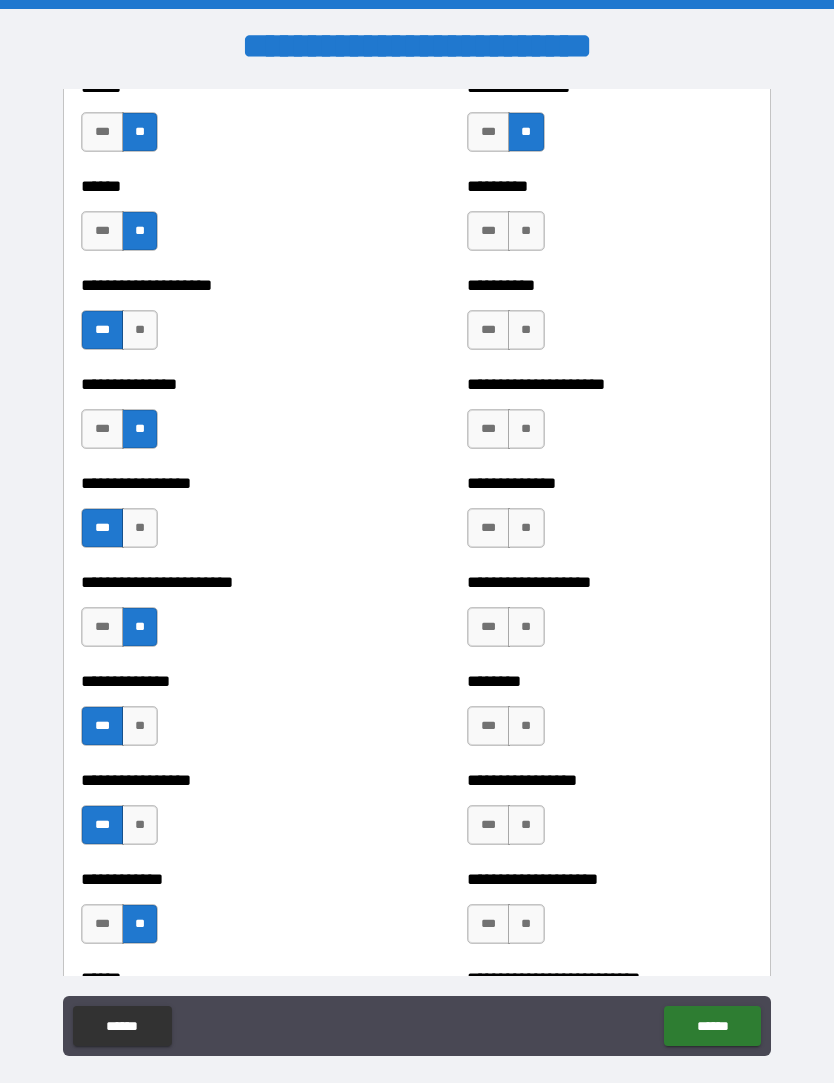click on "**" at bounding box center [526, 232] 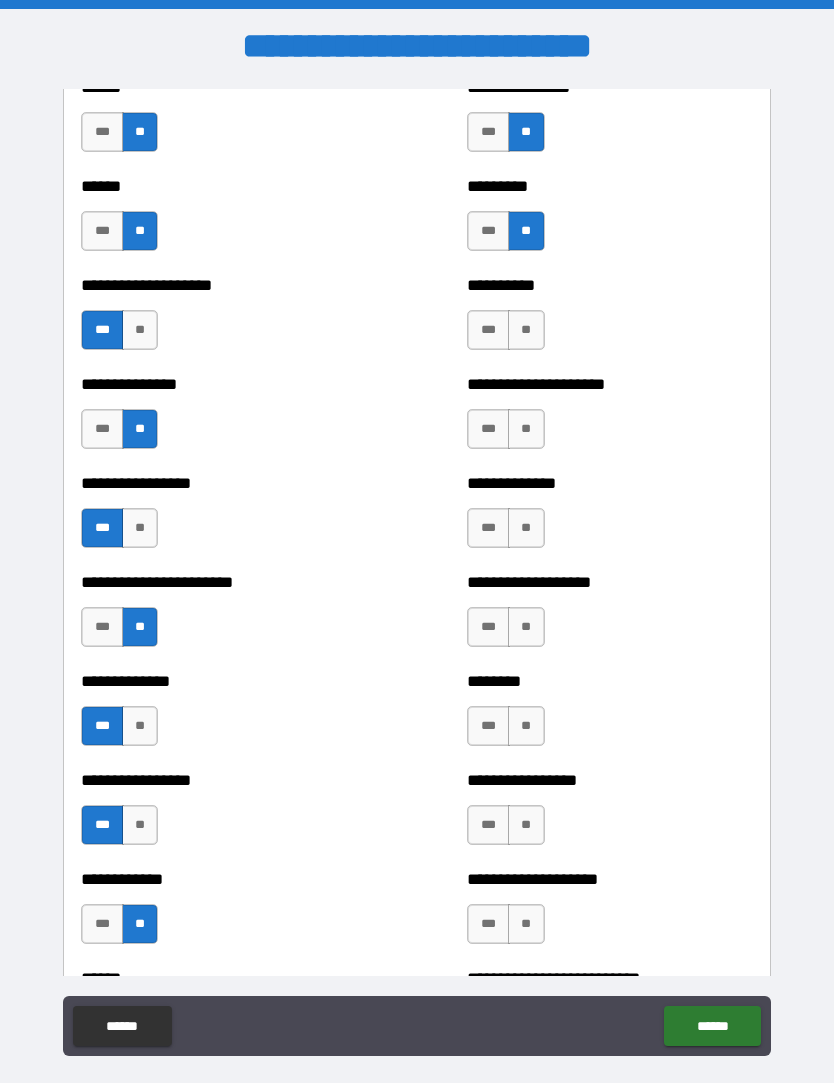 click on "**" at bounding box center (526, 331) 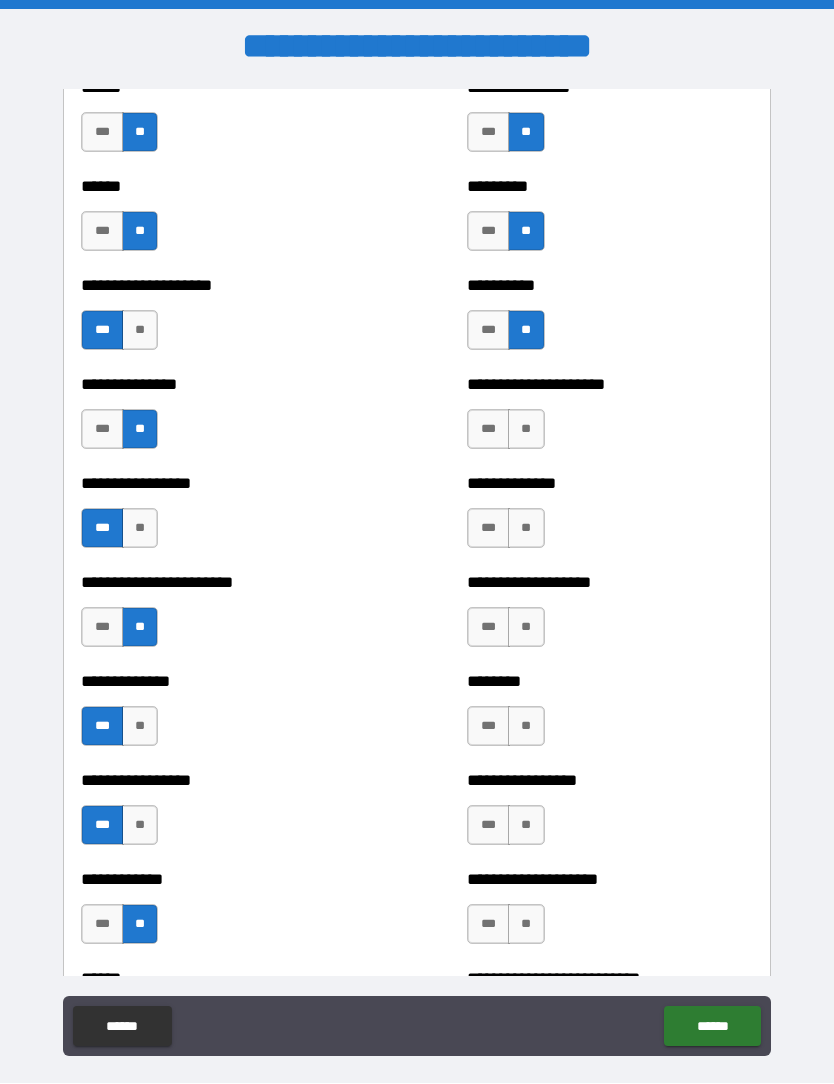 click on "**" at bounding box center [526, 430] 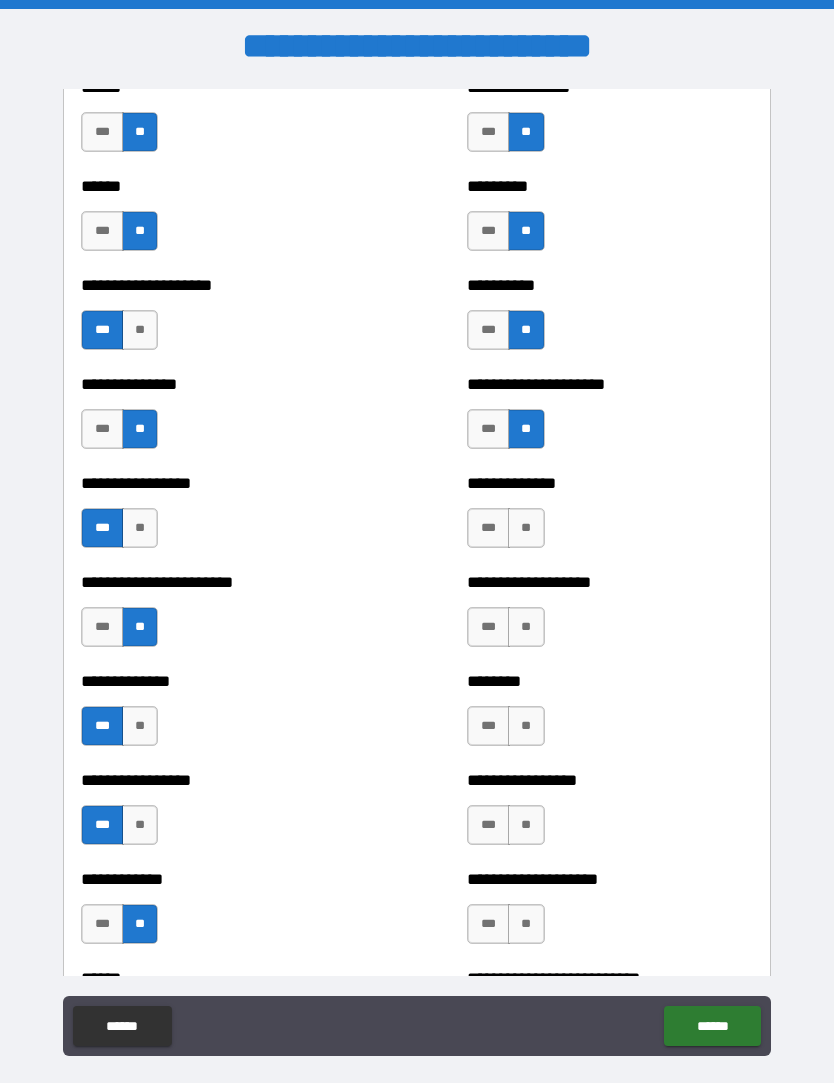 click on "**" at bounding box center (526, 529) 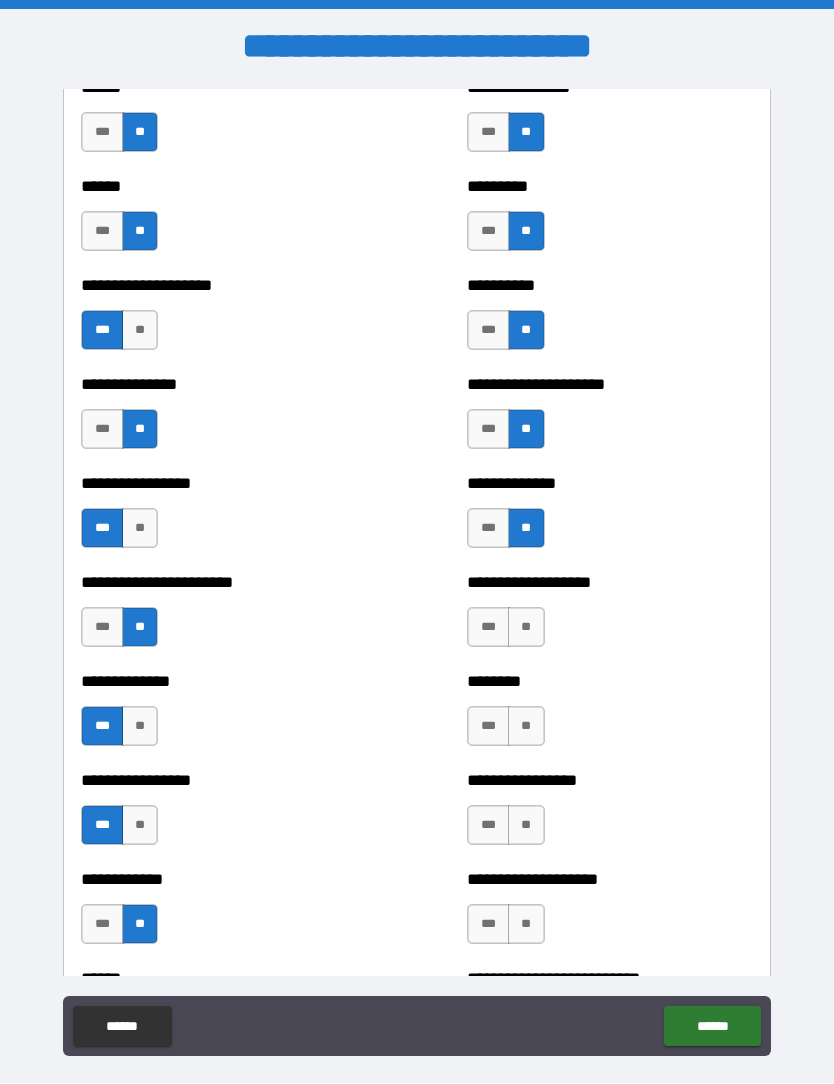 click on "**" at bounding box center (526, 628) 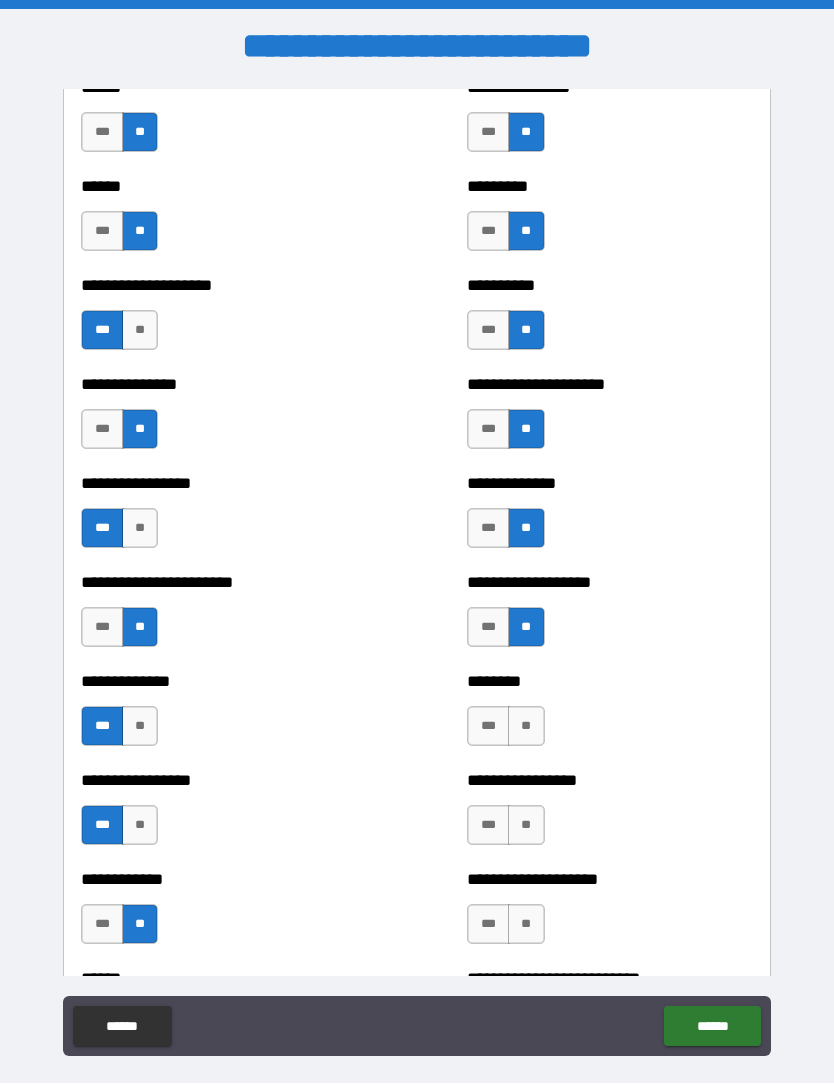click on "**" at bounding box center (526, 727) 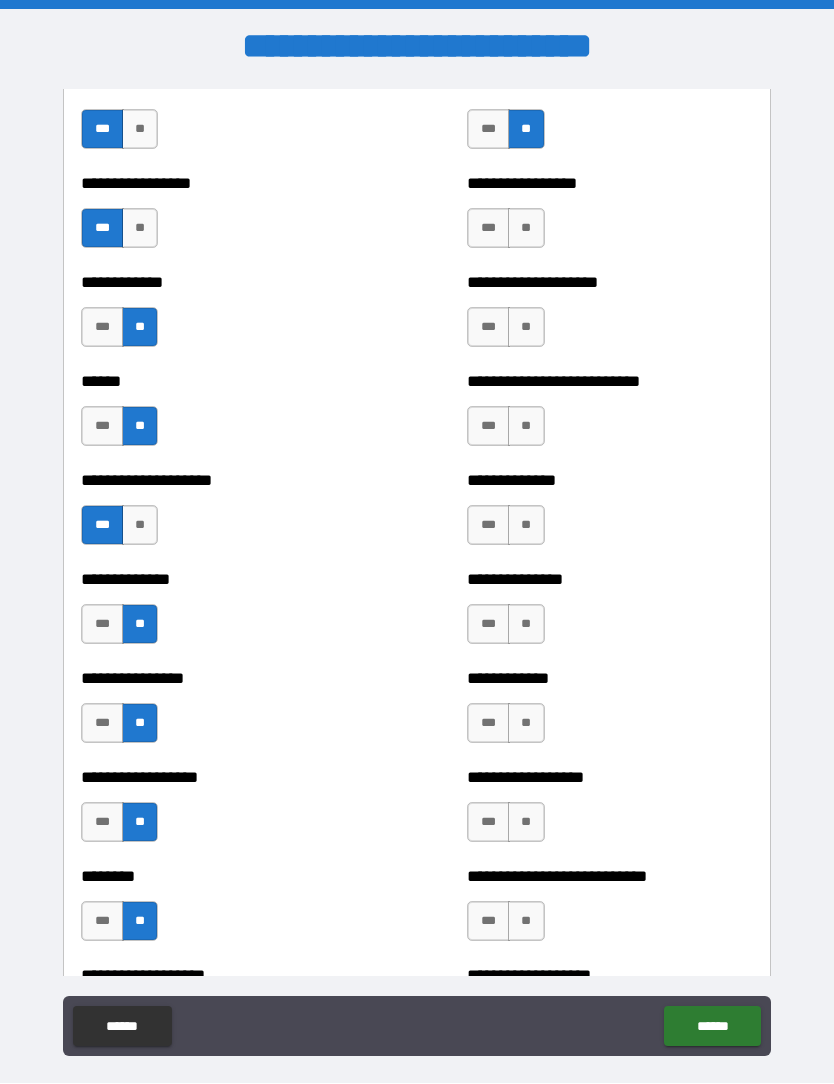 scroll, scrollTop: 3789, scrollLeft: 0, axis: vertical 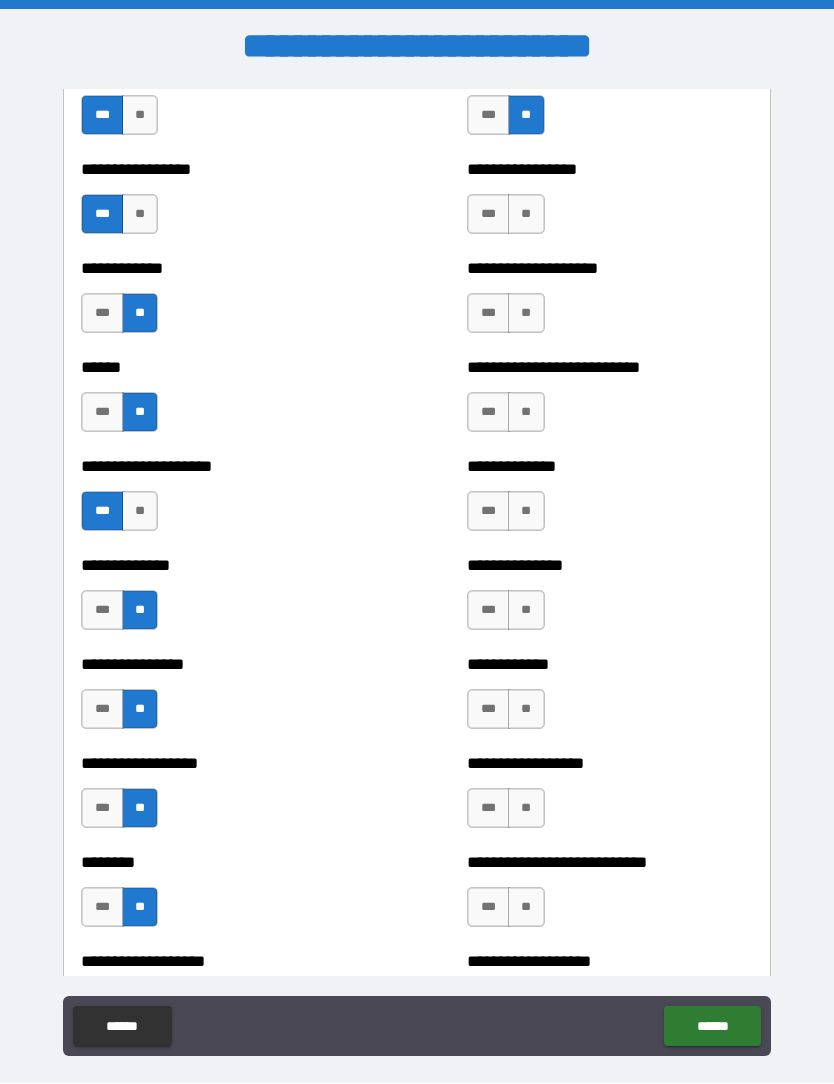 click on "**" at bounding box center [526, 215] 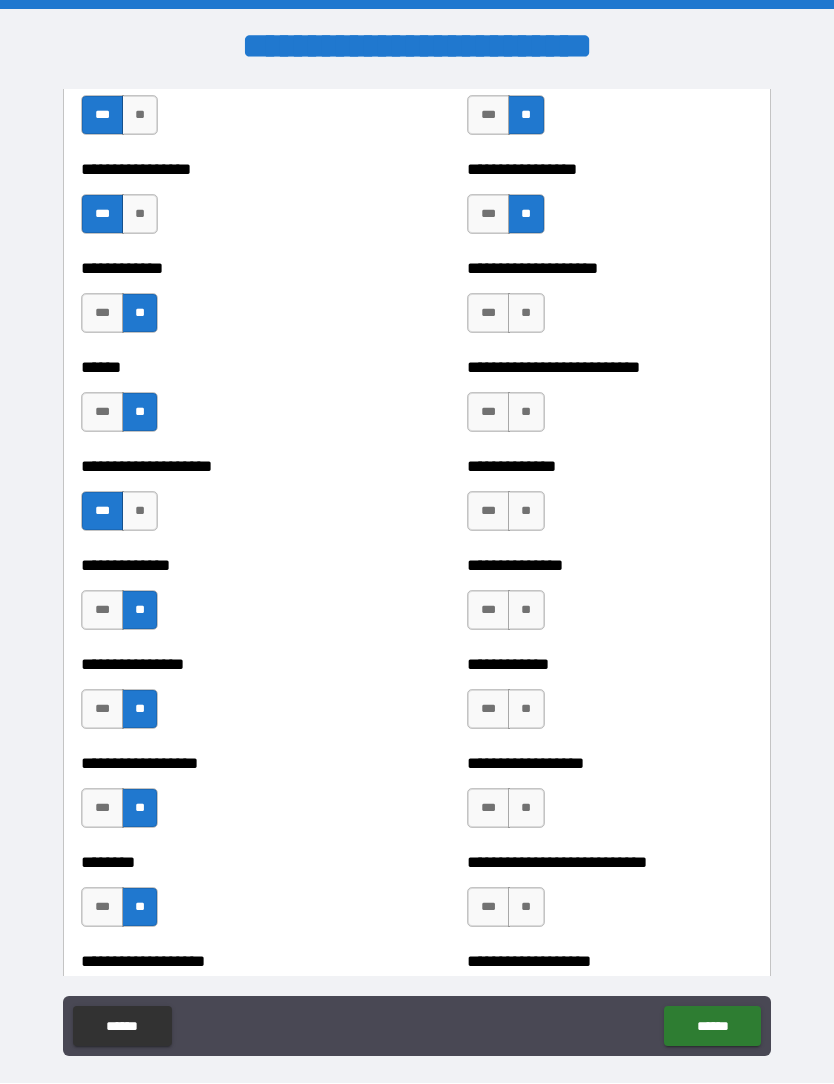 click on "**" at bounding box center [526, 314] 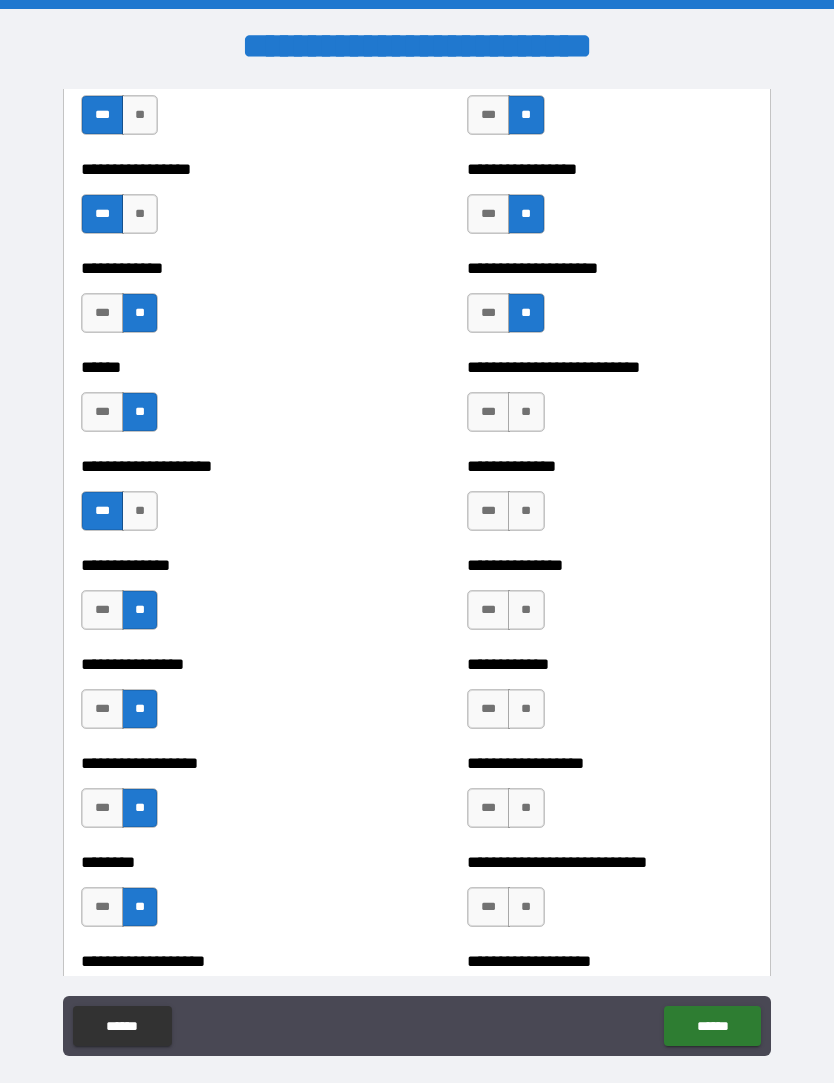 click on "**" at bounding box center [526, 413] 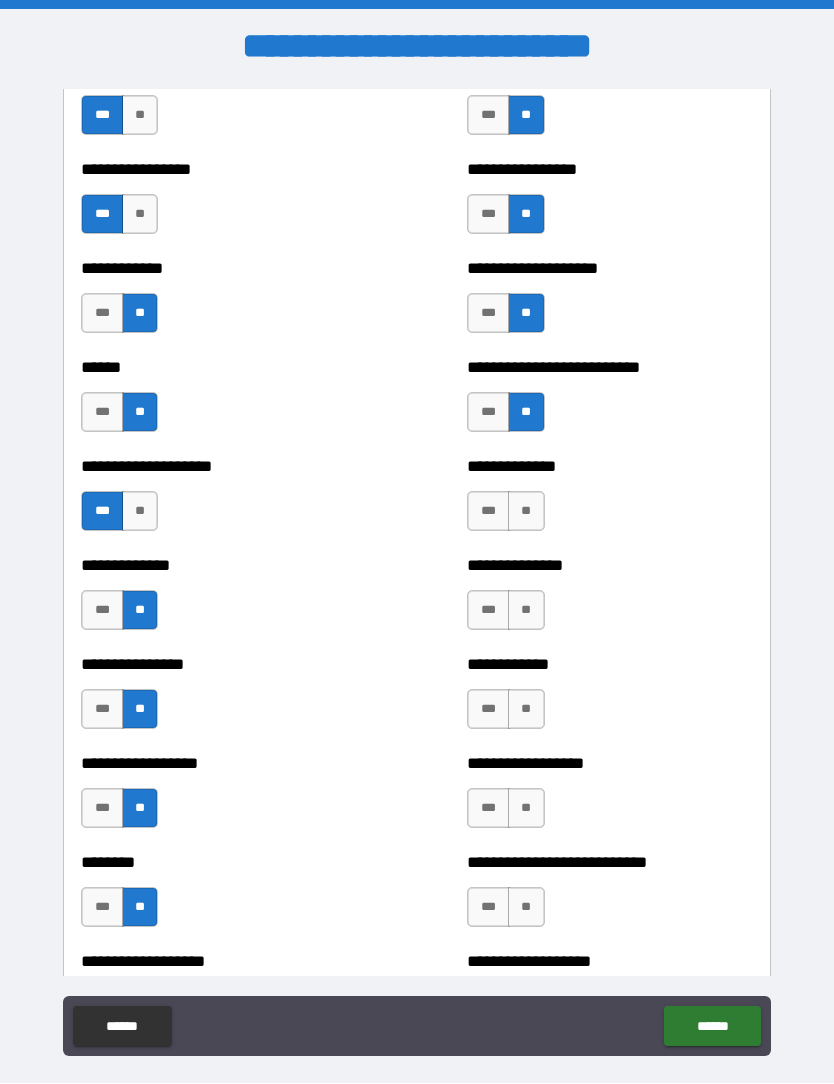 click on "**" at bounding box center [526, 512] 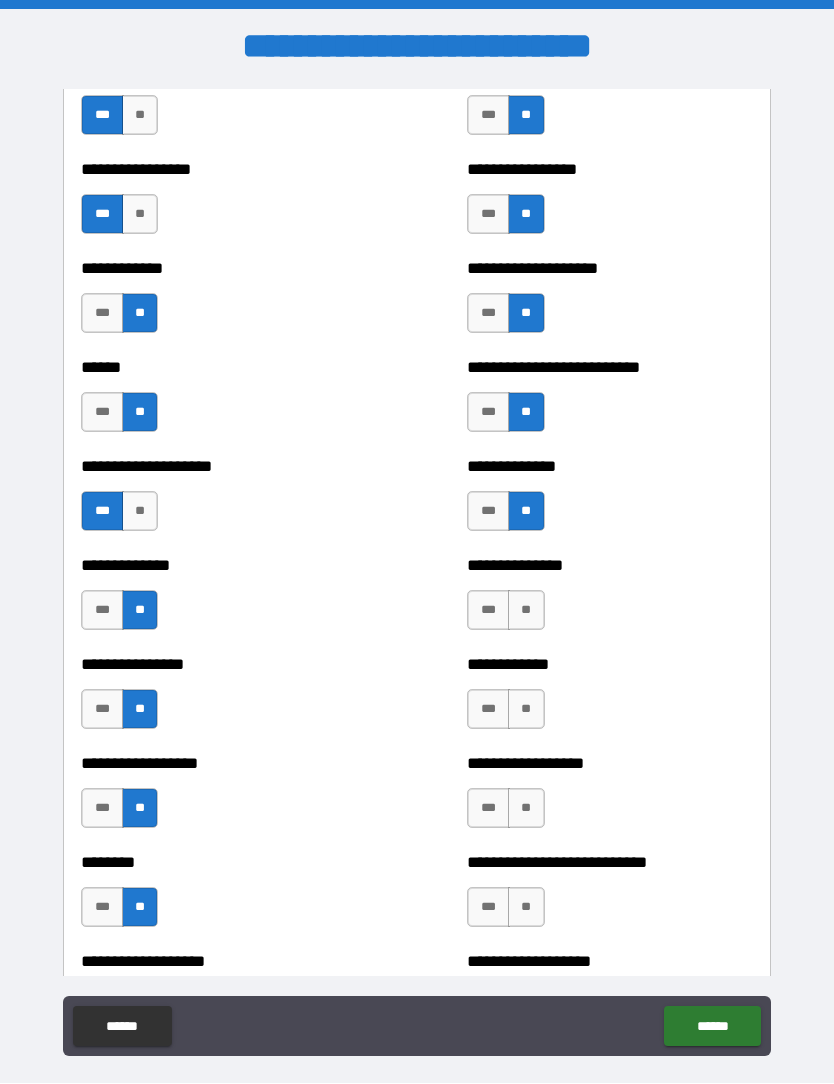 click on "**" at bounding box center [526, 611] 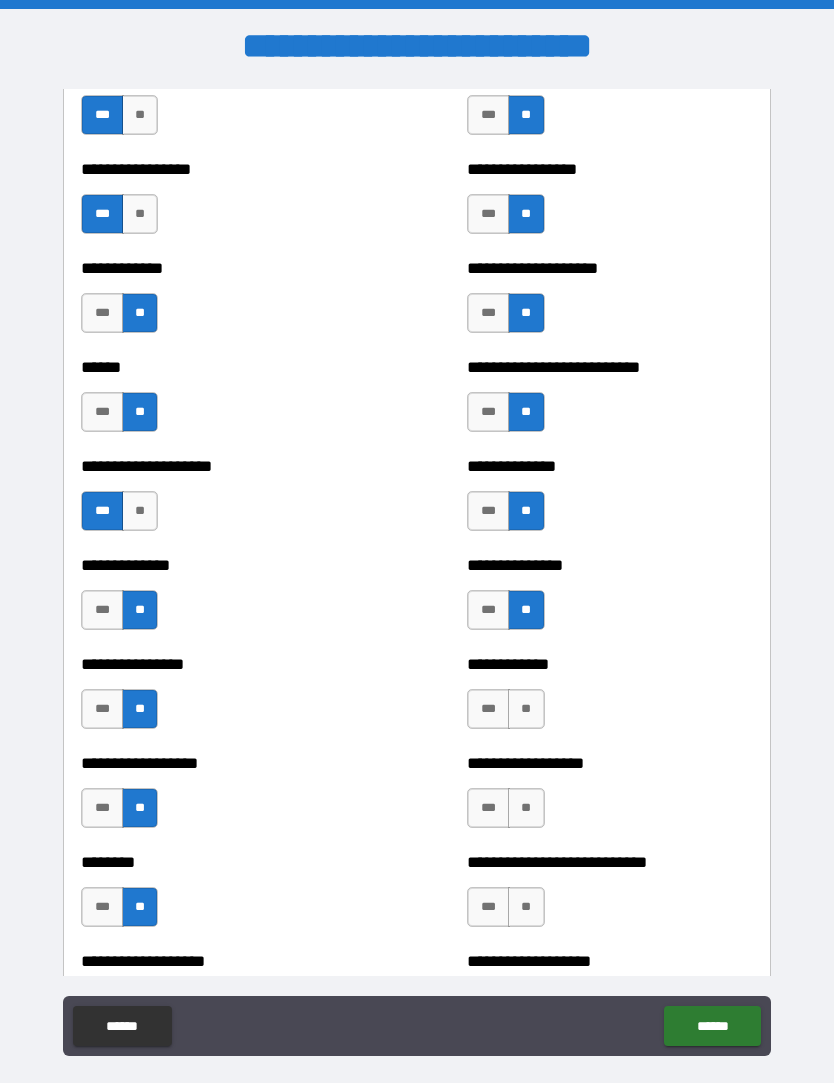 click on "**" at bounding box center (526, 710) 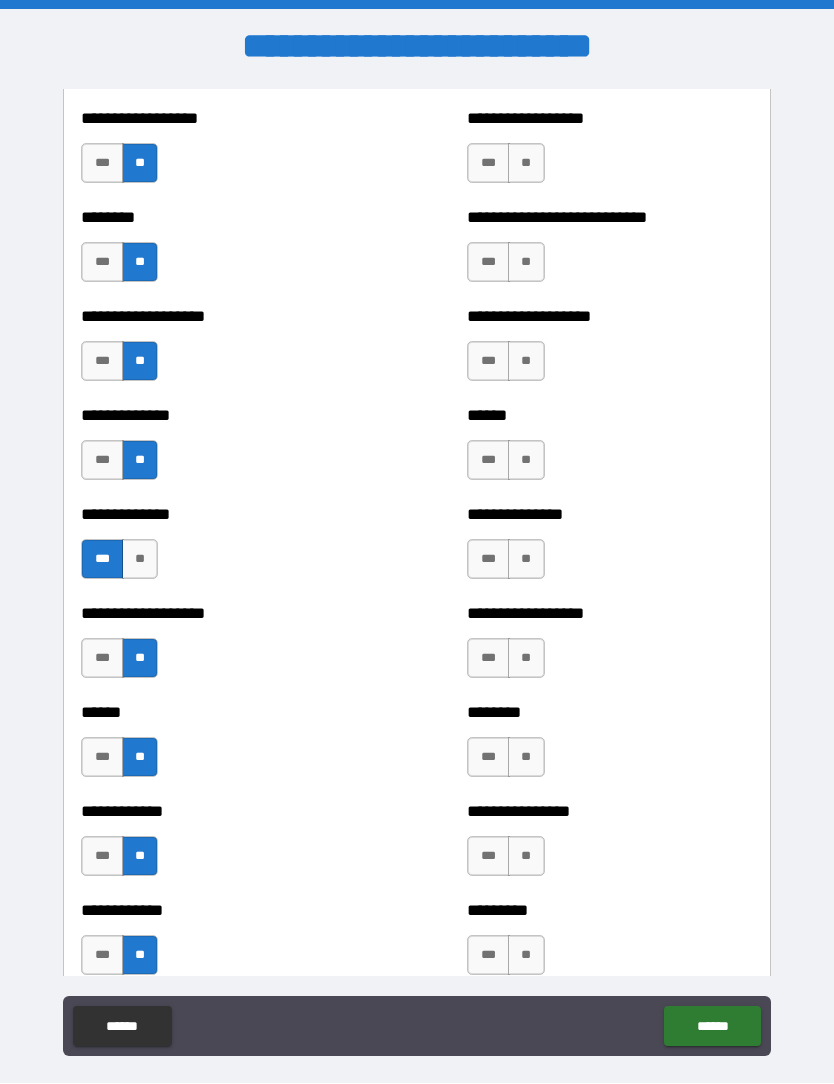scroll, scrollTop: 4442, scrollLeft: 0, axis: vertical 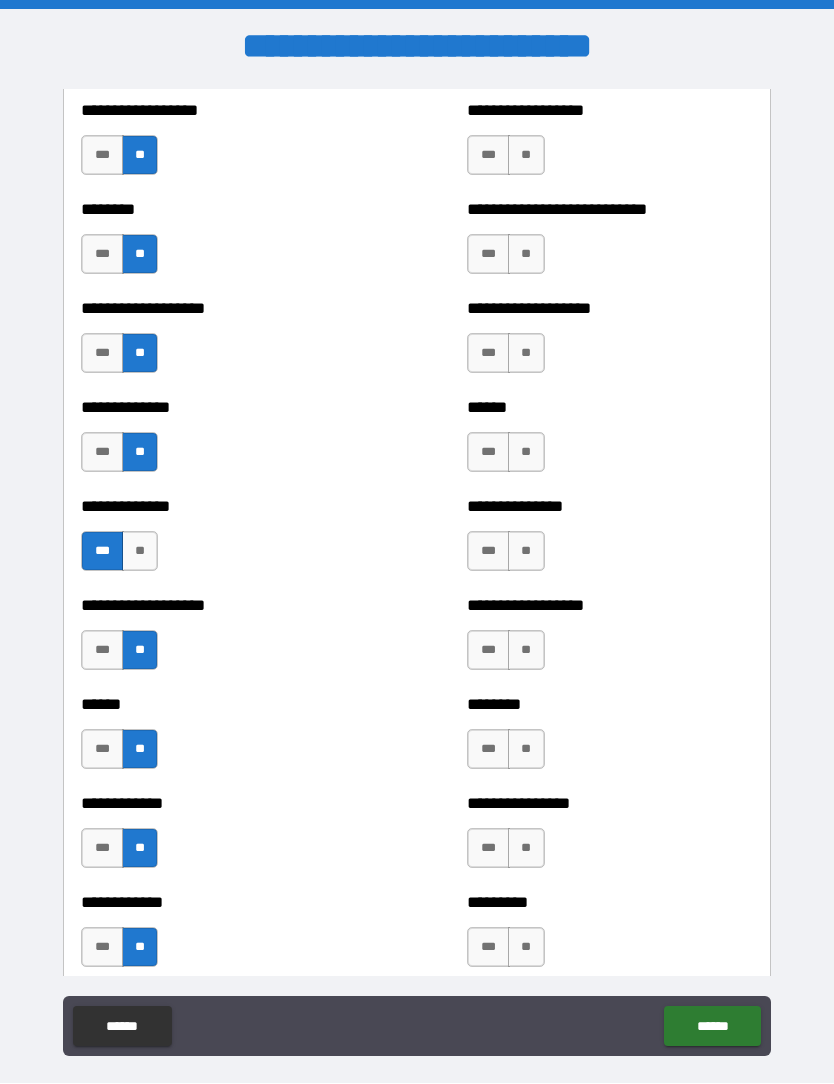 click on "**" at bounding box center [526, 156] 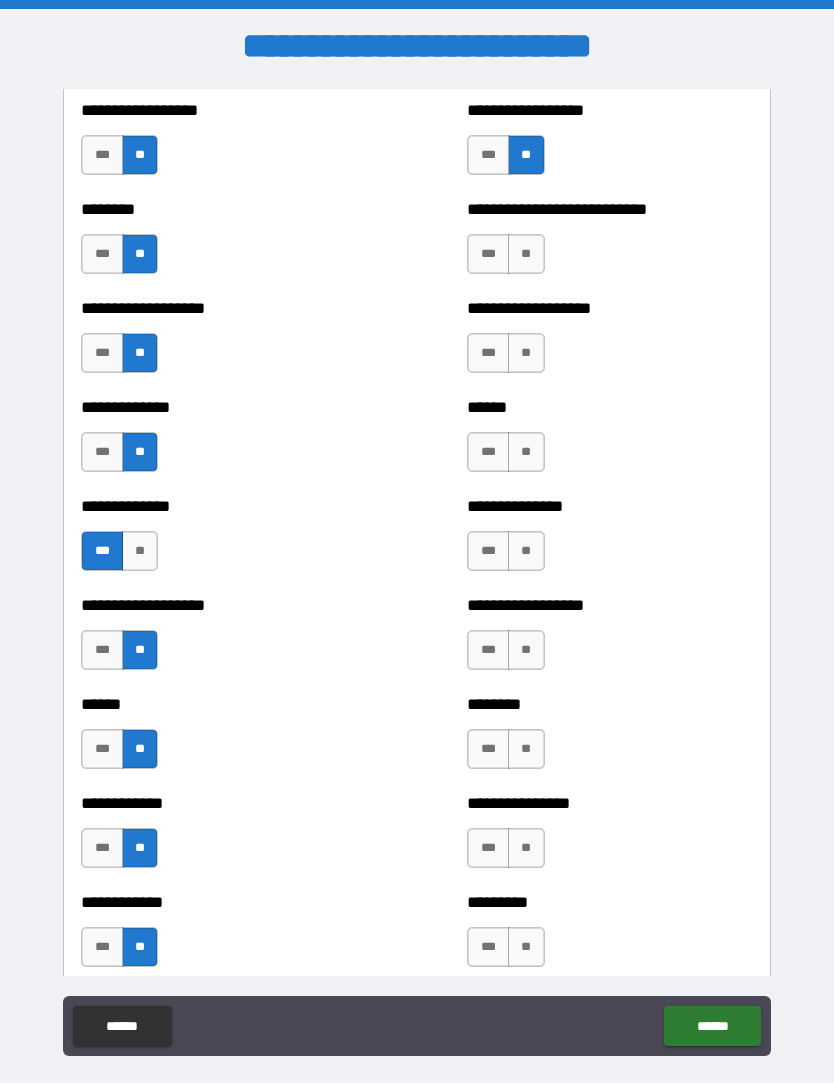 click on "**" at bounding box center (526, 255) 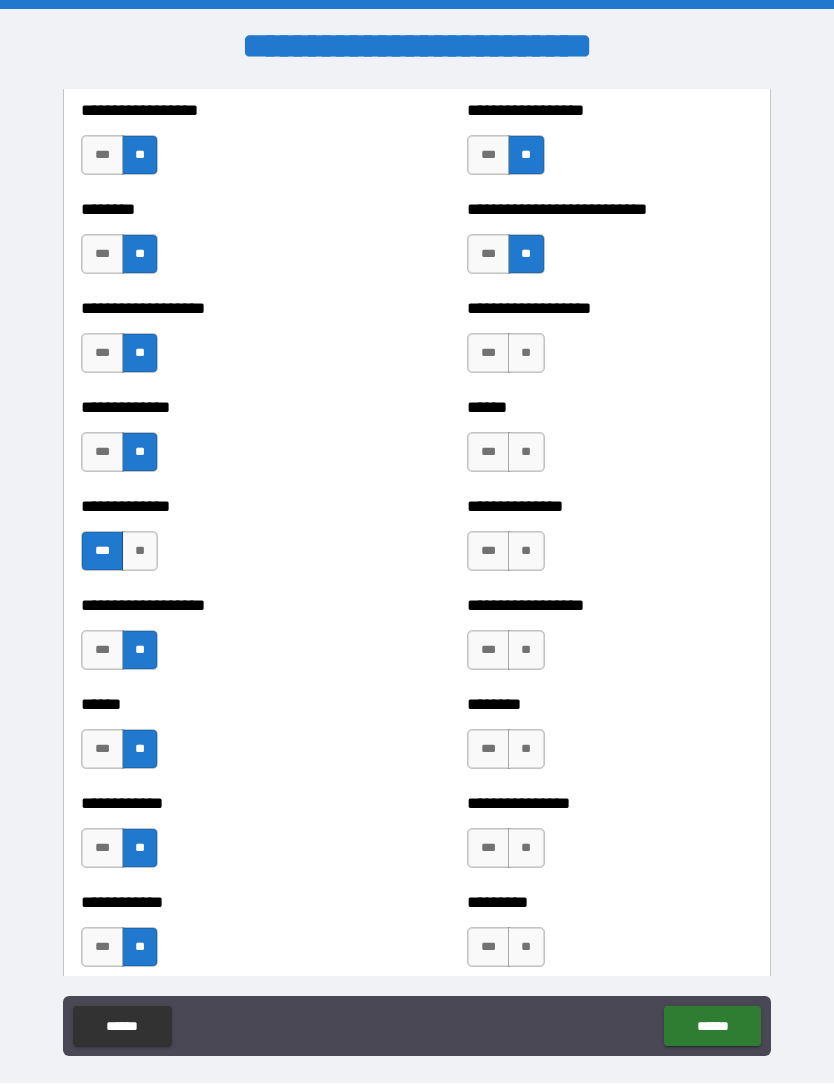 click on "**" at bounding box center [526, 354] 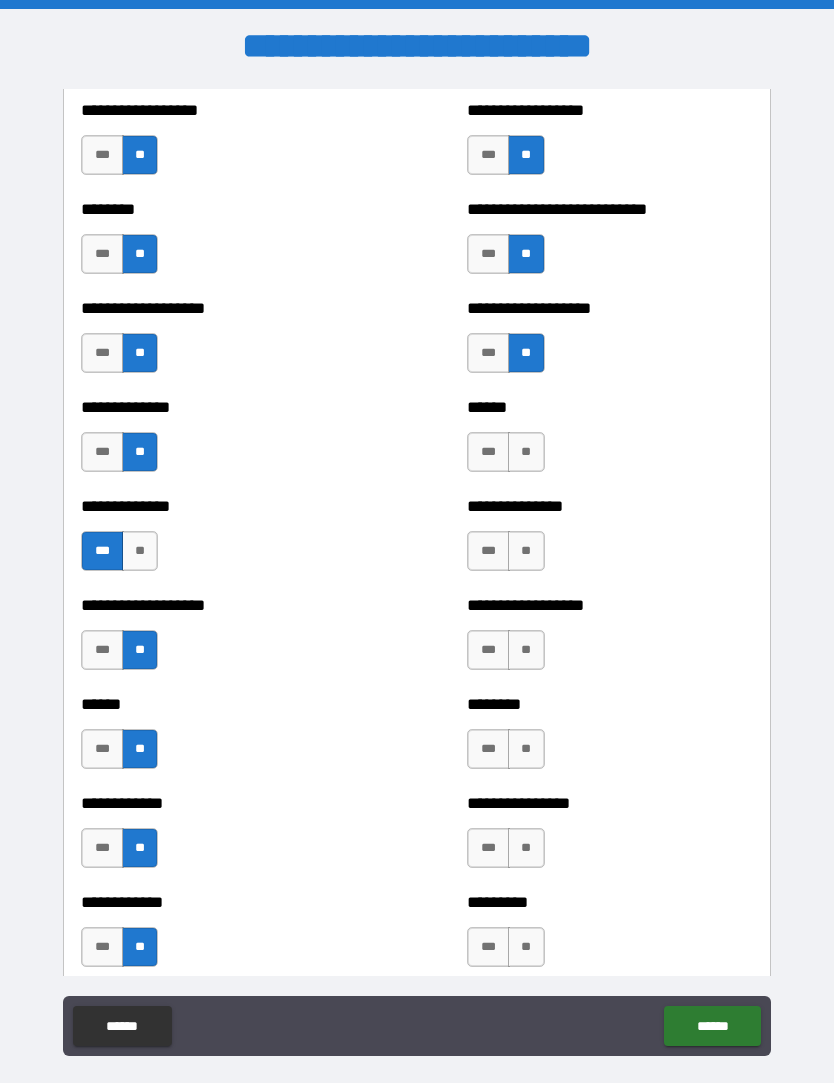 click on "**" at bounding box center (526, 453) 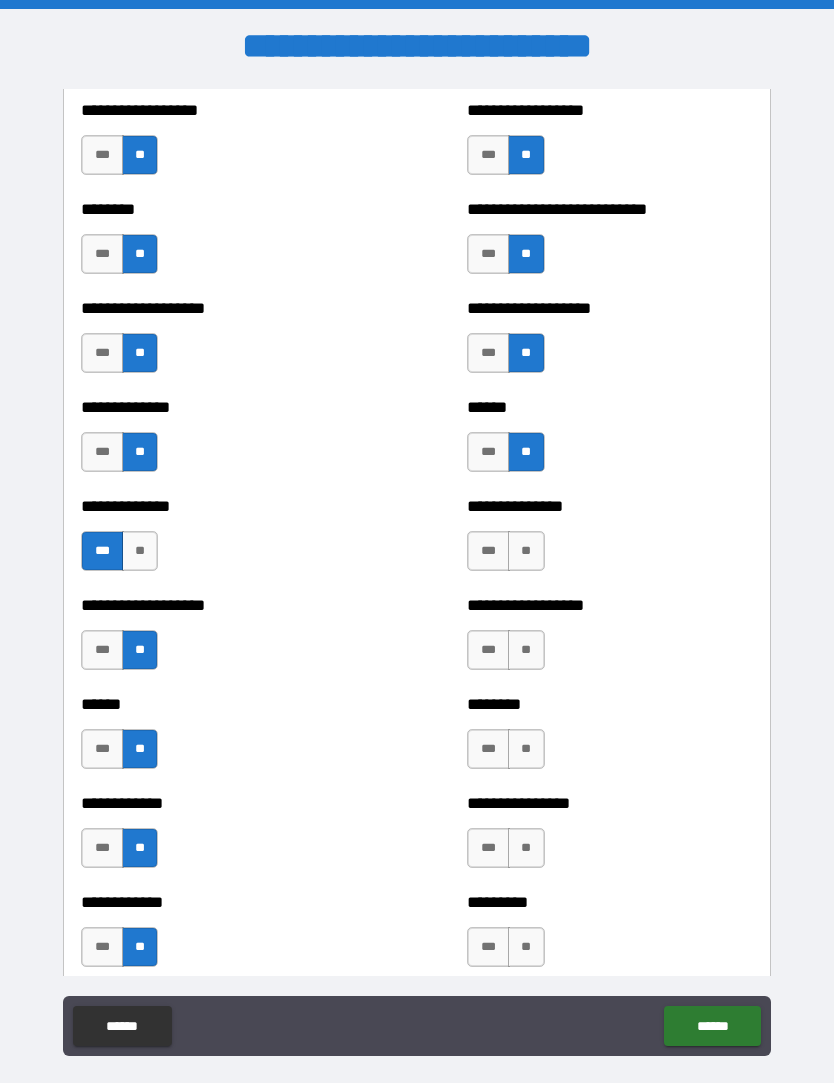 click on "**" at bounding box center [526, 552] 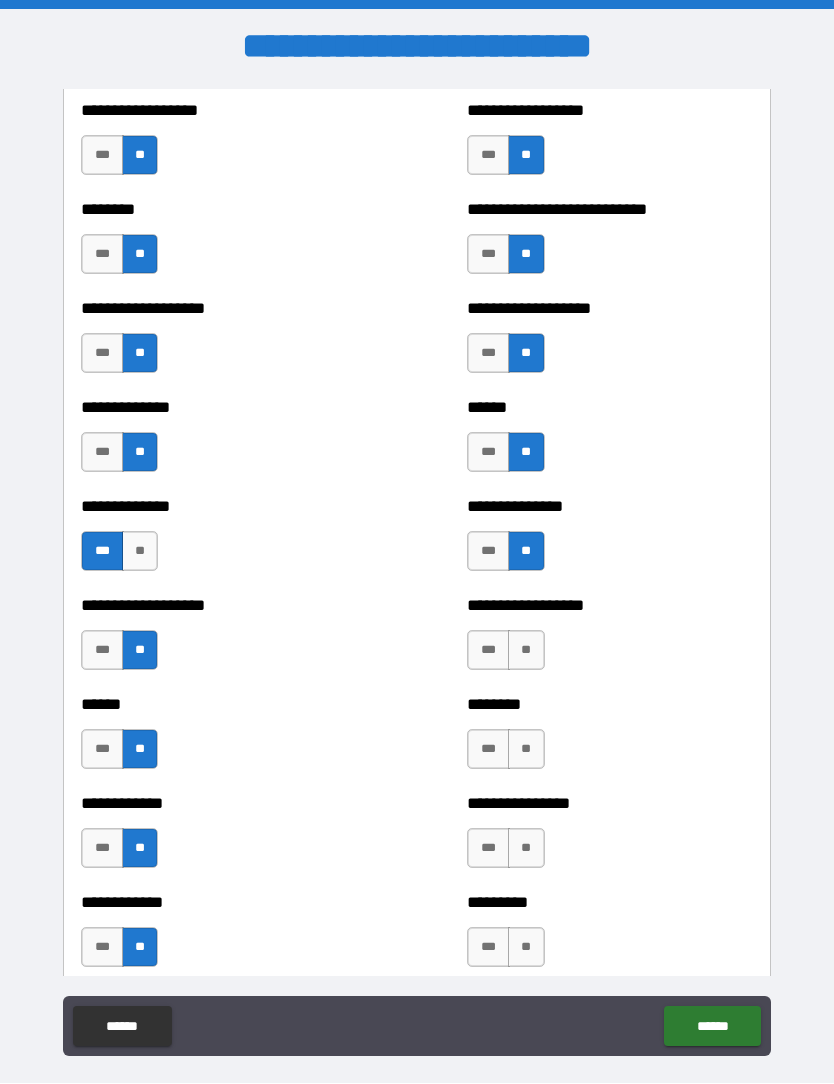 click on "**" at bounding box center [526, 651] 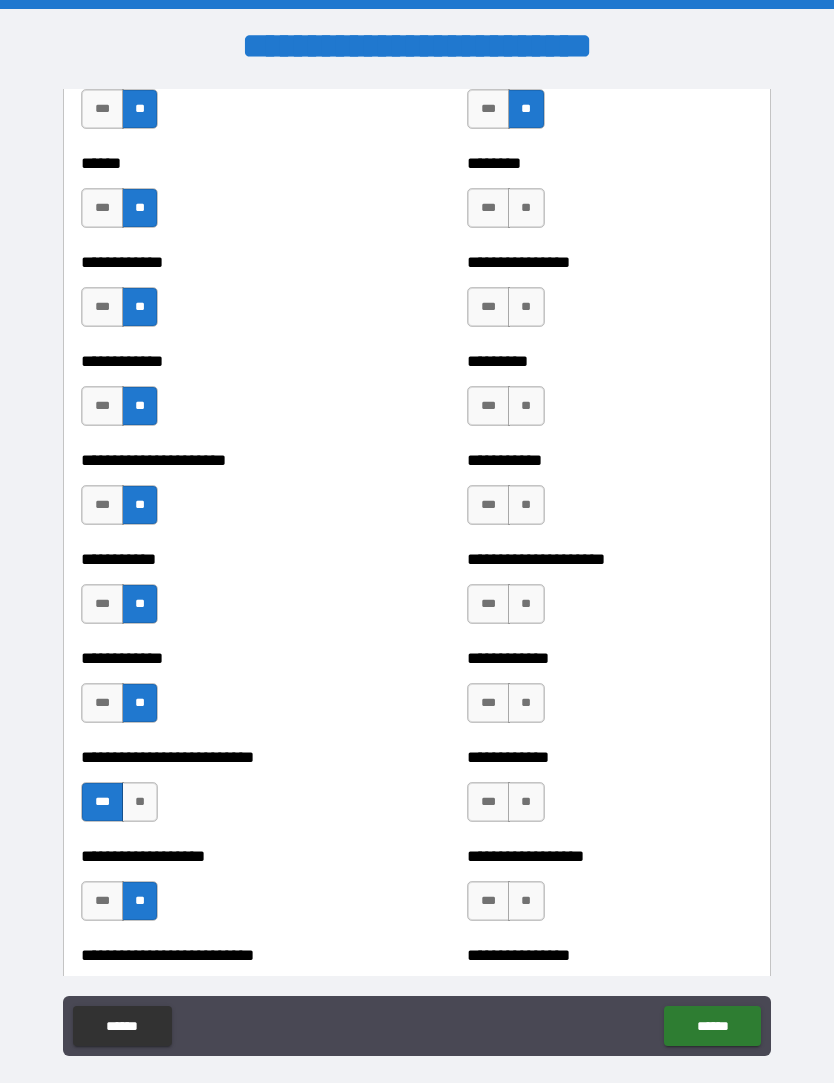 scroll, scrollTop: 4985, scrollLeft: 0, axis: vertical 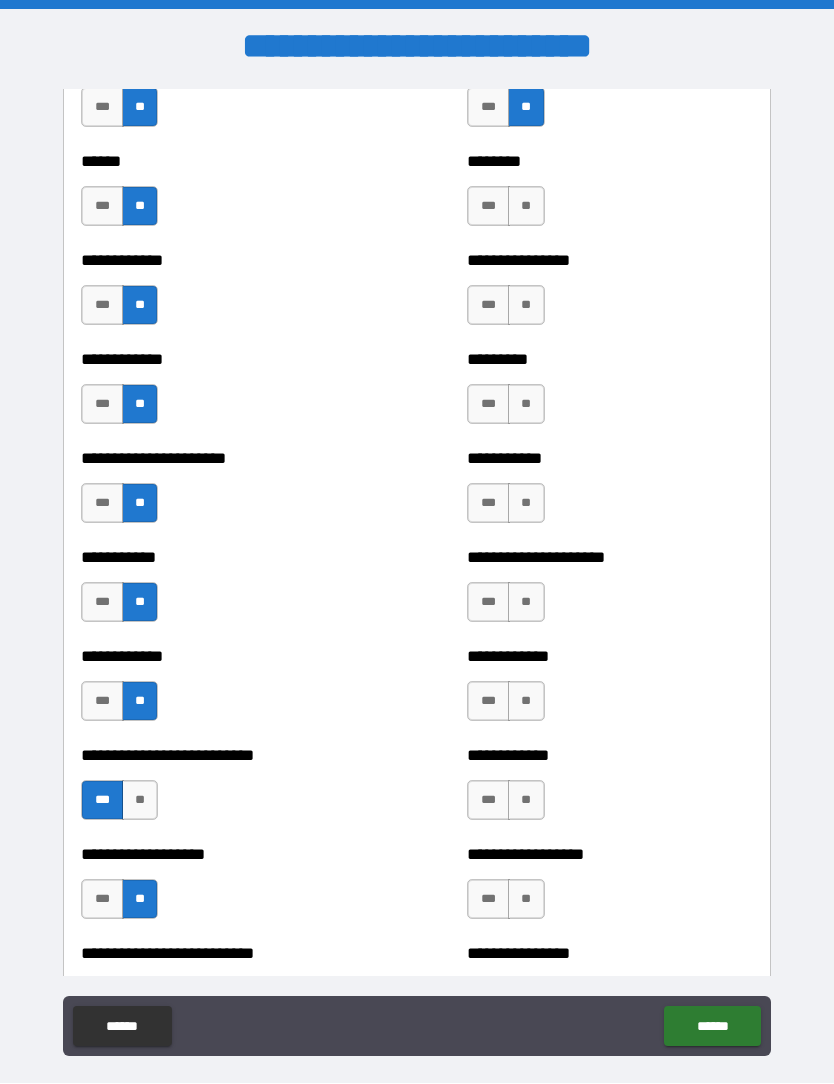 click on "**" at bounding box center [526, 207] 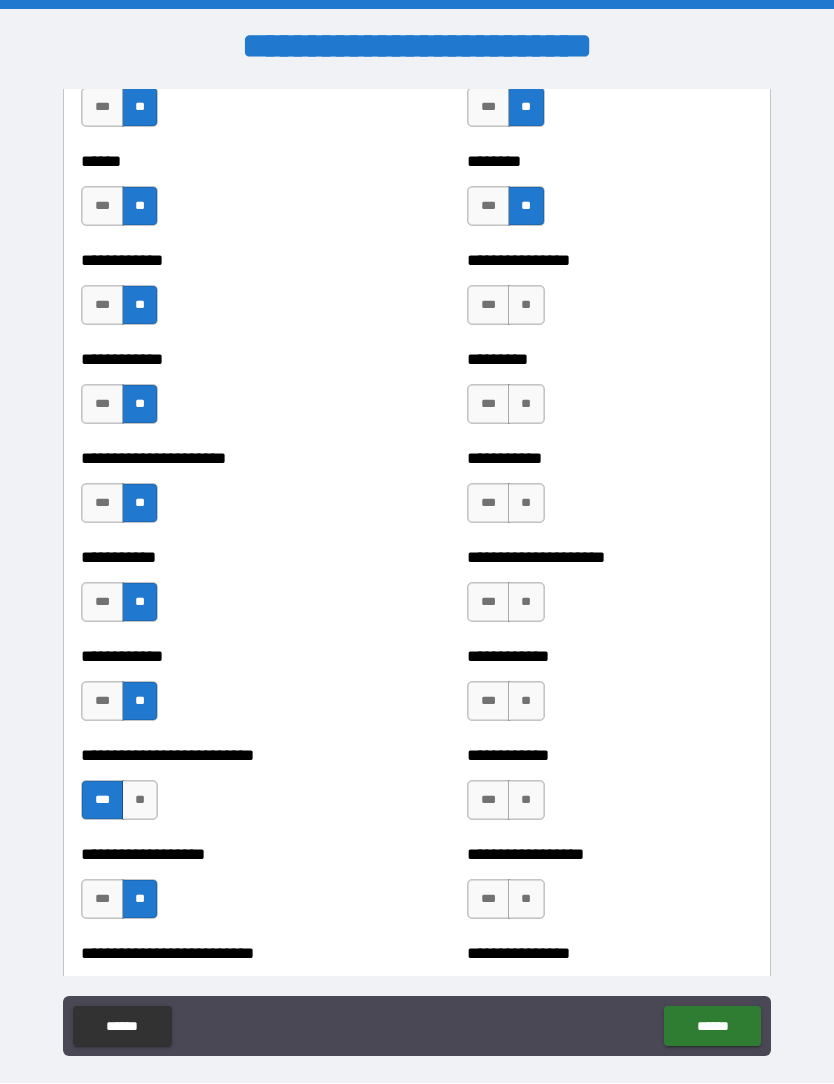 click on "**" at bounding box center [526, 306] 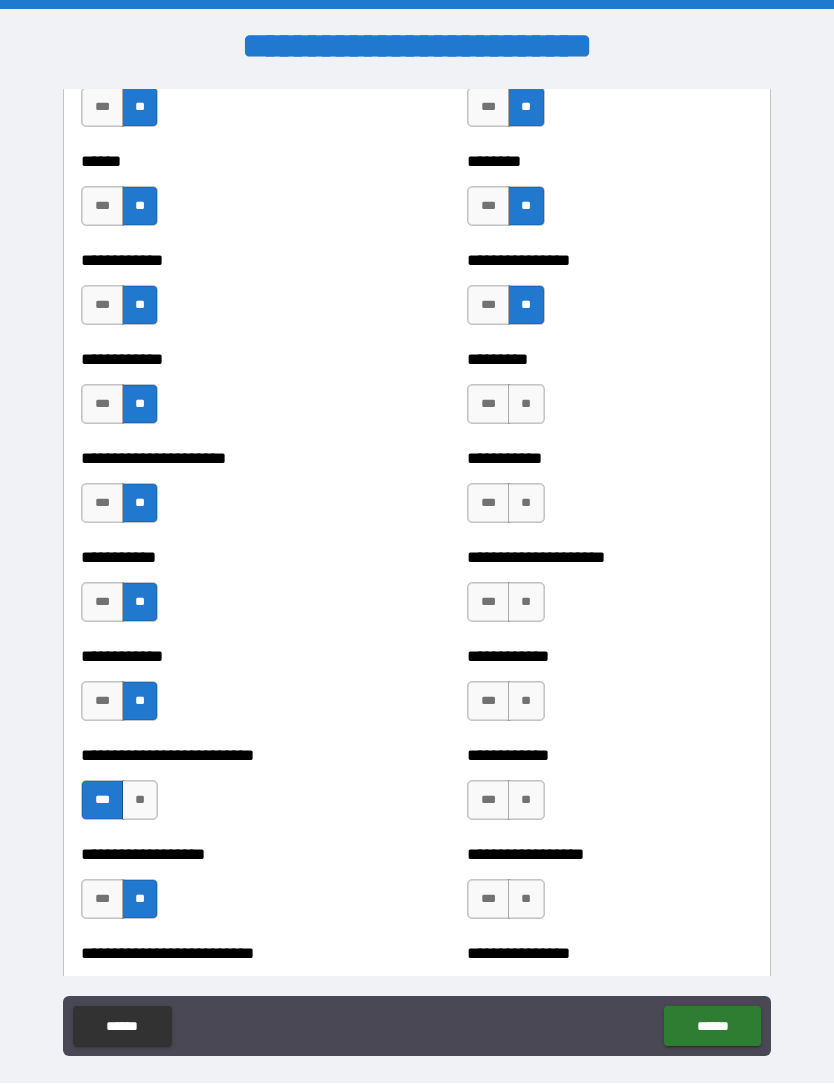 click on "**" at bounding box center (526, 405) 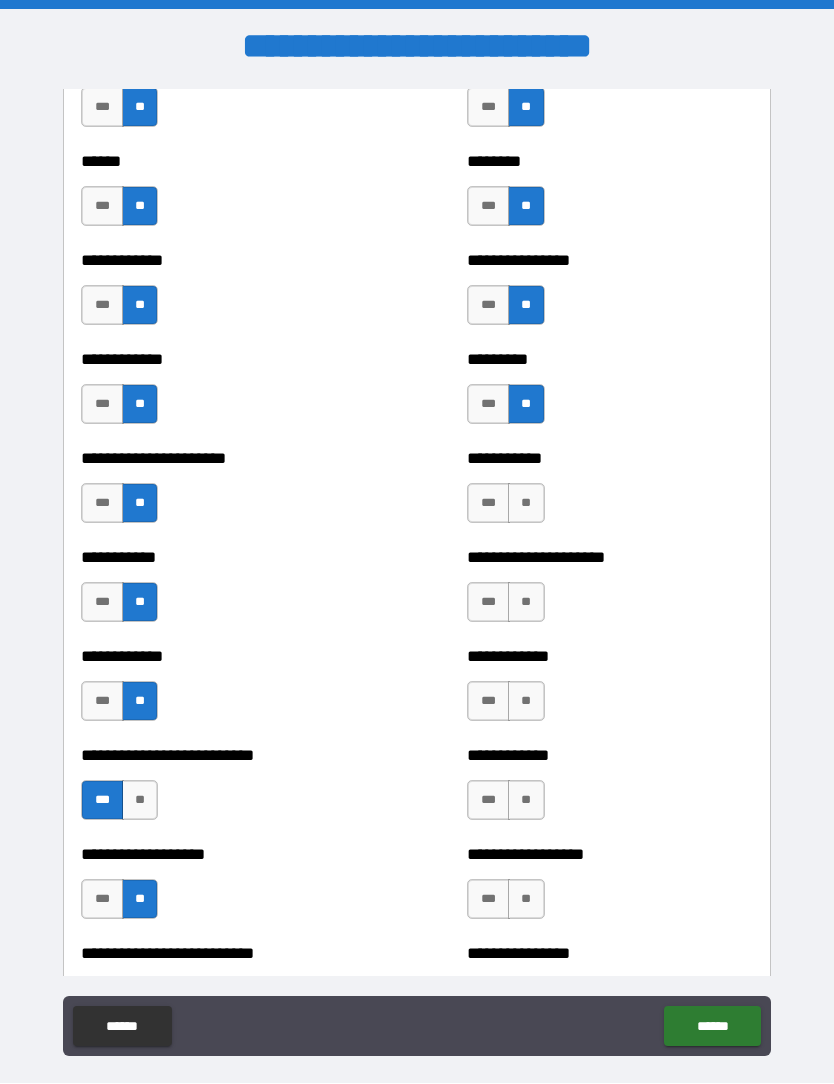 click on "**" at bounding box center (526, 504) 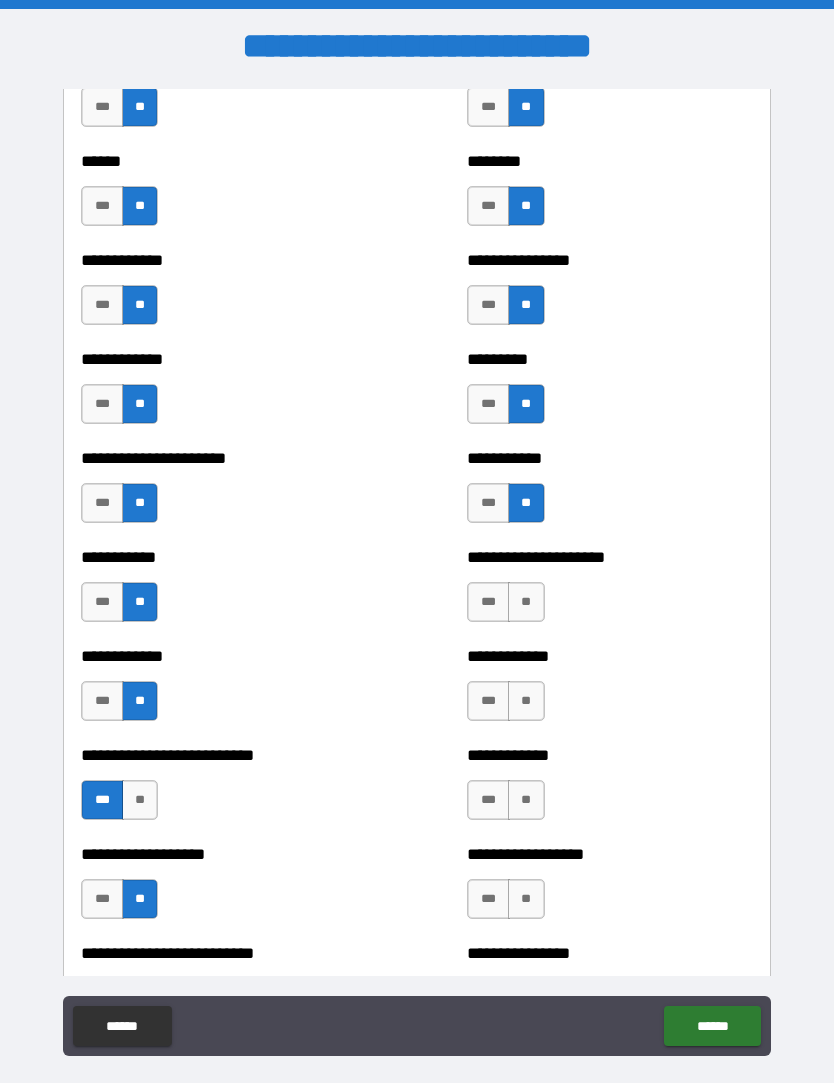 click on "**" at bounding box center [526, 603] 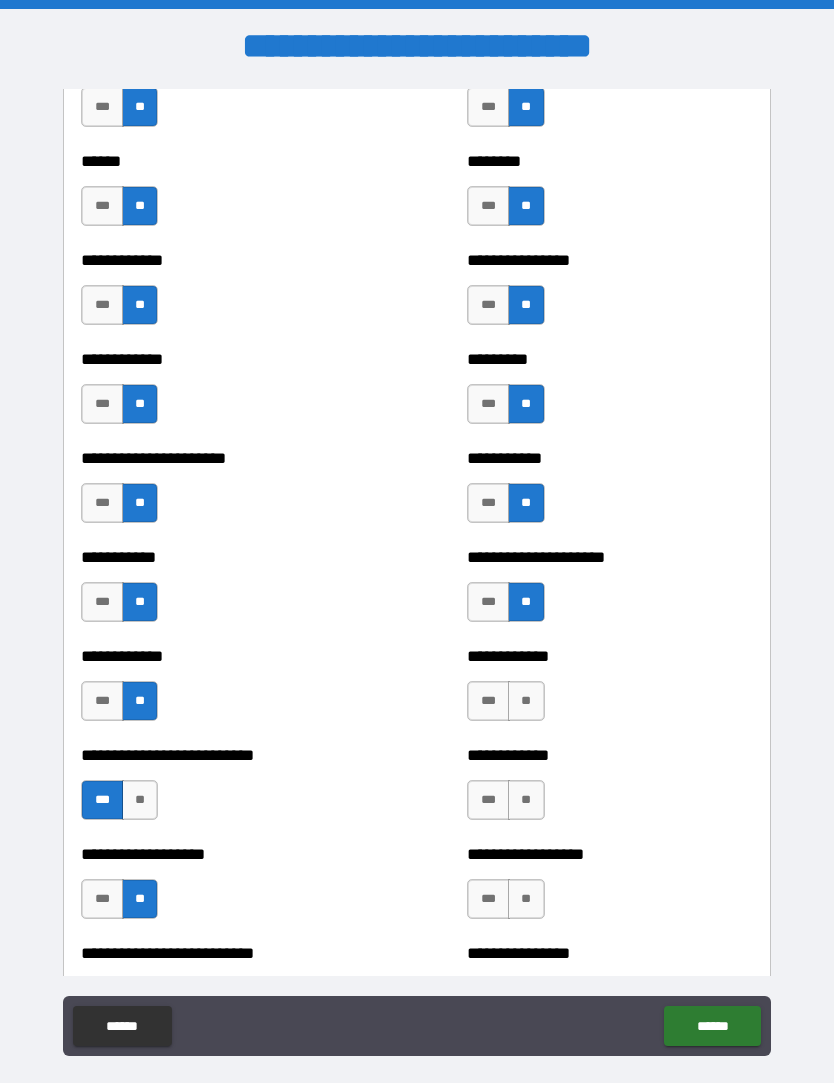 click on "**" at bounding box center [526, 702] 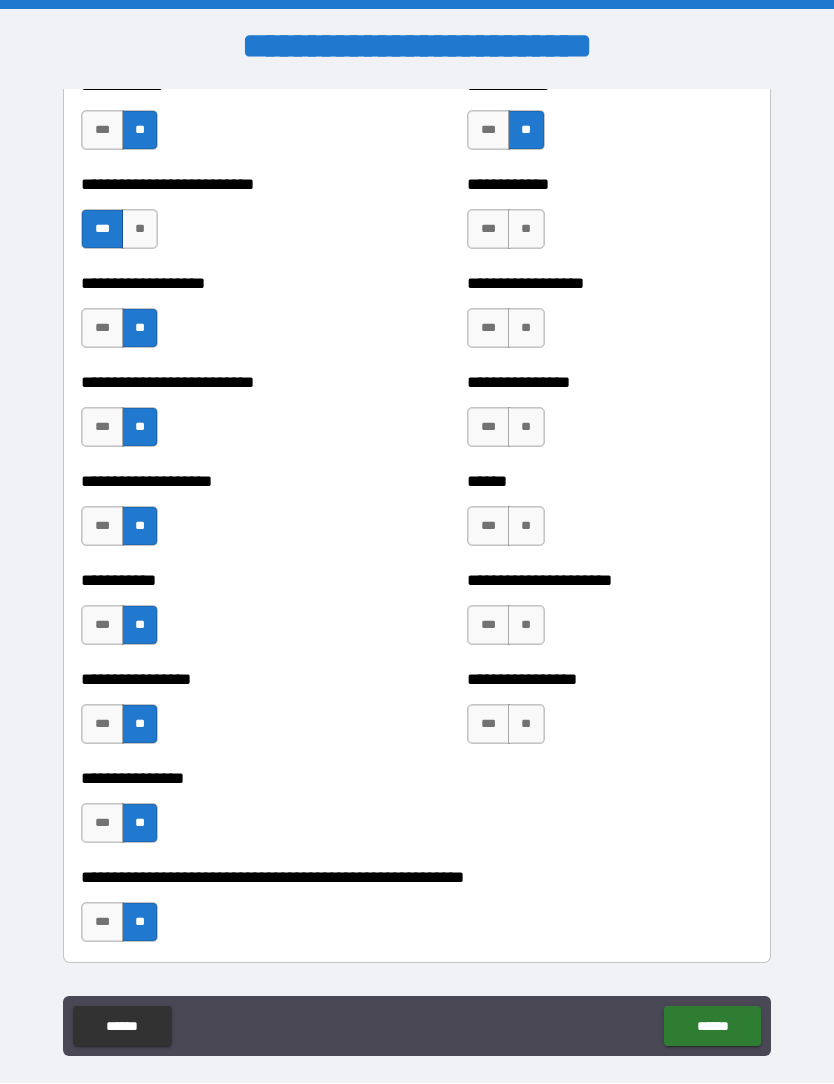 scroll, scrollTop: 5563, scrollLeft: 0, axis: vertical 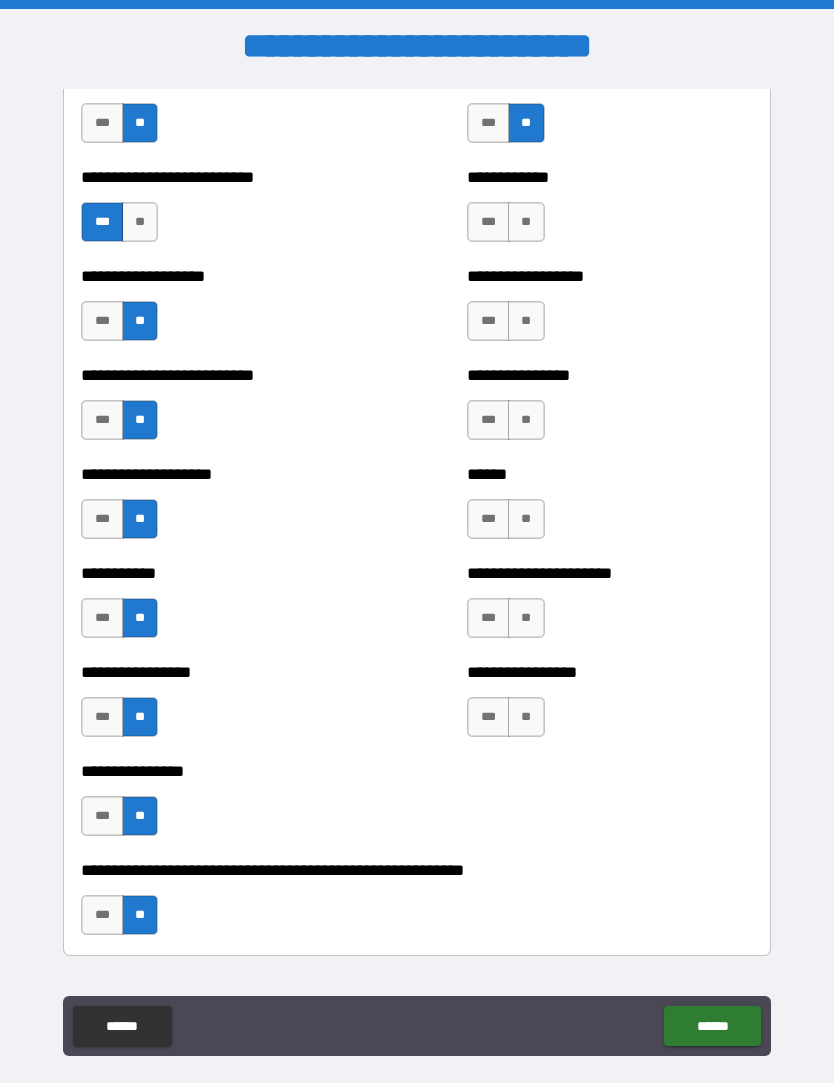 click on "**" at bounding box center (526, 223) 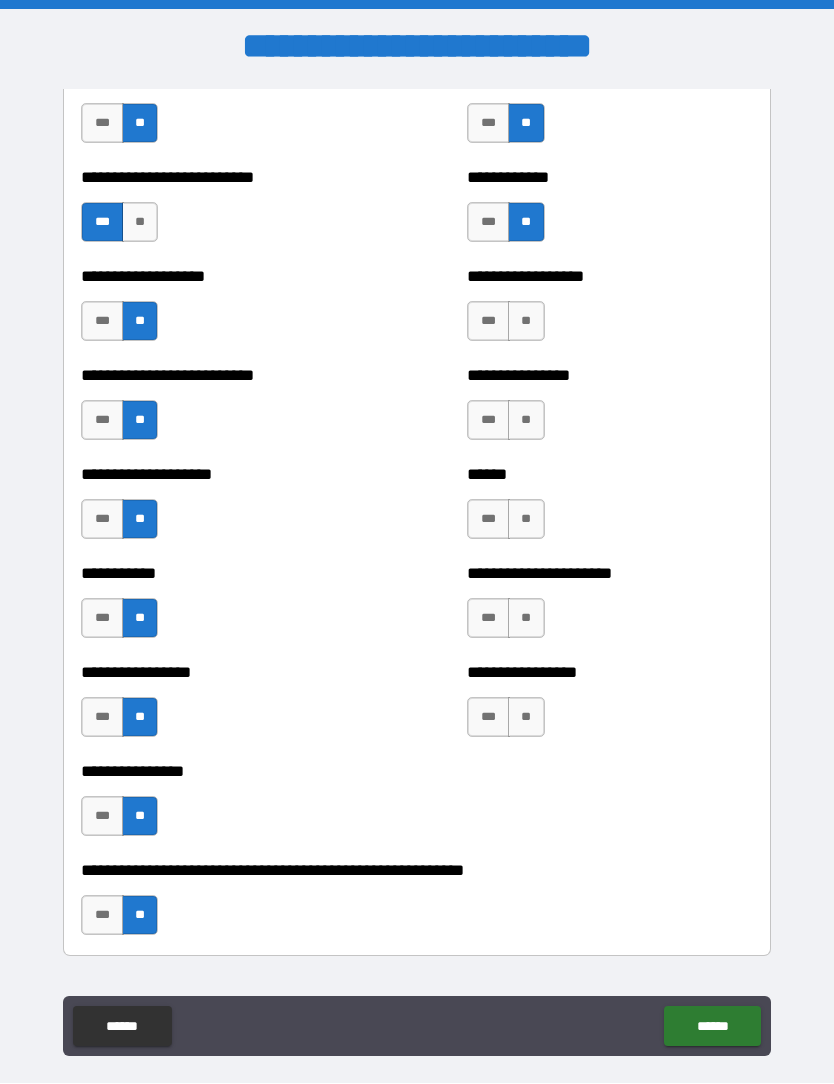 click on "**" at bounding box center (526, 322) 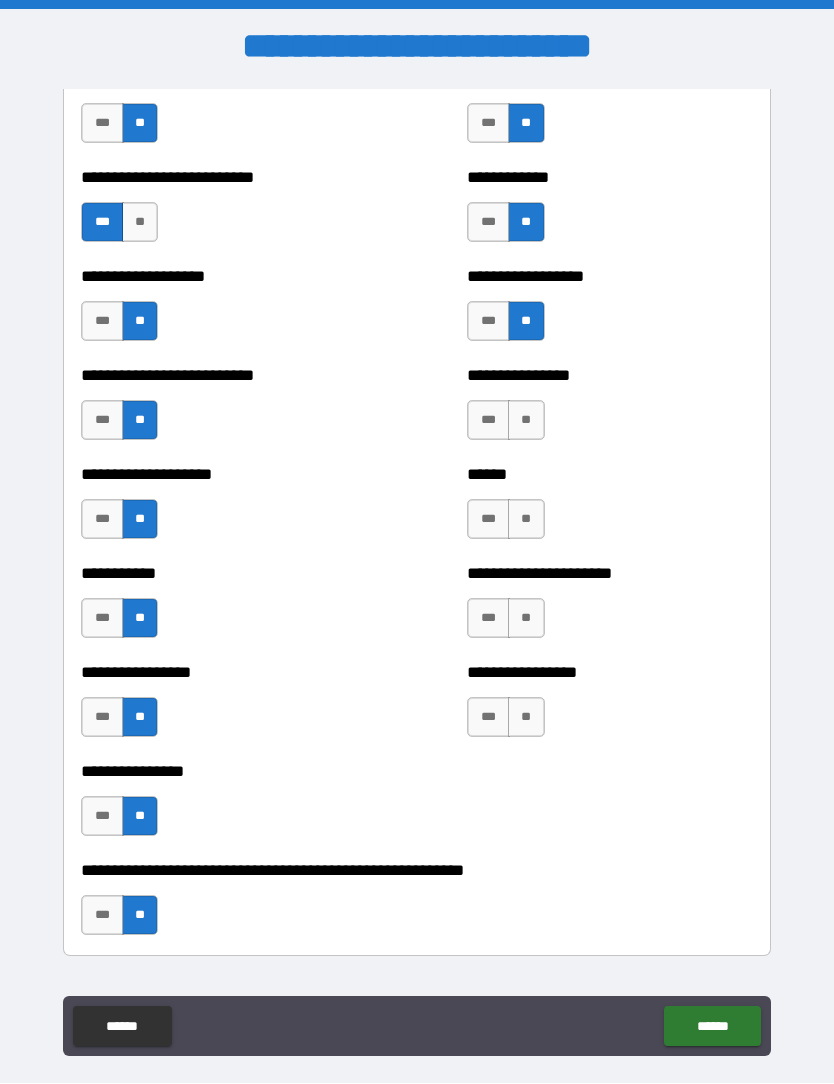 click on "**" at bounding box center (526, 421) 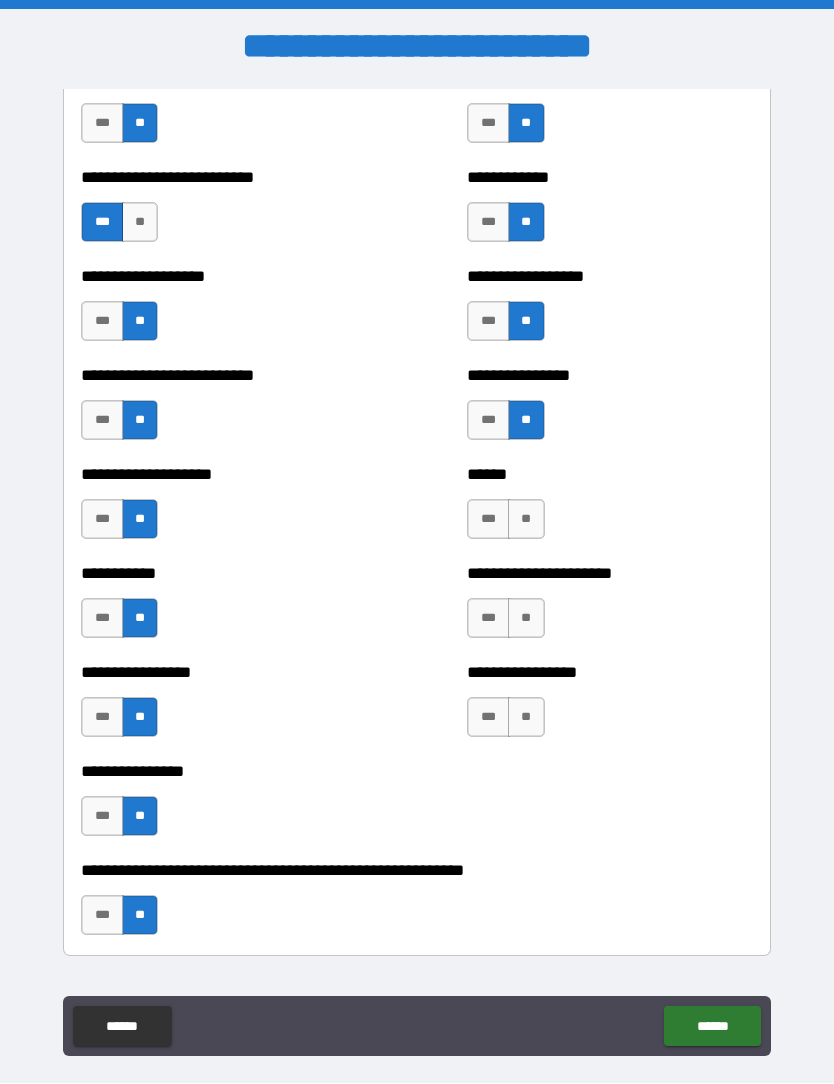 click on "**" at bounding box center (526, 520) 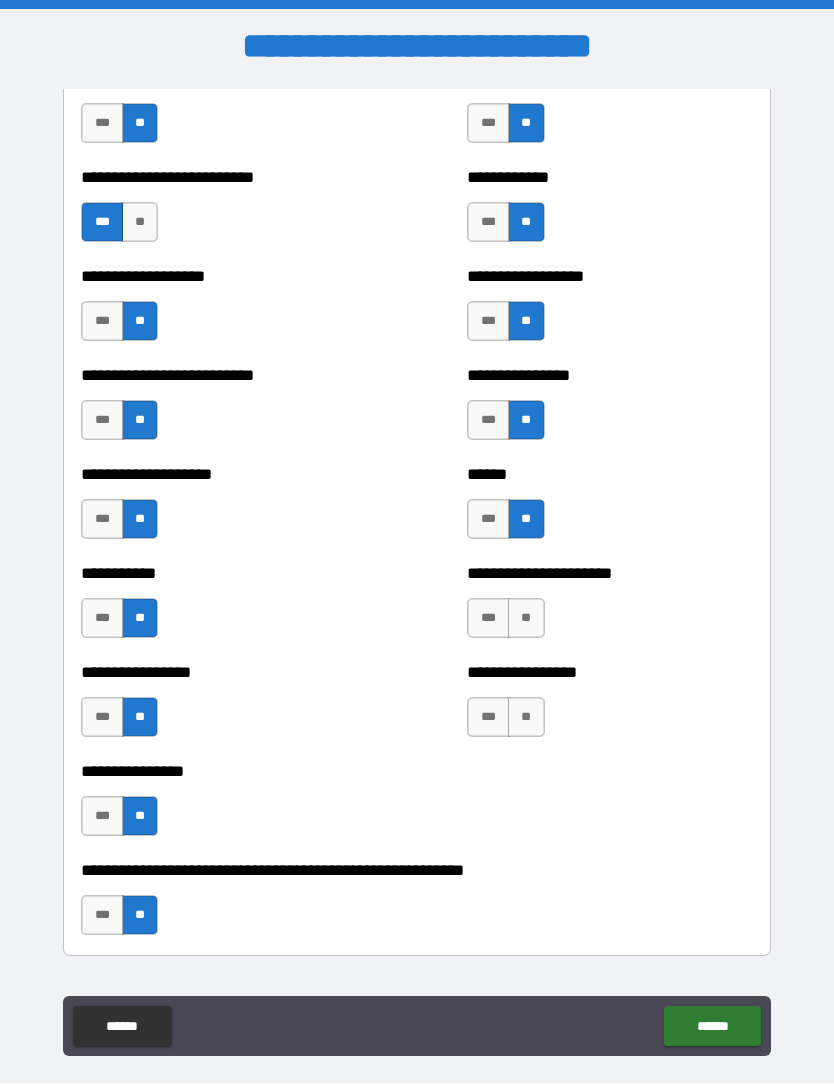 click on "**" at bounding box center (526, 619) 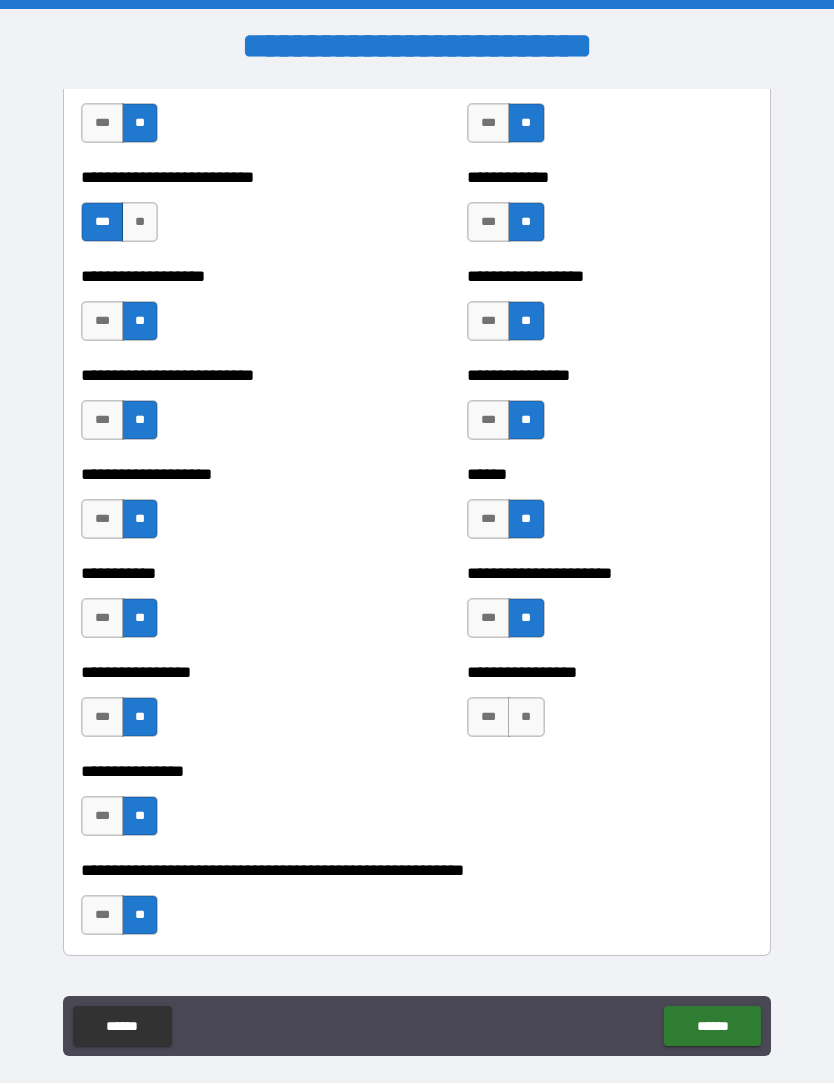 click on "**" at bounding box center [526, 718] 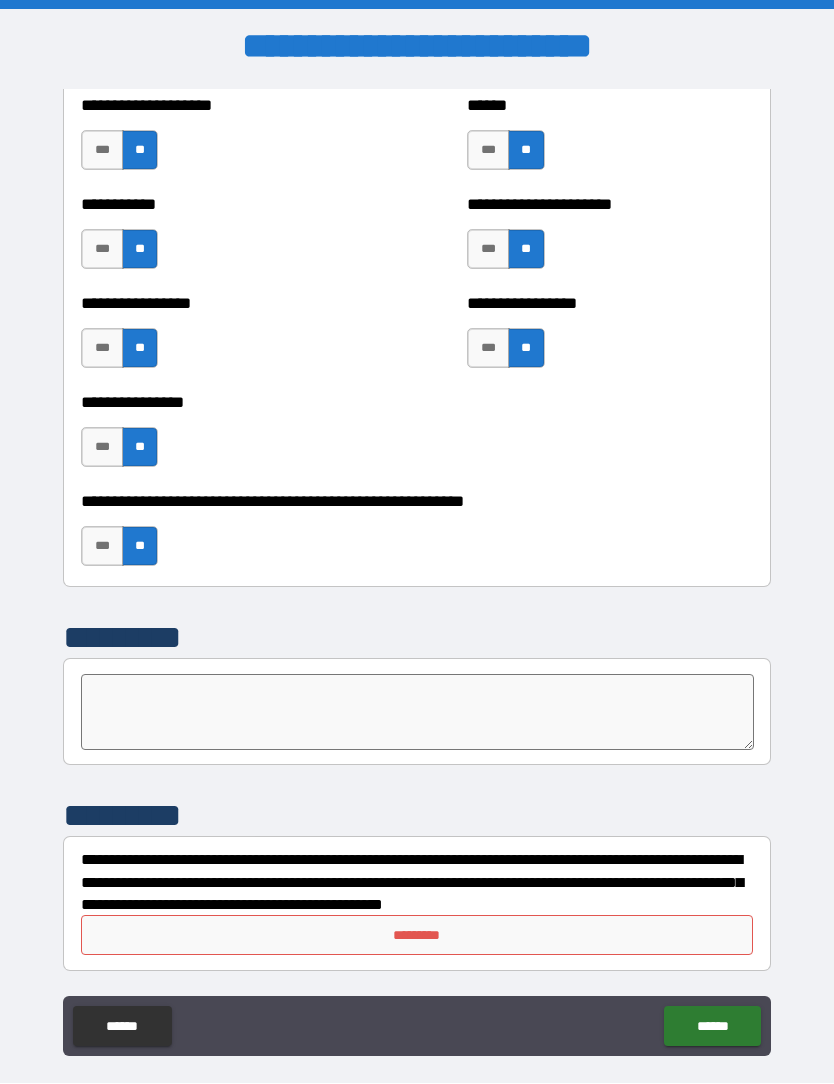 scroll, scrollTop: 5932, scrollLeft: 0, axis: vertical 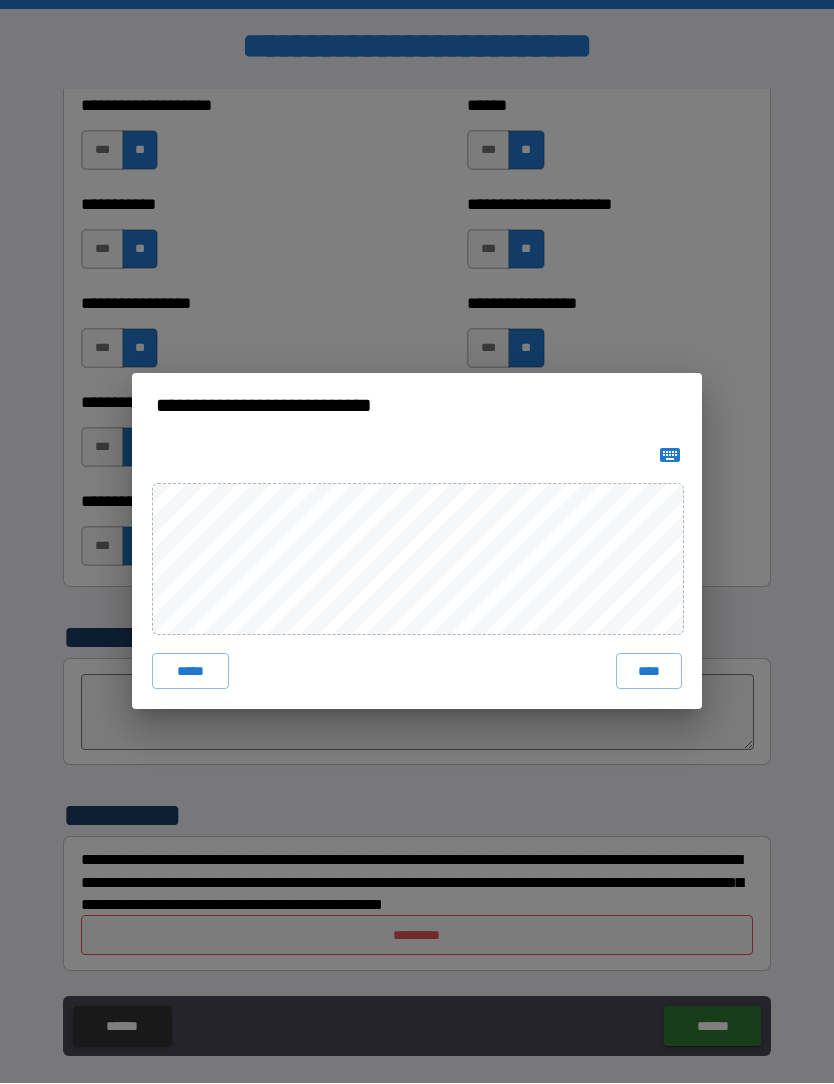 click on "****" at bounding box center [649, 672] 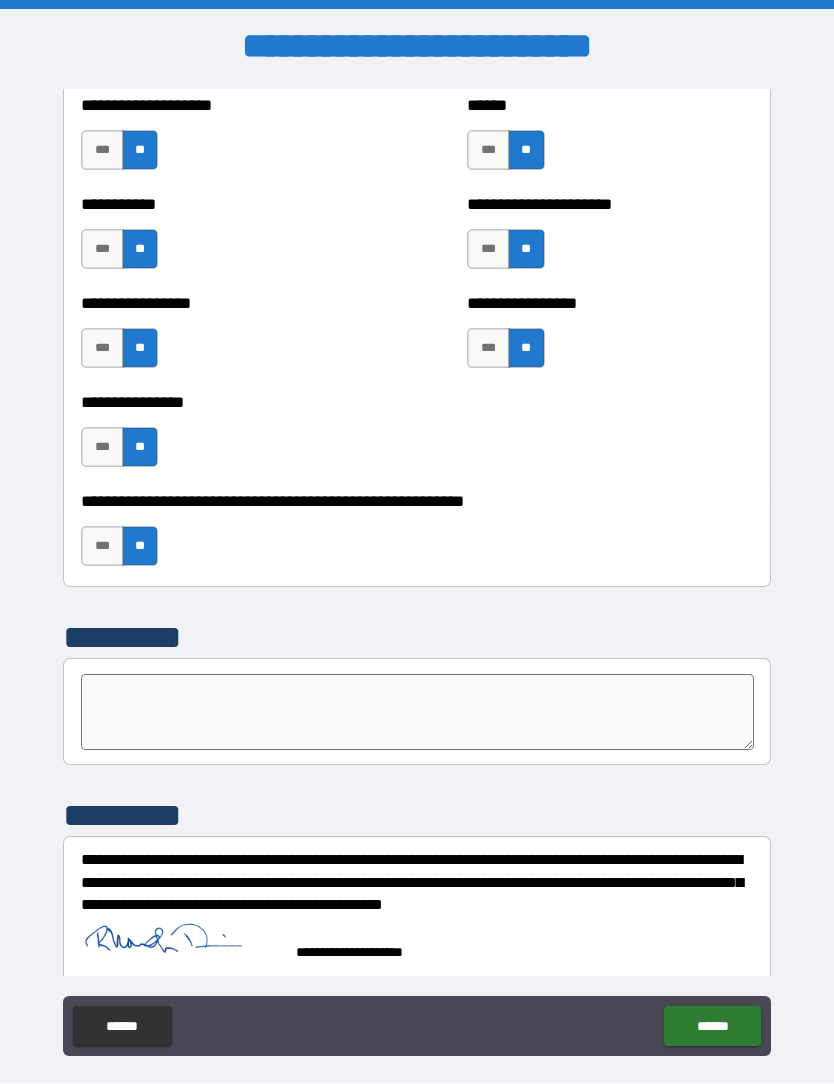 scroll, scrollTop: 5922, scrollLeft: 0, axis: vertical 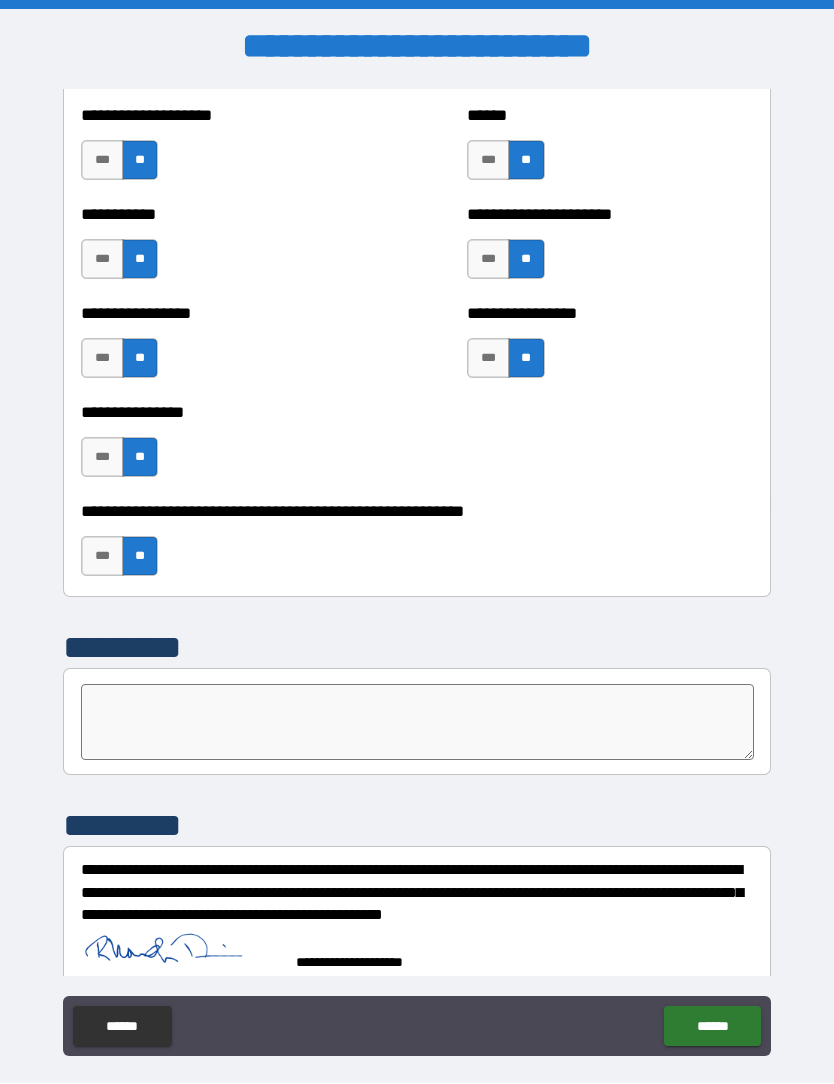 click on "******" at bounding box center [712, 1027] 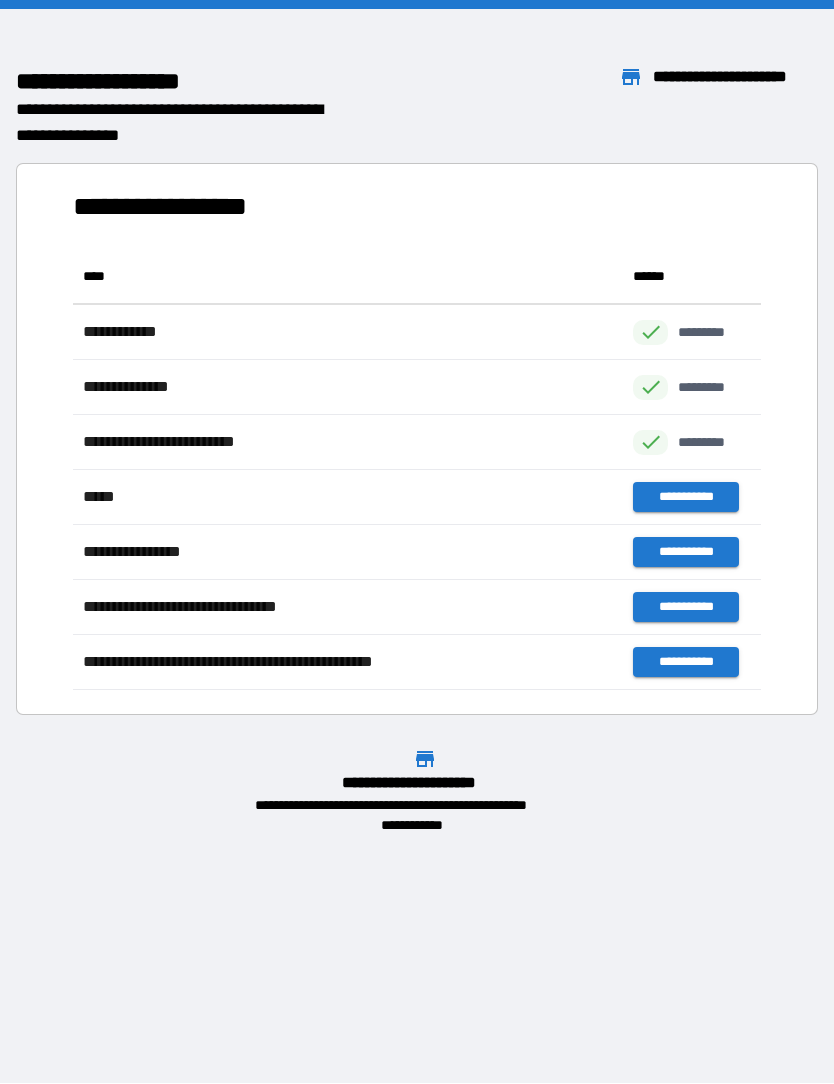 scroll, scrollTop: 1, scrollLeft: 1, axis: both 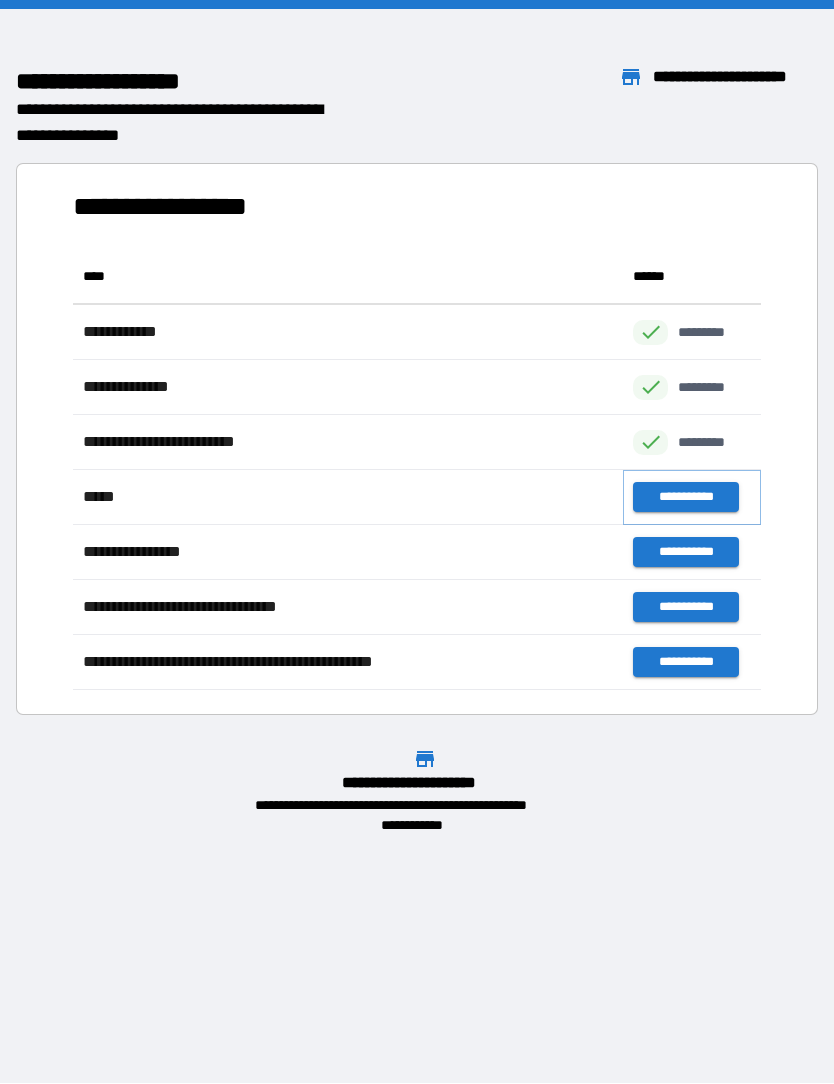 click on "**********" at bounding box center [685, 498] 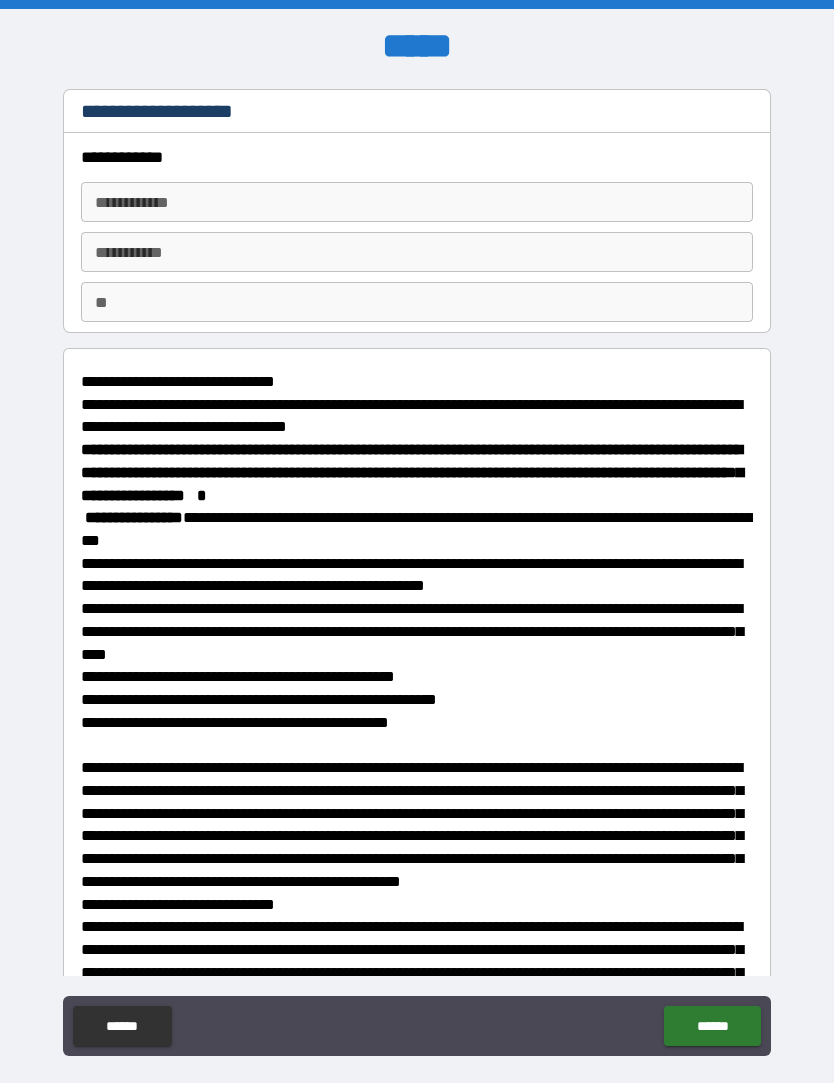 click on "**********" at bounding box center (417, 203) 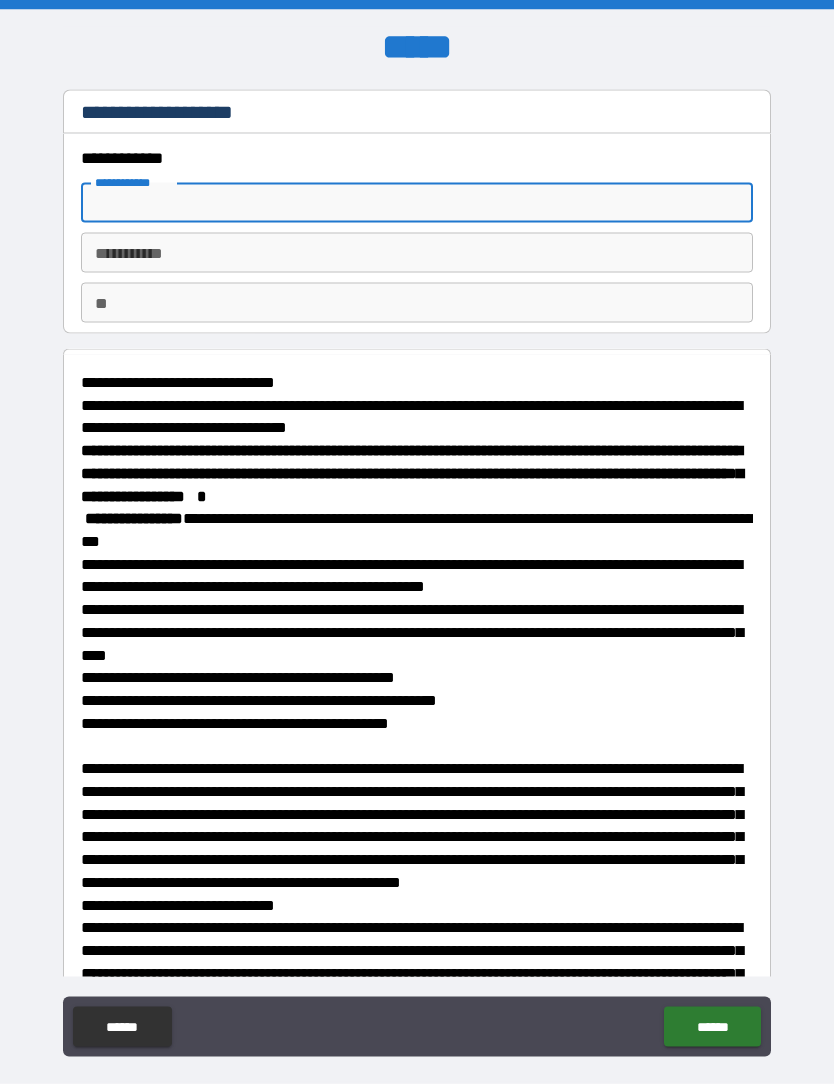type on "******" 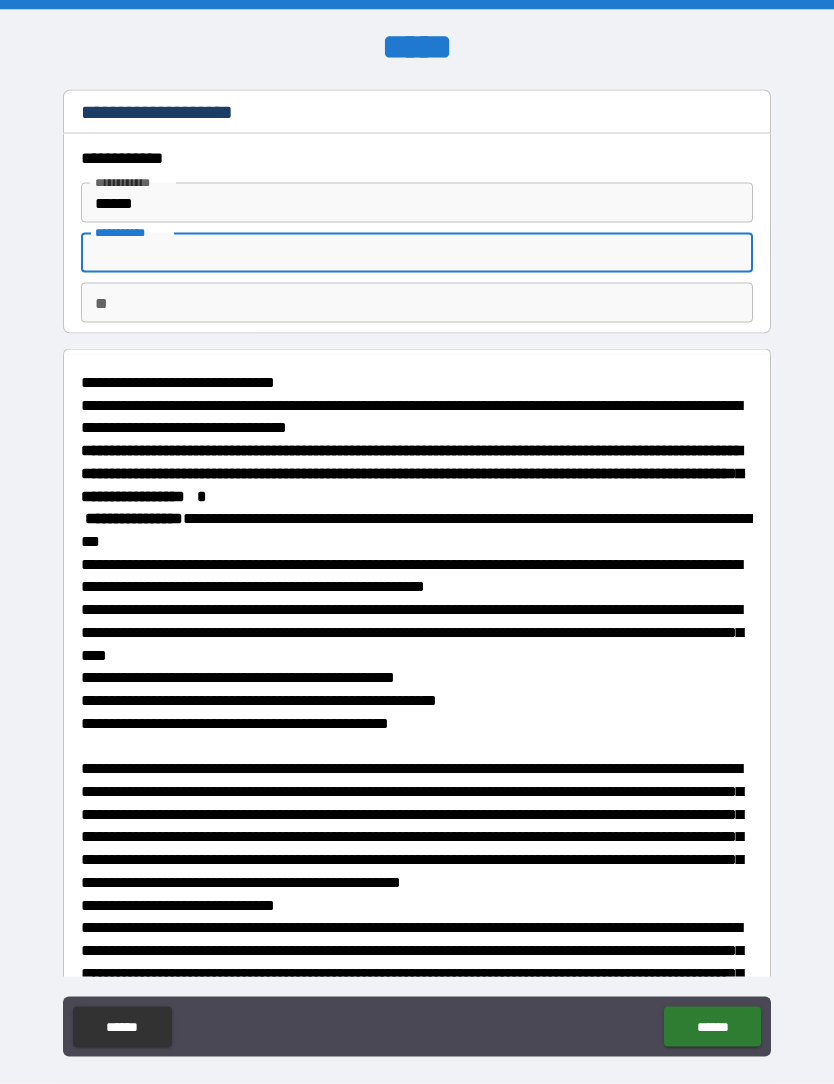 type on "*****" 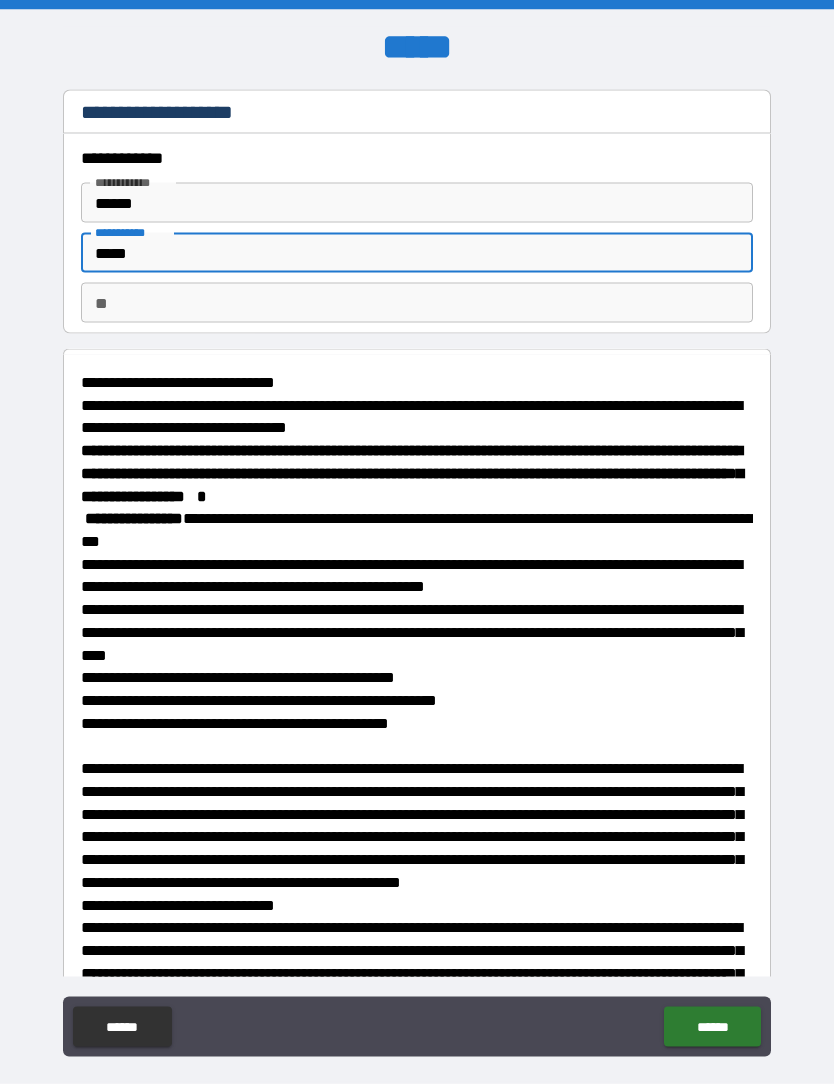 scroll, scrollTop: 0, scrollLeft: 0, axis: both 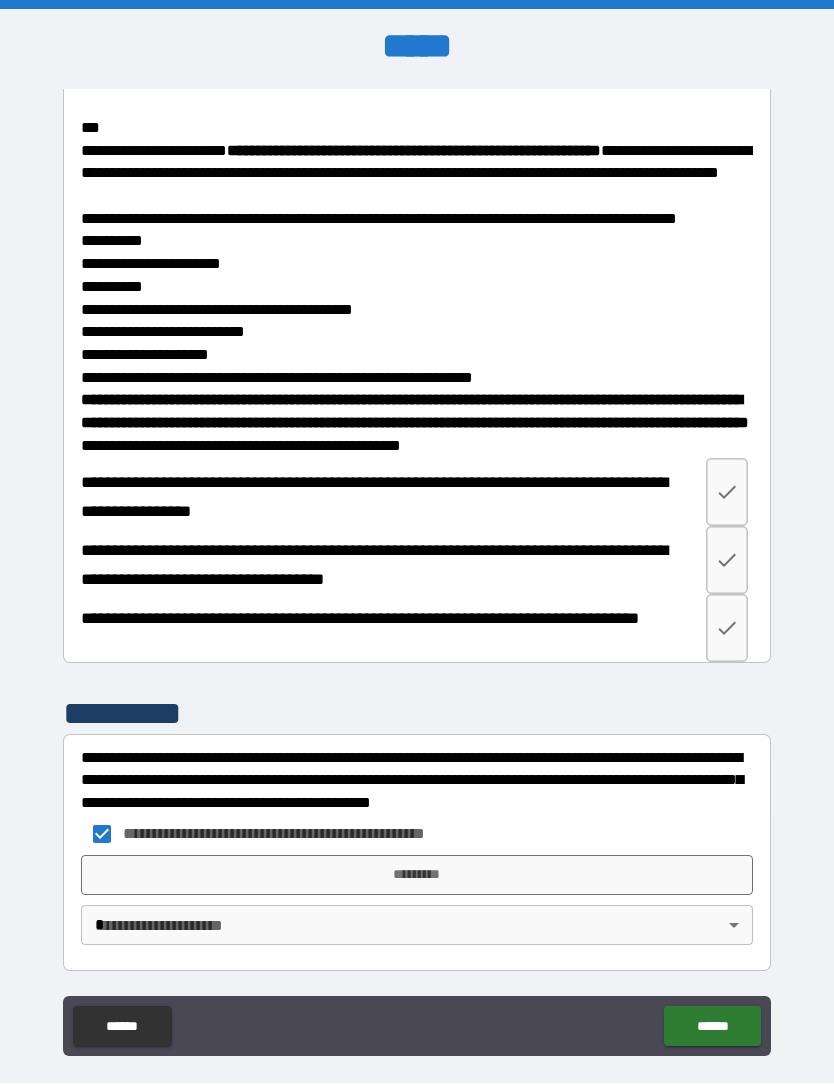 click on "*********" at bounding box center [417, 876] 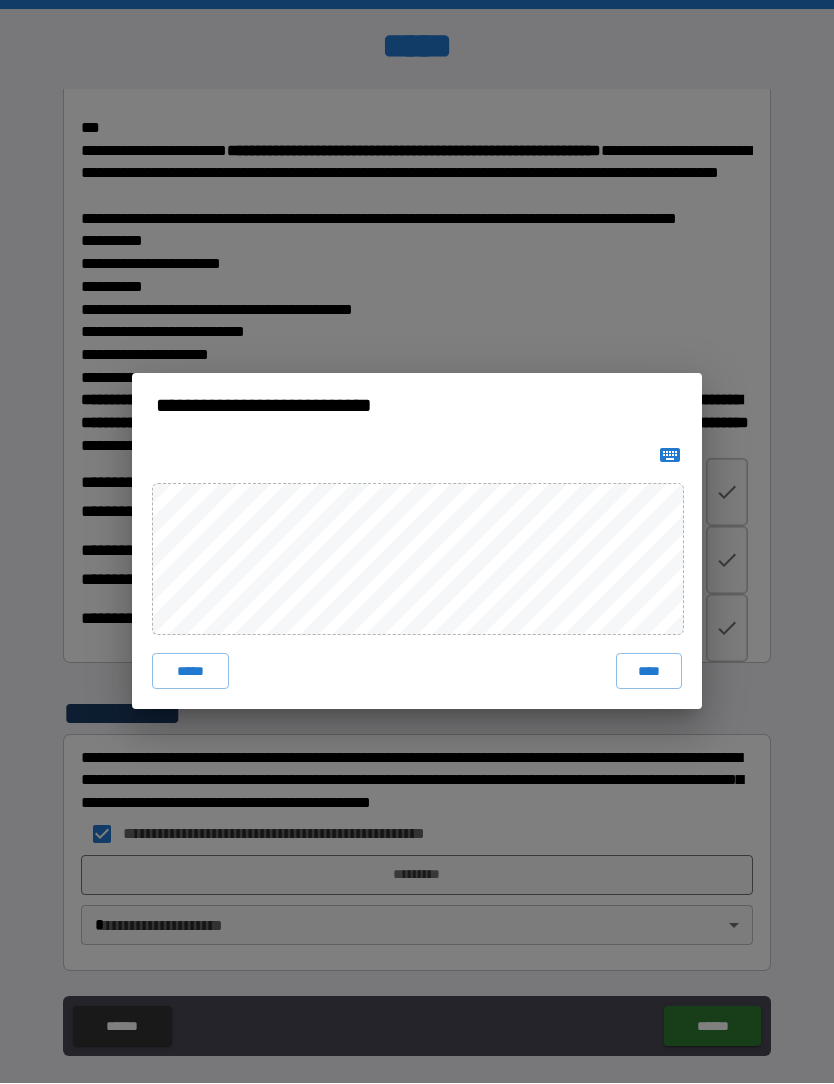 click on "****" at bounding box center (649, 672) 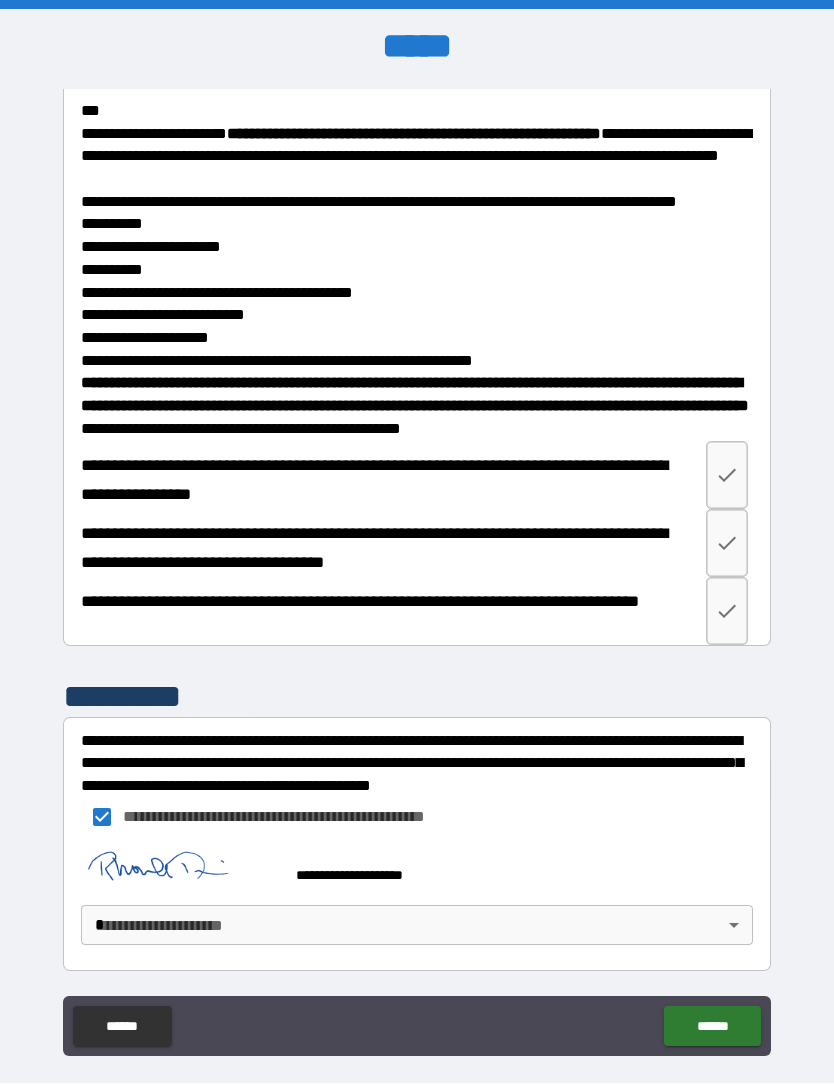 click on "******" at bounding box center (712, 1027) 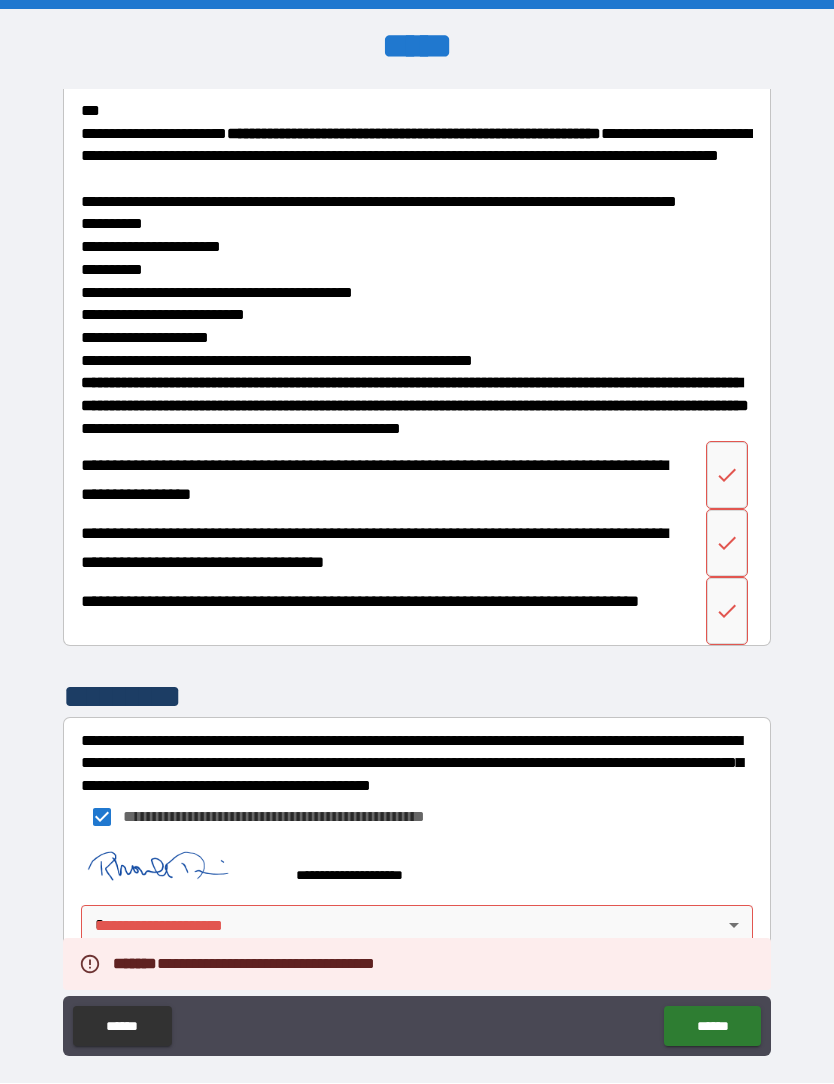 scroll, scrollTop: 2218, scrollLeft: 0, axis: vertical 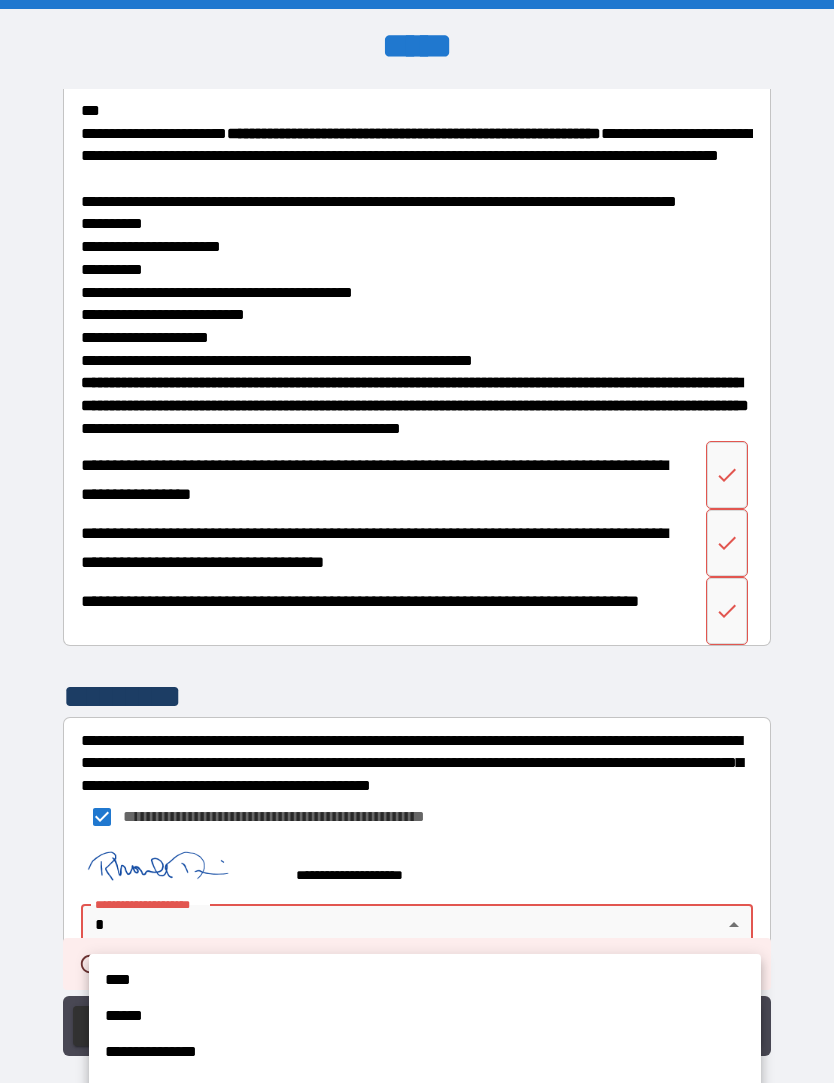 click on "****" at bounding box center (425, 981) 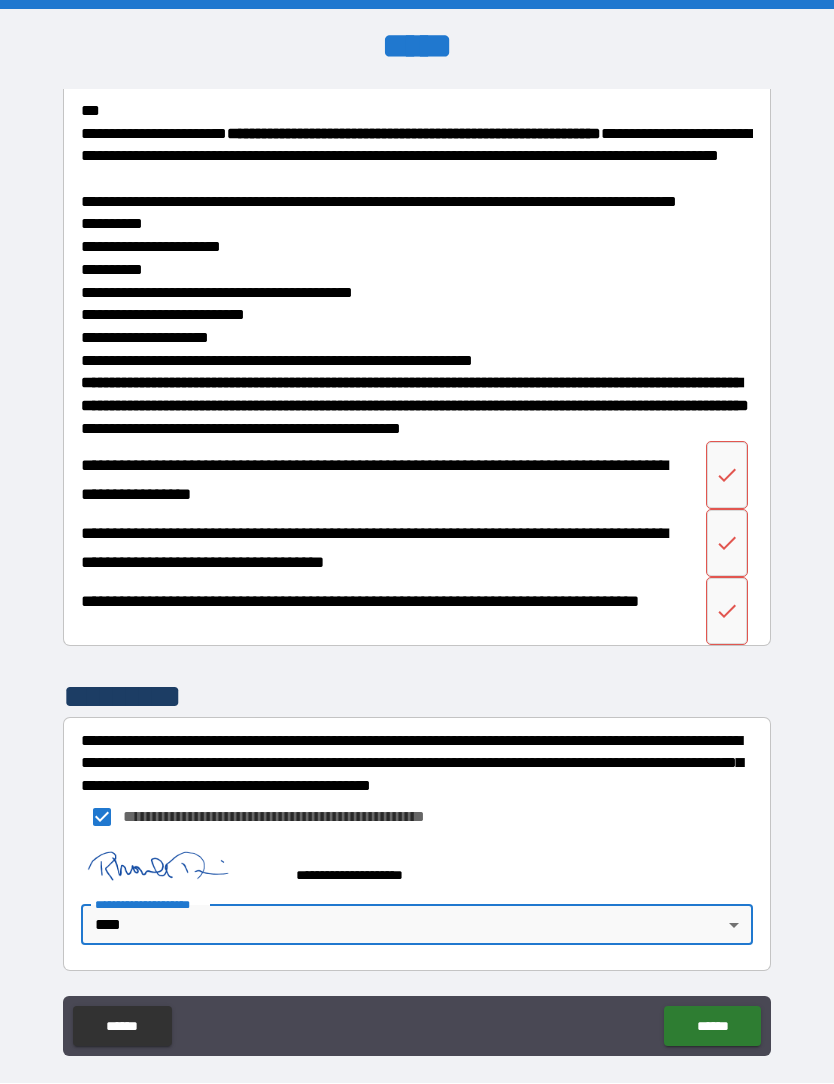 scroll, scrollTop: 0, scrollLeft: 0, axis: both 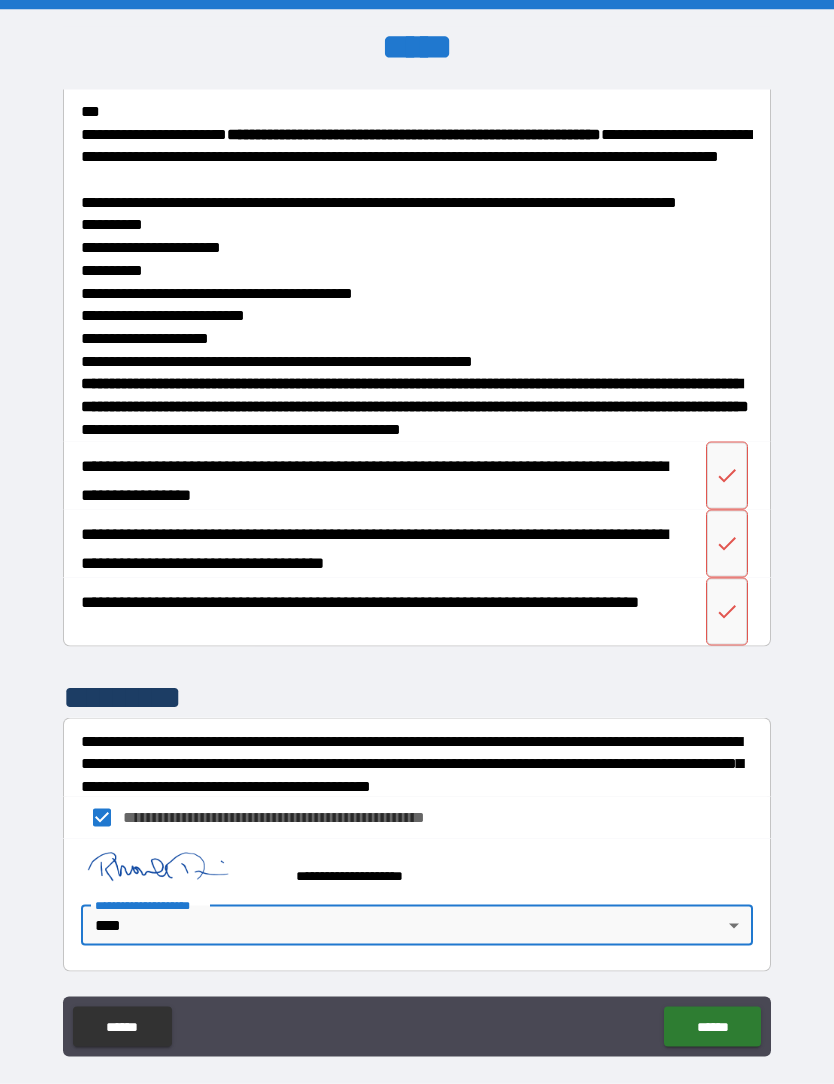 click on "******" at bounding box center (712, 1027) 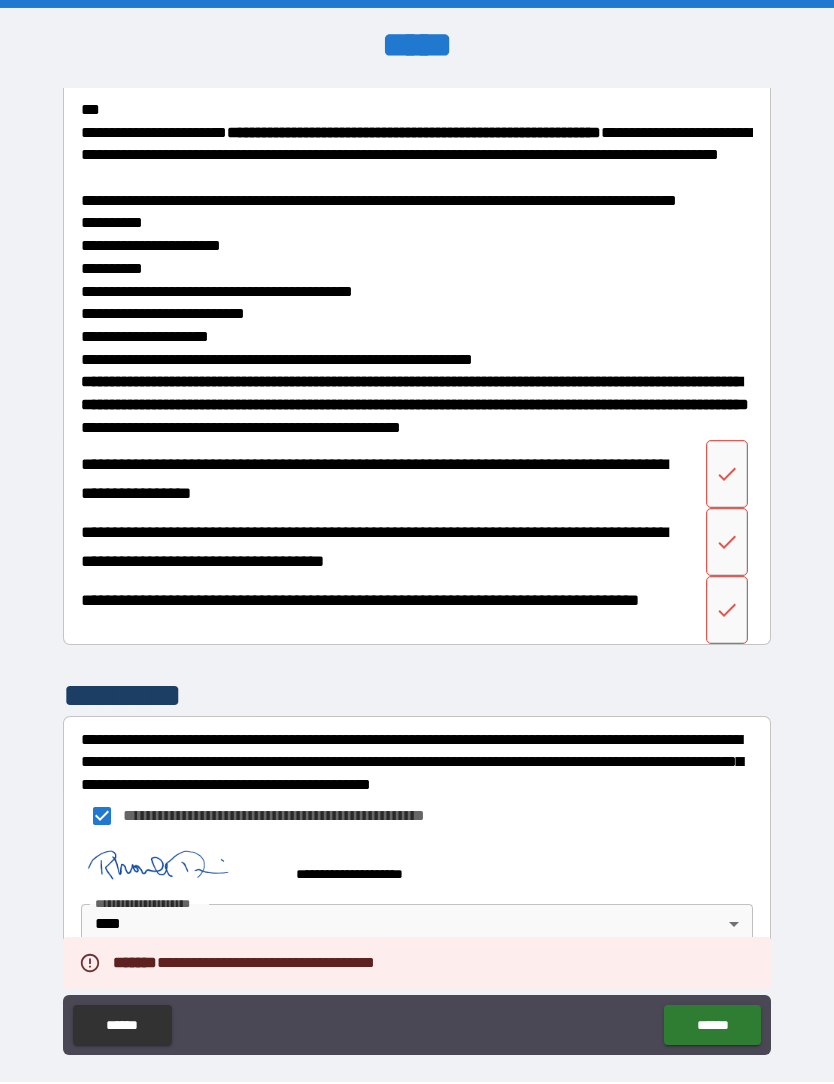 scroll, scrollTop: 0, scrollLeft: 0, axis: both 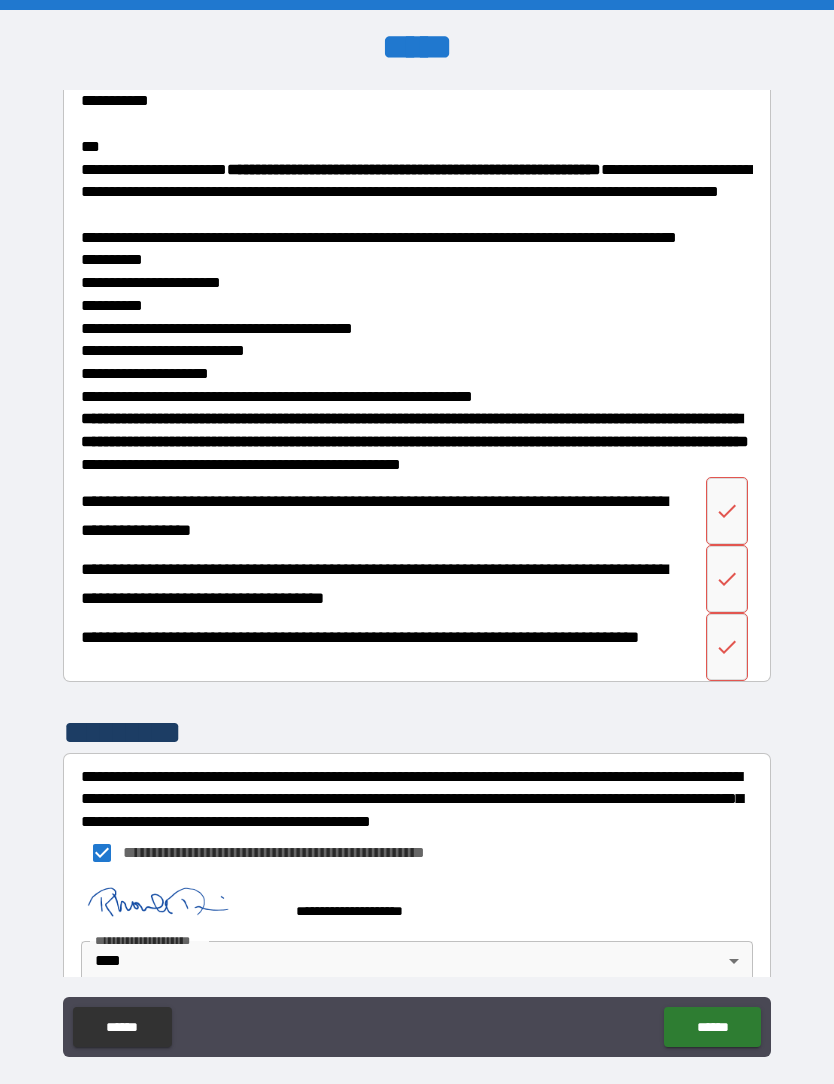click 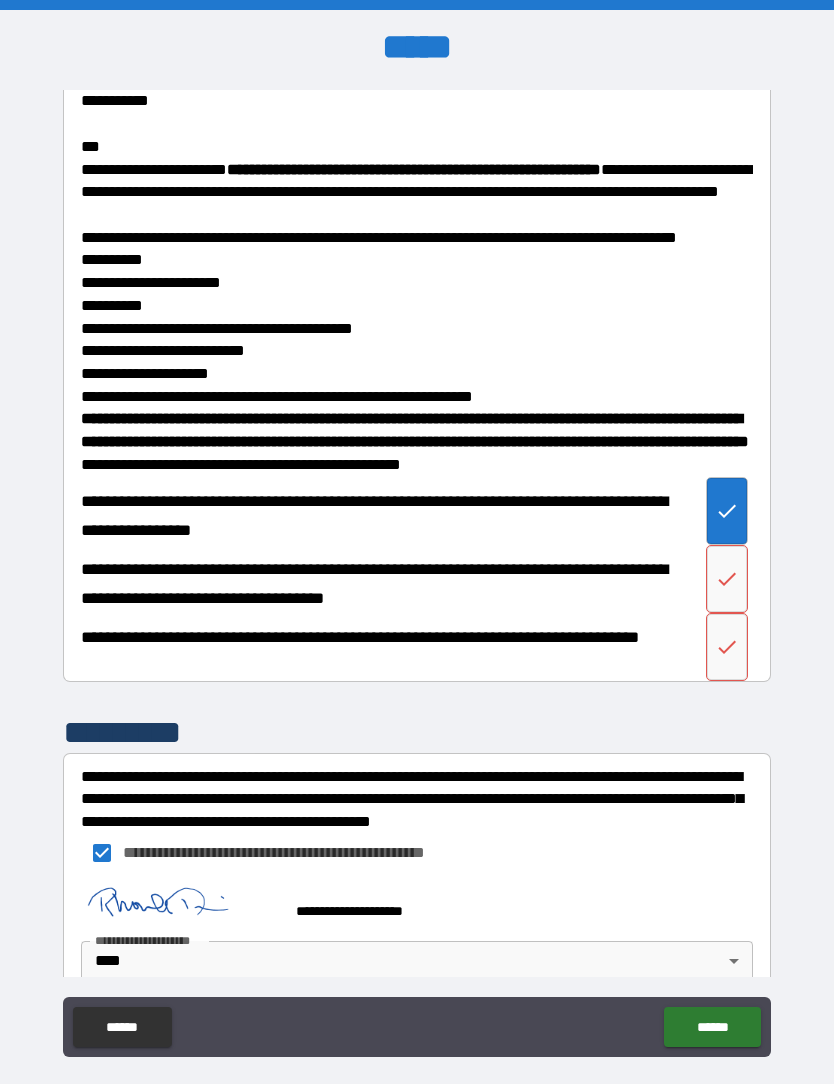click 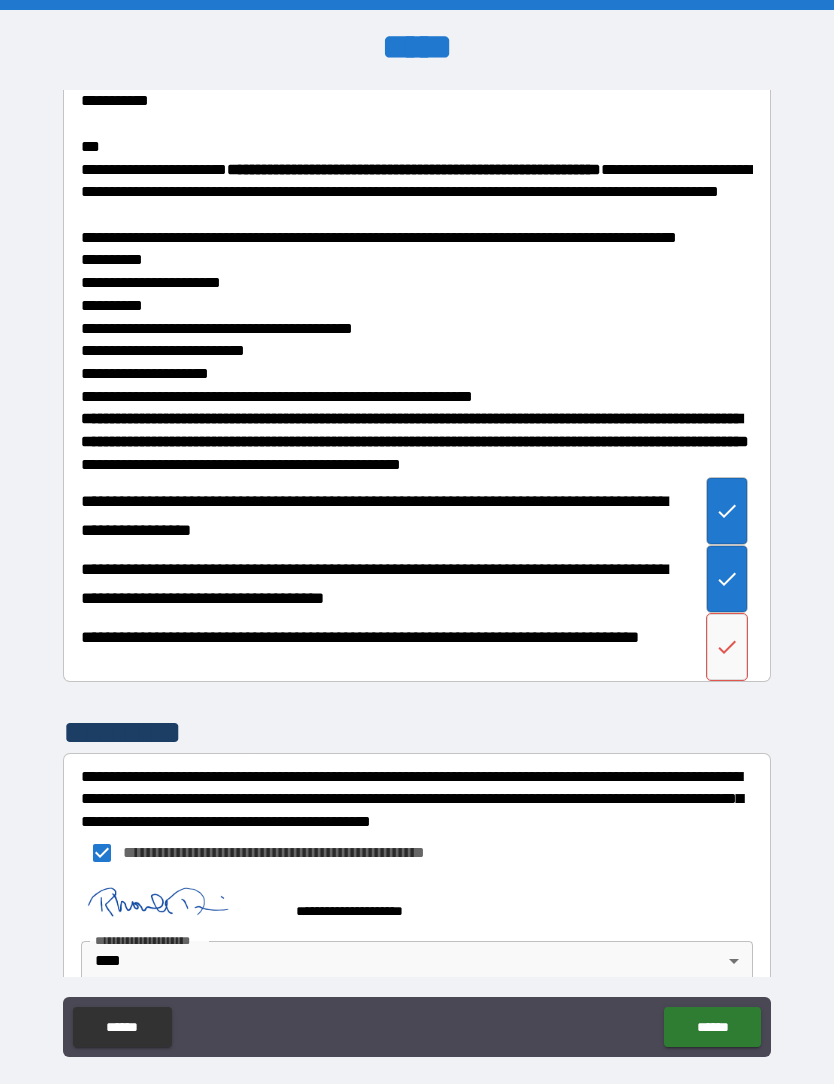 click 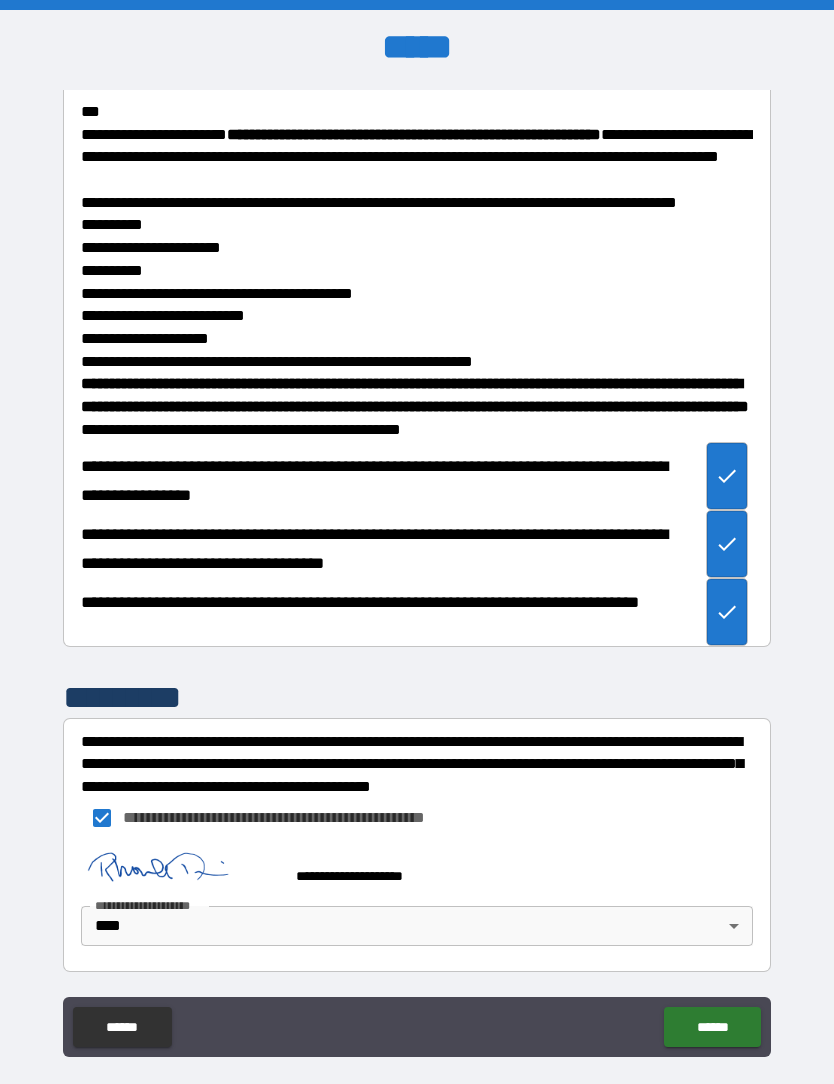 scroll, scrollTop: 2218, scrollLeft: 0, axis: vertical 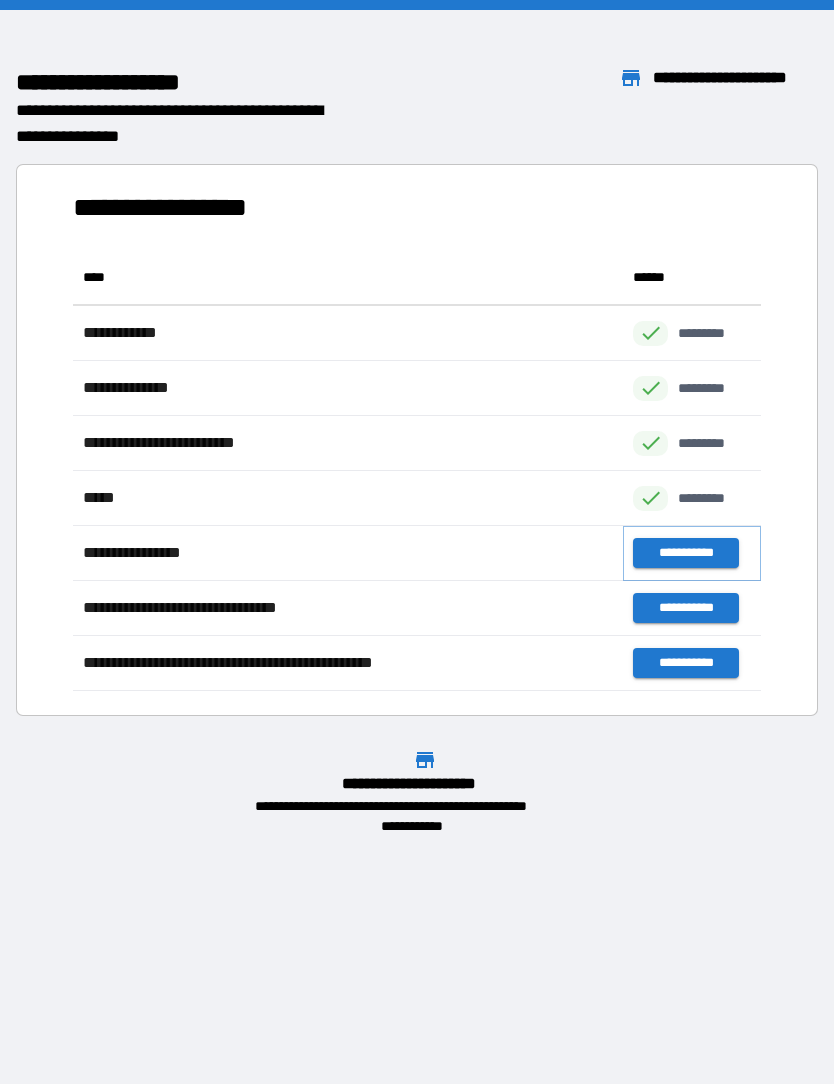 click on "**********" at bounding box center (685, 553) 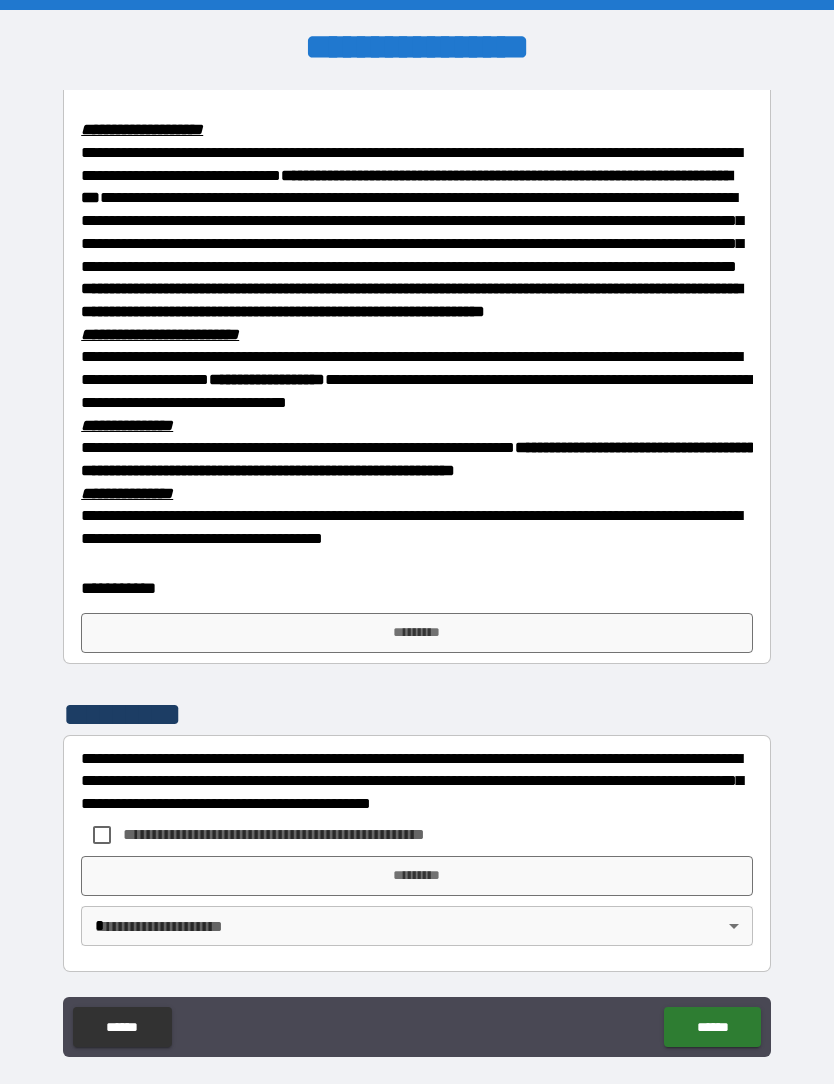scroll, scrollTop: 524, scrollLeft: 0, axis: vertical 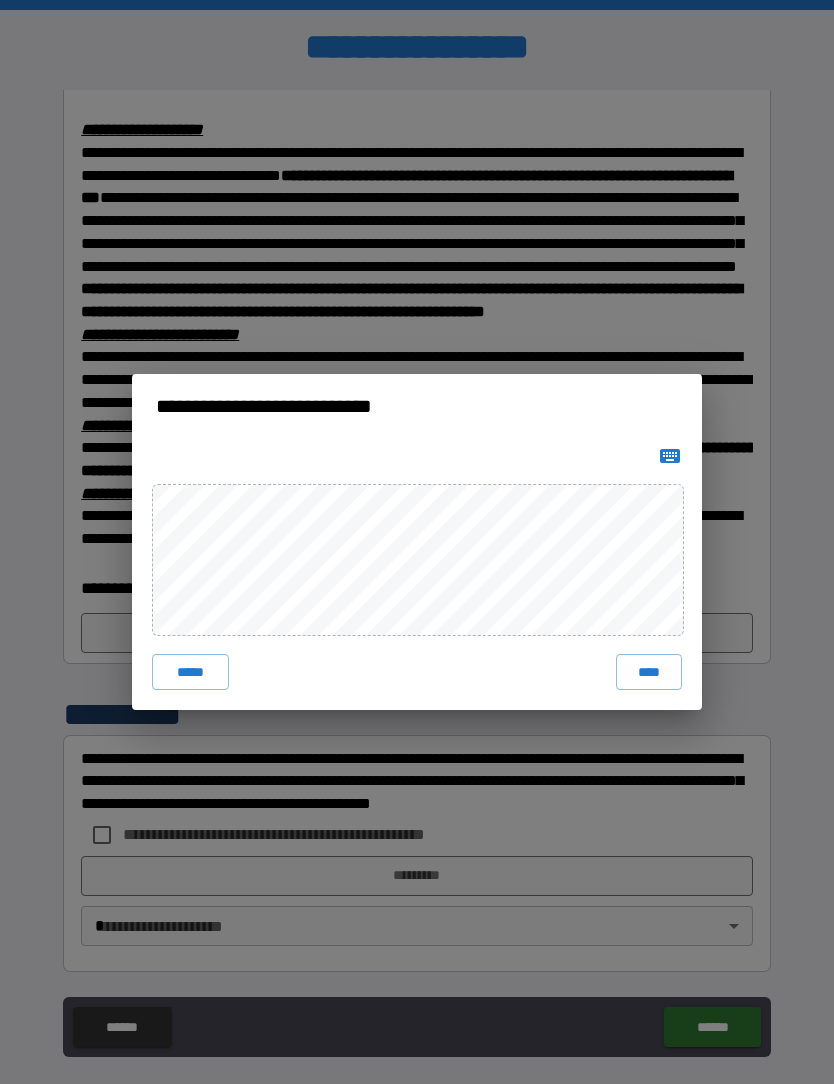 click on "****" at bounding box center (649, 672) 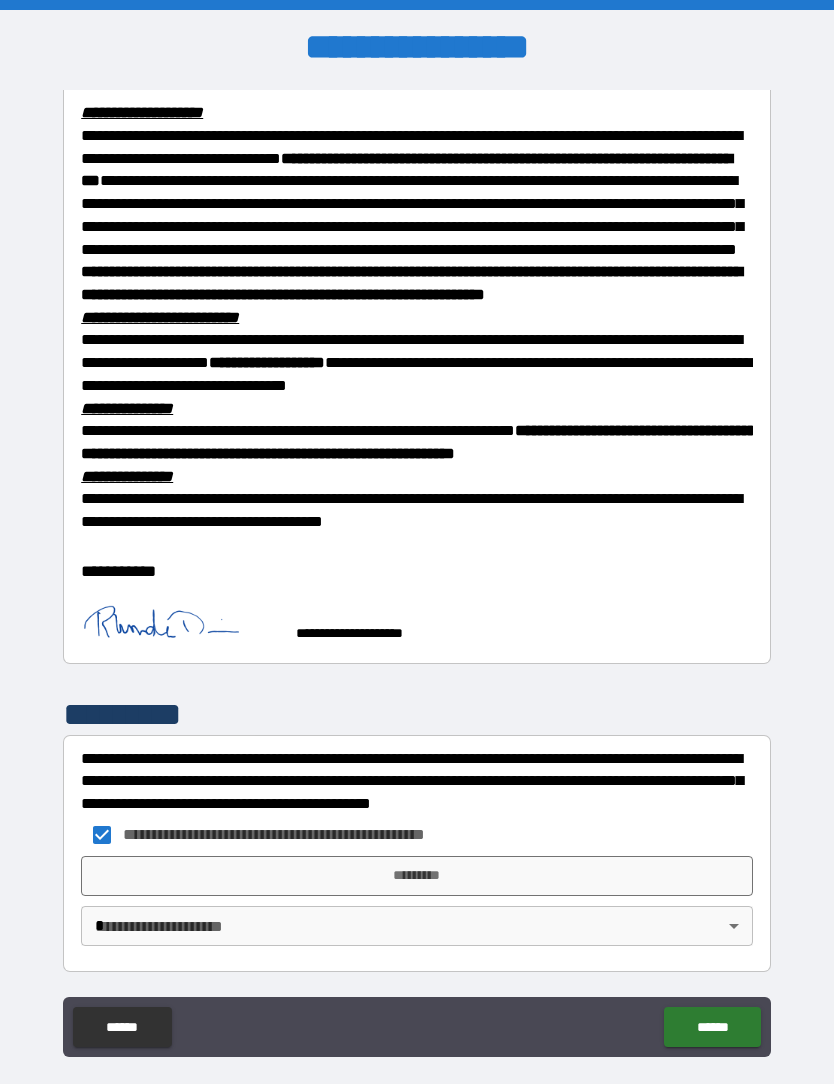 scroll, scrollTop: 541, scrollLeft: 0, axis: vertical 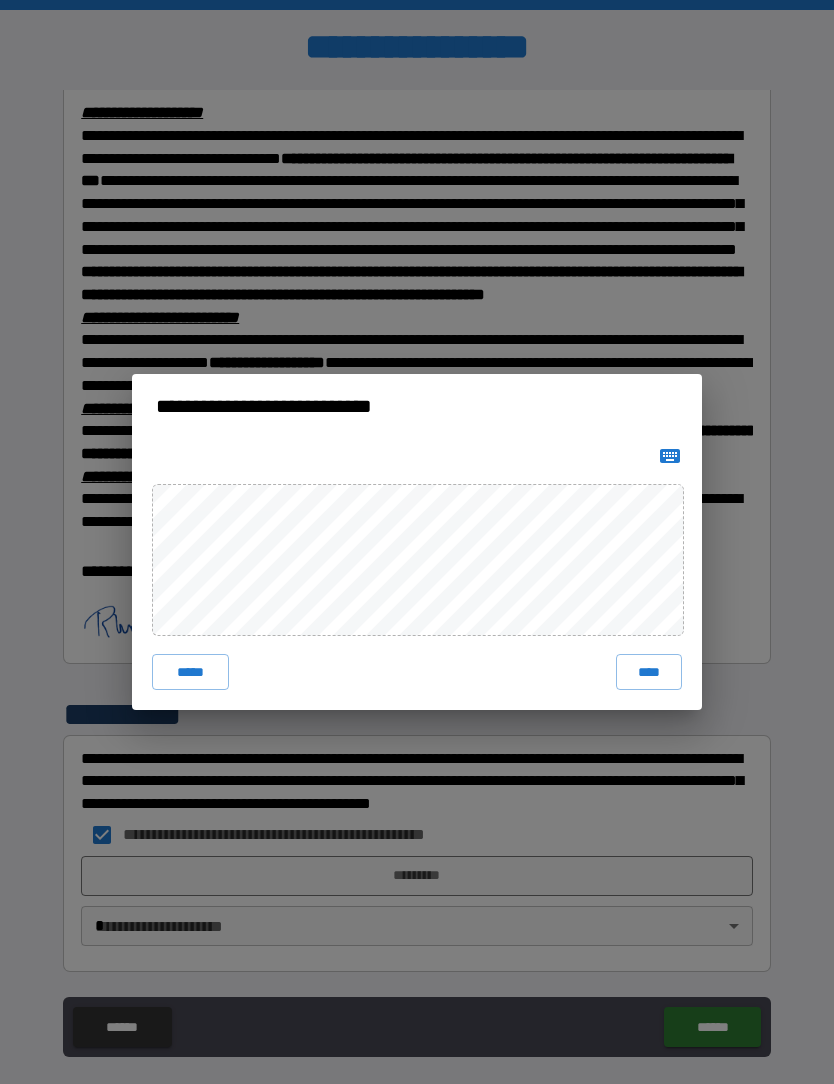 click on "****" at bounding box center (649, 672) 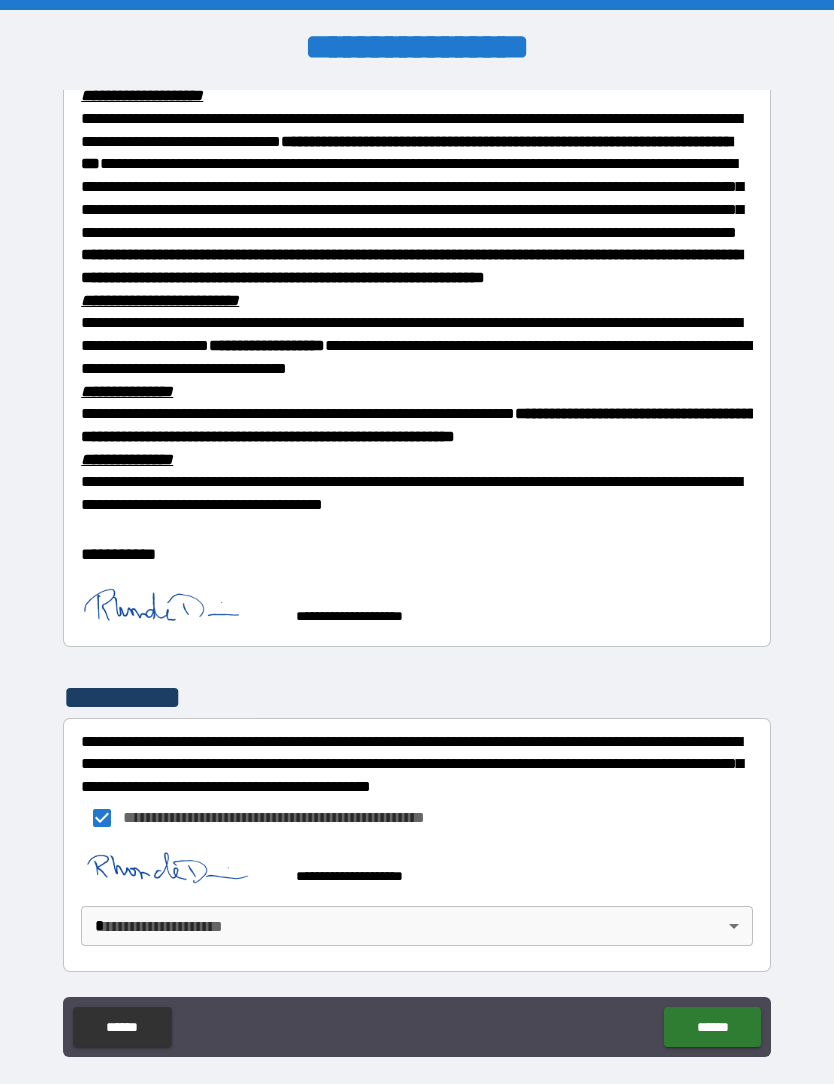 click on "**********" at bounding box center (417, 575) 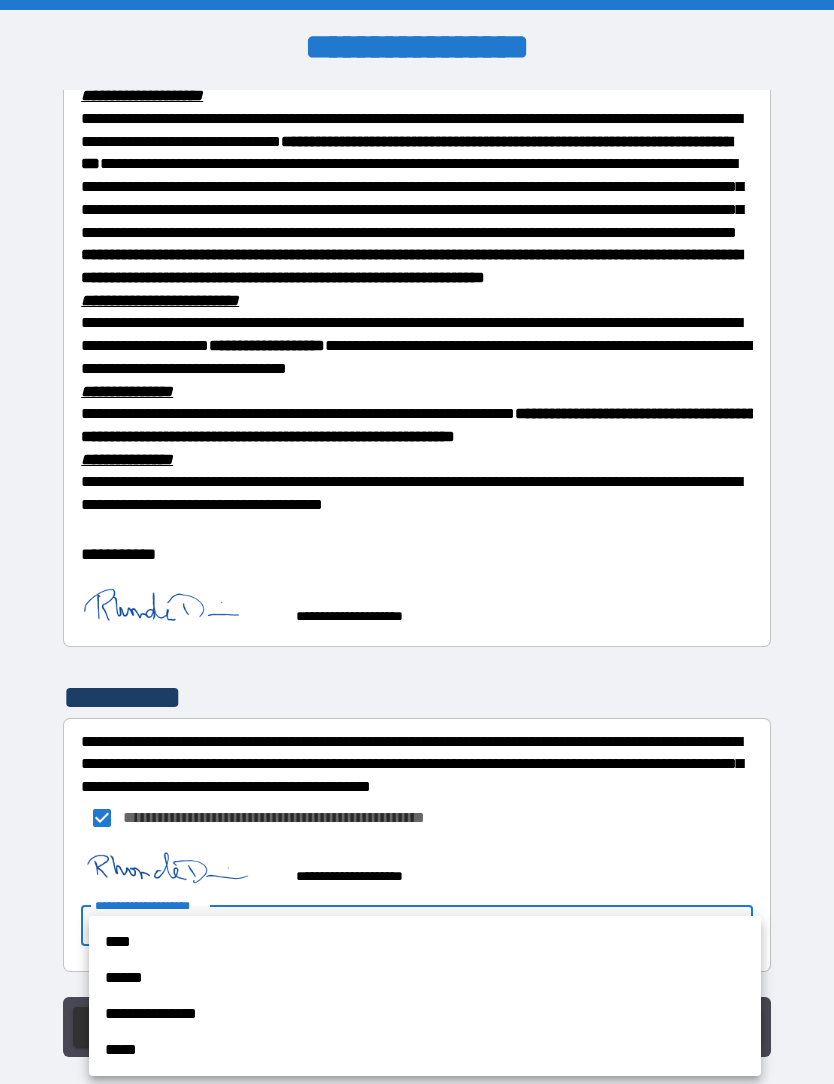 click on "****" at bounding box center (425, 942) 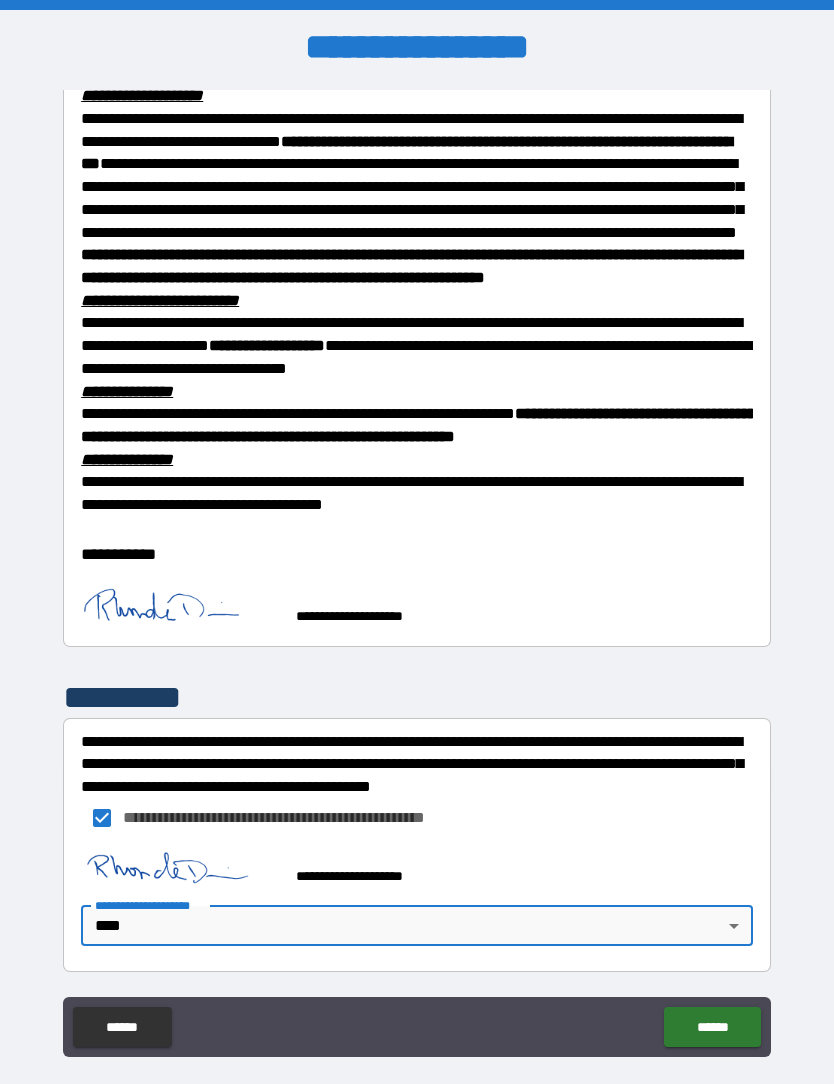 click on "******" at bounding box center (712, 1027) 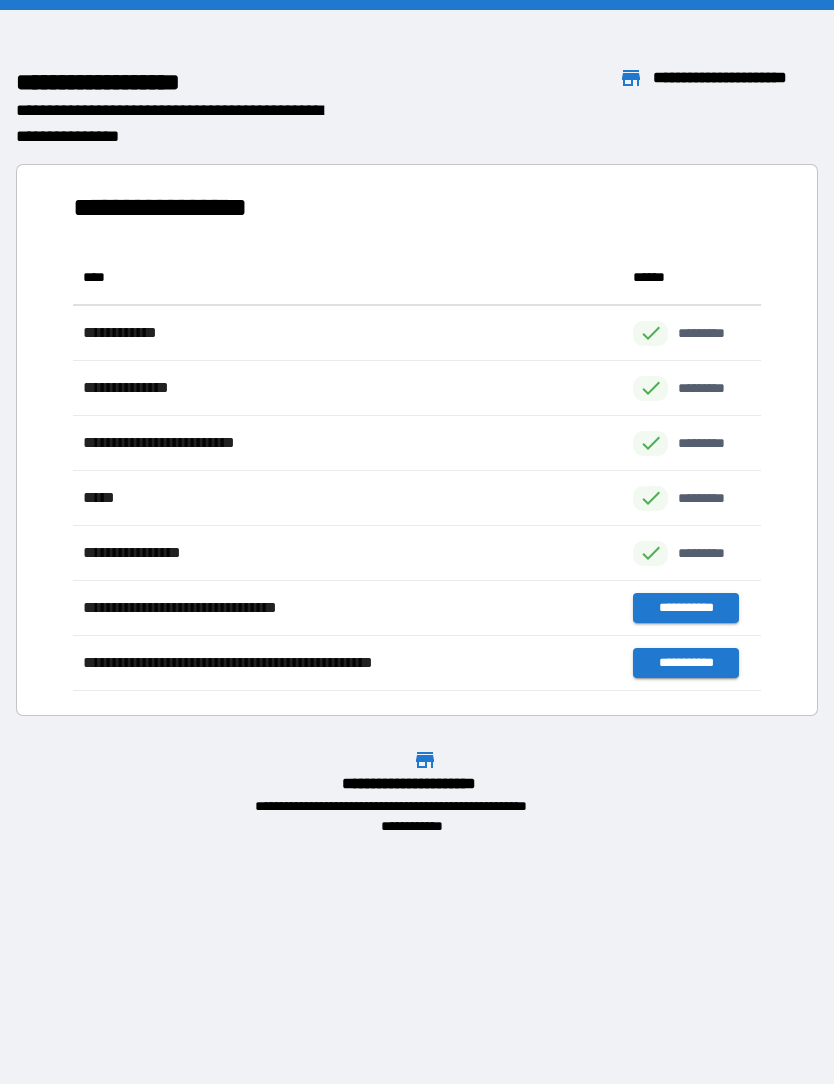 scroll, scrollTop: 441, scrollLeft: 688, axis: both 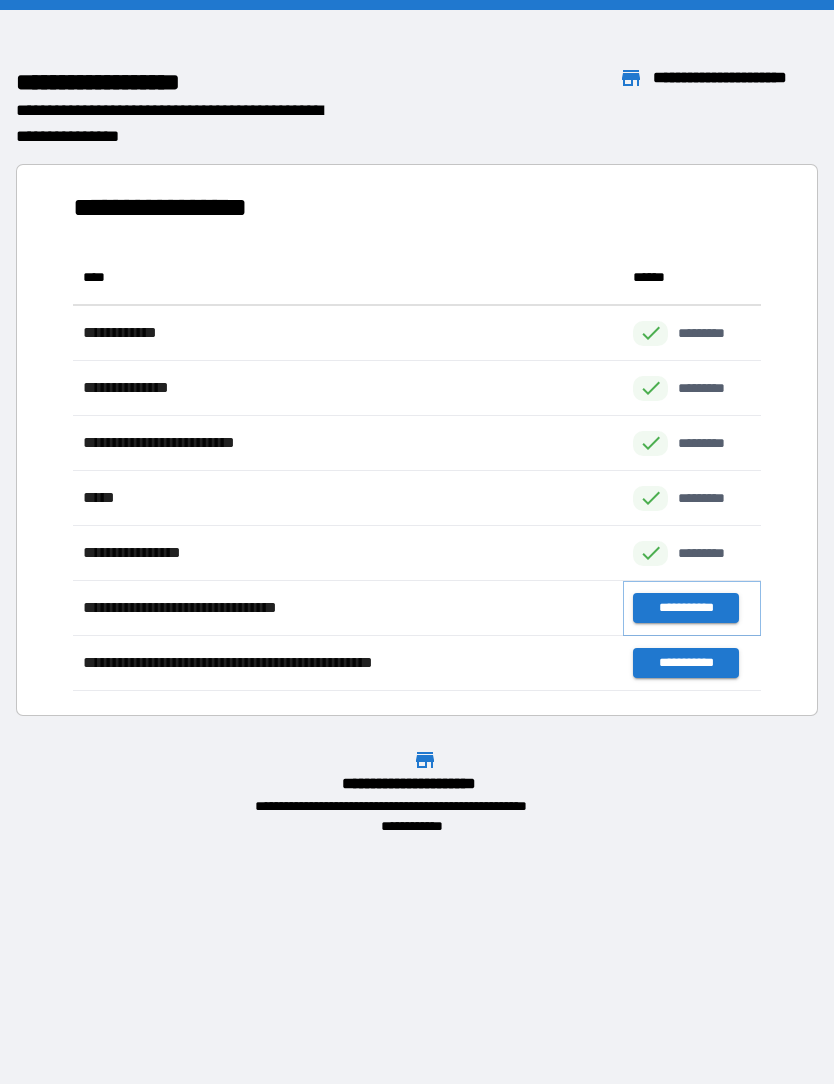 click on "**********" at bounding box center (685, 608) 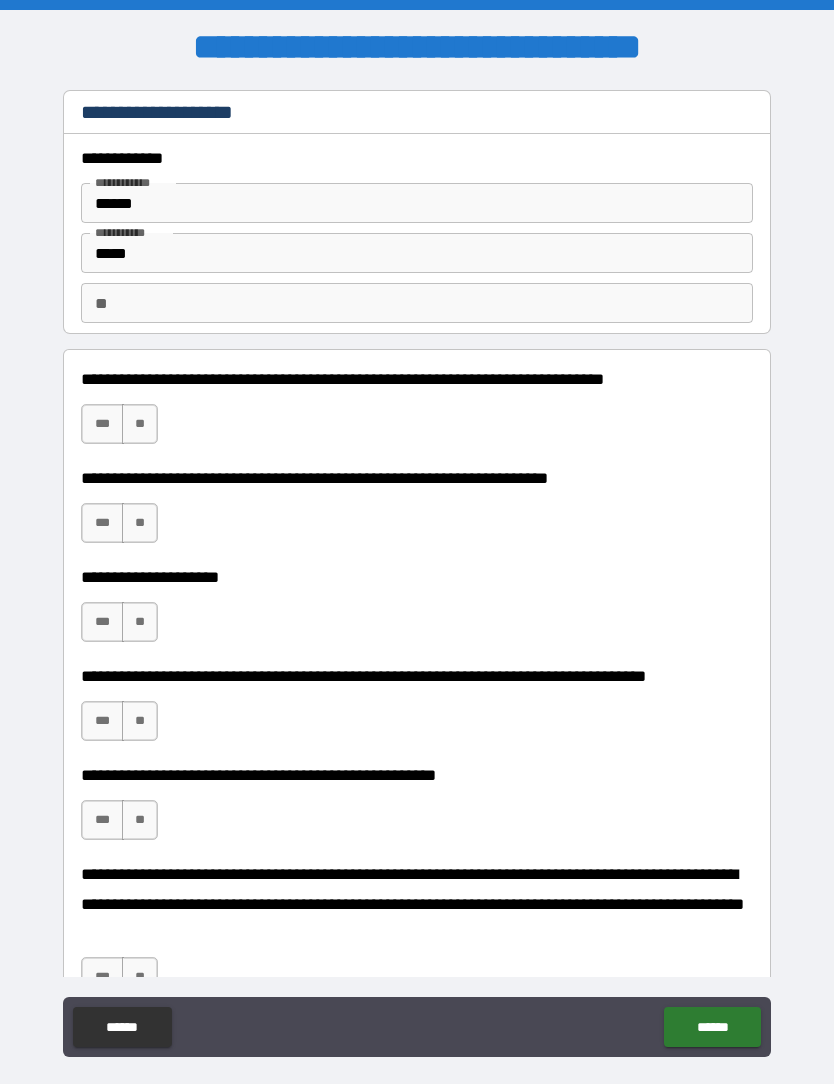 click on "**" at bounding box center (140, 424) 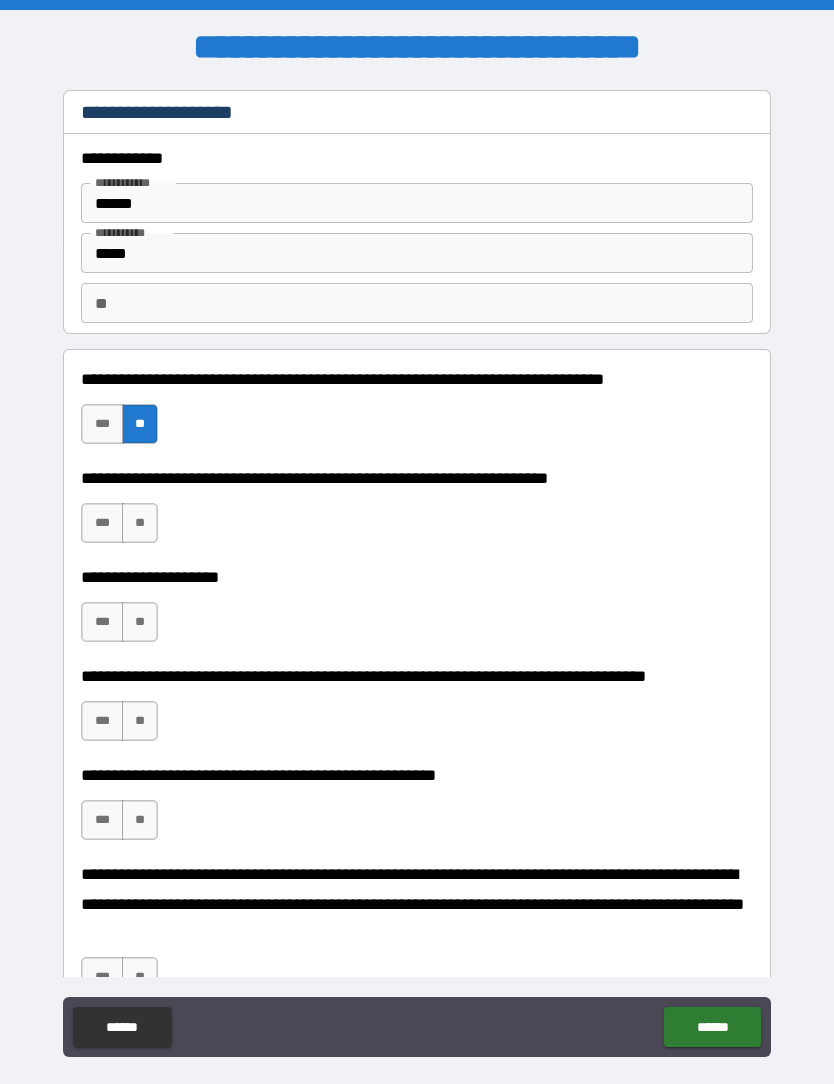 click on "**" at bounding box center [140, 523] 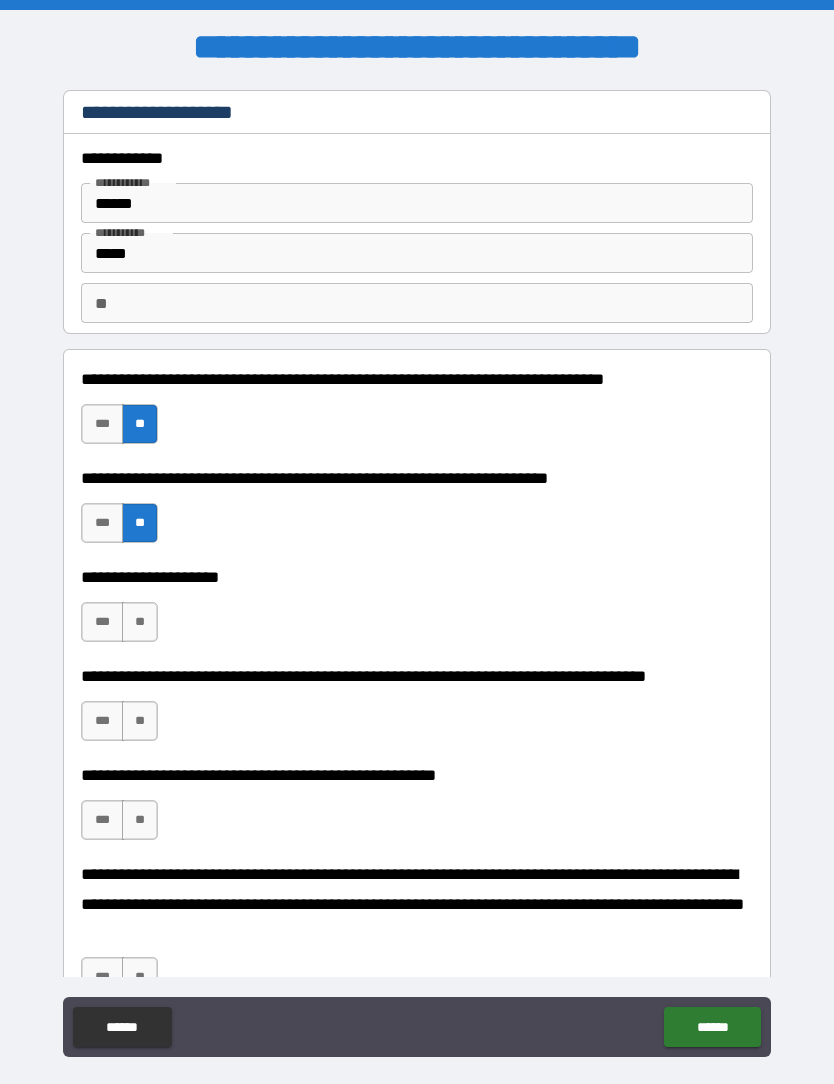 click on "**" at bounding box center [140, 622] 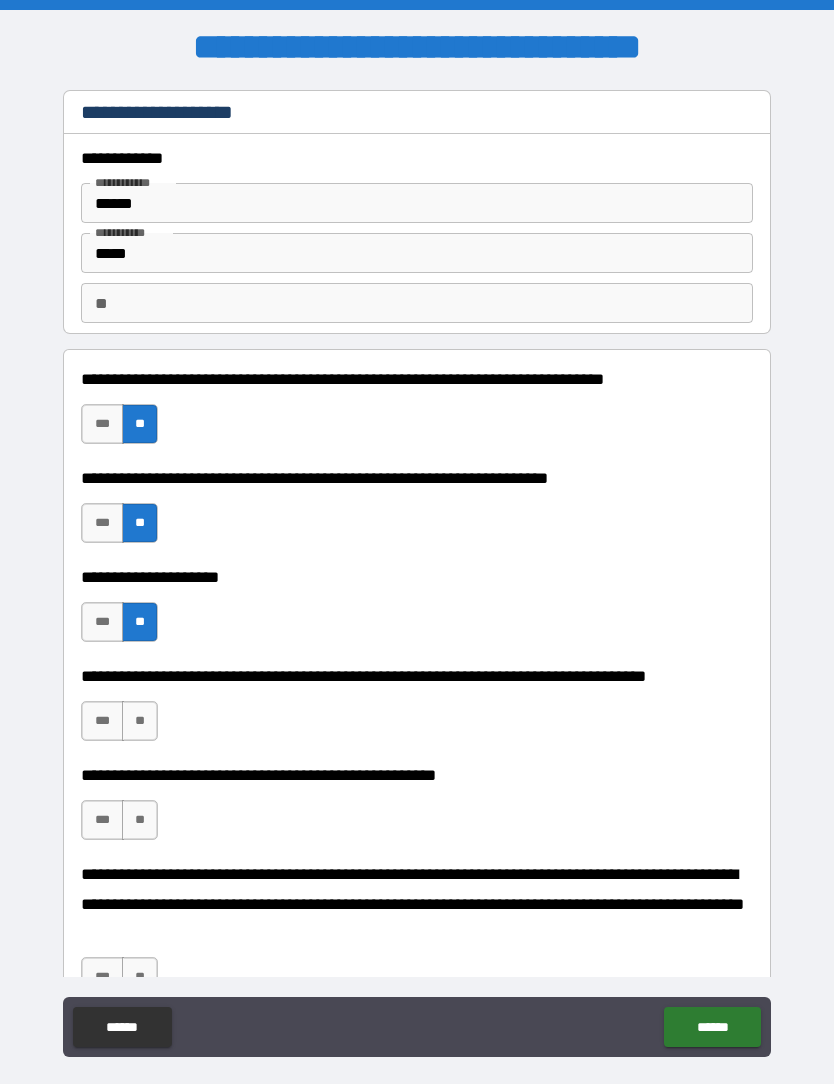 click on "**" at bounding box center [140, 721] 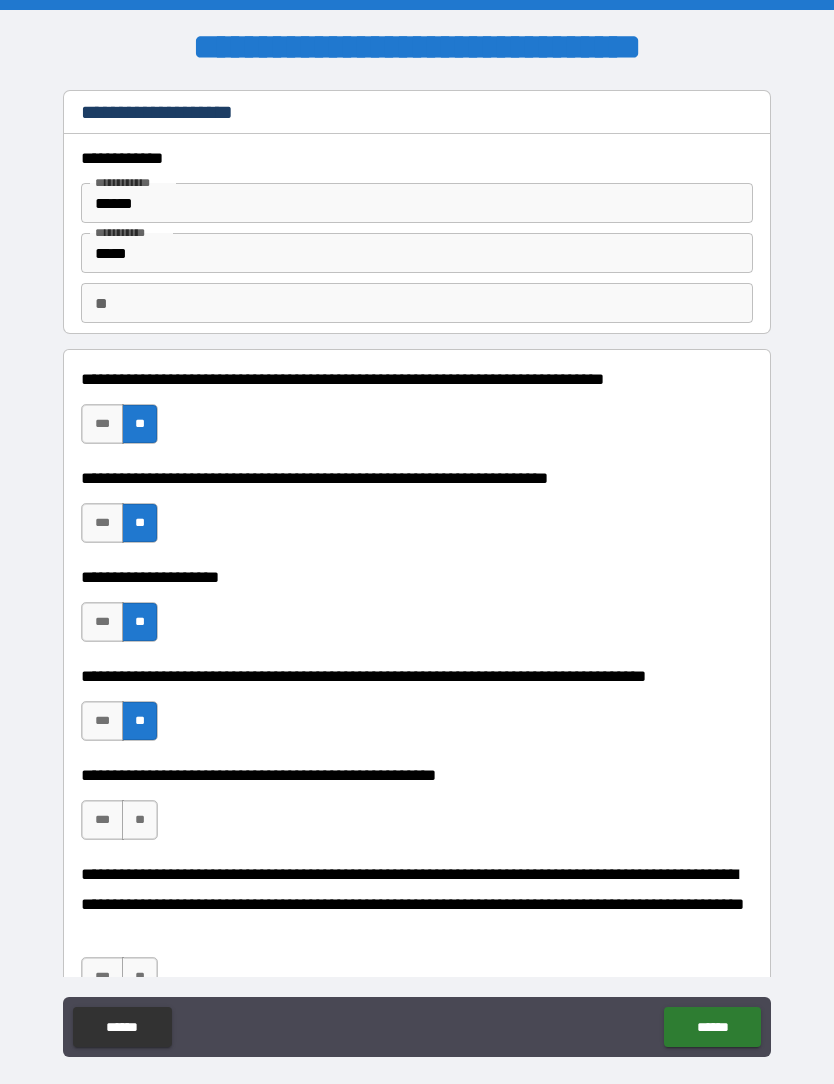 click on "**" at bounding box center (140, 820) 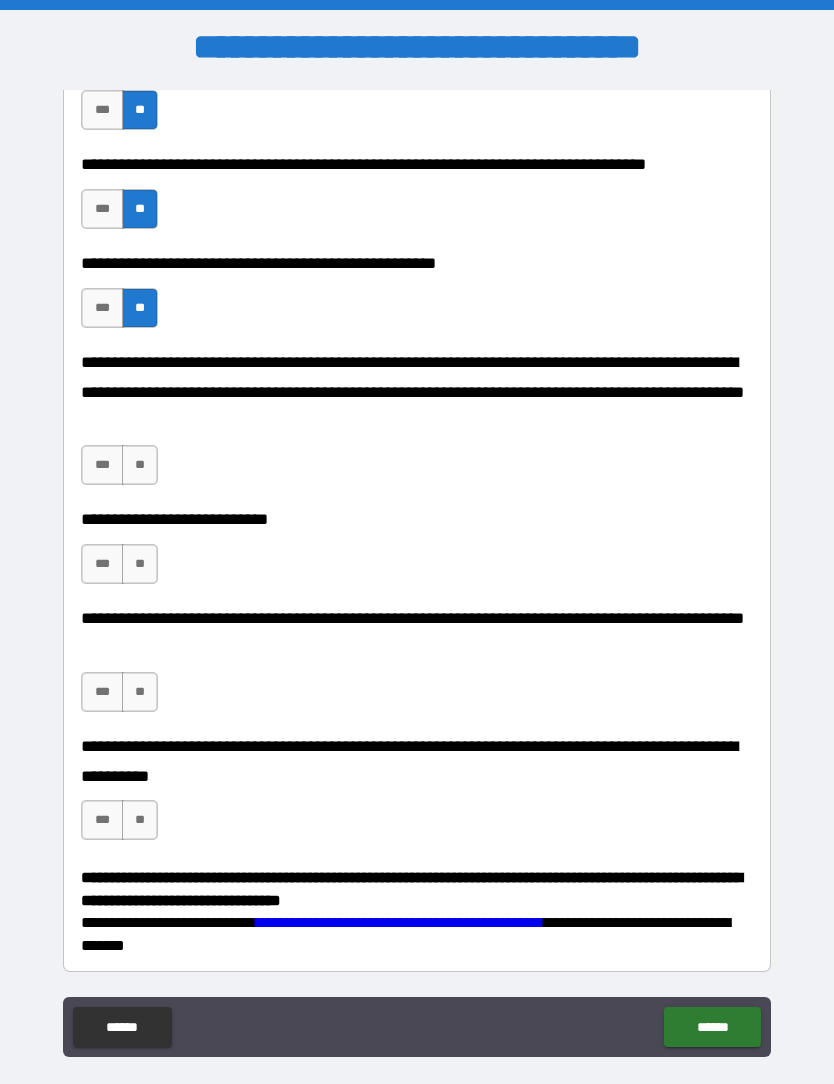 scroll, scrollTop: 511, scrollLeft: 0, axis: vertical 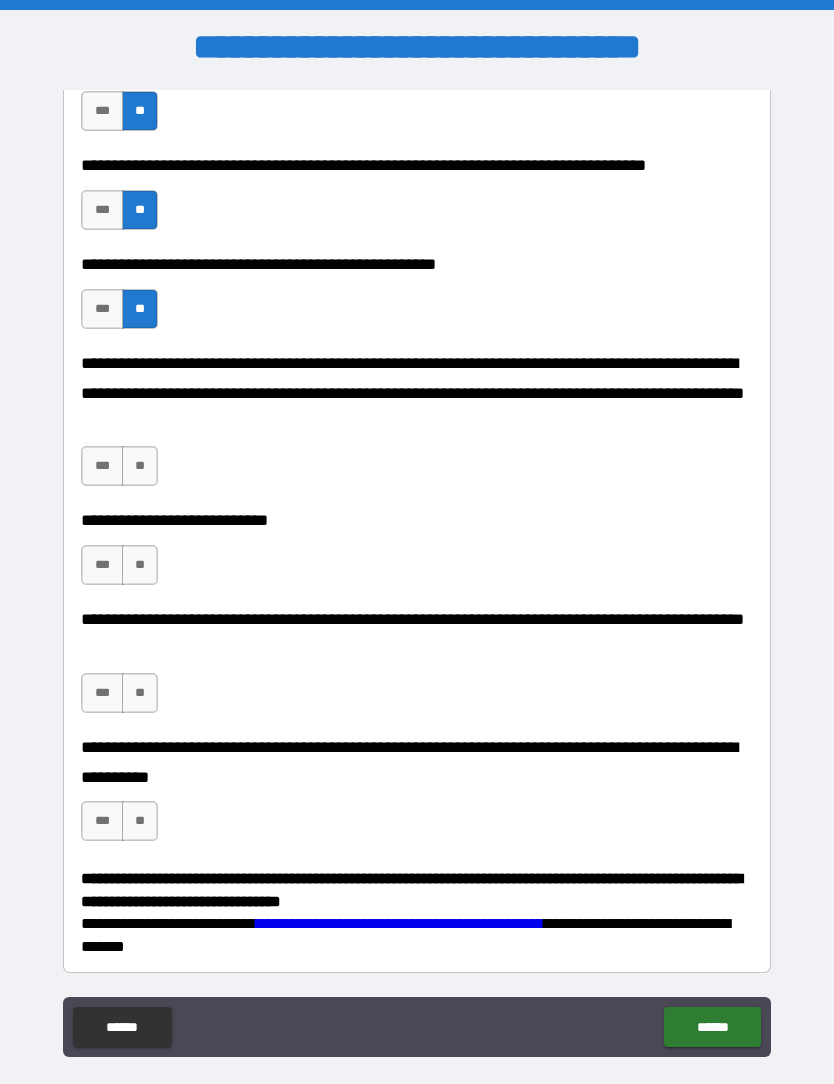 click on "**" at bounding box center (140, 466) 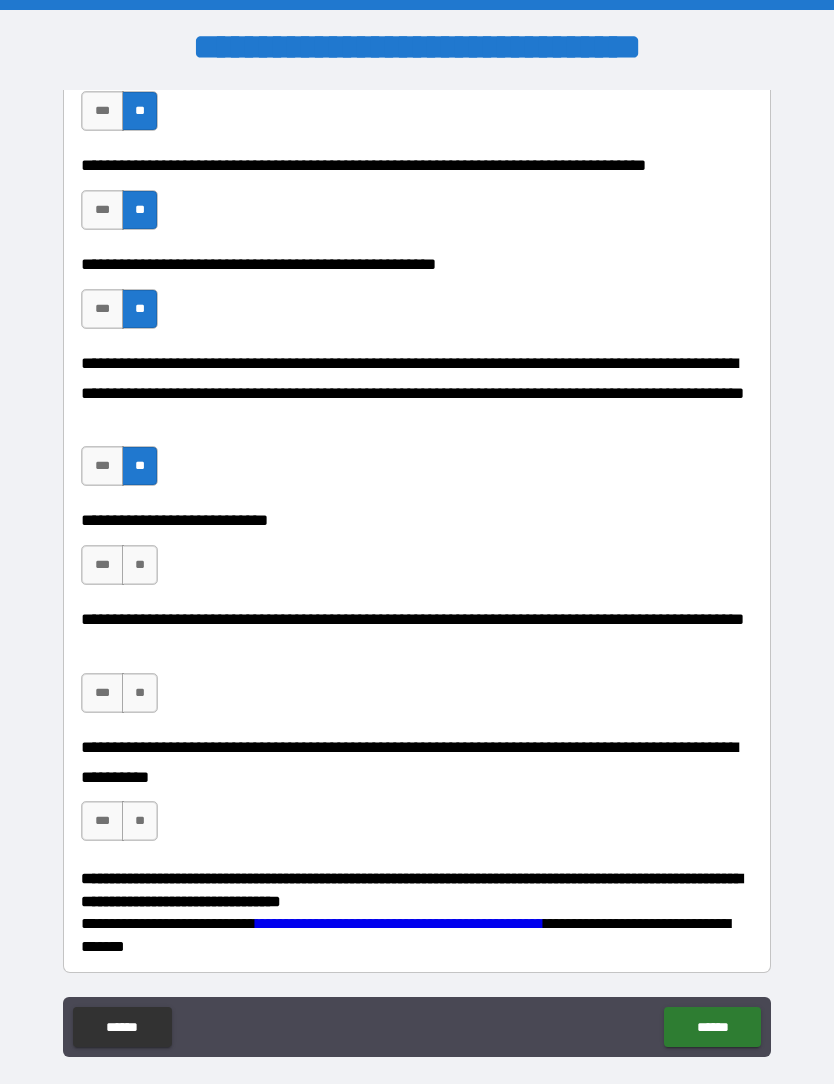 click on "***" at bounding box center [102, 565] 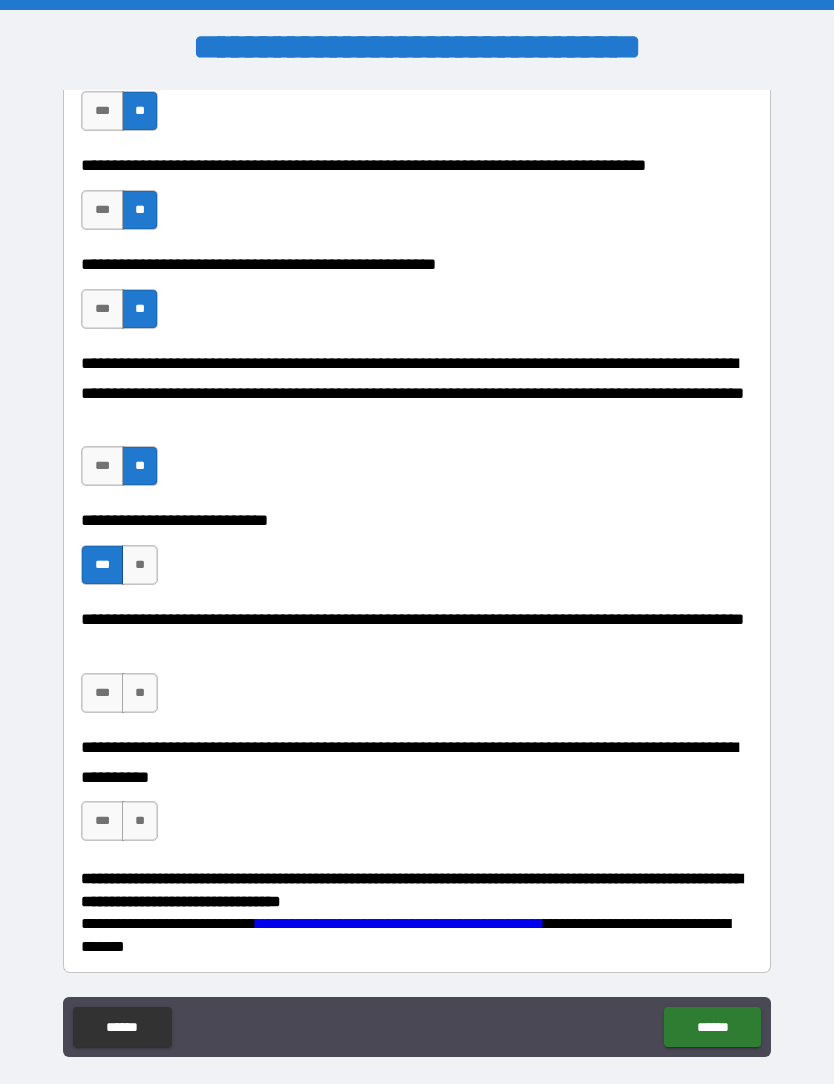 click on "**" at bounding box center (140, 693) 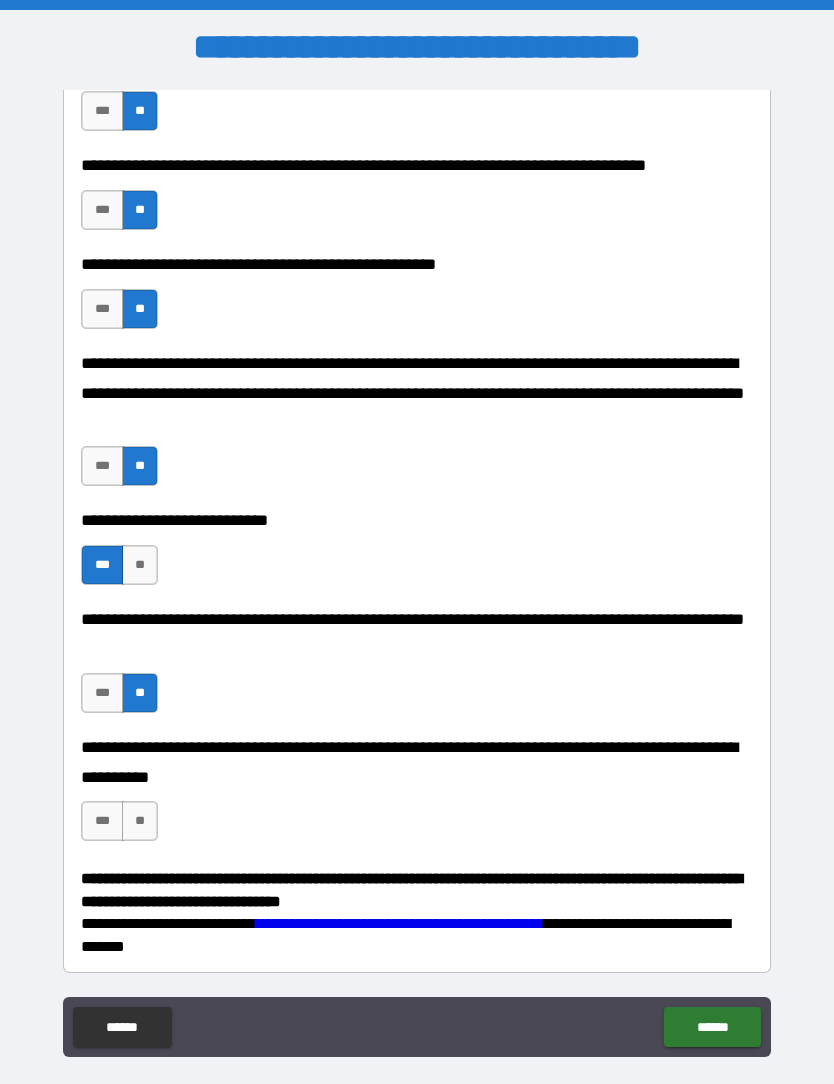 click on "**" at bounding box center (140, 821) 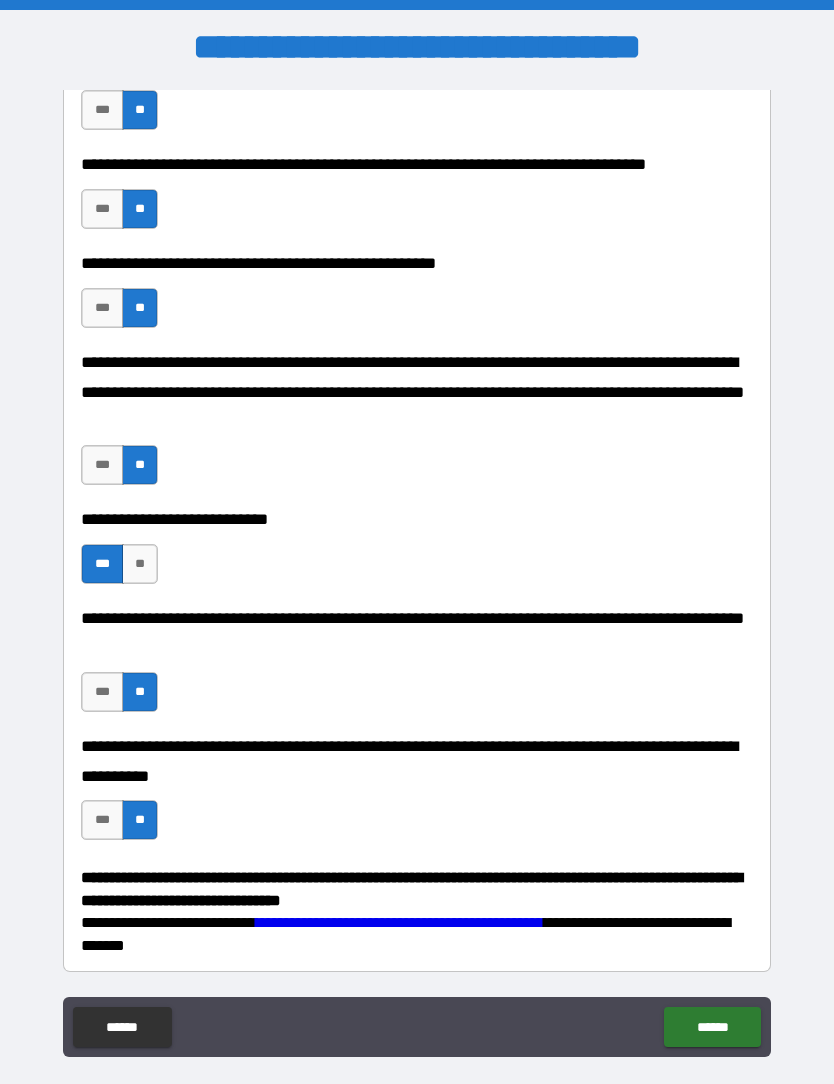 scroll, scrollTop: 511, scrollLeft: 0, axis: vertical 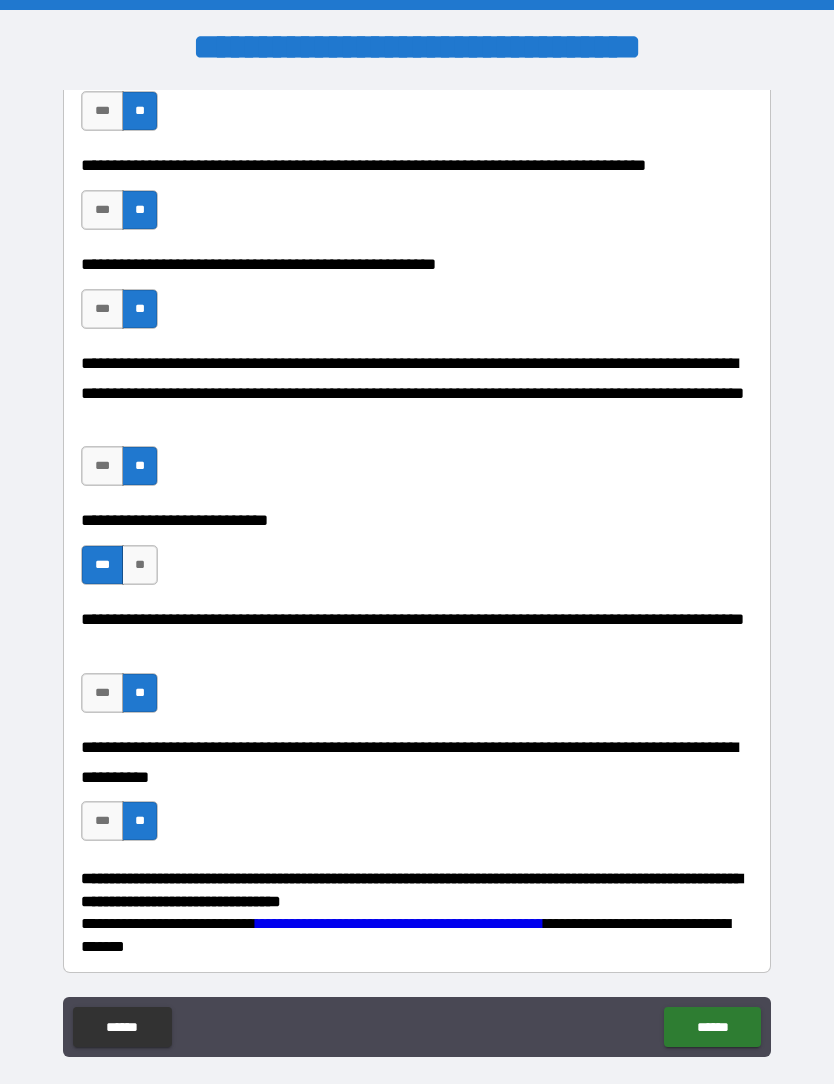 click on "******" at bounding box center [712, 1027] 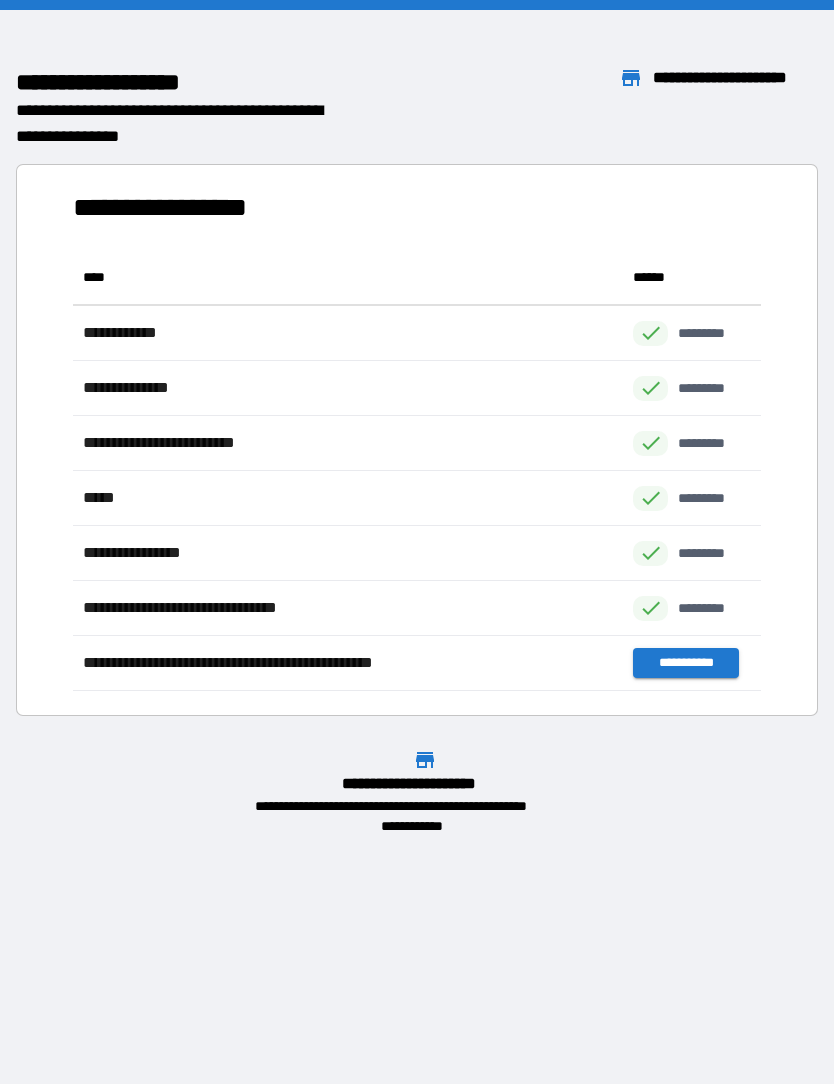 scroll, scrollTop: 1, scrollLeft: 1, axis: both 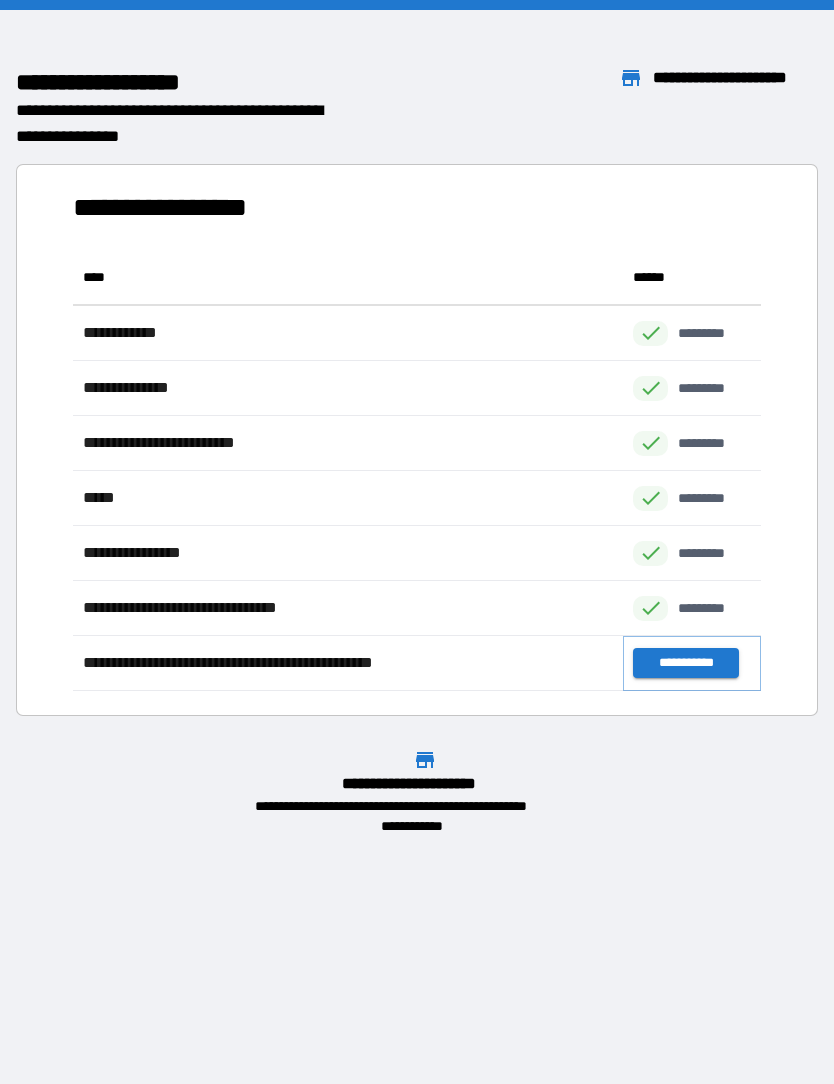click on "**********" at bounding box center (685, 663) 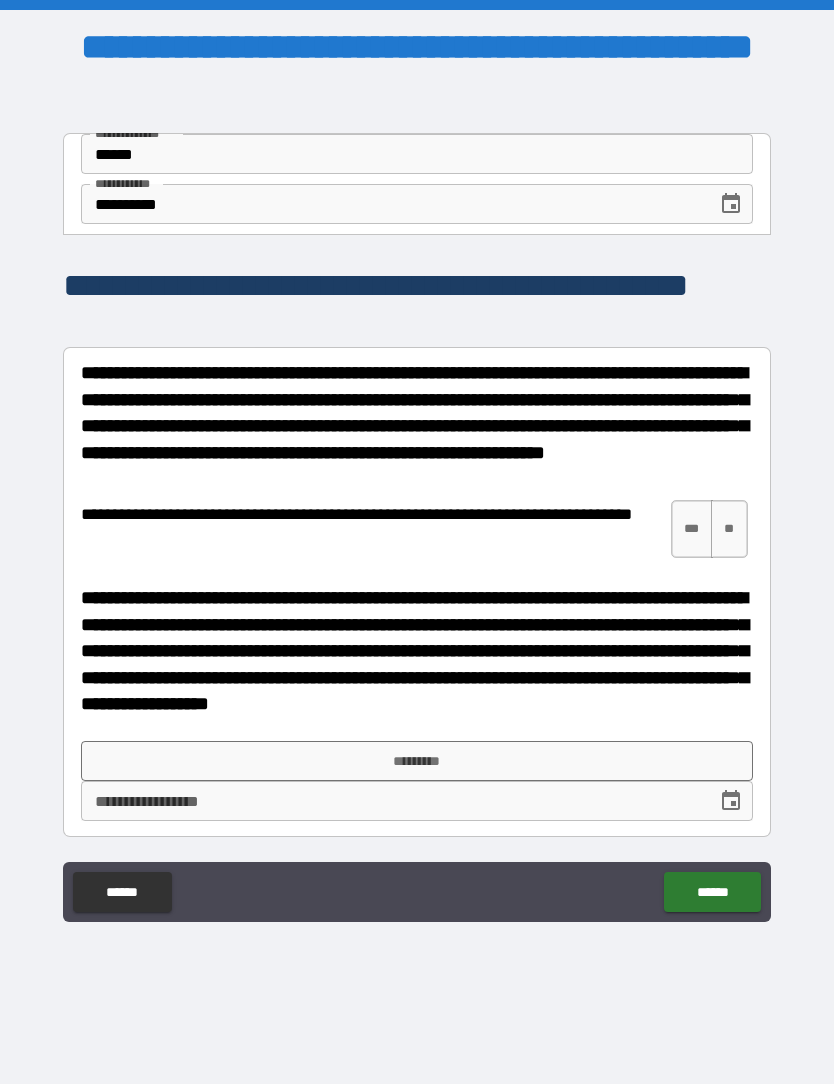 click on "***" at bounding box center (692, 529) 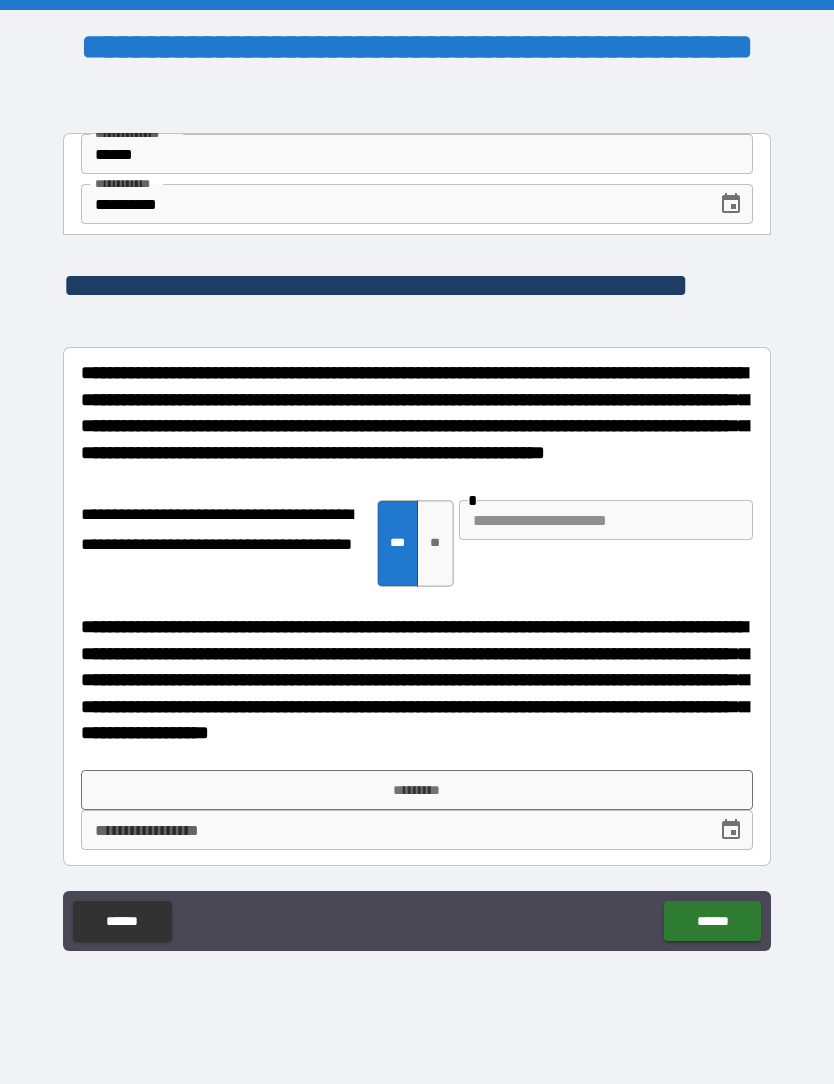 click at bounding box center [606, 520] 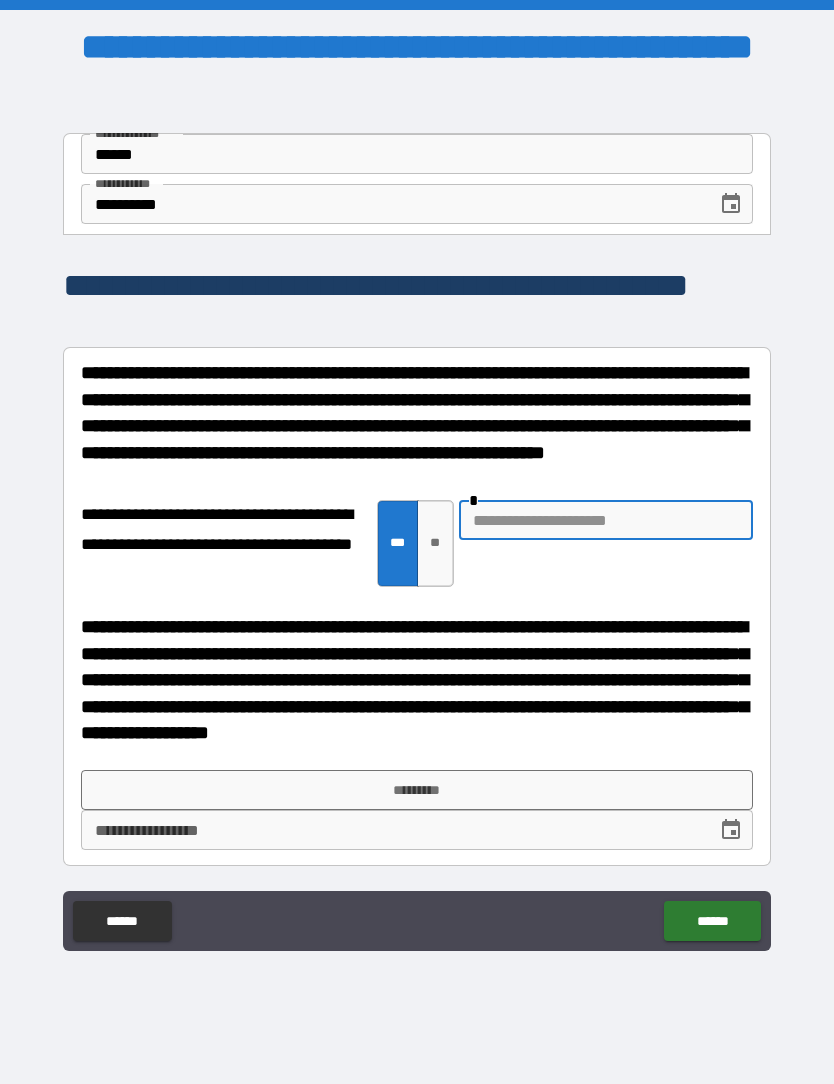 click on "**" at bounding box center (435, 543) 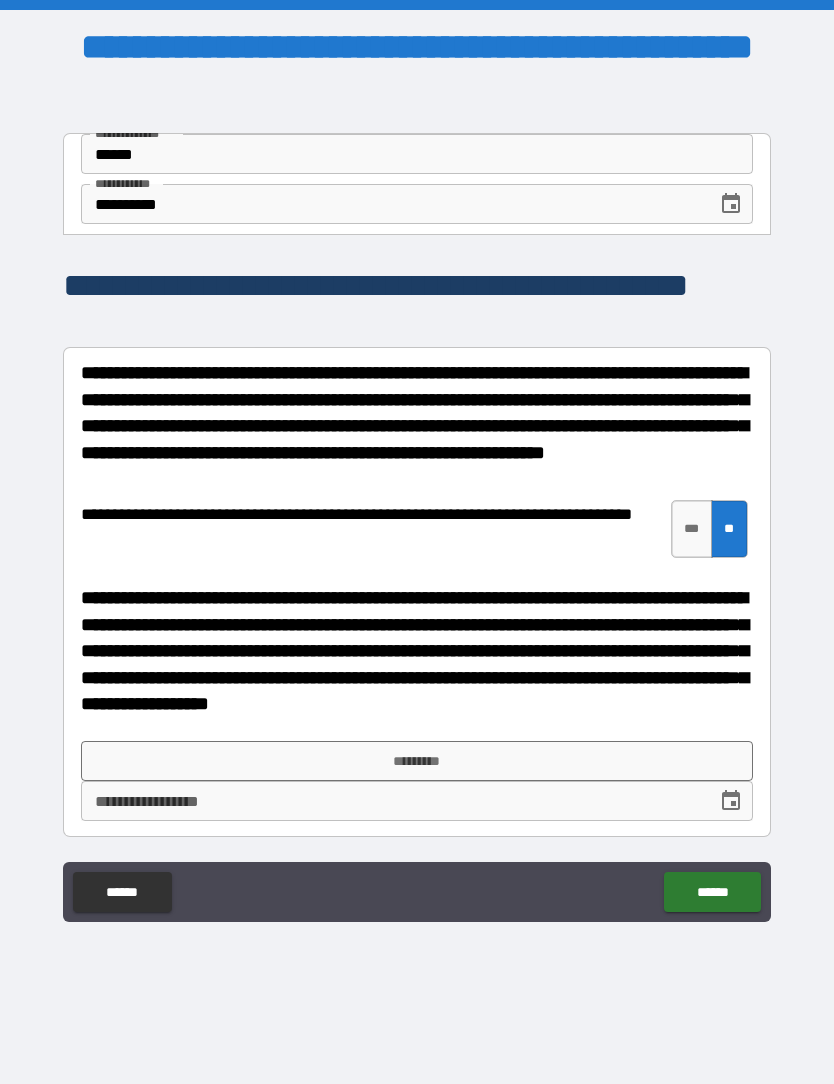 click on "*********" at bounding box center (417, 761) 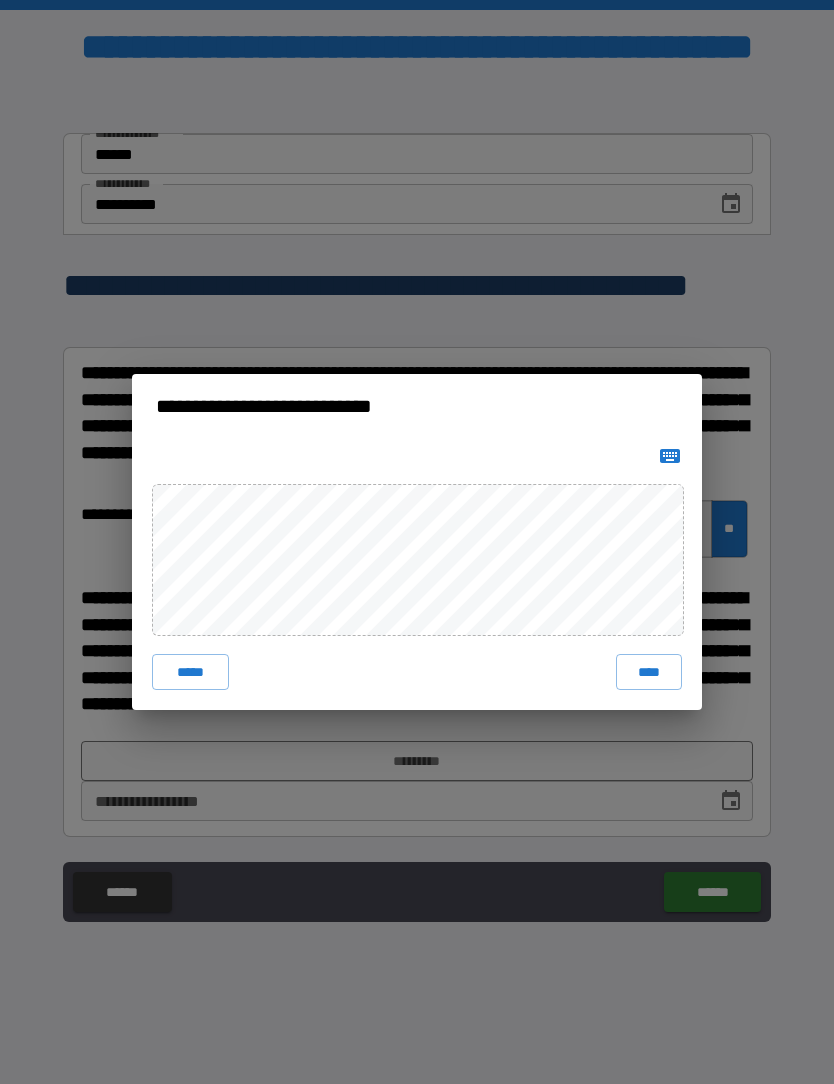 click on "****" at bounding box center (649, 672) 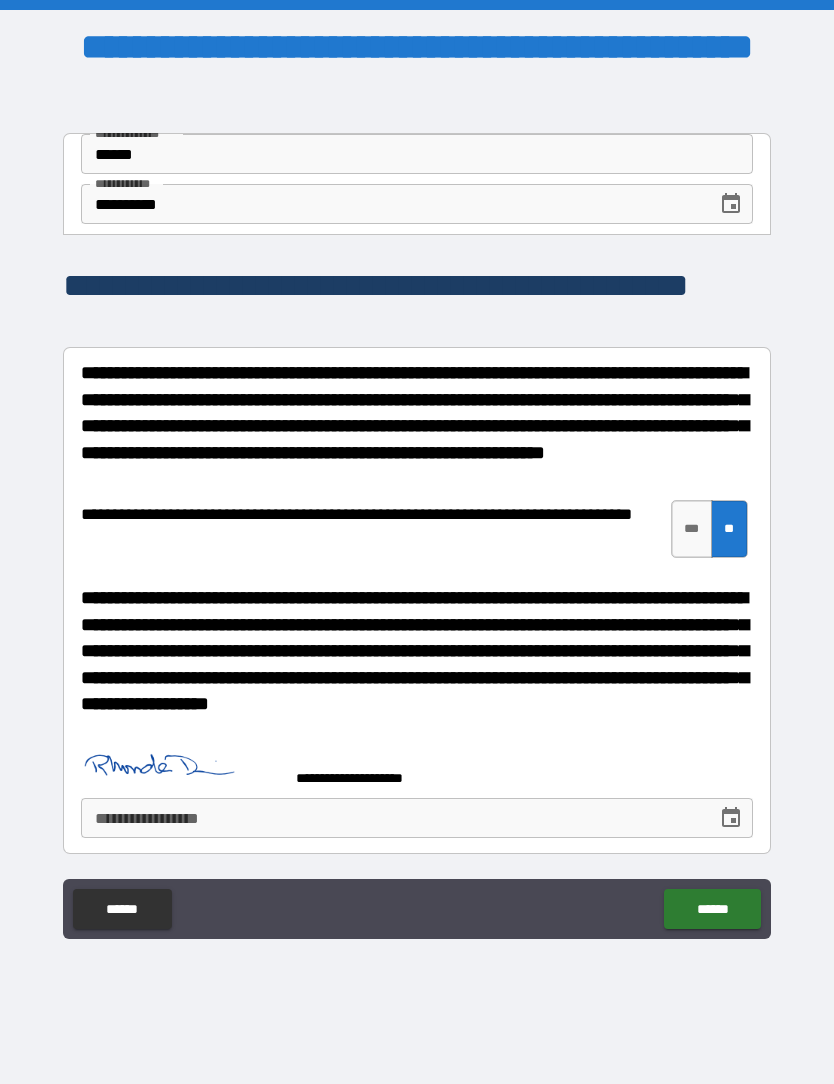 click on "******" at bounding box center [712, 909] 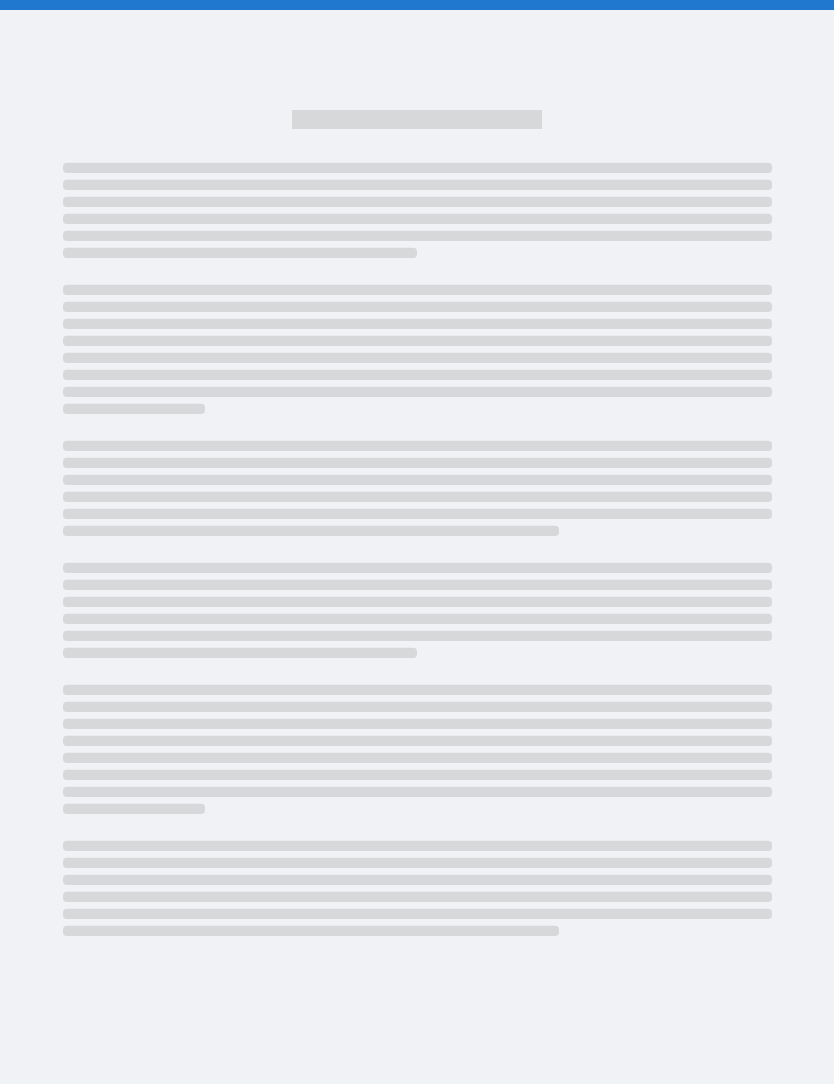 scroll, scrollTop: 0, scrollLeft: 0, axis: both 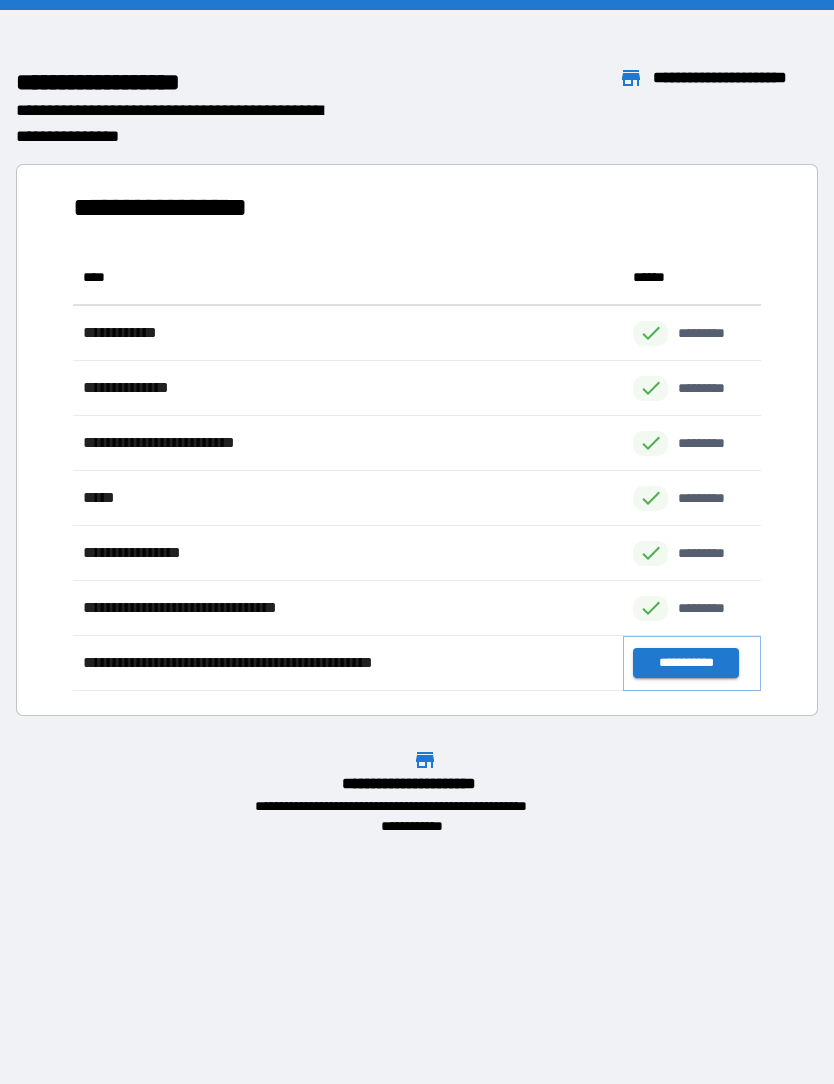 click on "**********" at bounding box center [685, 663] 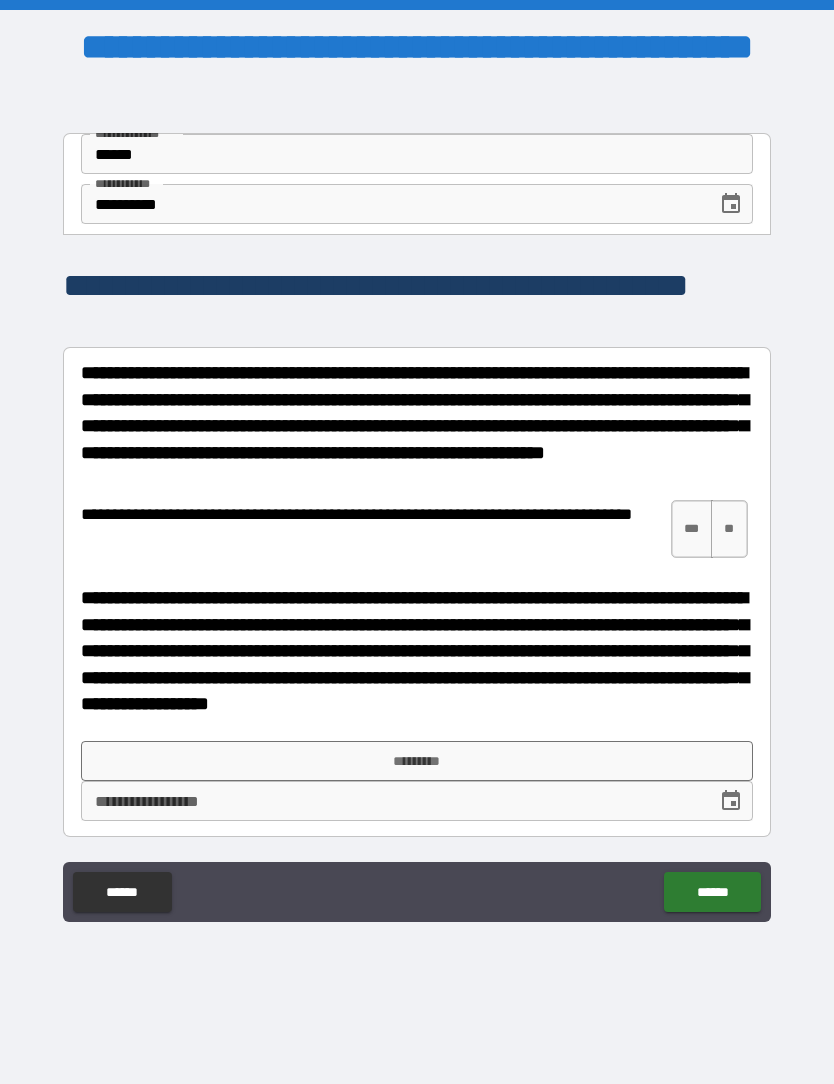 click on "**" at bounding box center [729, 529] 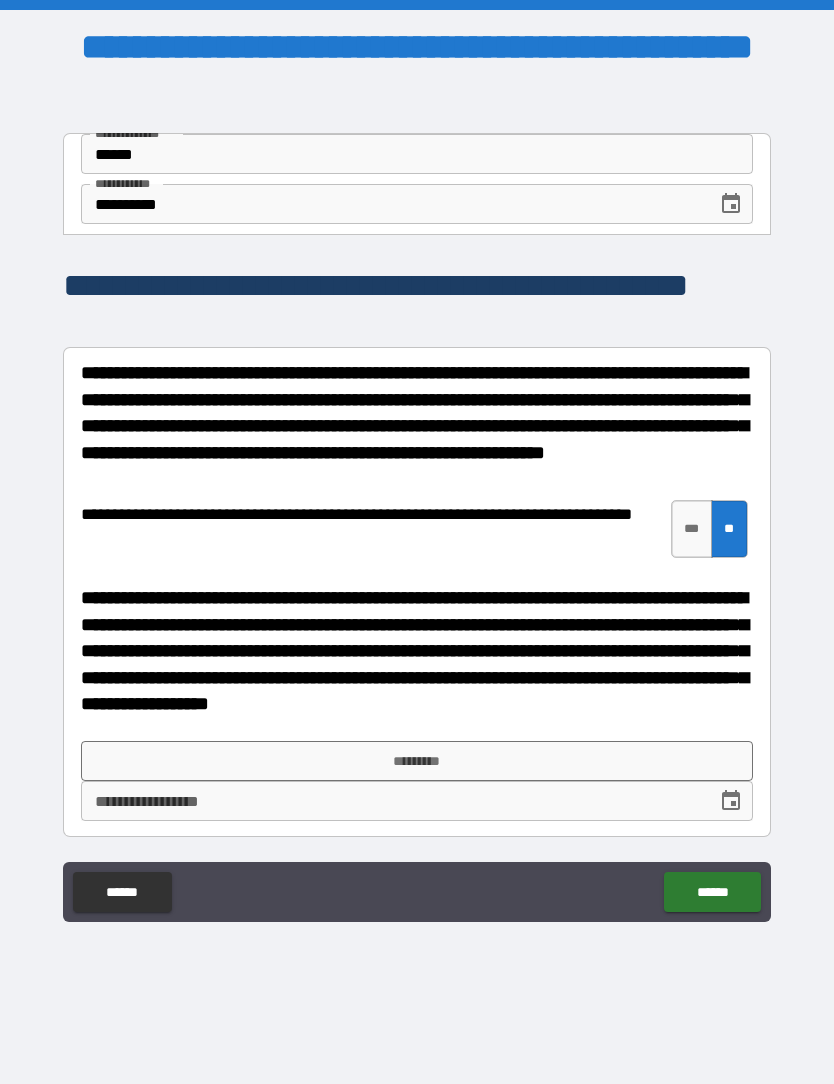 click on "*********" at bounding box center [417, 761] 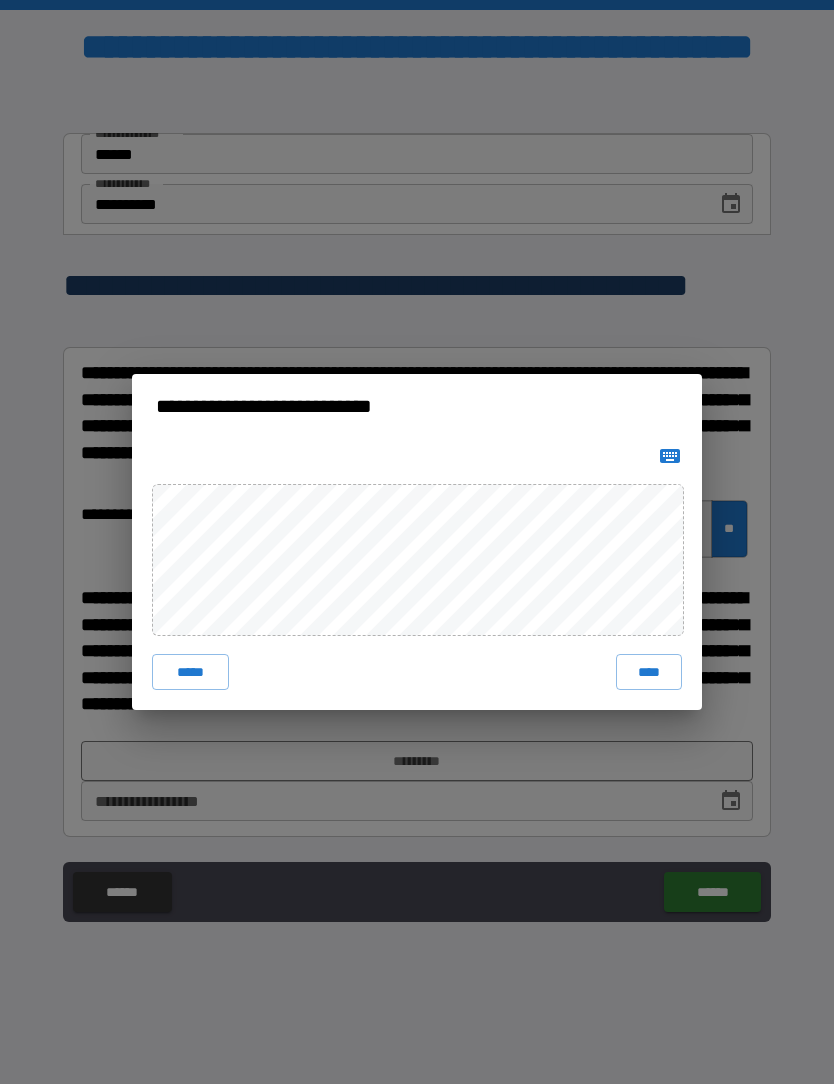 click on "****" at bounding box center [649, 672] 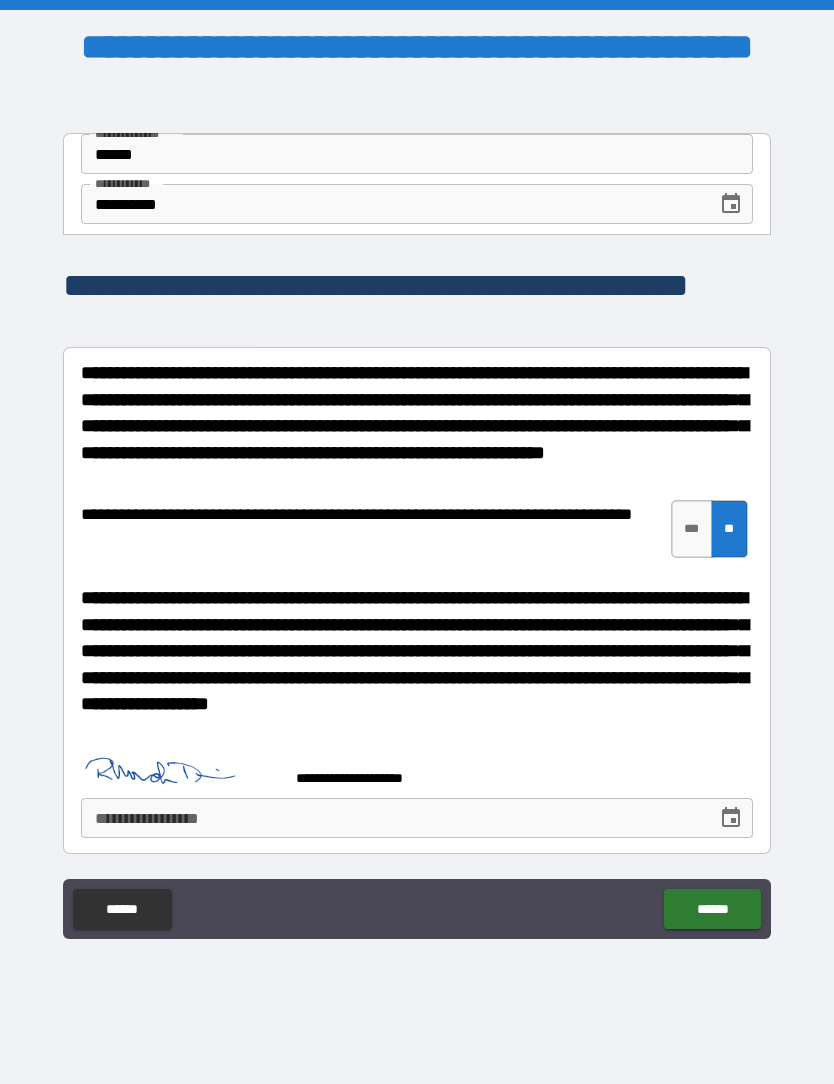 click 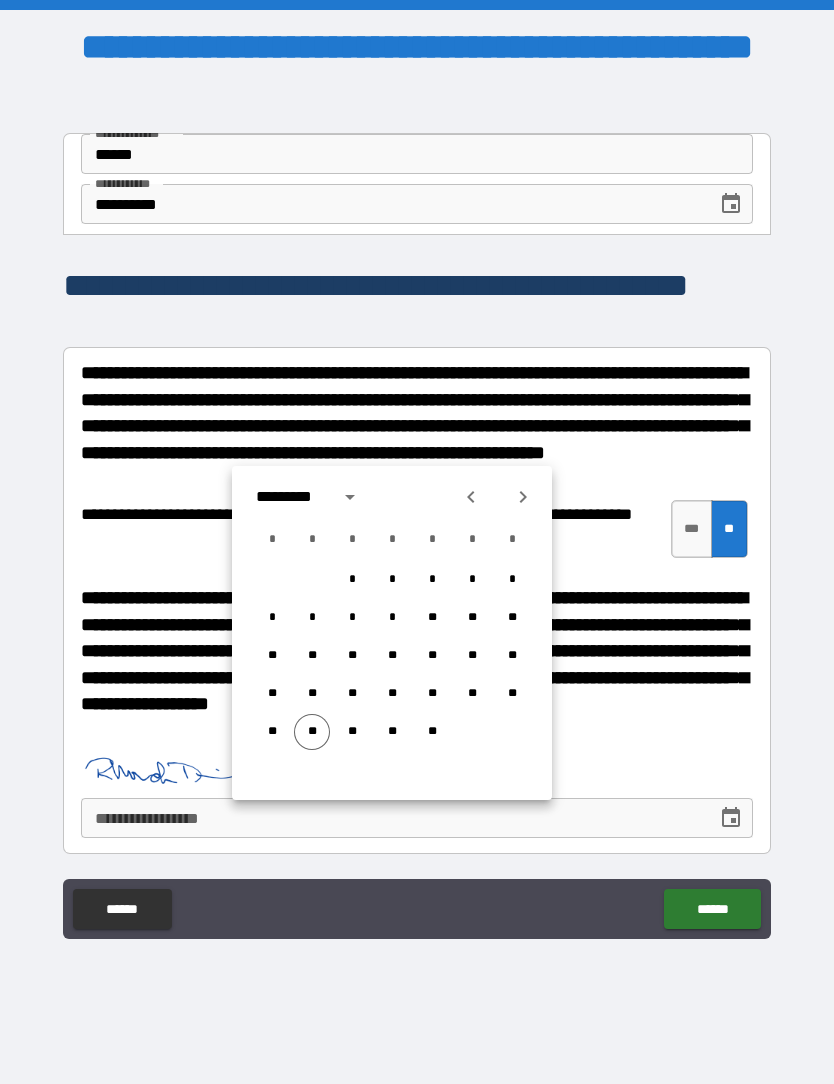 click on "**" at bounding box center [312, 732] 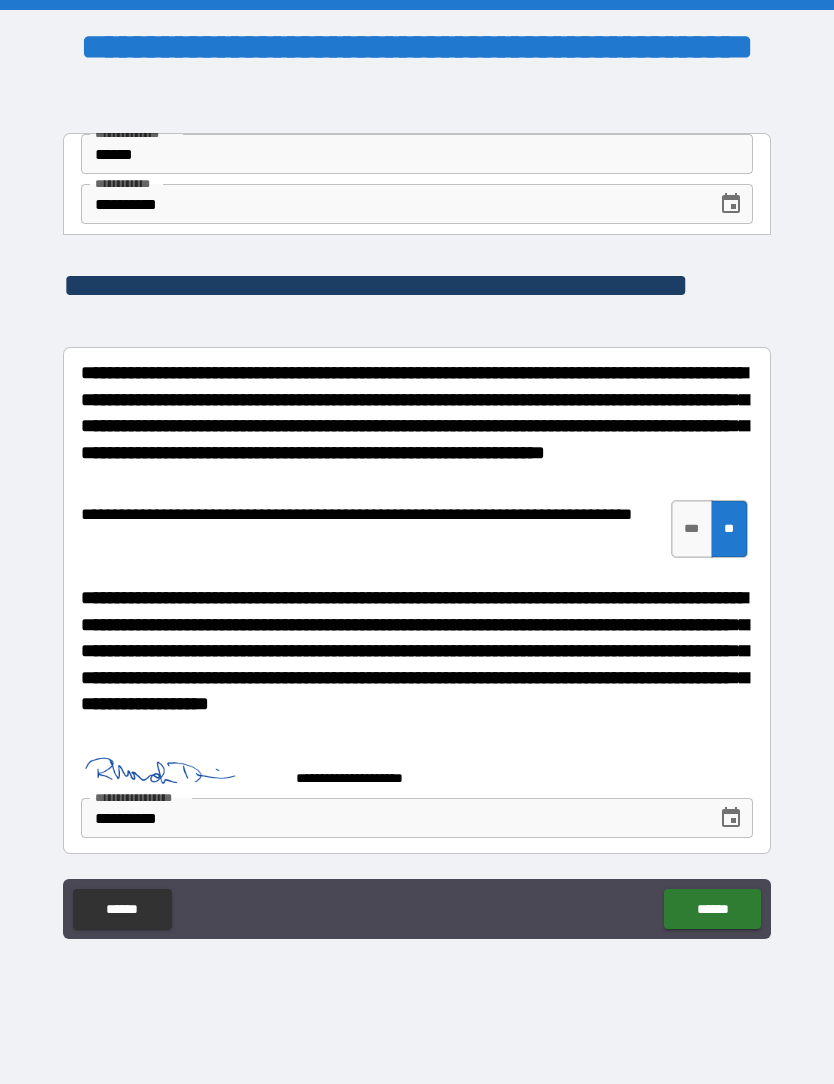 type on "**********" 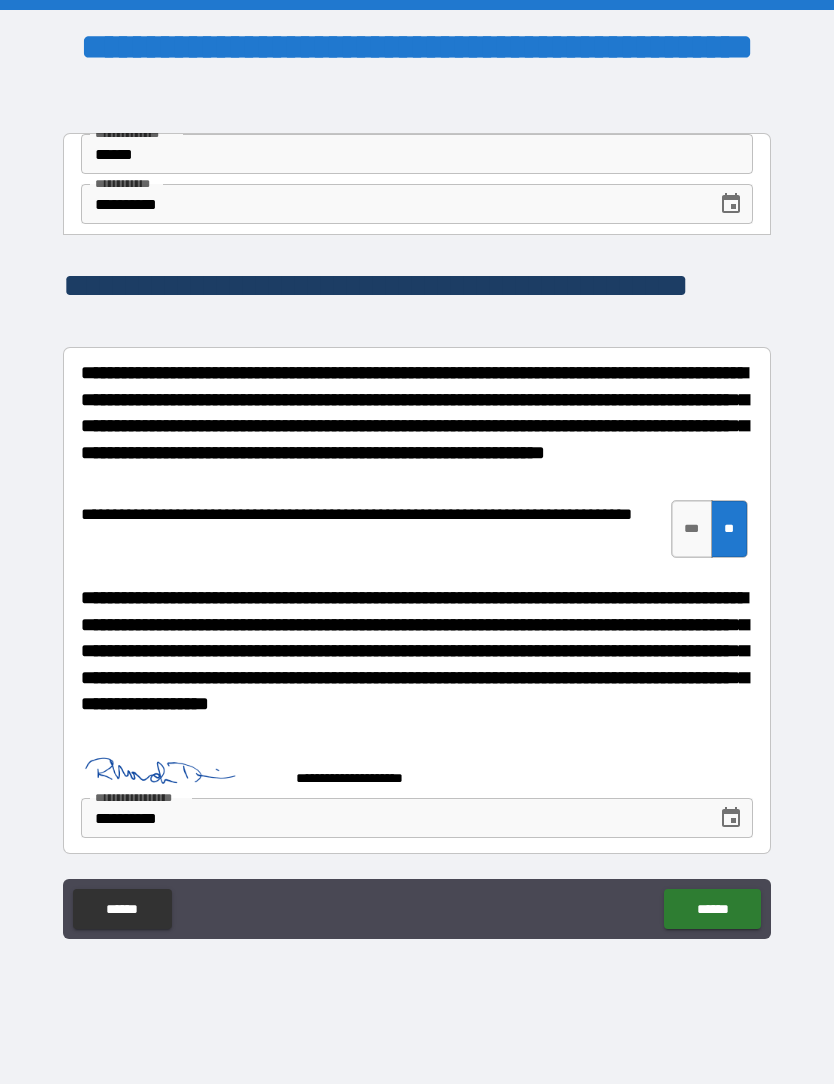 click on "******" at bounding box center (712, 909) 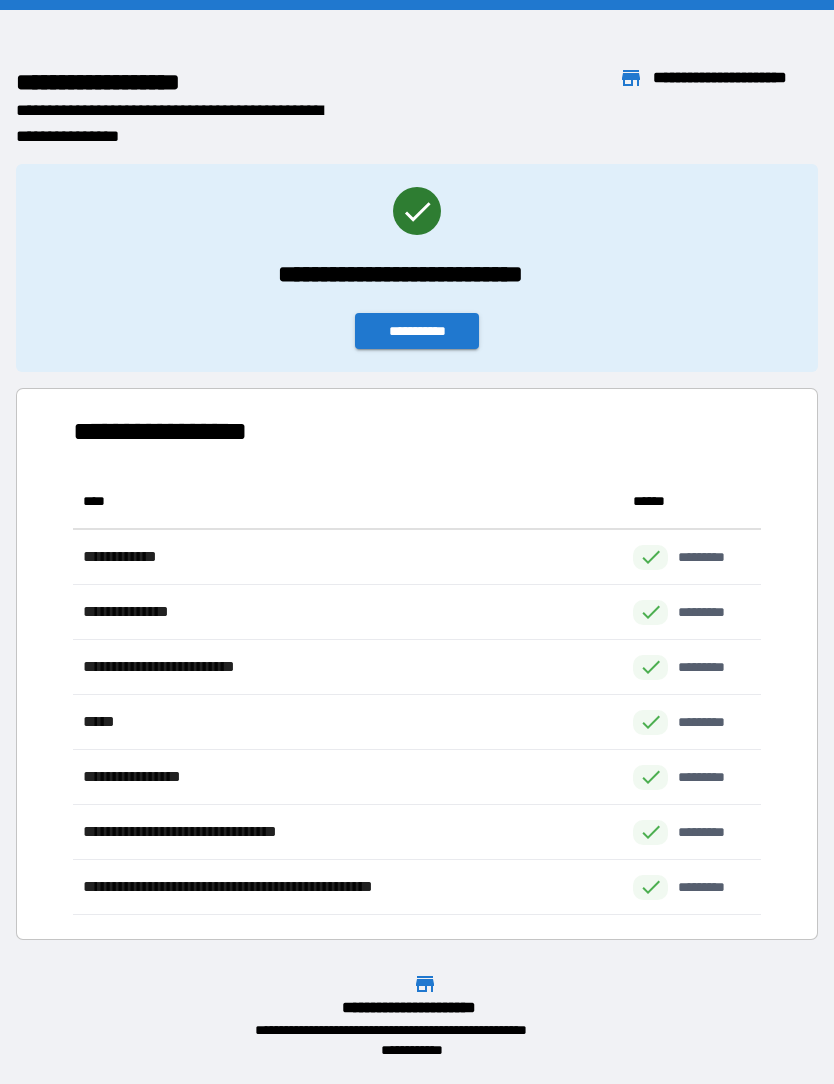 scroll, scrollTop: 1, scrollLeft: 1, axis: both 